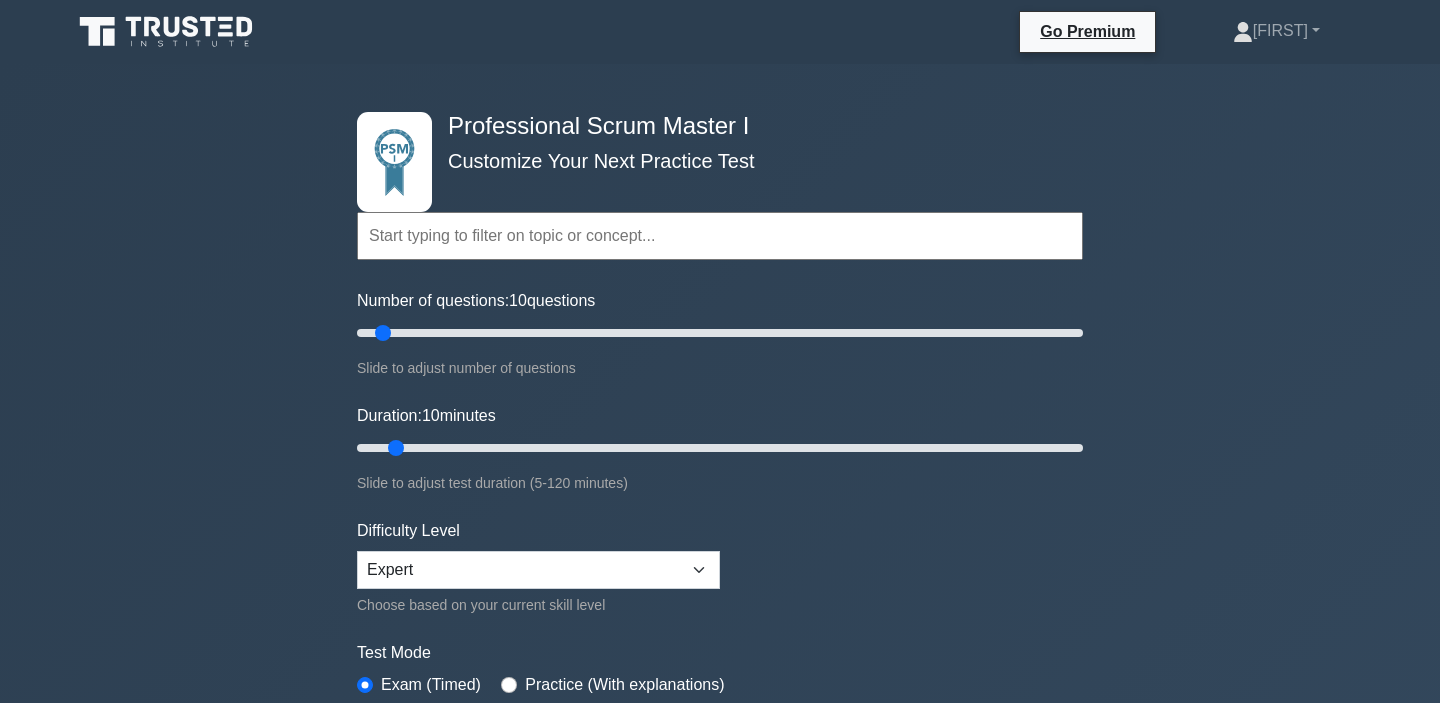 scroll, scrollTop: 0, scrollLeft: 0, axis: both 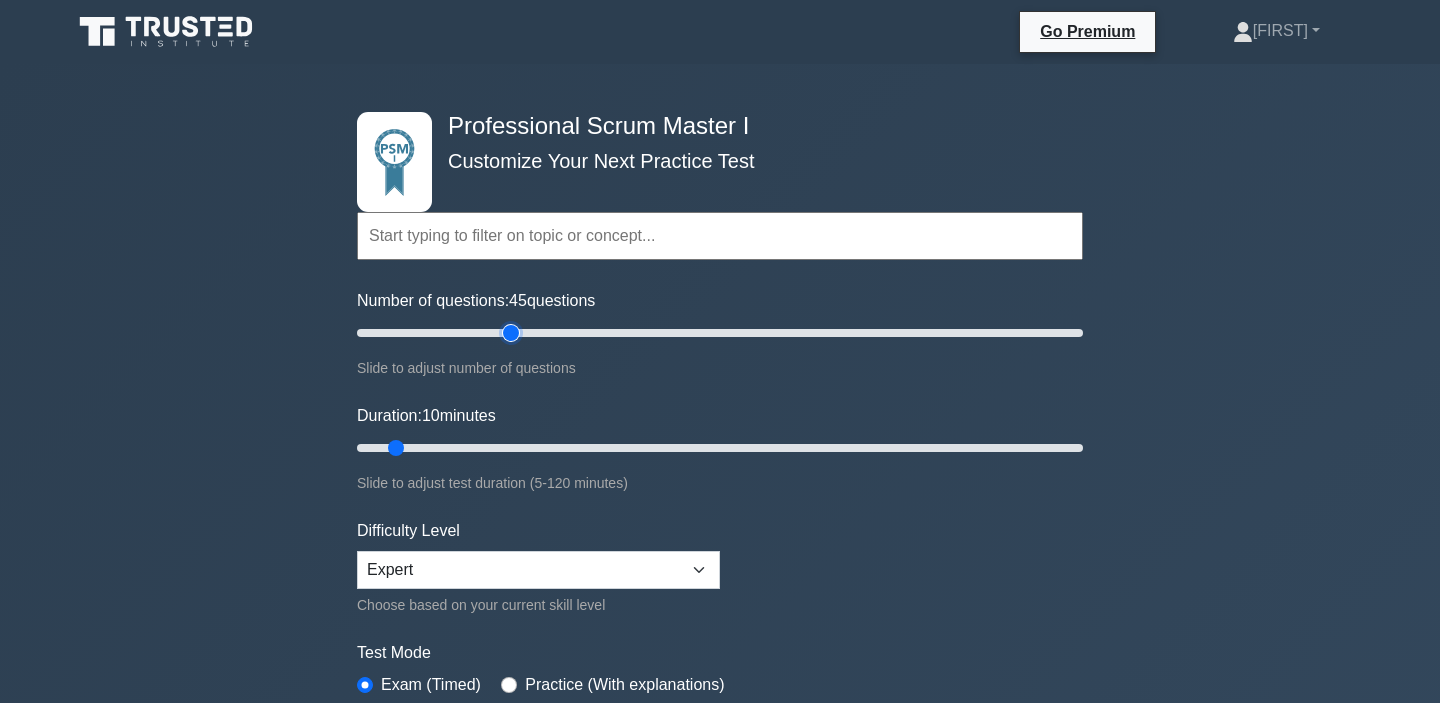 click on "Number of questions:  45  questions" at bounding box center [720, 333] 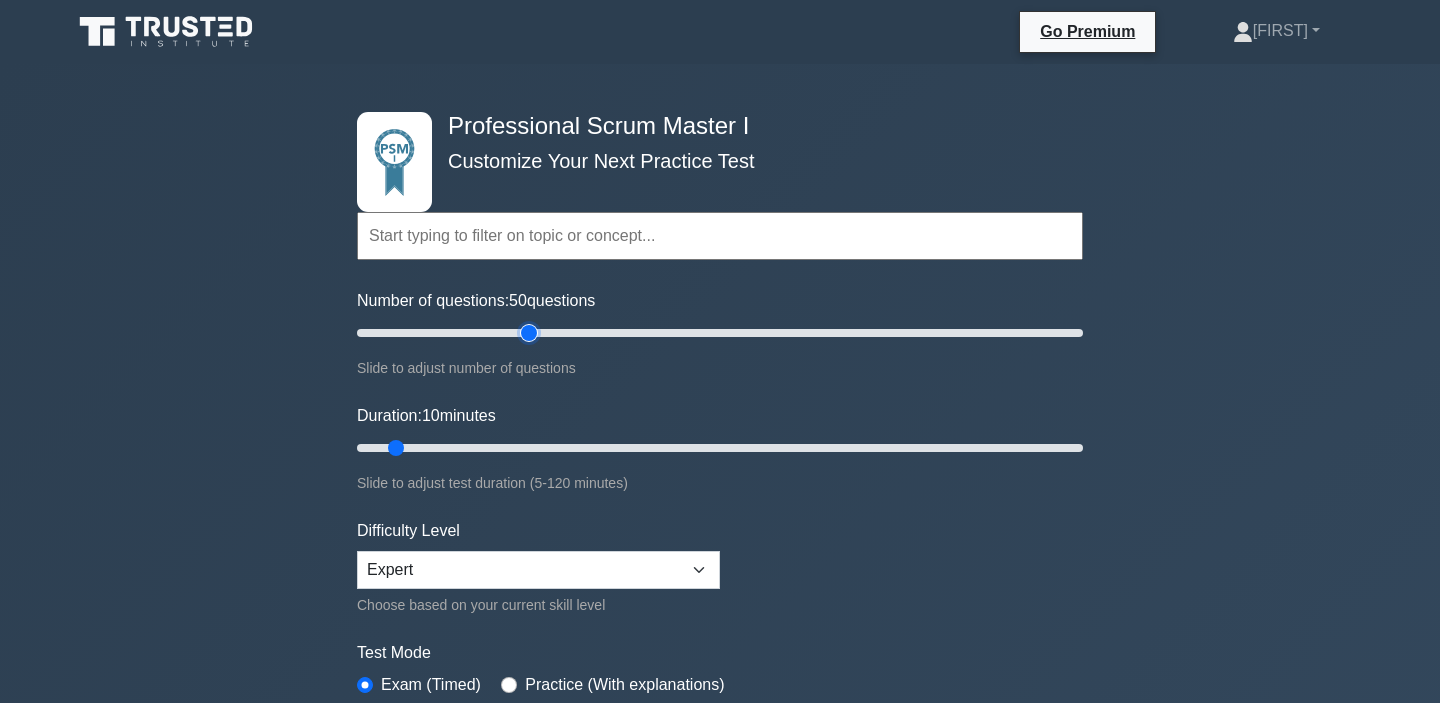 type on "50" 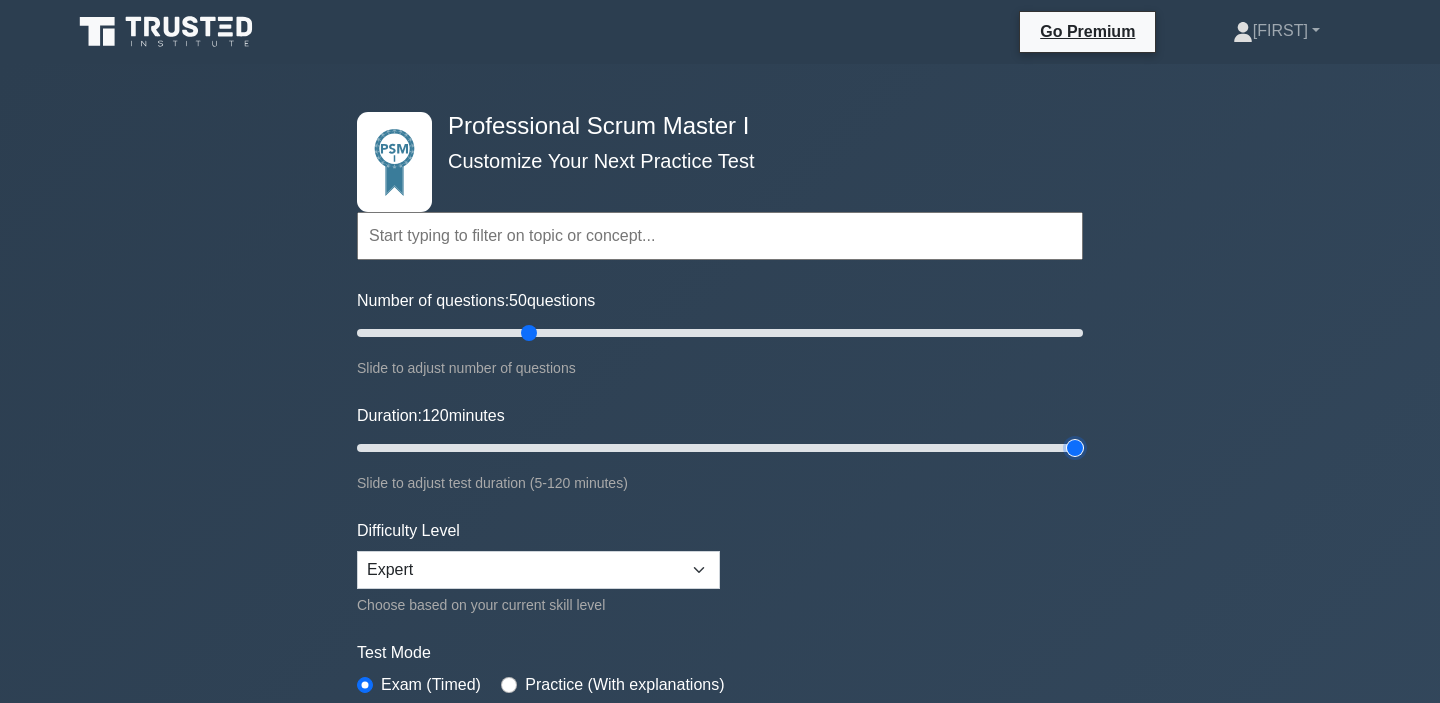 type on "120" 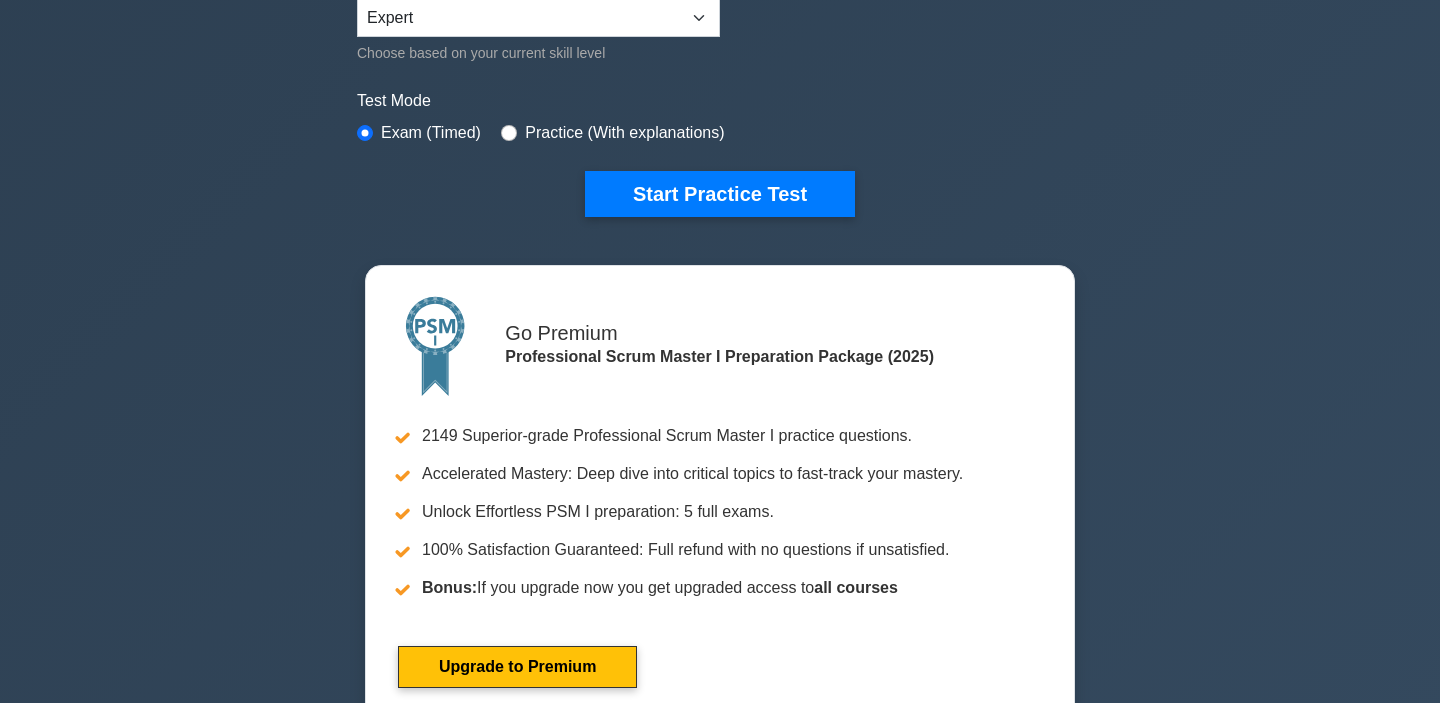 scroll, scrollTop: 553, scrollLeft: 0, axis: vertical 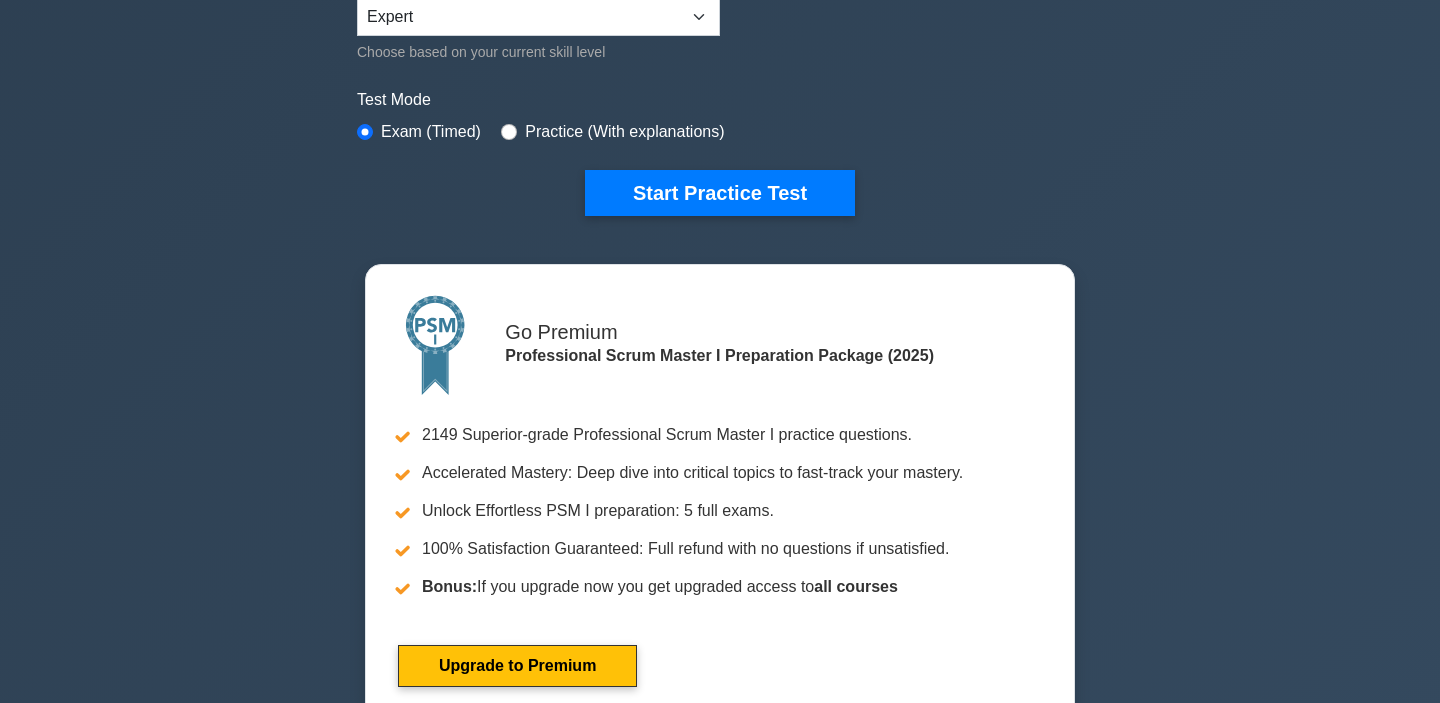 click on "Practice (With explanations)" at bounding box center [624, 132] 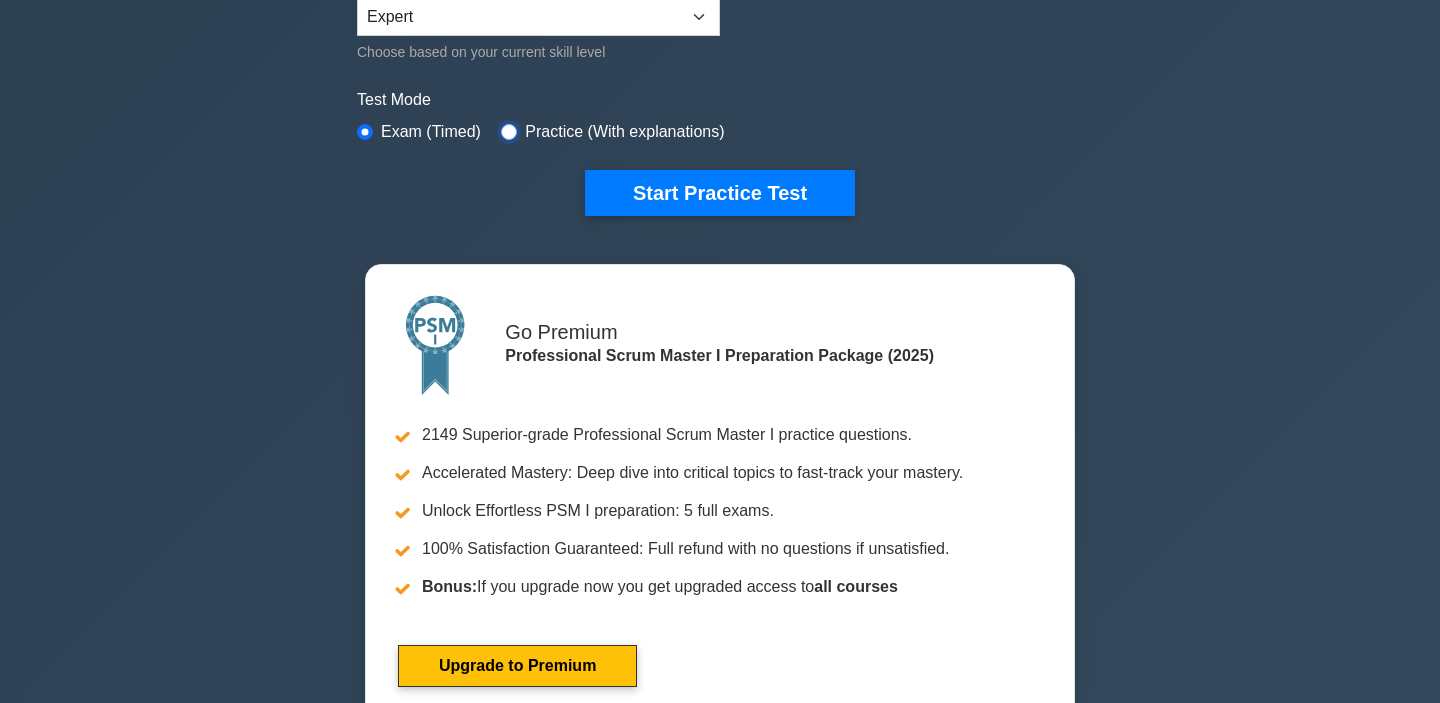 click at bounding box center (509, 132) 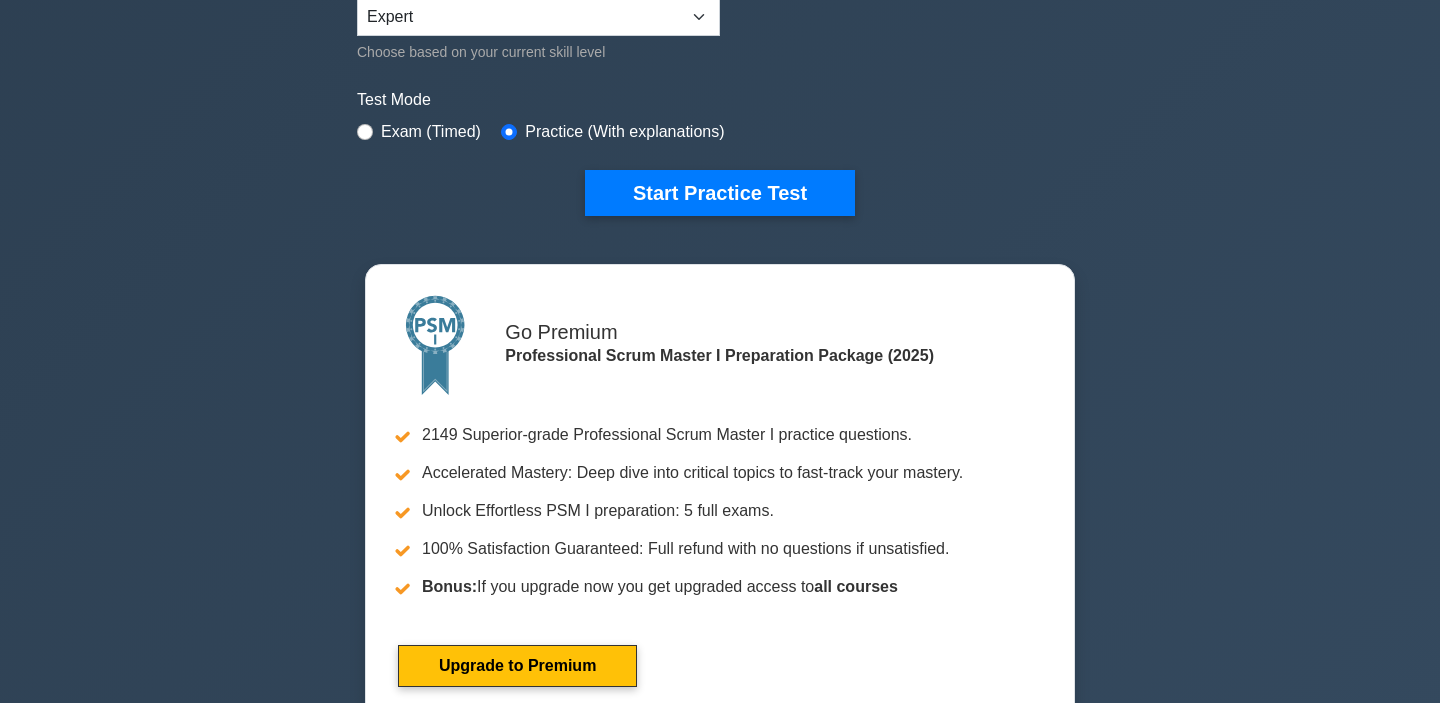 click on "Topics
Scrum Framework Fundamentals
Scrum Artifacts
Scrum Events
Scrum Roles
Scrum in Practice
Product Backlog Management
Sprint Planning and Monitoring
Scale Scrum
Coaching and Facilitation" at bounding box center [720, -101] 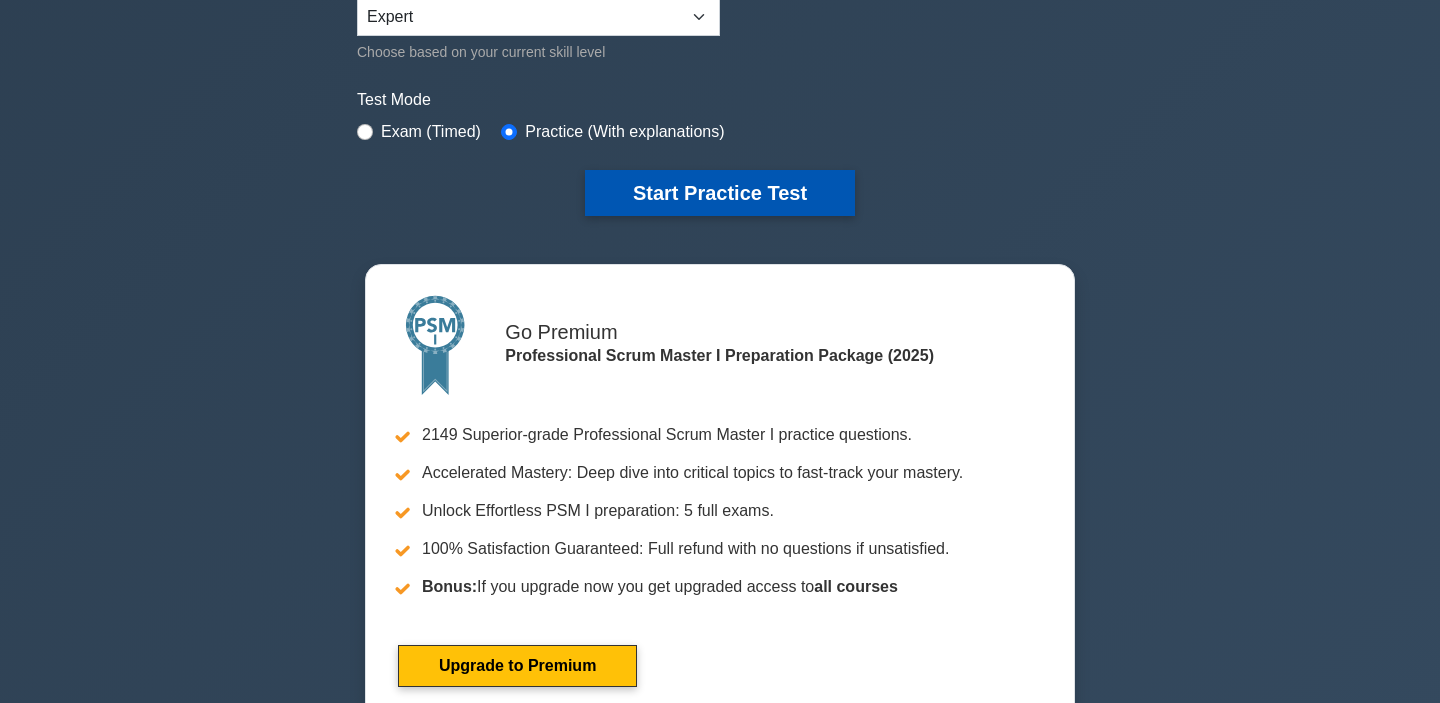 click on "Start Practice Test" at bounding box center (720, 193) 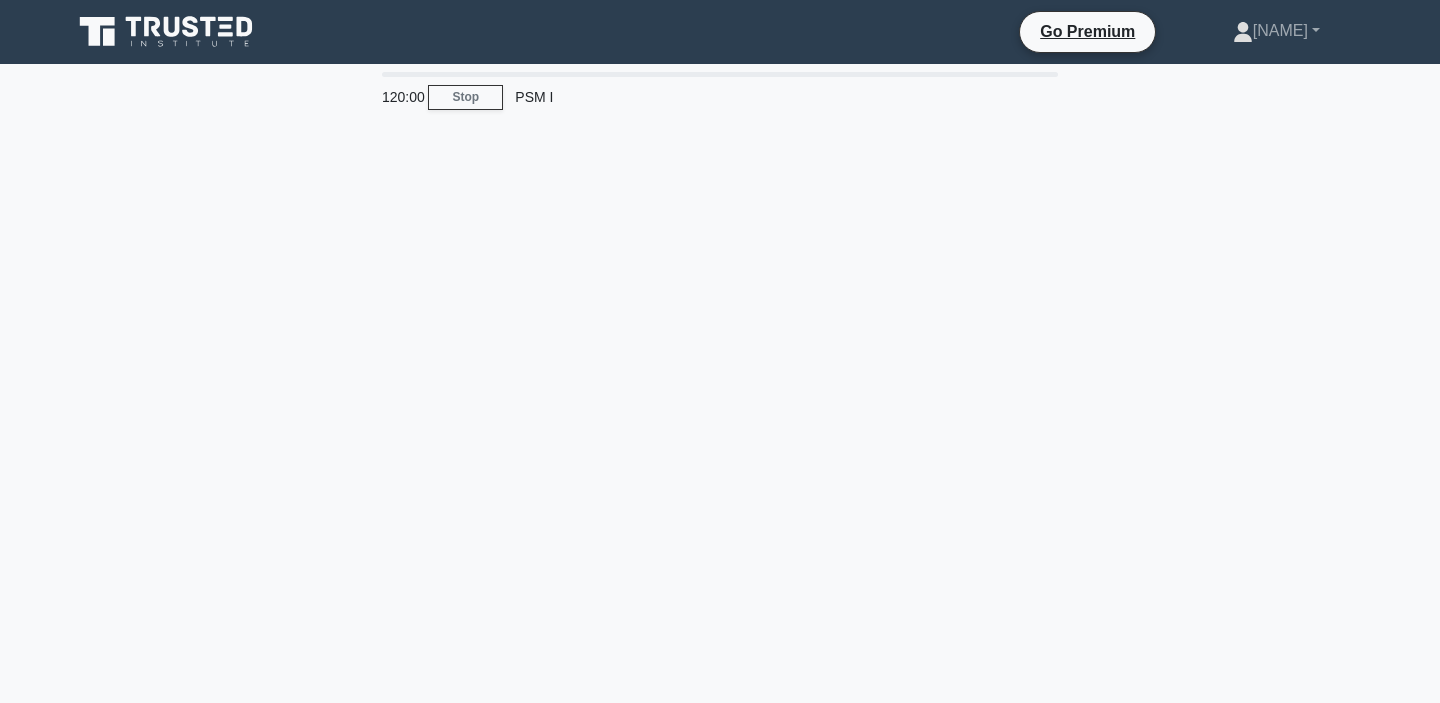 scroll, scrollTop: 0, scrollLeft: 0, axis: both 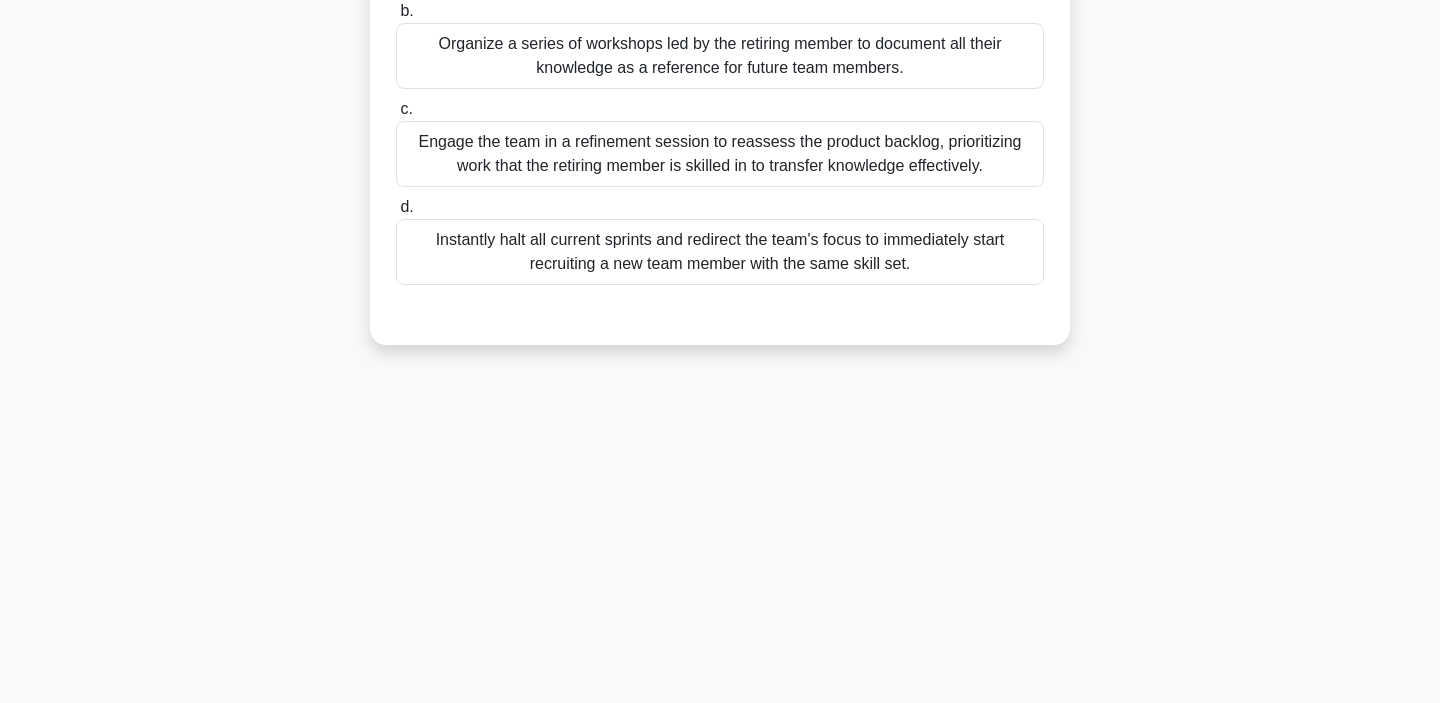 click on "Engage the team in a refinement session to reassess the product backlog, prioritizing work that the retiring member is skilled in to transfer knowledge effectively." at bounding box center [720, 154] 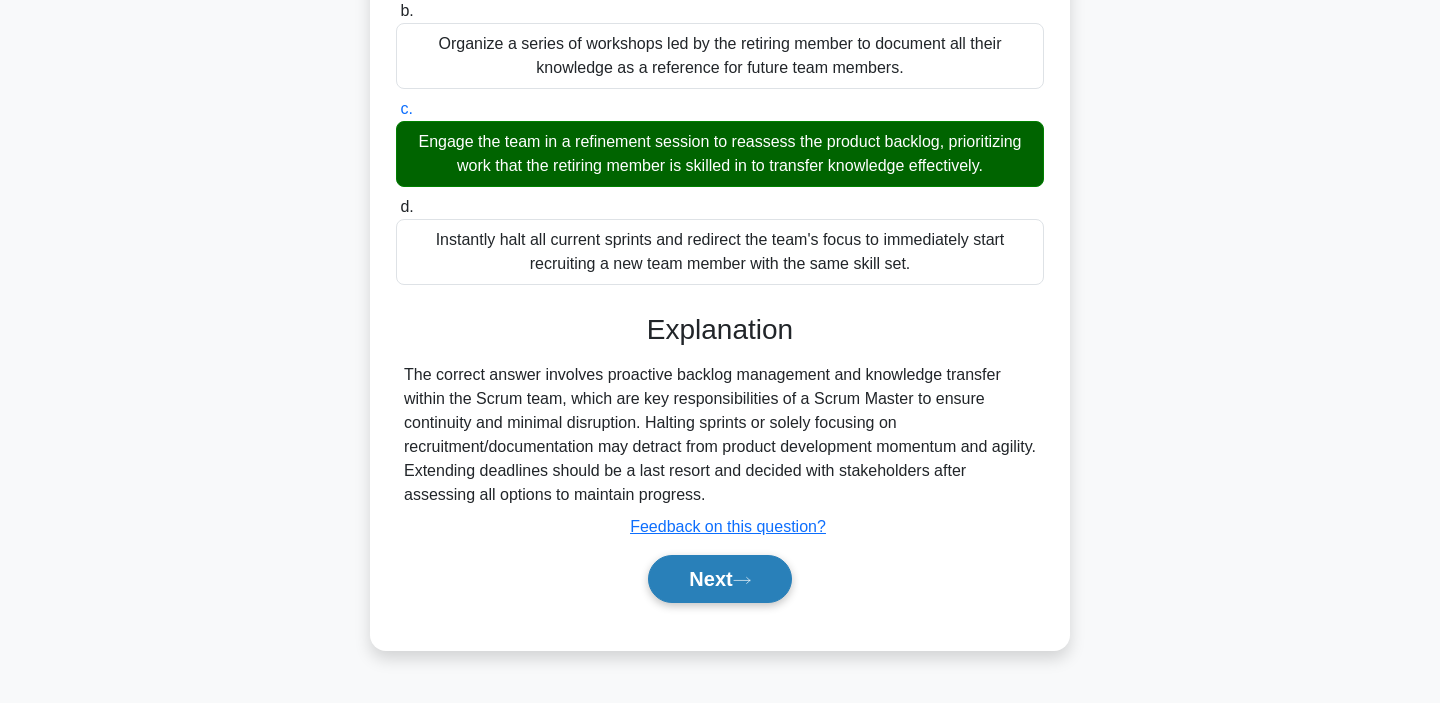 click on "Next" at bounding box center (719, 579) 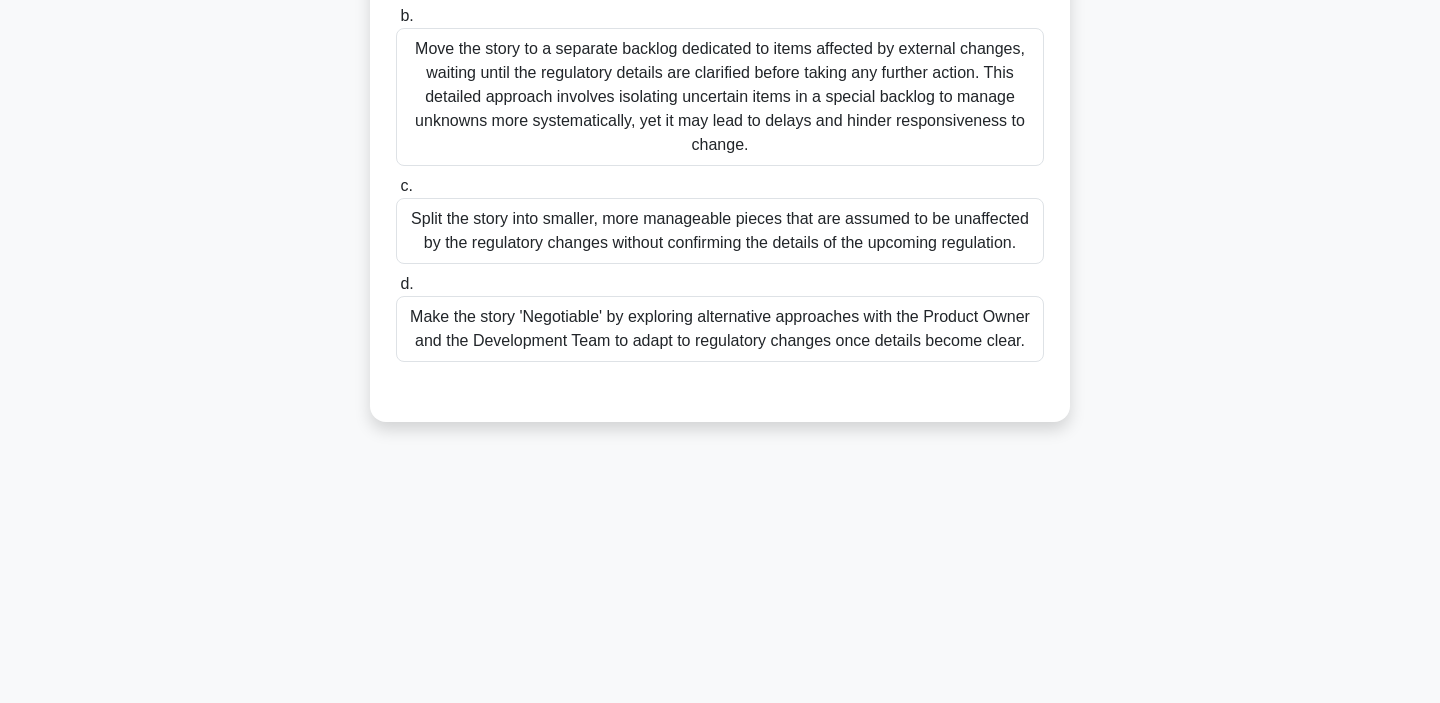 scroll, scrollTop: 377, scrollLeft: 0, axis: vertical 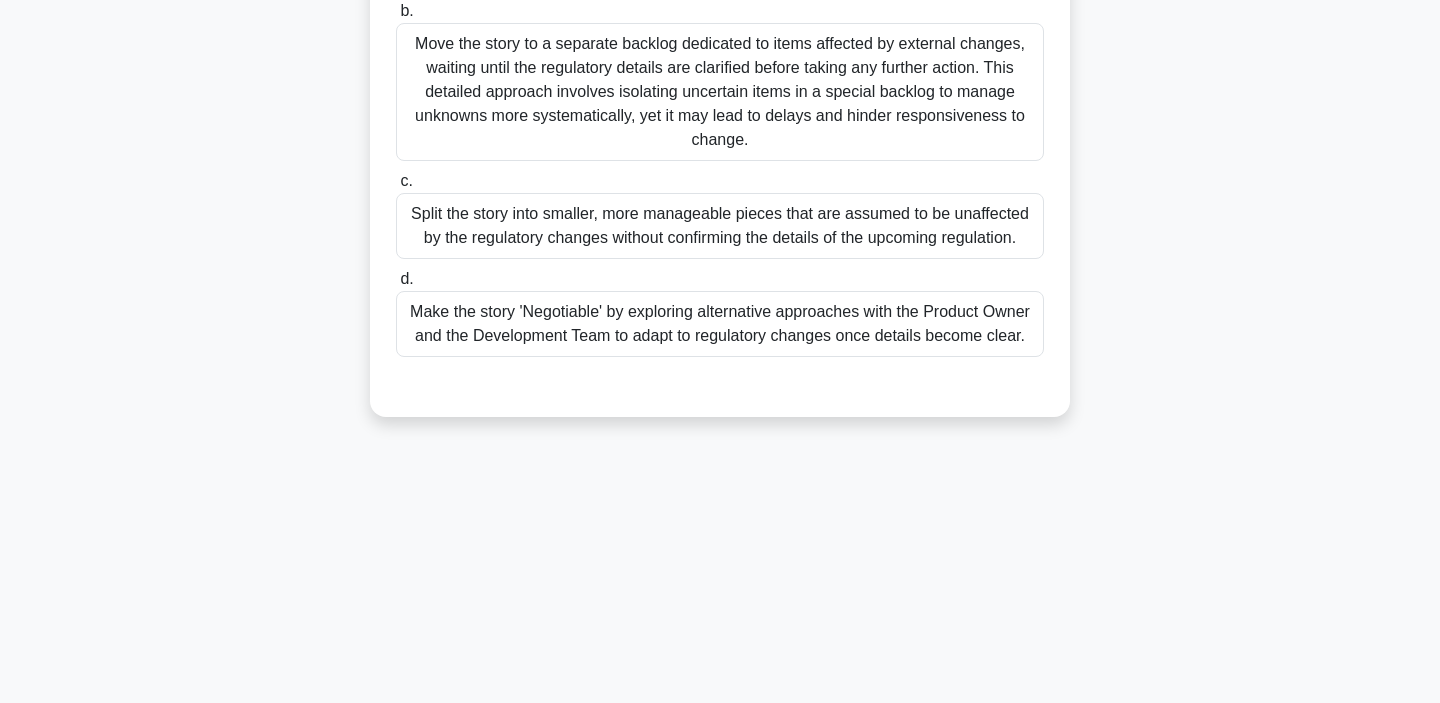 click on "Make the story 'Negotiable' by exploring alternative approaches with the Product Owner and the Development Team to adapt to regulatory changes once details become clear." at bounding box center (720, 324) 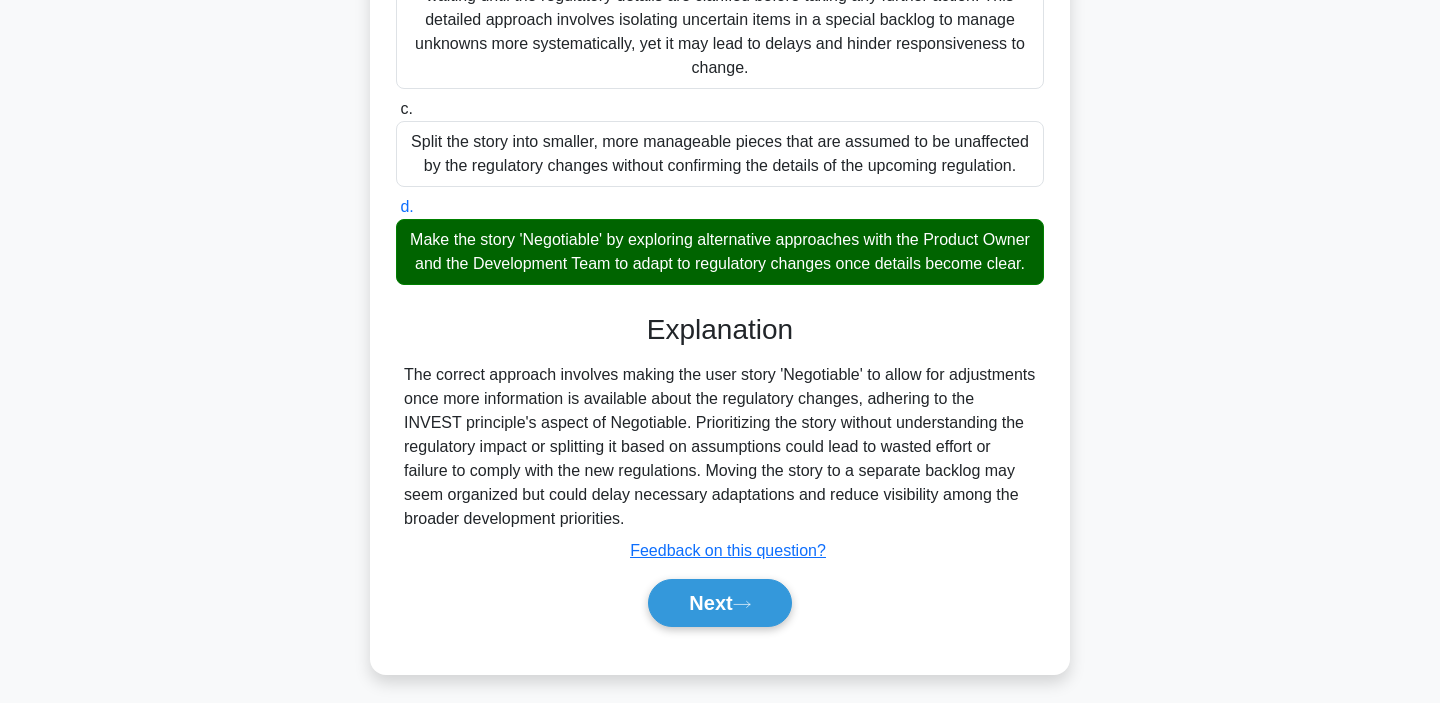 scroll, scrollTop: 458, scrollLeft: 0, axis: vertical 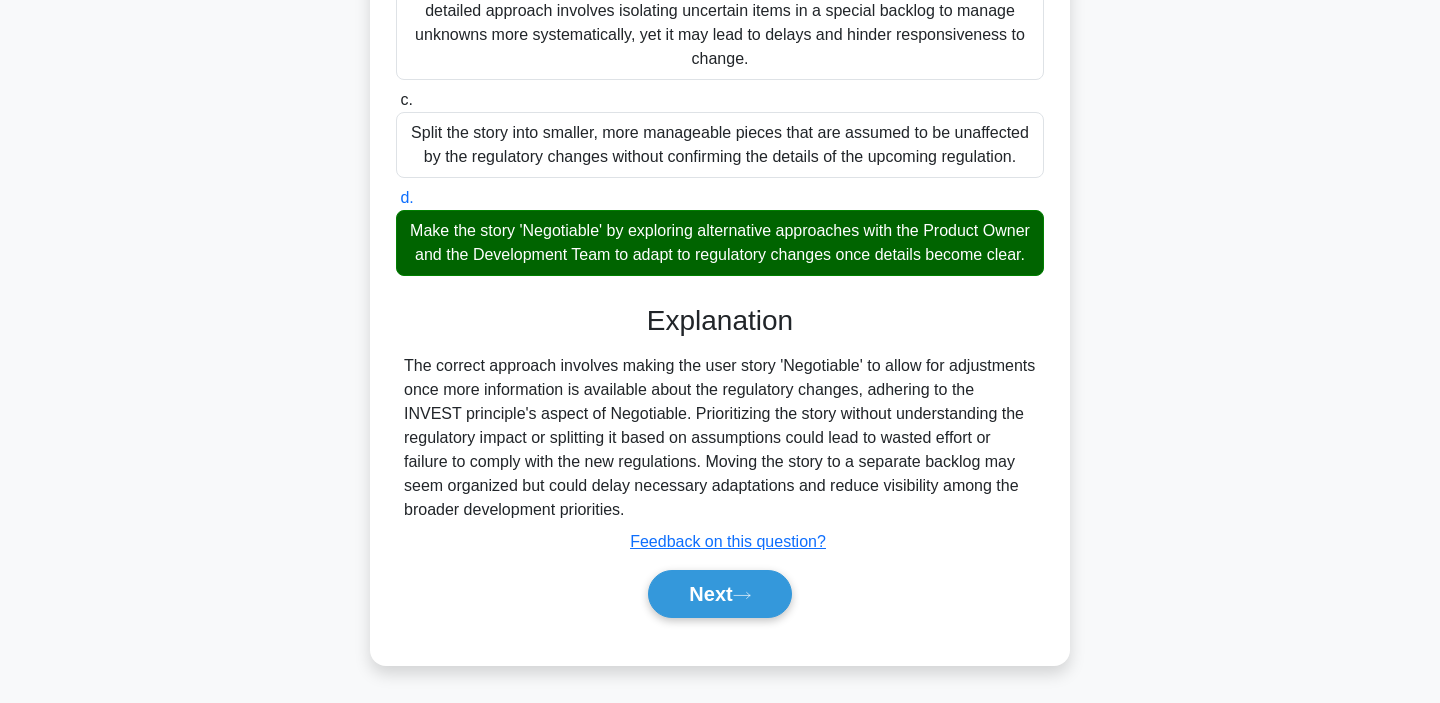 click on "The correct approach involves making the user story 'Negotiable' to allow for adjustments once more information is available about the regulatory changes, adhering to the INVEST principle's aspect of Negotiable. Prioritizing the story without understanding the regulatory impact or splitting it based on assumptions could lead to wasted effort or failure to comply with the new regulations. Moving the story to a separate backlog may seem organized but could delay necessary adaptations and reduce visibility among the broader development priorities." at bounding box center (720, 438) 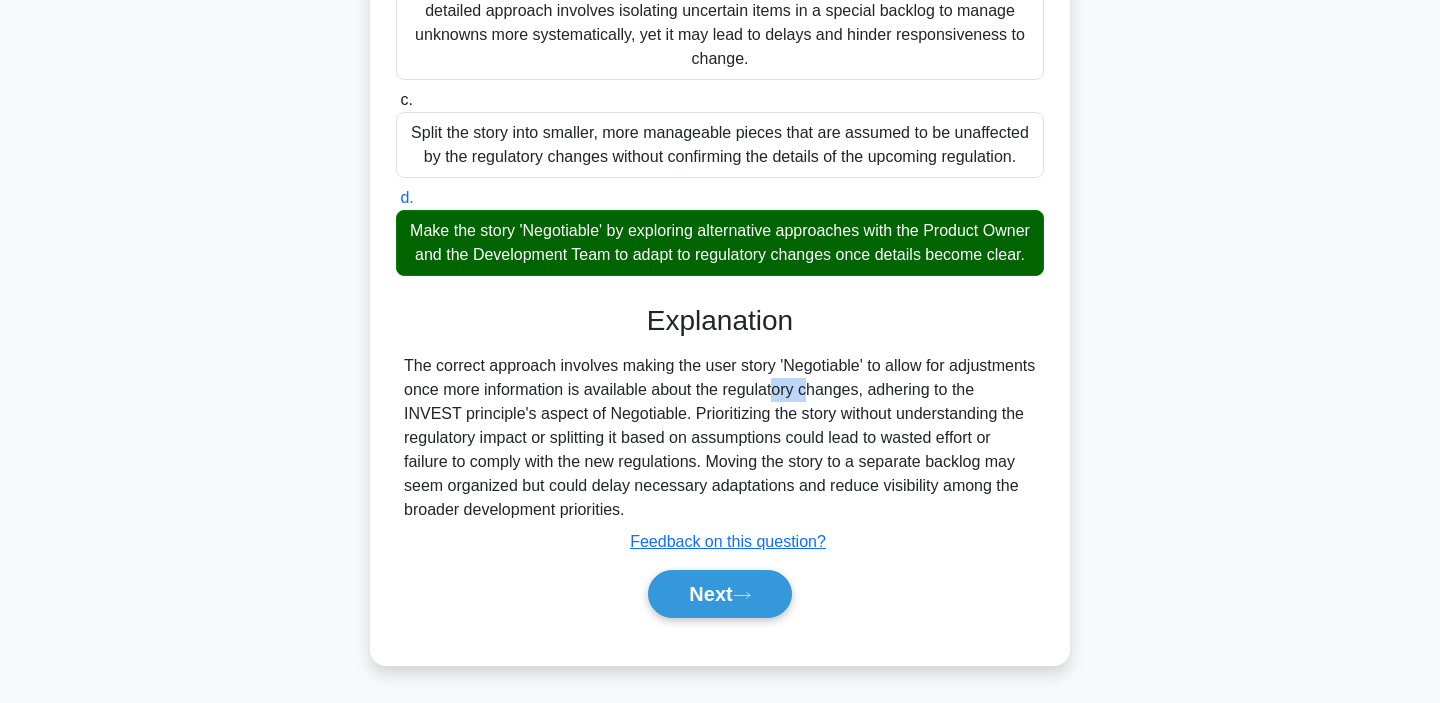 click on "The correct approach involves making the user story 'Negotiable' to allow for adjustments once more information is available about the regulatory changes, adhering to the INVEST principle's aspect of Negotiable. Prioritizing the story without understanding the regulatory impact or splitting it based on assumptions could lead to wasted effort or failure to comply with the new regulations. Moving the story to a separate backlog may seem organized but could delay necessary adaptations and reduce visibility among the broader development priorities." at bounding box center (720, 438) 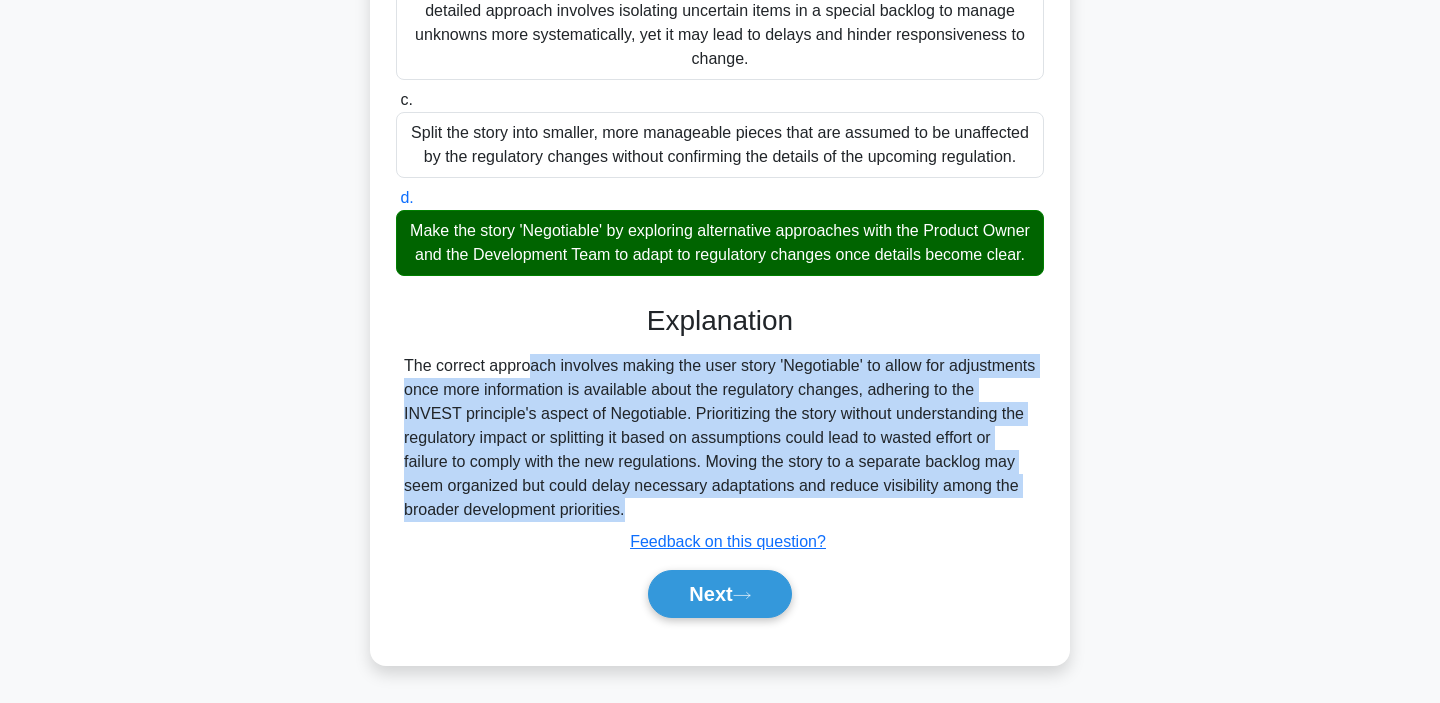 click on "The correct approach involves making the user story 'Negotiable' to allow for adjustments once more information is available about the regulatory changes, adhering to the INVEST principle's aspect of Negotiable. Prioritizing the story without understanding the regulatory impact or splitting it based on assumptions could lead to wasted effort or failure to comply with the new regulations. Moving the story to a separate backlog may seem organized but could delay necessary adaptations and reduce visibility among the broader development priorities." at bounding box center [720, 438] 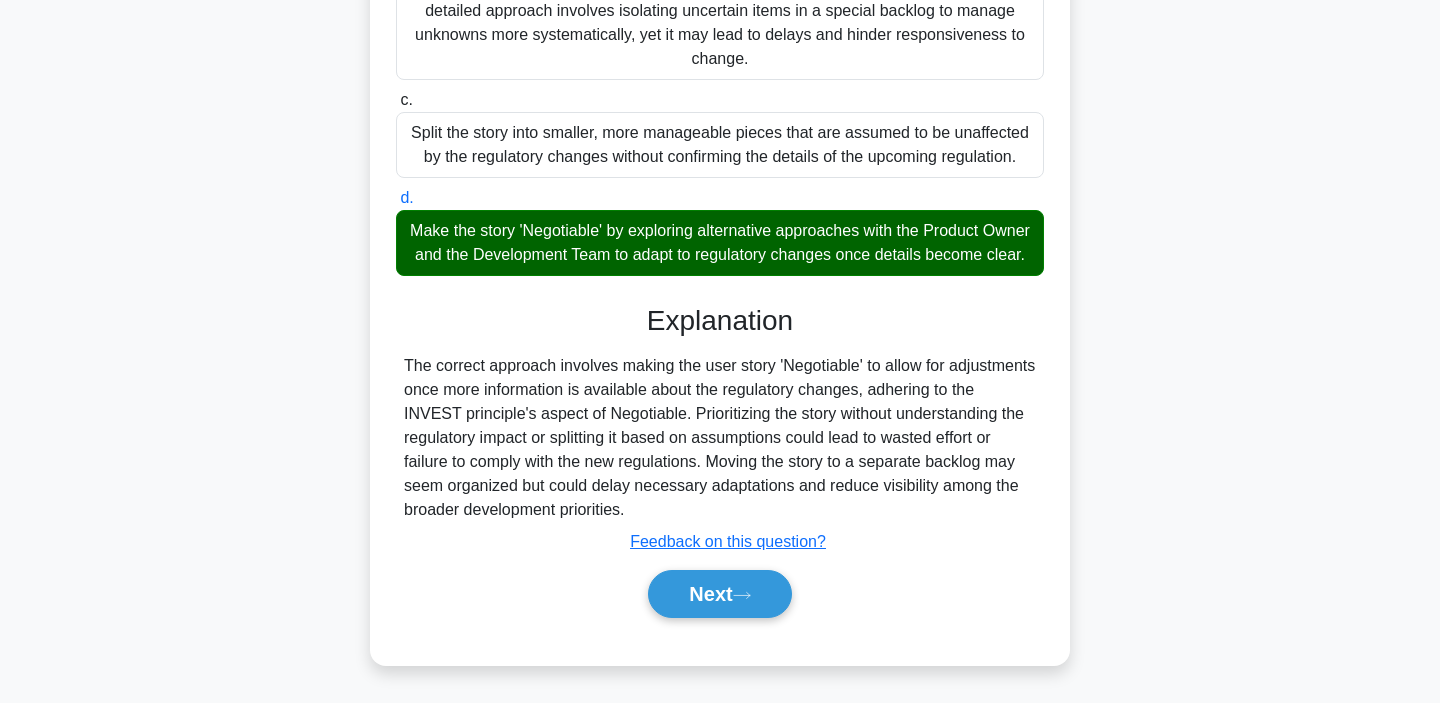 click on "The correct approach involves making the user story 'Negotiable' to allow for adjustments once more information is available about the regulatory changes, adhering to the INVEST principle's aspect of Negotiable. Prioritizing the story without understanding the regulatory impact or splitting it based on assumptions could lead to wasted effort or failure to comply with the new regulations. Moving the story to a separate backlog may seem organized but could delay necessary adaptations and reduce visibility among the broader development priorities." at bounding box center (720, 438) 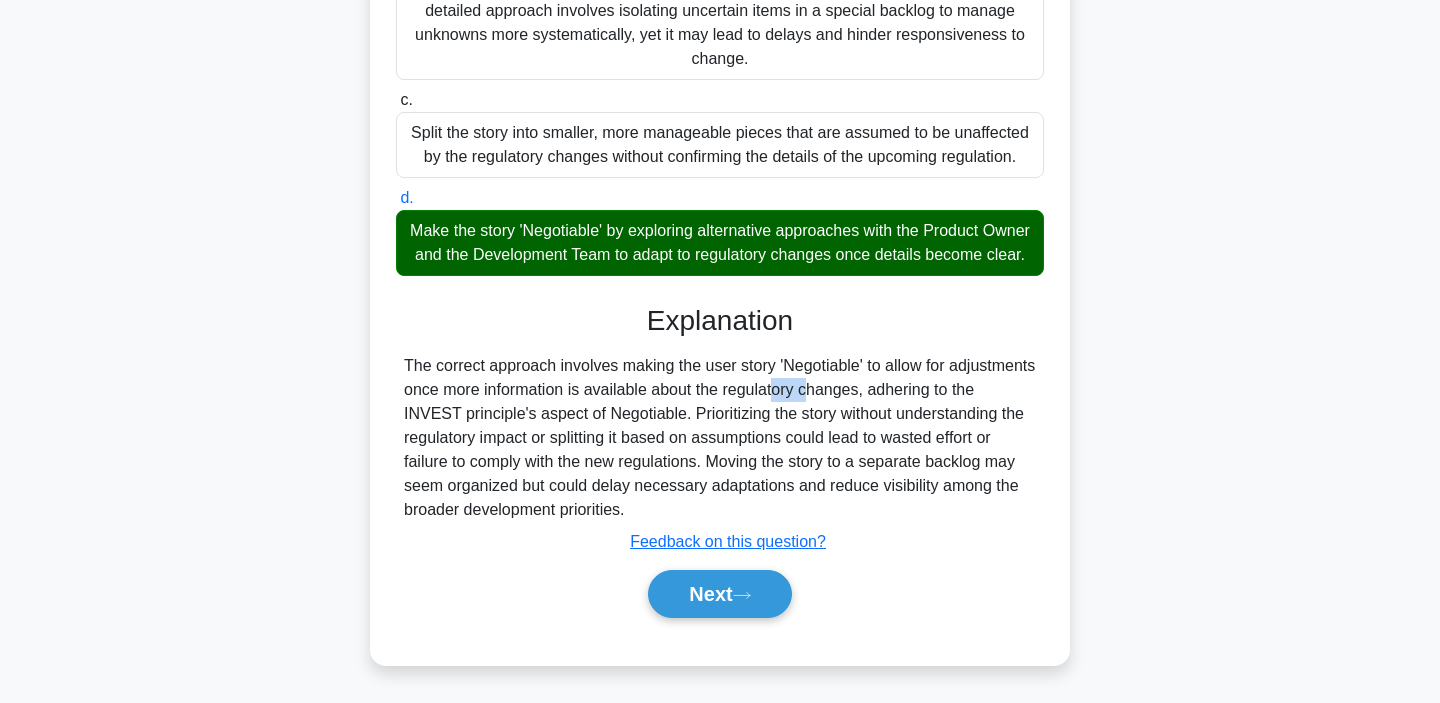 click on "The correct approach involves making the user story 'Negotiable' to allow for adjustments once more information is available about the regulatory changes, adhering to the INVEST principle's aspect of Negotiable. Prioritizing the story without understanding the regulatory impact or splitting it based on assumptions could lead to wasted effort or failure to comply with the new regulations. Moving the story to a separate backlog may seem organized but could delay necessary adaptations and reduce visibility among the broader development priorities." at bounding box center [720, 438] 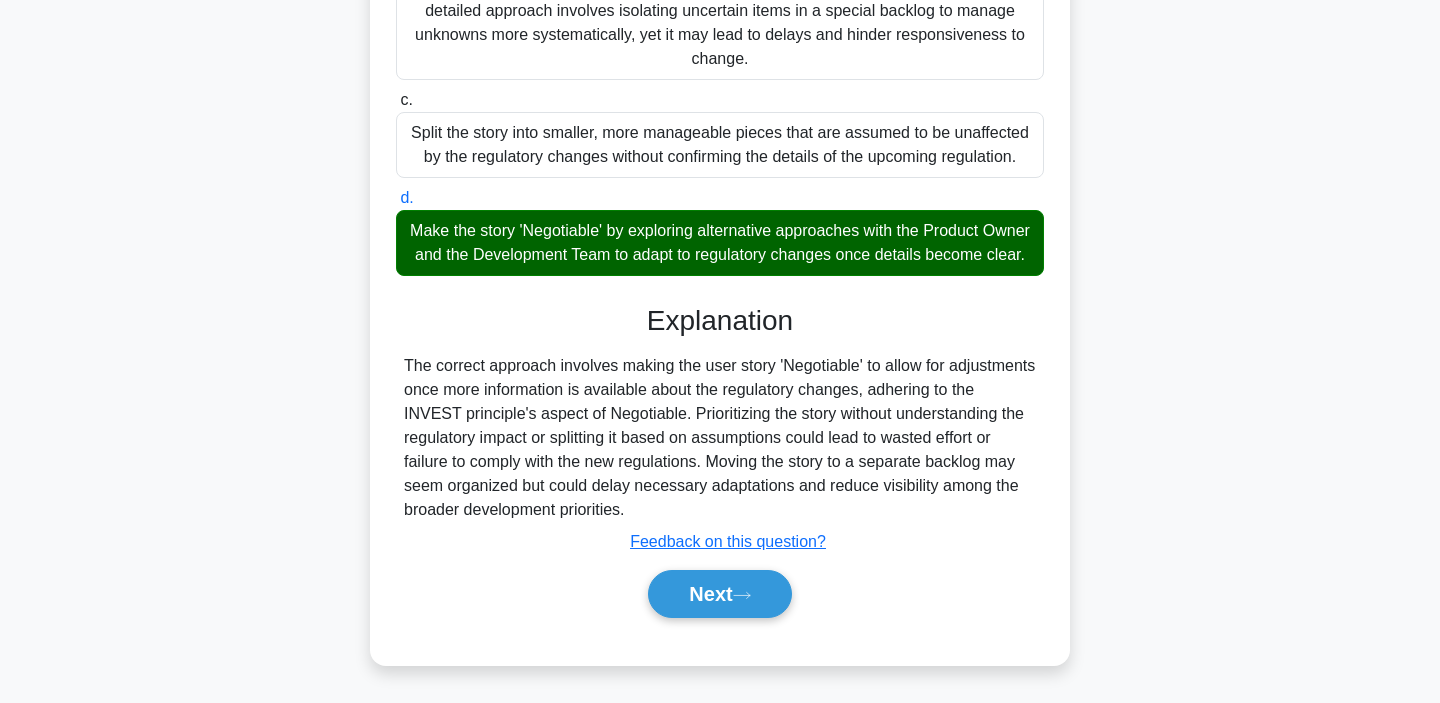 click on "The correct approach involves making the user story 'Negotiable' to allow for adjustments once more information is available about the regulatory changes, adhering to the INVEST principle's aspect of Negotiable. Prioritizing the story without understanding the regulatory impact or splitting it based on assumptions could lead to wasted effort or failure to comply with the new regulations. Moving the story to a separate backlog may seem organized but could delay necessary adaptations and reduce visibility among the broader development priorities." at bounding box center [720, 438] 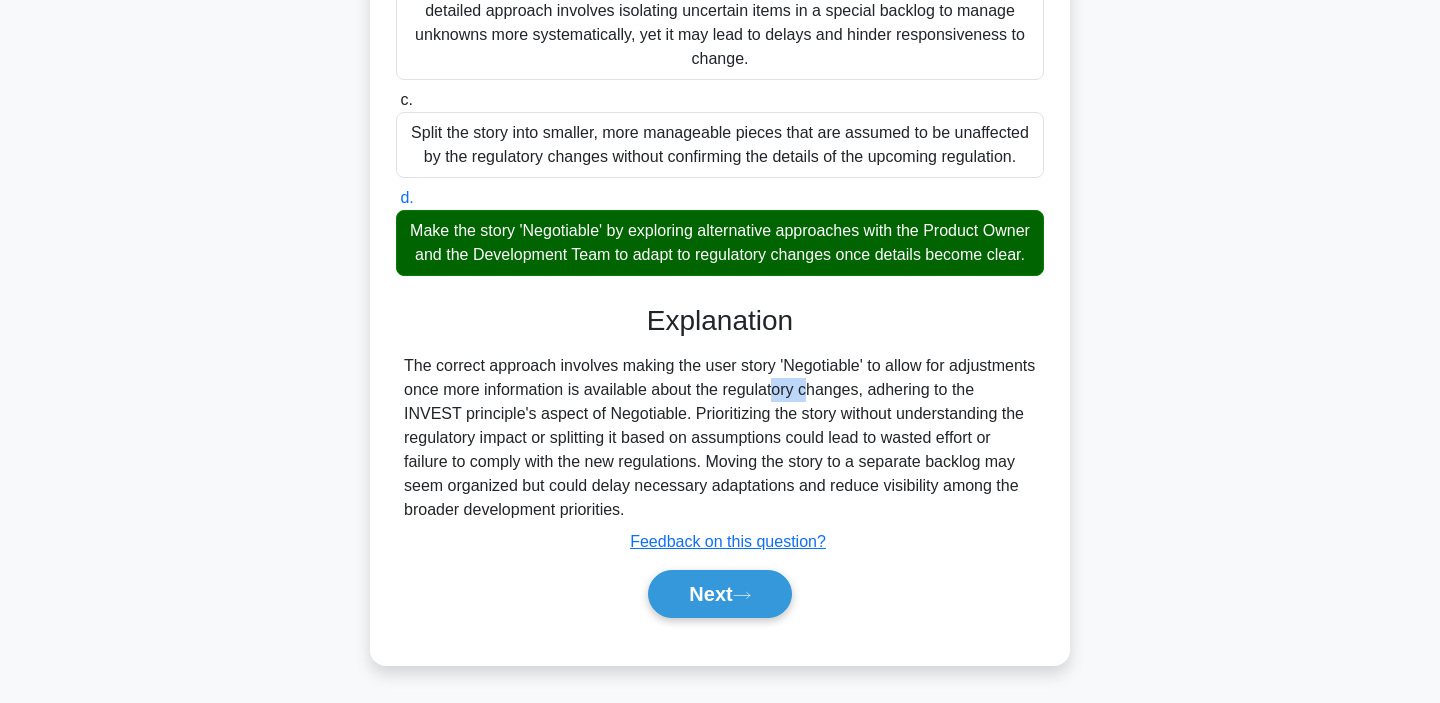 click on "The correct approach involves making the user story 'Negotiable' to allow for adjustments once more information is available about the regulatory changes, adhering to the INVEST principle's aspect of Negotiable. Prioritizing the story without understanding the regulatory impact or splitting it based on assumptions could lead to wasted effort or failure to comply with the new regulations. Moving the story to a separate backlog may seem organized but could delay necessary adaptations and reduce visibility among the broader development priorities." at bounding box center (720, 438) 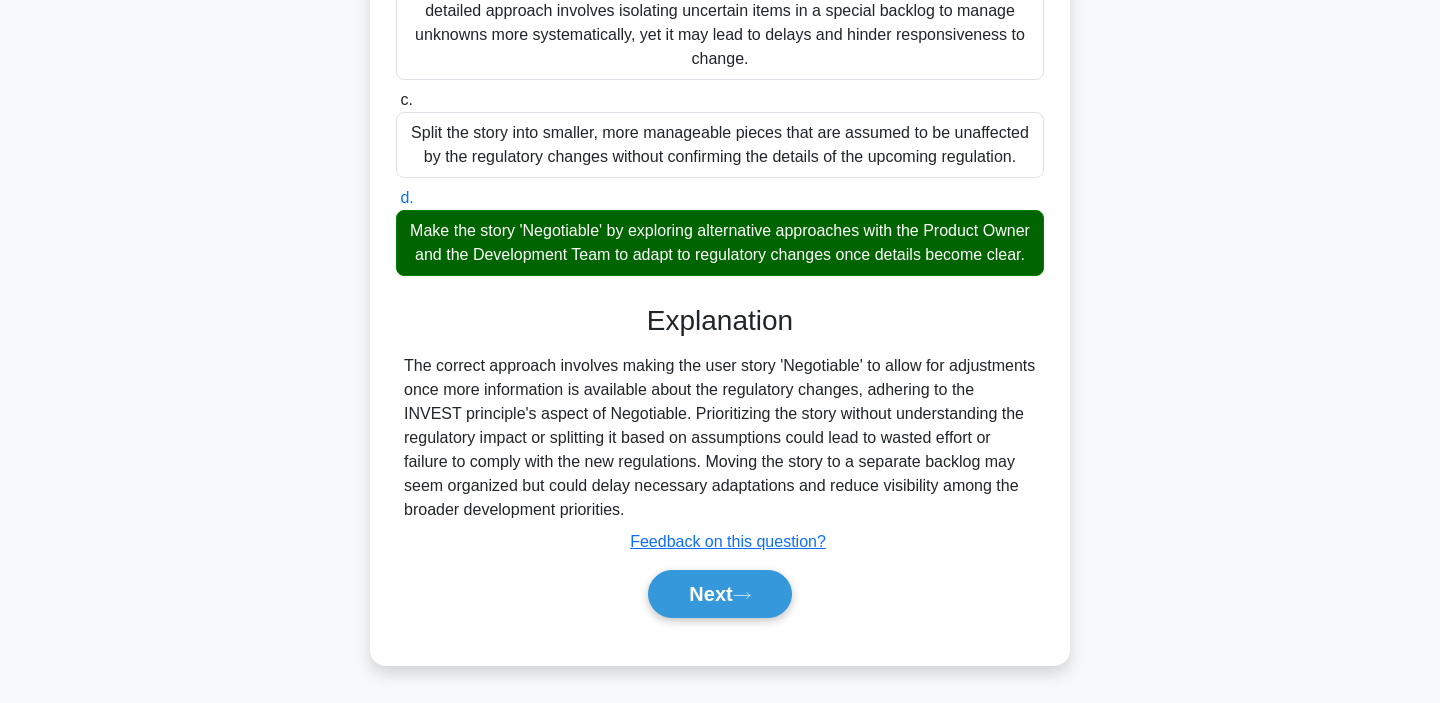 click on "The correct approach involves making the user story 'Negotiable' to allow for adjustments once more information is available about the regulatory changes, adhering to the INVEST principle's aspect of Negotiable. Prioritizing the story without understanding the regulatory impact or splitting it based on assumptions could lead to wasted effort or failure to comply with the new regulations. Moving the story to a separate backlog may seem organized but could delay necessary adaptations and reduce visibility among the broader development priorities." at bounding box center (720, 438) 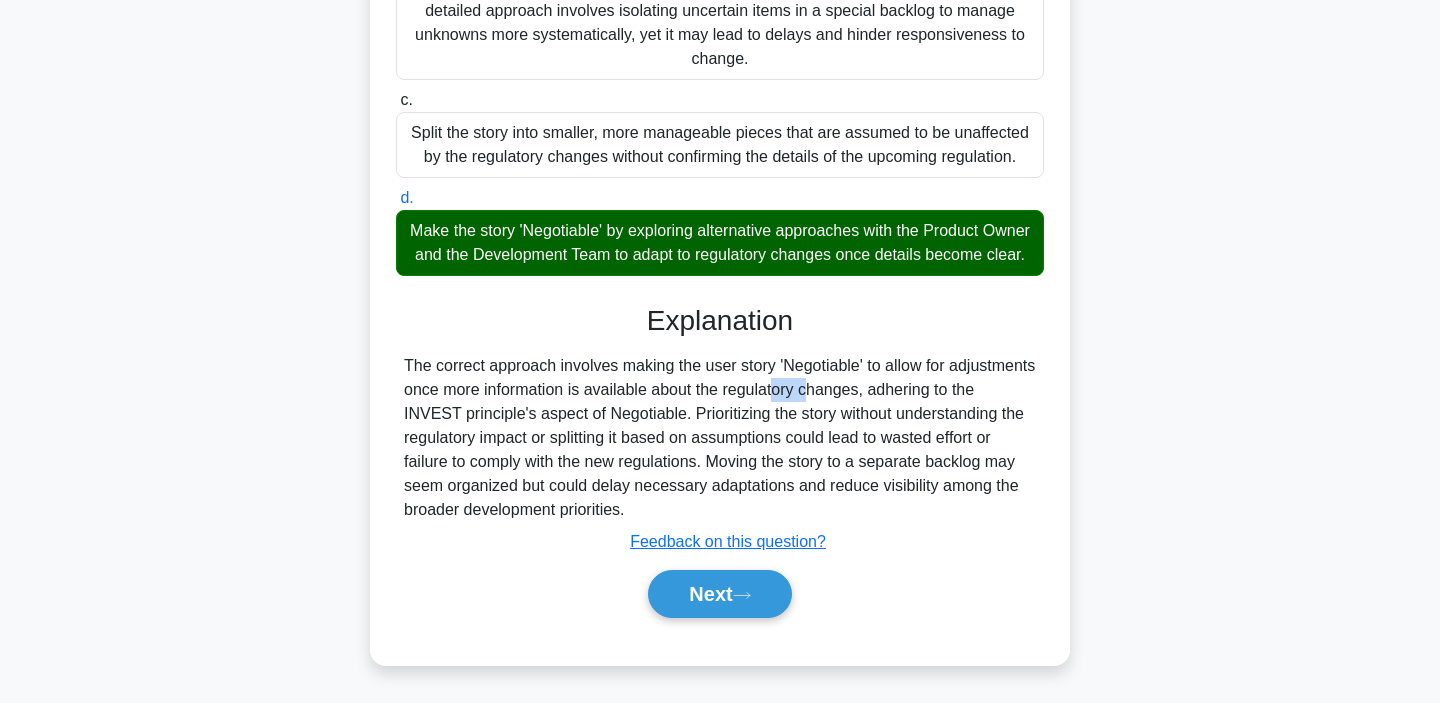 click on "The correct approach involves making the user story 'Negotiable' to allow for adjustments once more information is available about the regulatory changes, adhering to the INVEST principle's aspect of Negotiable. Prioritizing the story without understanding the regulatory impact or splitting it based on assumptions could lead to wasted effort or failure to comply with the new regulations. Moving the story to a separate backlog may seem organized but could delay necessary adaptations and reduce visibility among the broader development priorities." at bounding box center [720, 438] 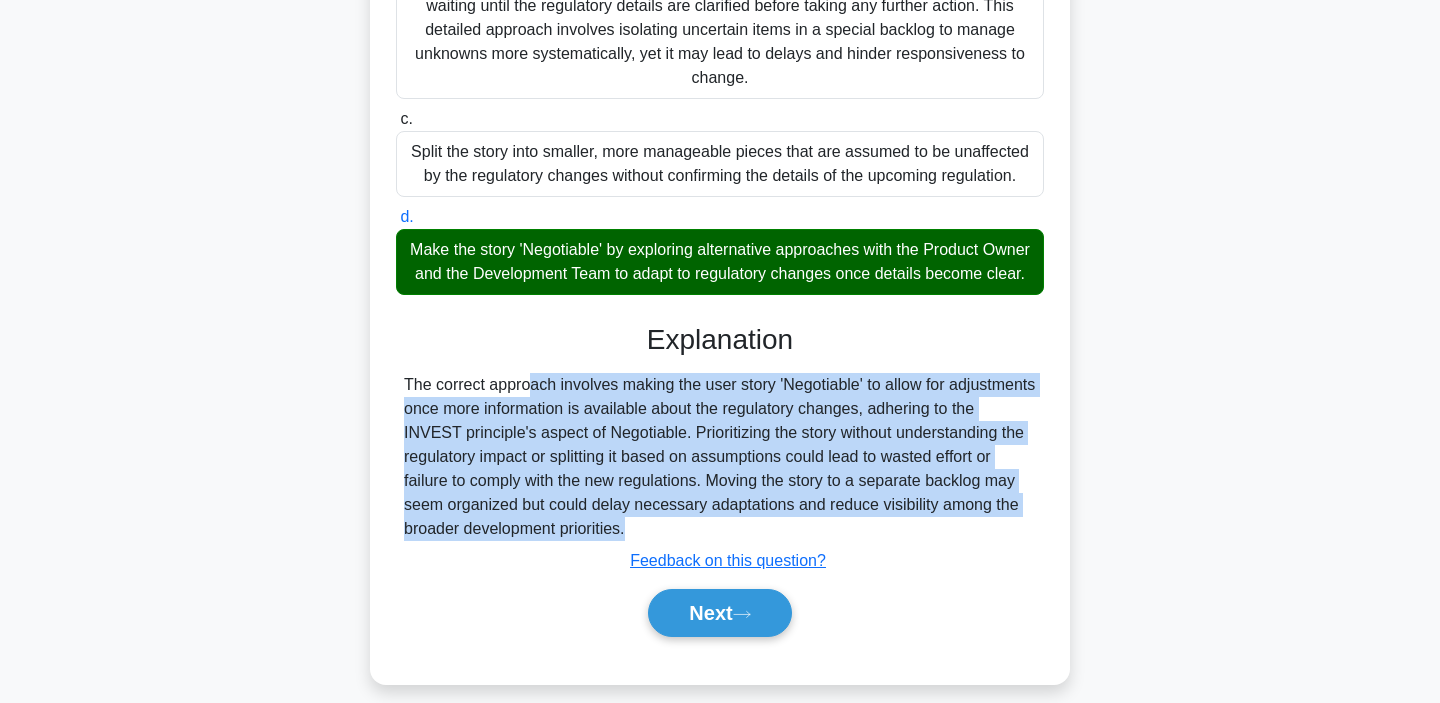 scroll, scrollTop: 458, scrollLeft: 0, axis: vertical 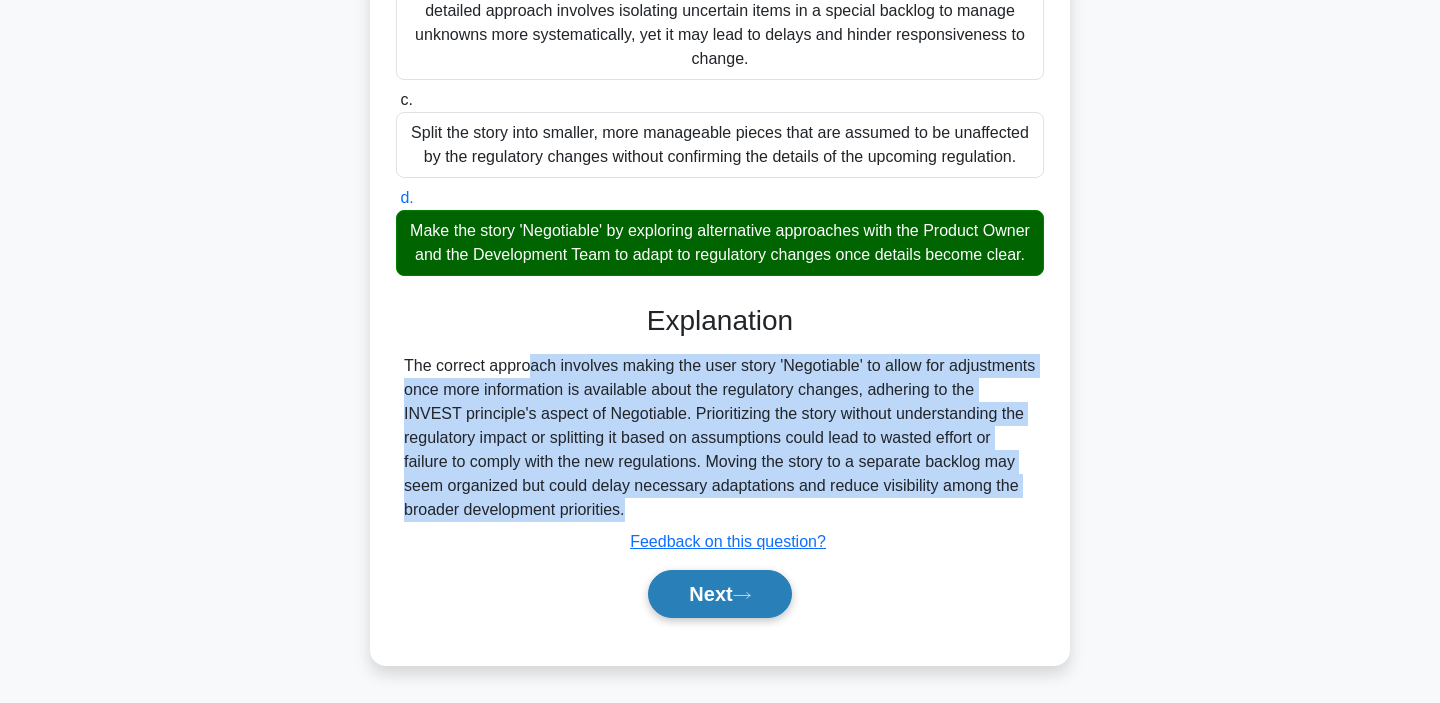 click on "Next" at bounding box center (719, 594) 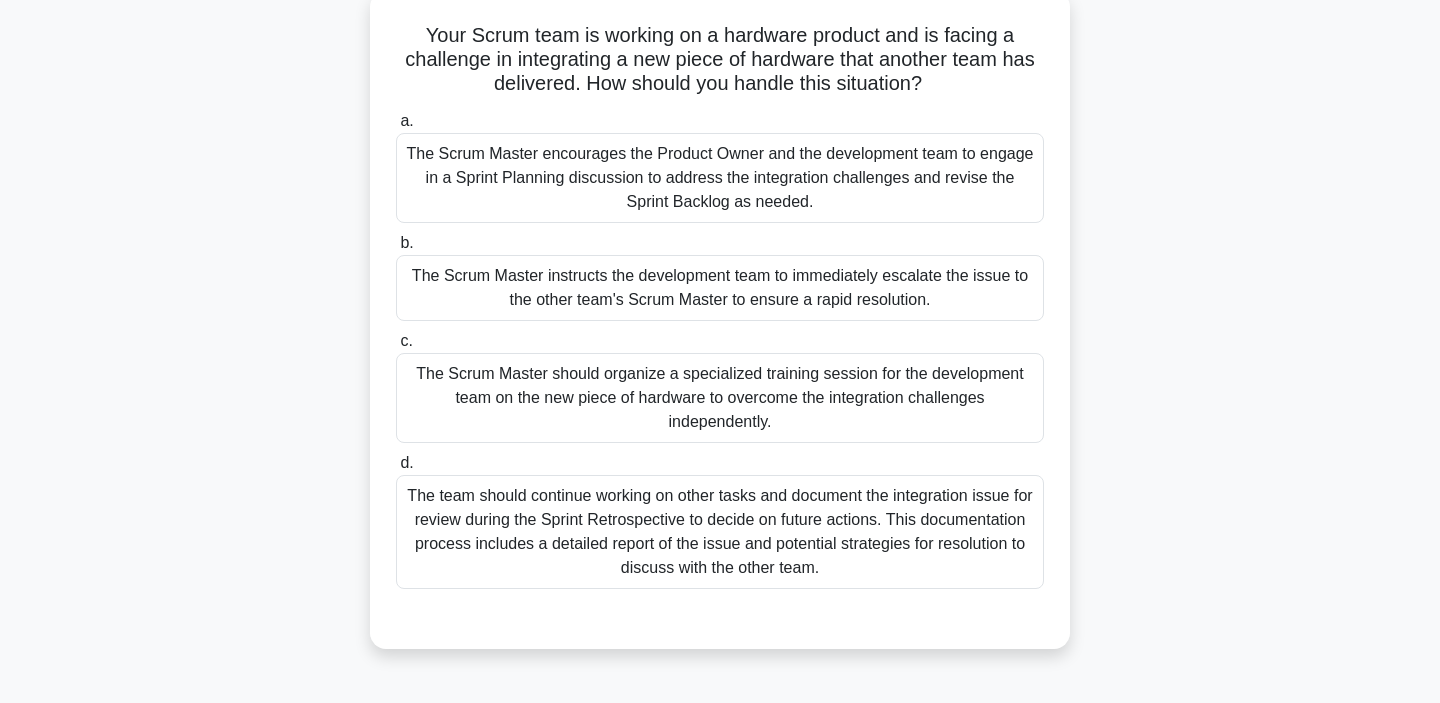 scroll, scrollTop: 129, scrollLeft: 0, axis: vertical 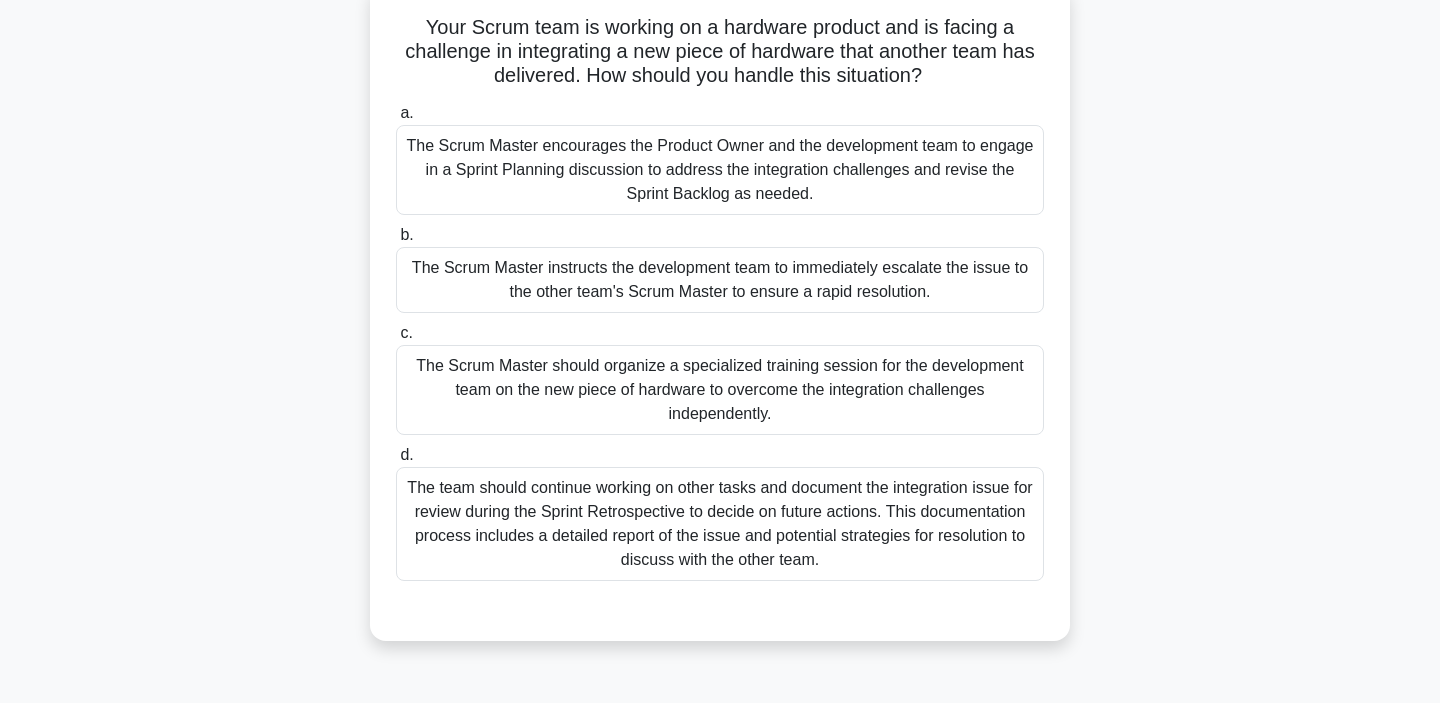 click on "The Scrum Master encourages the Product Owner and the development team to engage in a Sprint Planning discussion to address the integration challenges and revise the Sprint Backlog as needed." at bounding box center (720, 170) 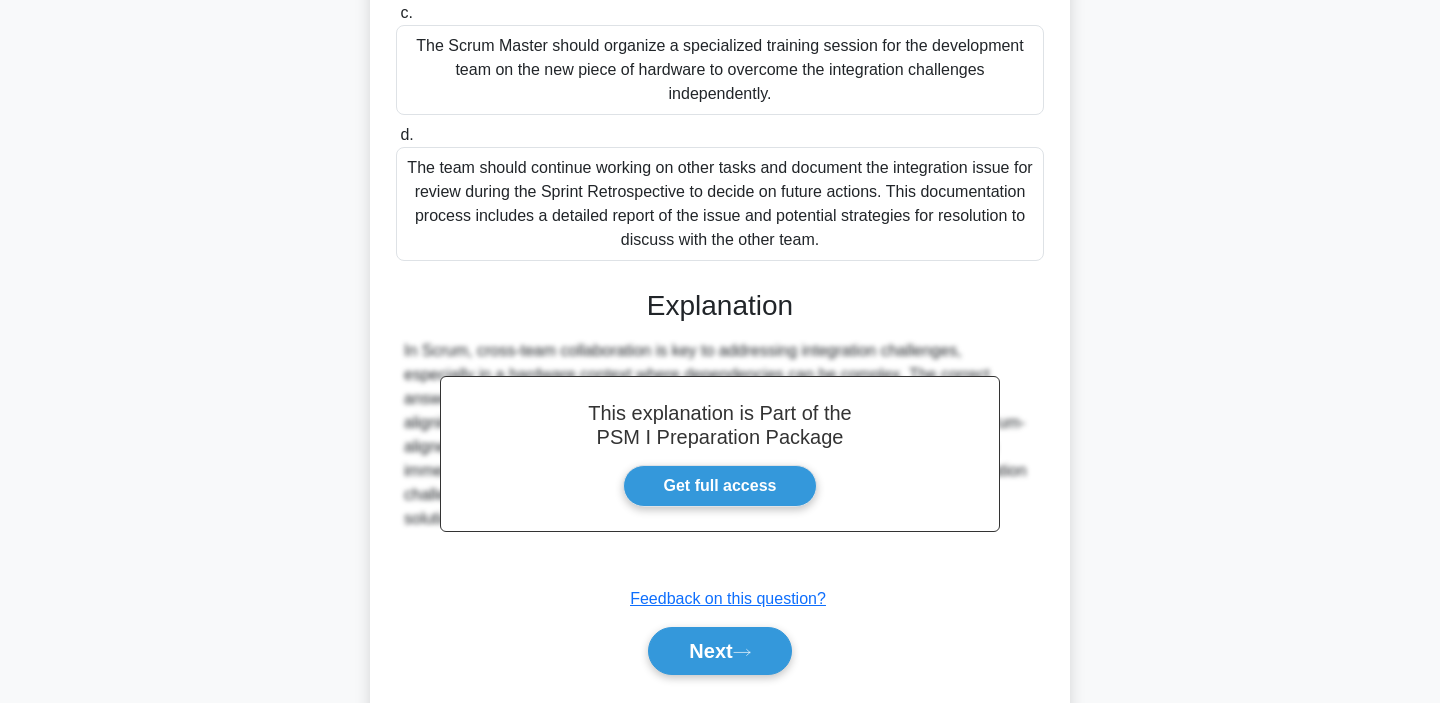 scroll, scrollTop: 506, scrollLeft: 0, axis: vertical 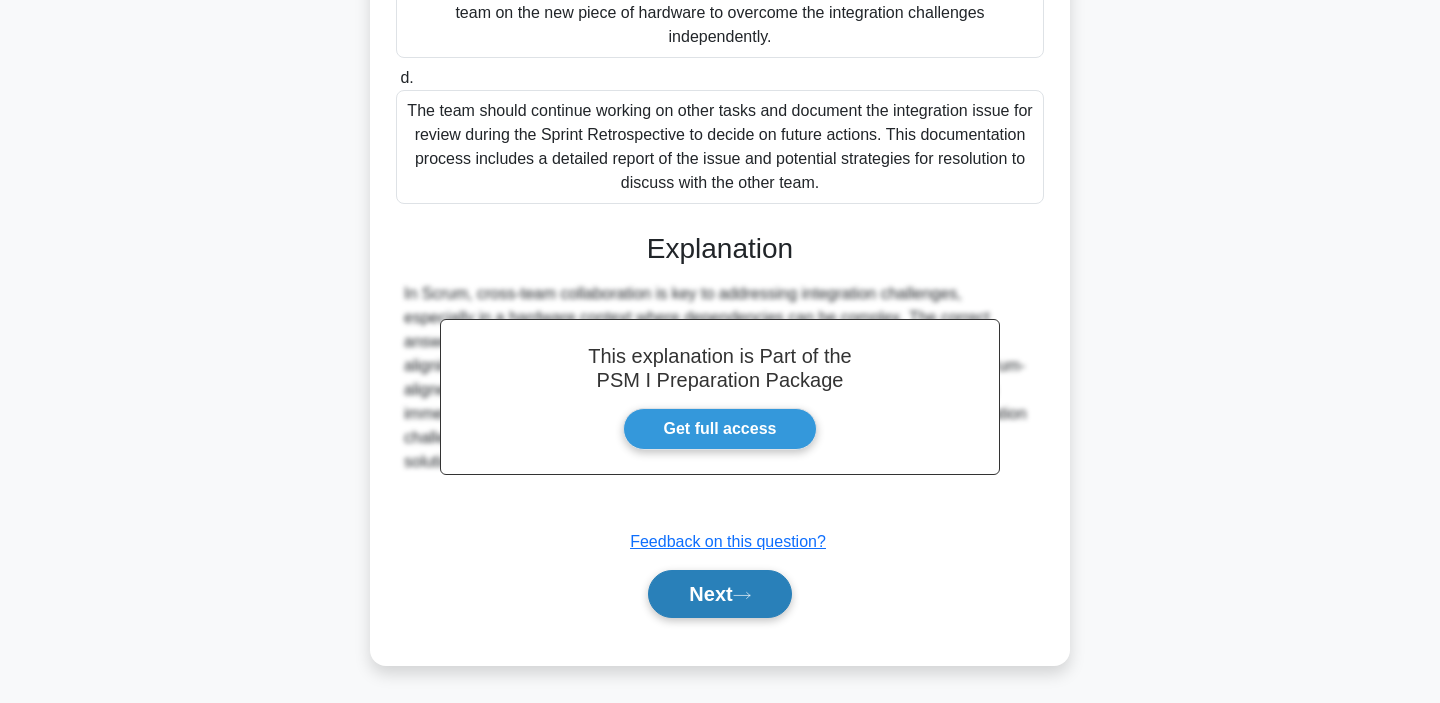 click on "Next" at bounding box center (719, 594) 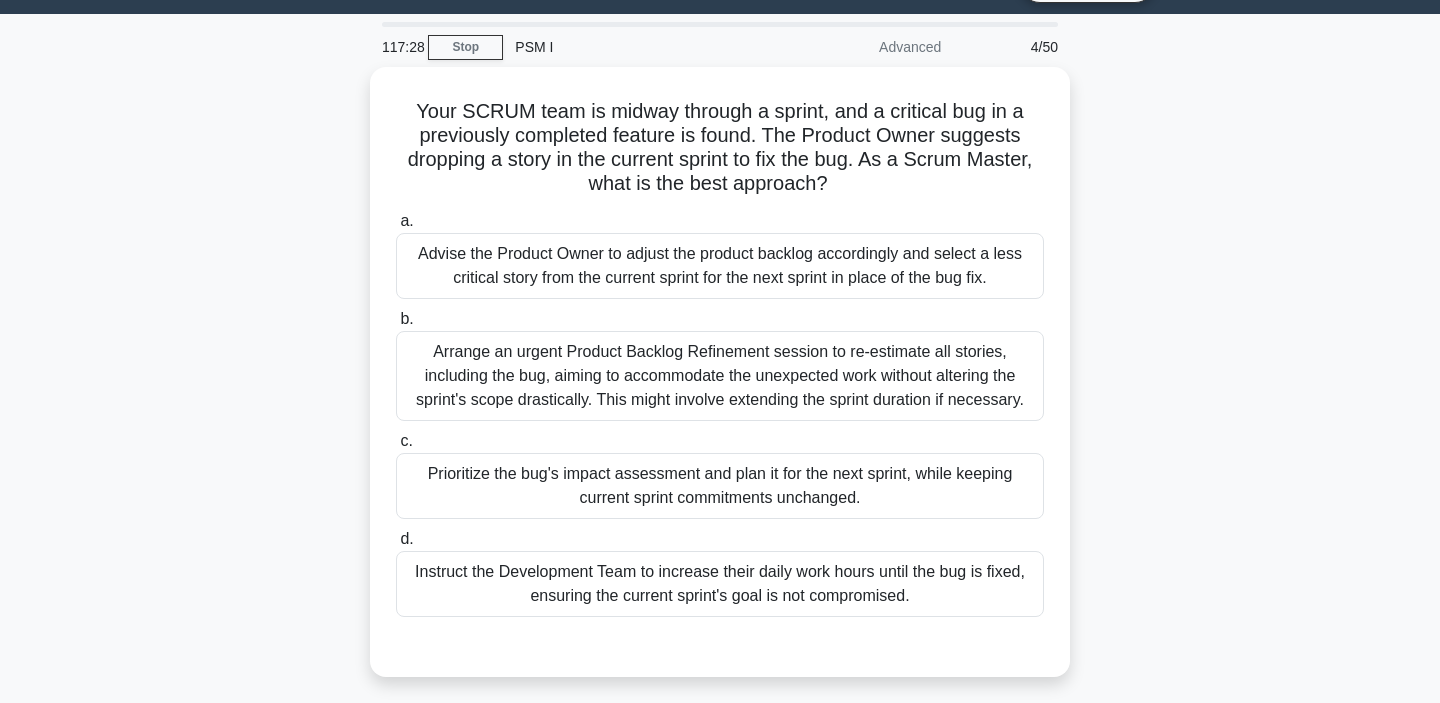 scroll, scrollTop: 48, scrollLeft: 0, axis: vertical 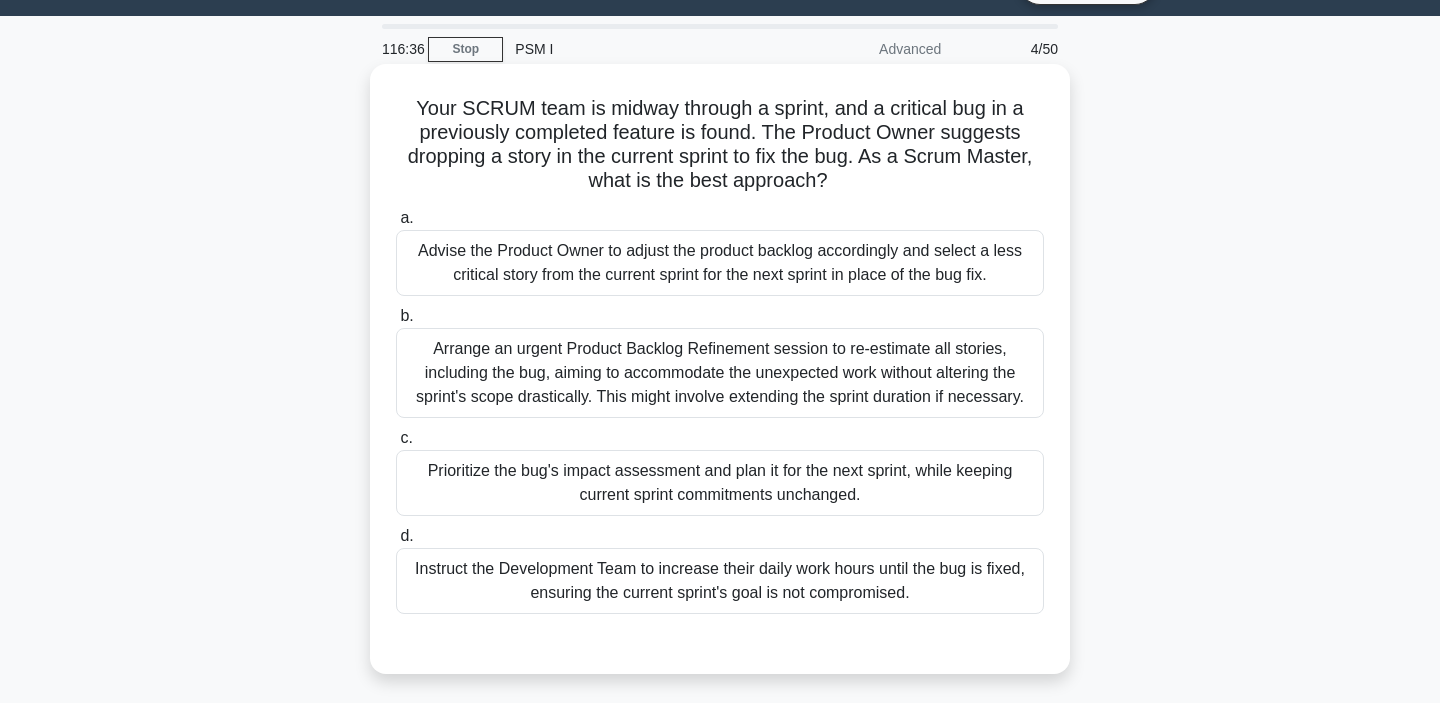 click on "Prioritize the bug's impact assessment and plan it for the next sprint, while keeping current sprint commitments unchanged." at bounding box center [720, 483] 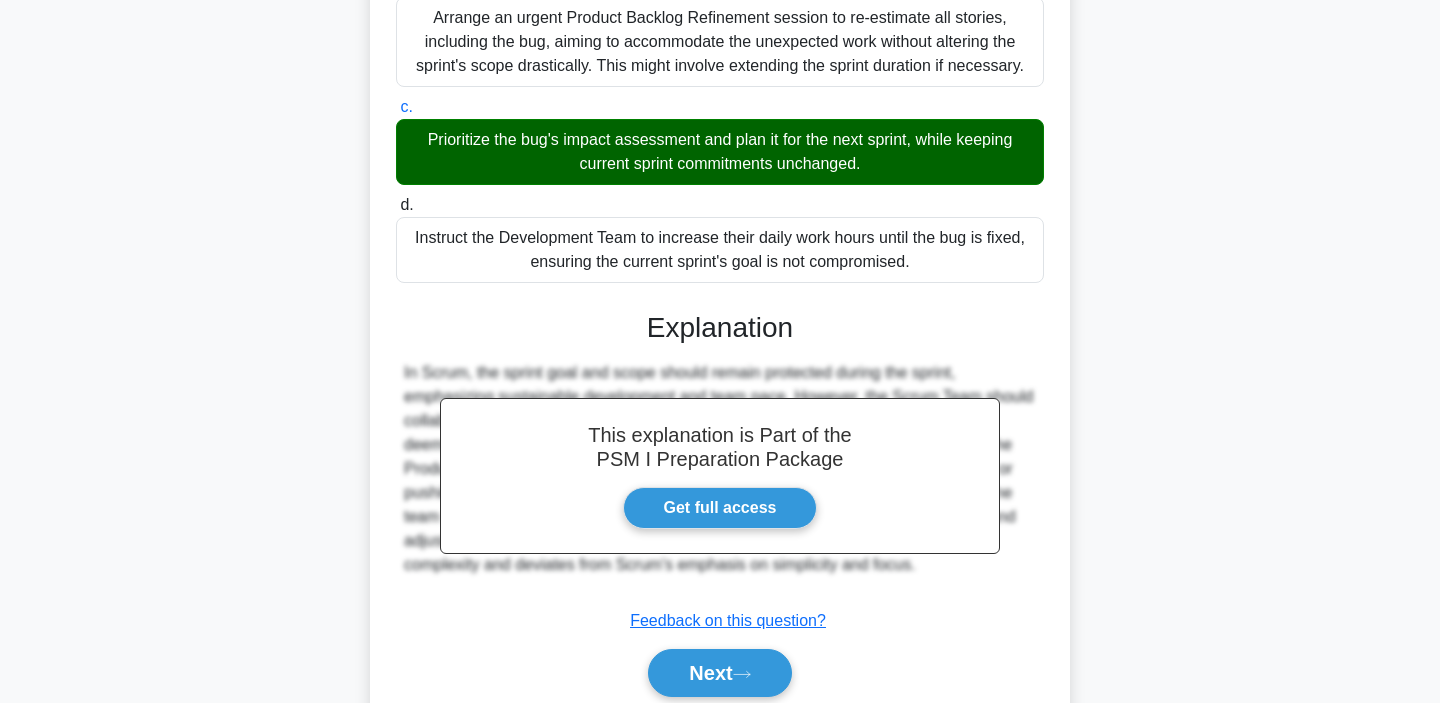 scroll, scrollTop: 386, scrollLeft: 0, axis: vertical 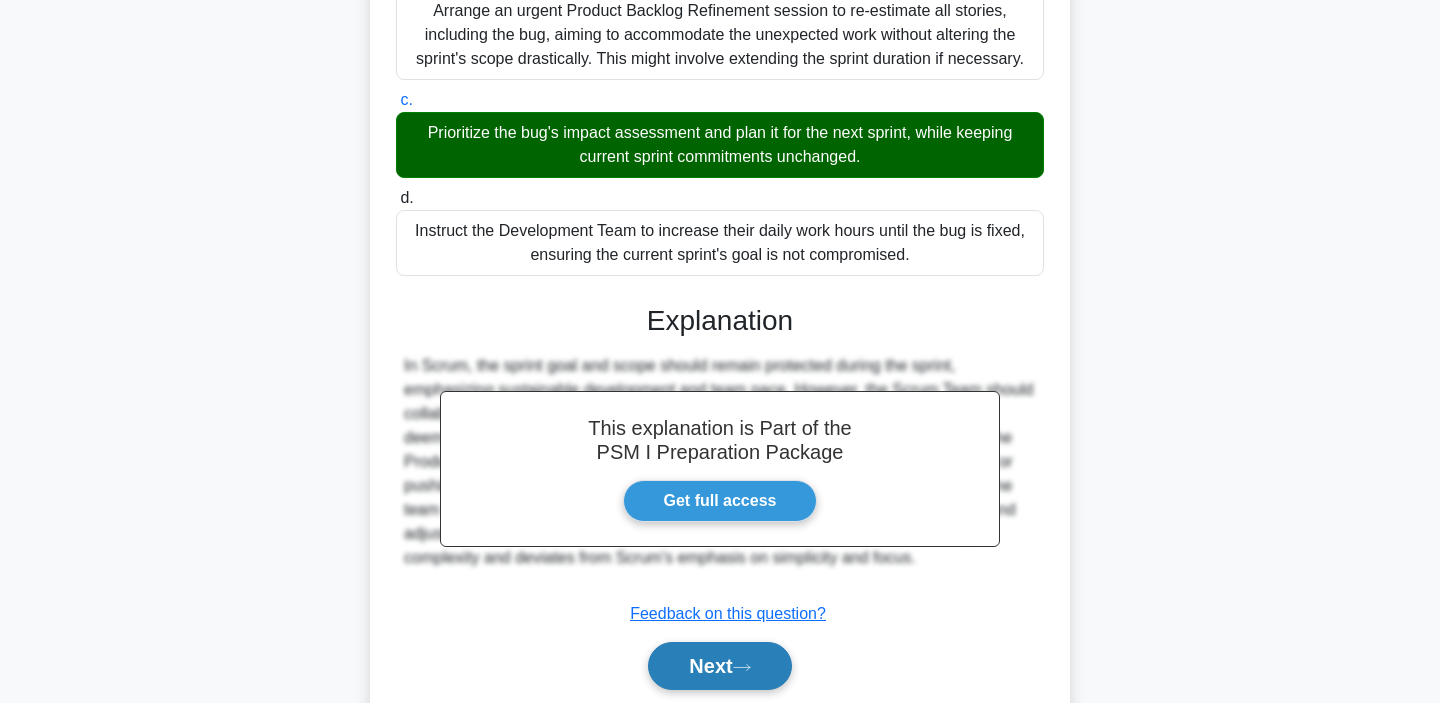 click on "Next" at bounding box center (719, 666) 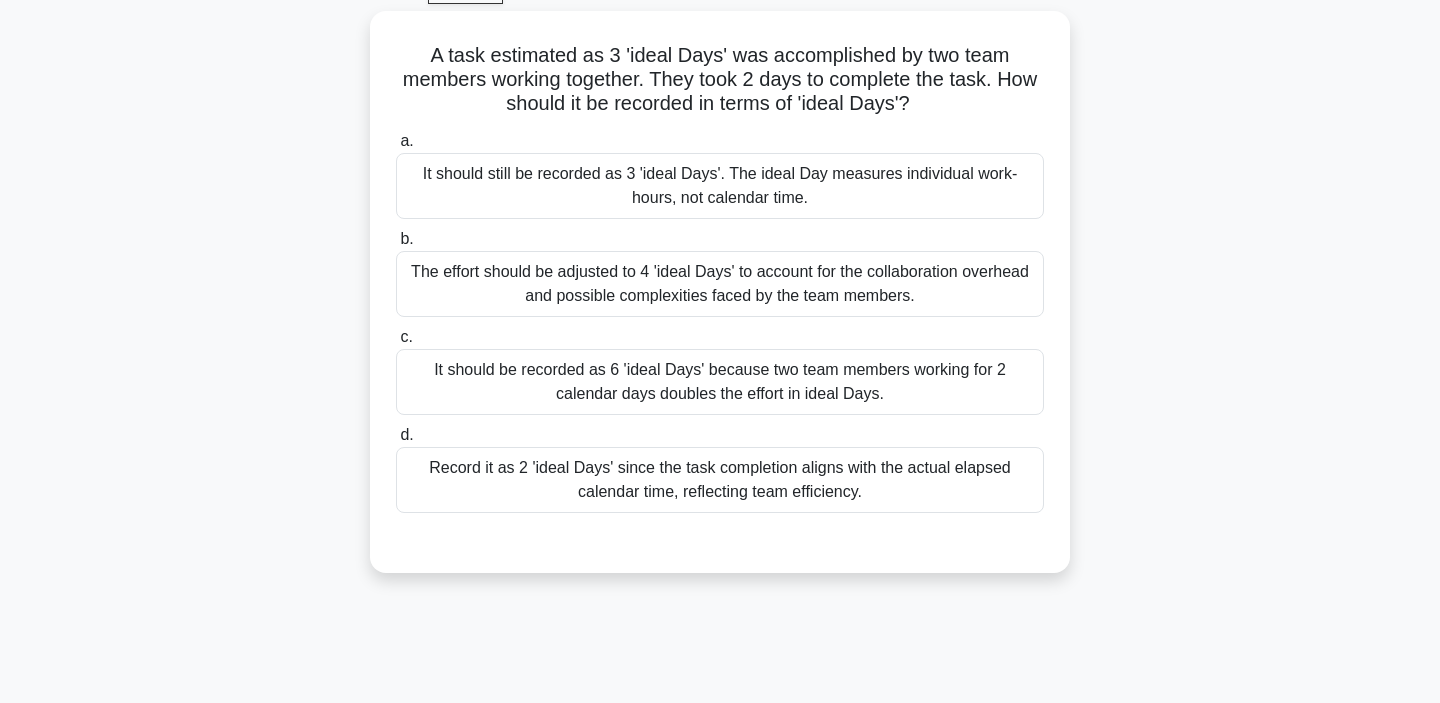 scroll, scrollTop: 101, scrollLeft: 0, axis: vertical 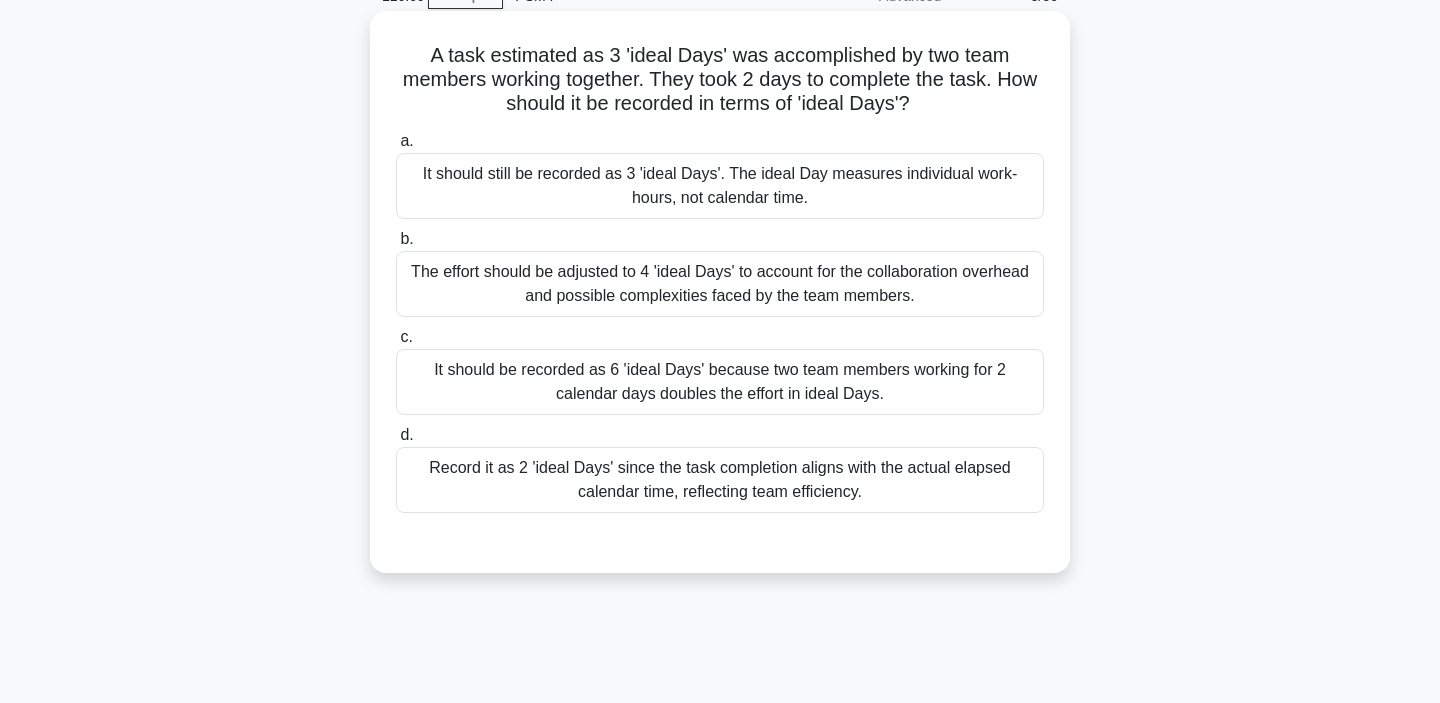 click on "It should still be recorded as 3 'ideal Days'. The ideal Day measures individual work-hours, not calendar time." at bounding box center (720, 186) 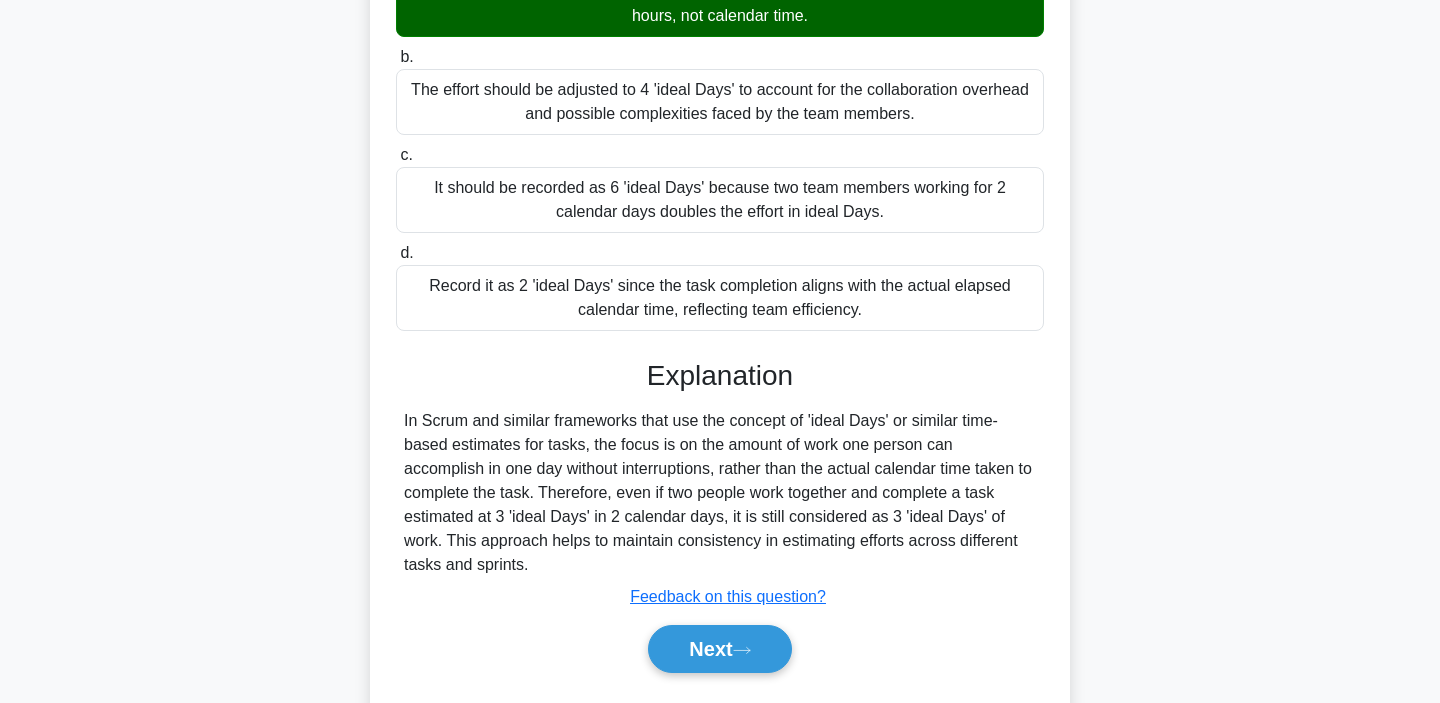 scroll, scrollTop: 377, scrollLeft: 0, axis: vertical 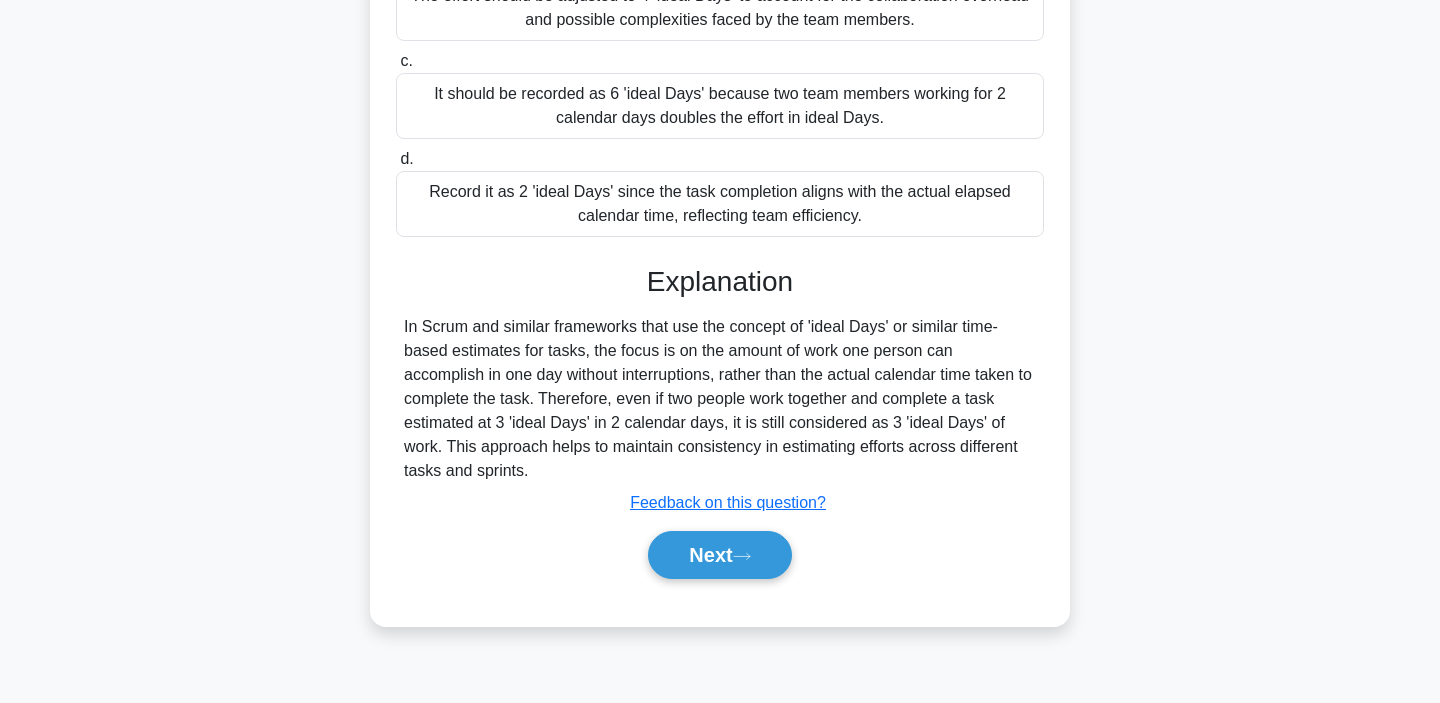 click on "In Scrum and similar frameworks that use the concept of 'ideal Days' or similar time-based estimates for tasks, the focus is on the amount of work one person can accomplish in one day without interruptions, rather than the actual calendar time taken to complete the task. Therefore, even if two people work together and complete a task estimated at 3 'ideal Days' in 2 calendar days, it is still considered as 3 'ideal Days' of work. This approach helps to maintain consistency in estimating efforts across different tasks and sprints." at bounding box center (720, 399) 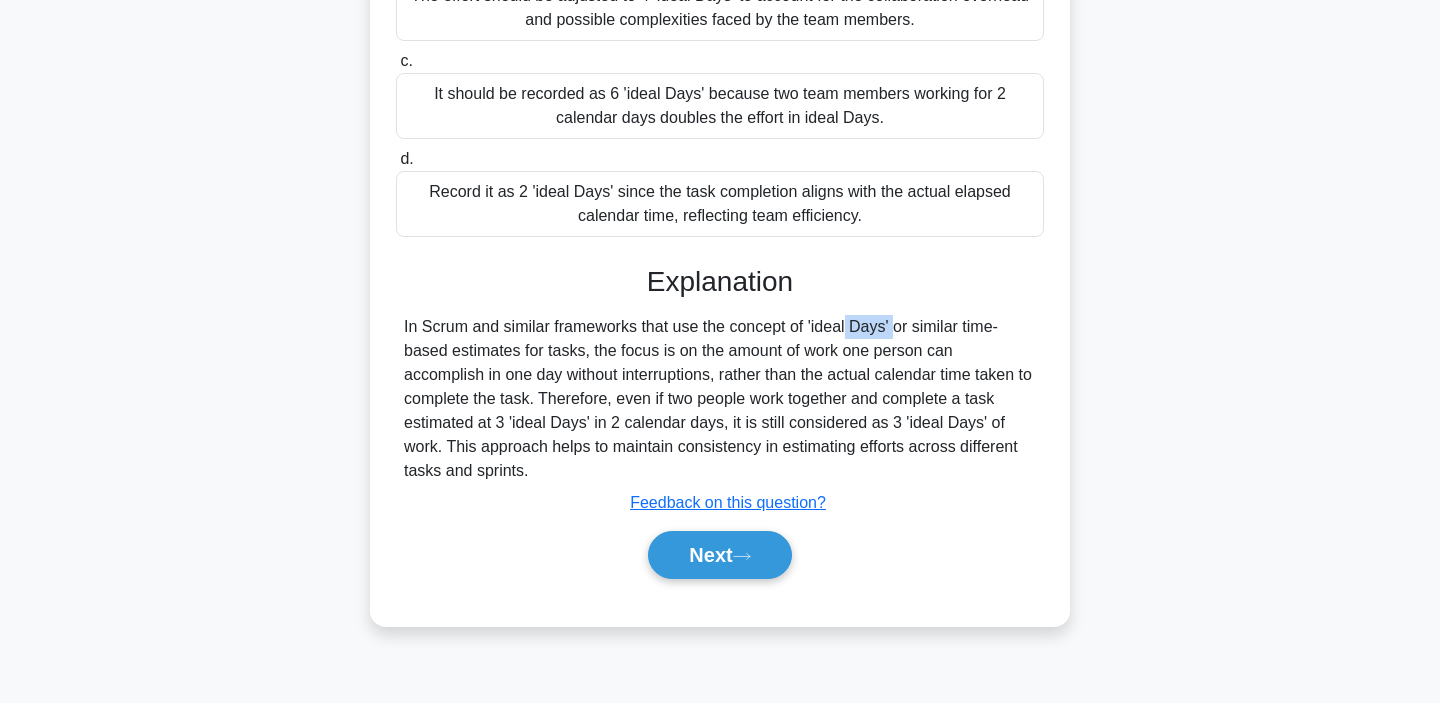 click on "In Scrum and similar frameworks that use the concept of 'ideal Days' or similar time-based estimates for tasks, the focus is on the amount of work one person can accomplish in one day without interruptions, rather than the actual calendar time taken to complete the task. Therefore, even if two people work together and complete a task estimated at 3 'ideal Days' in 2 calendar days, it is still considered as 3 'ideal Days' of work. This approach helps to maintain consistency in estimating efforts across different tasks and sprints." at bounding box center (720, 399) 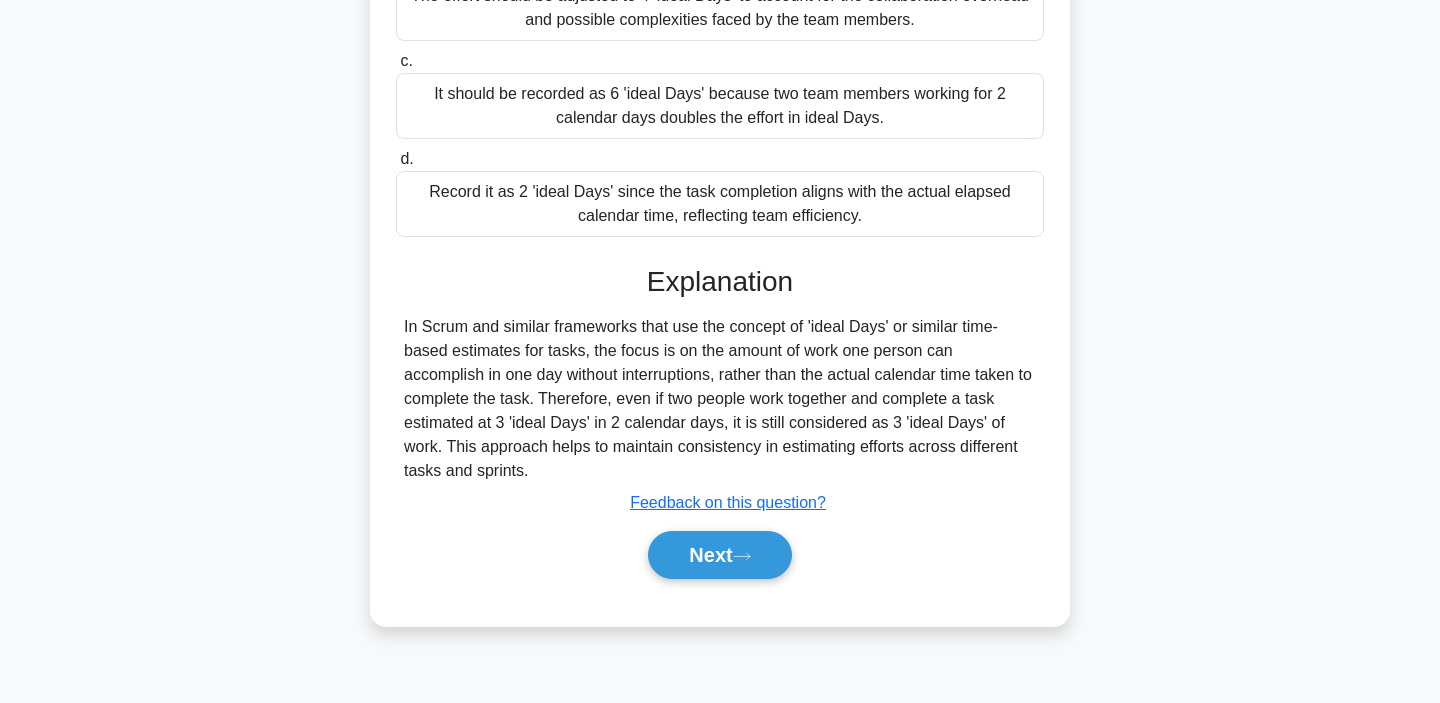 click on "In Scrum and similar frameworks that use the concept of 'ideal Days' or similar time-based estimates for tasks, the focus is on the amount of work one person can accomplish in one day without interruptions, rather than the actual calendar time taken to complete the task. Therefore, even if two people work together and complete a task estimated at 3 'ideal Days' in 2 calendar days, it is still considered as 3 'ideal Days' of work. This approach helps to maintain consistency in estimating efforts across different tasks and sprints." at bounding box center [720, 399] 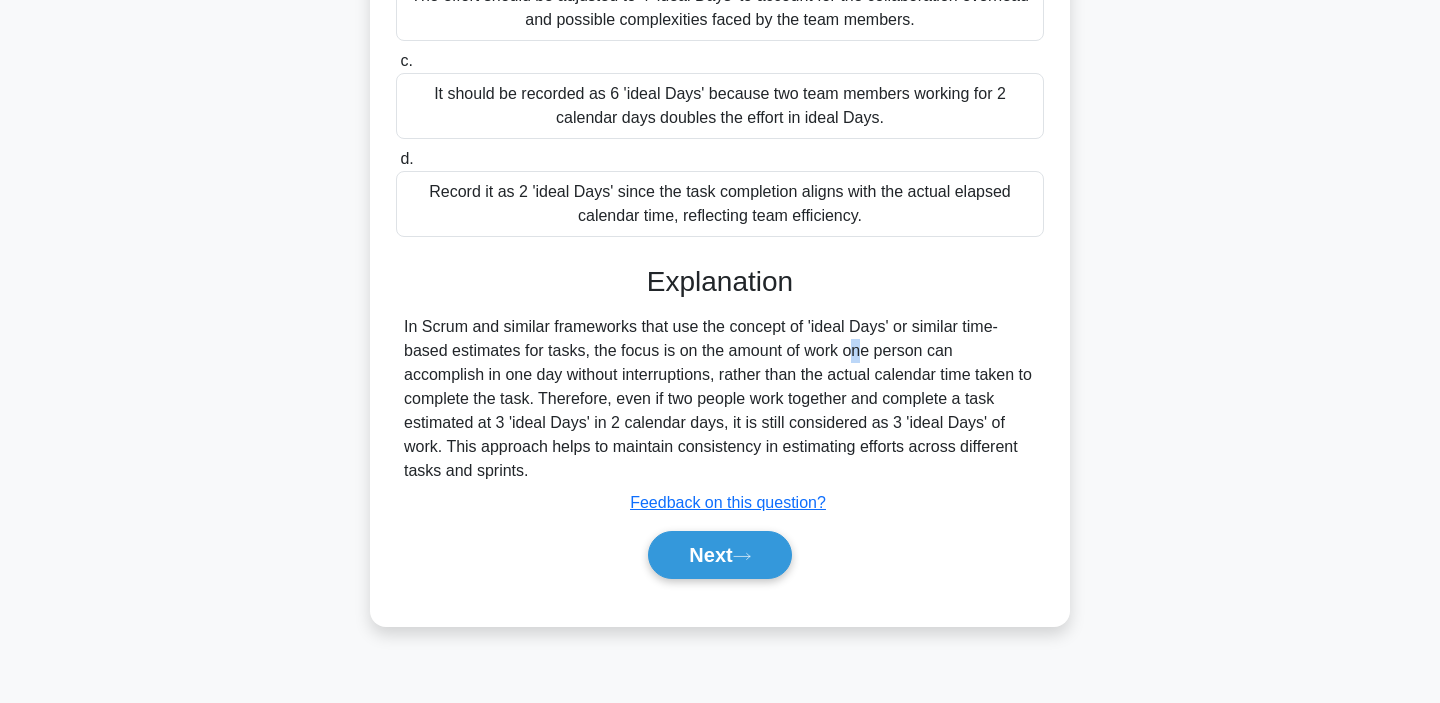 click on "In Scrum and similar frameworks that use the concept of 'ideal Days' or similar time-based estimates for tasks, the focus is on the amount of work one person can accomplish in one day without interruptions, rather than the actual calendar time taken to complete the task. Therefore, even if two people work together and complete a task estimated at 3 'ideal Days' in 2 calendar days, it is still considered as 3 'ideal Days' of work. This approach helps to maintain consistency in estimating efforts across different tasks and sprints." at bounding box center (720, 399) 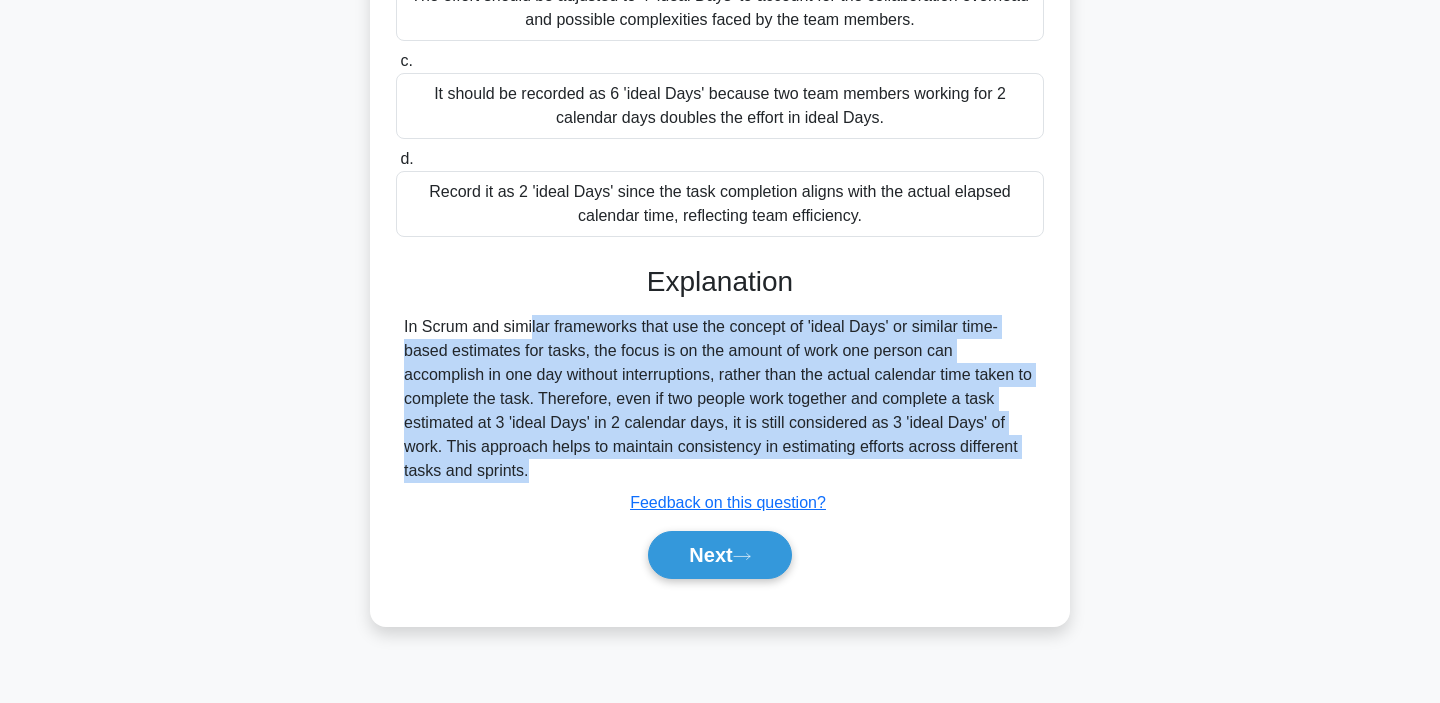 click on "In Scrum and similar frameworks that use the concept of 'ideal Days' or similar time-based estimates for tasks, the focus is on the amount of work one person can accomplish in one day without interruptions, rather than the actual calendar time taken to complete the task. Therefore, even if two people work together and complete a task estimated at 3 'ideal Days' in 2 calendar days, it is still considered as 3 'ideal Days' of work. This approach helps to maintain consistency in estimating efforts across different tasks and sprints." at bounding box center [720, 399] 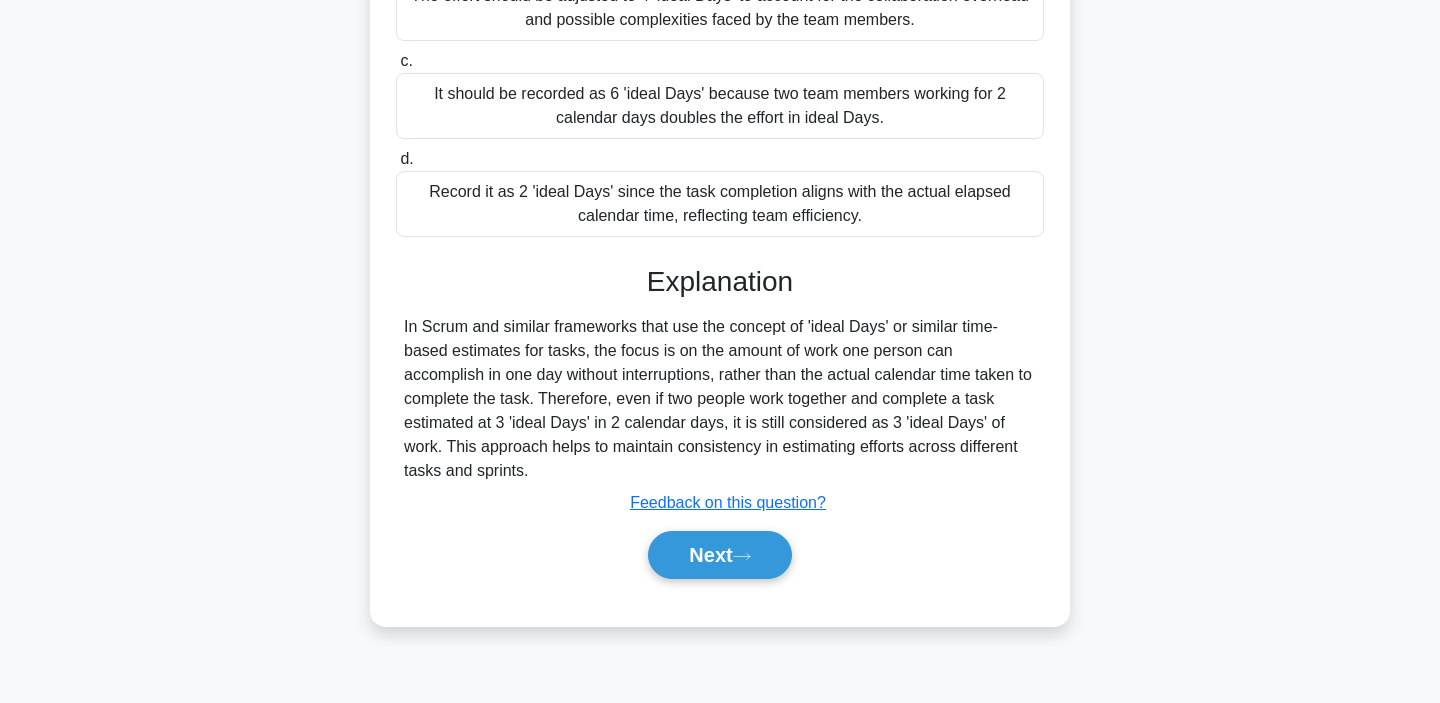 click on "In Scrum and similar frameworks that use the concept of 'ideal Days' or similar time-based estimates for tasks, the focus is on the amount of work one person can accomplish in one day without interruptions, rather than the actual calendar time taken to complete the task. Therefore, even if two people work together and complete a task estimated at 3 'ideal Days' in 2 calendar days, it is still considered as 3 'ideal Days' of work. This approach helps to maintain consistency in estimating efforts across different tasks and sprints." at bounding box center [720, 399] 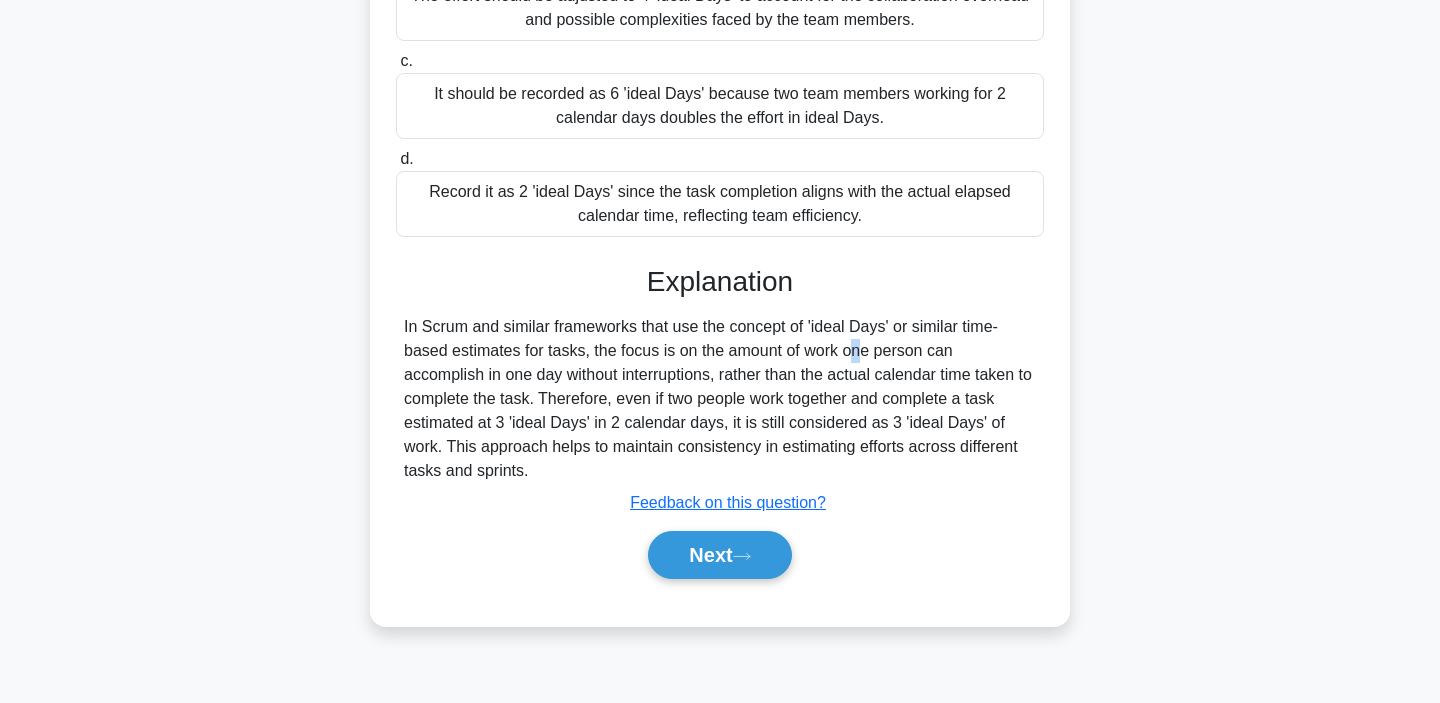 click on "In Scrum and similar frameworks that use the concept of 'ideal Days' or similar time-based estimates for tasks, the focus is on the amount of work one person can accomplish in one day without interruptions, rather than the actual calendar time taken to complete the task. Therefore, even if two people work together and complete a task estimated at 3 'ideal Days' in 2 calendar days, it is still considered as 3 'ideal Days' of work. This approach helps to maintain consistency in estimating efforts across different tasks and sprints." at bounding box center (720, 399) 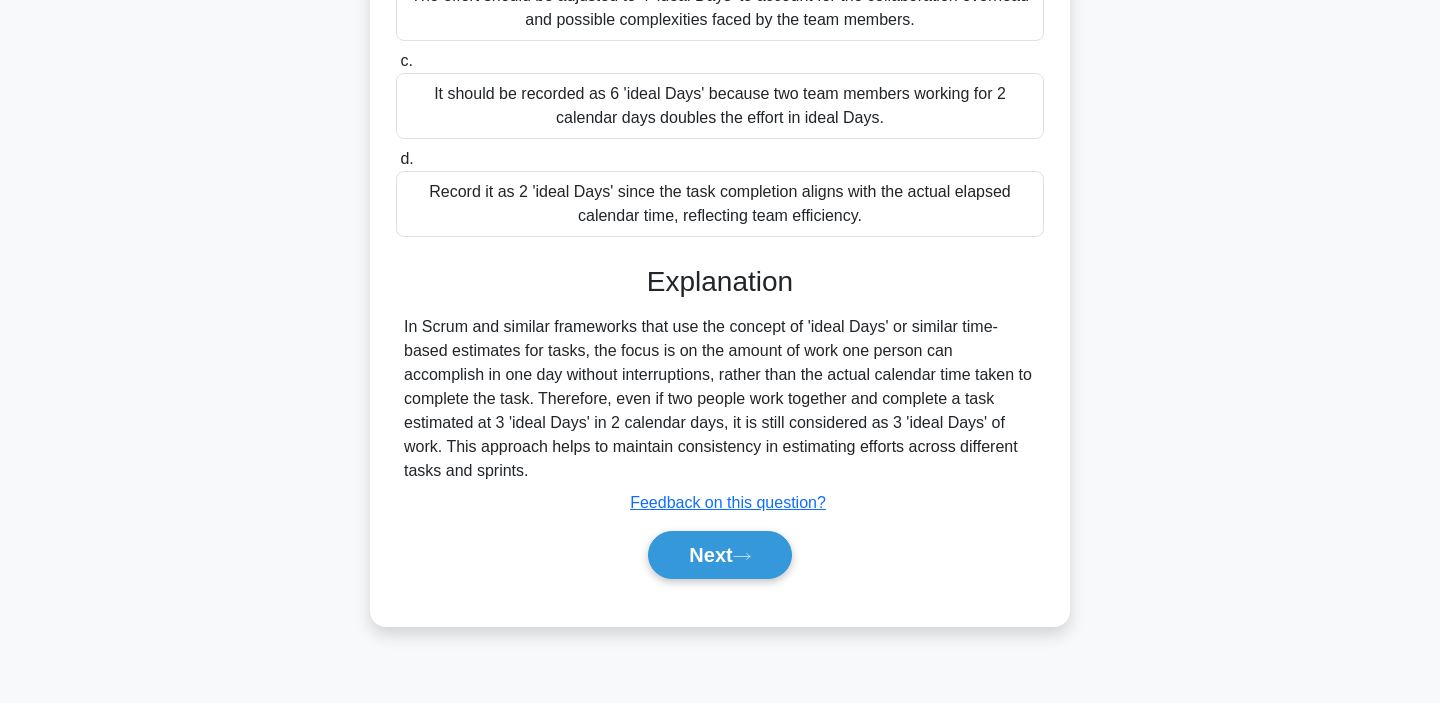 click on "In Scrum and similar frameworks that use the concept of 'ideal Days' or similar time-based estimates for tasks, the focus is on the amount of work one person can accomplish in one day without interruptions, rather than the actual calendar time taken to complete the task. Therefore, even if two people work together and complete a task estimated at 3 'ideal Days' in 2 calendar days, it is still considered as 3 'ideal Days' of work. This approach helps to maintain consistency in estimating efforts across different tasks and sprints." at bounding box center (720, 399) 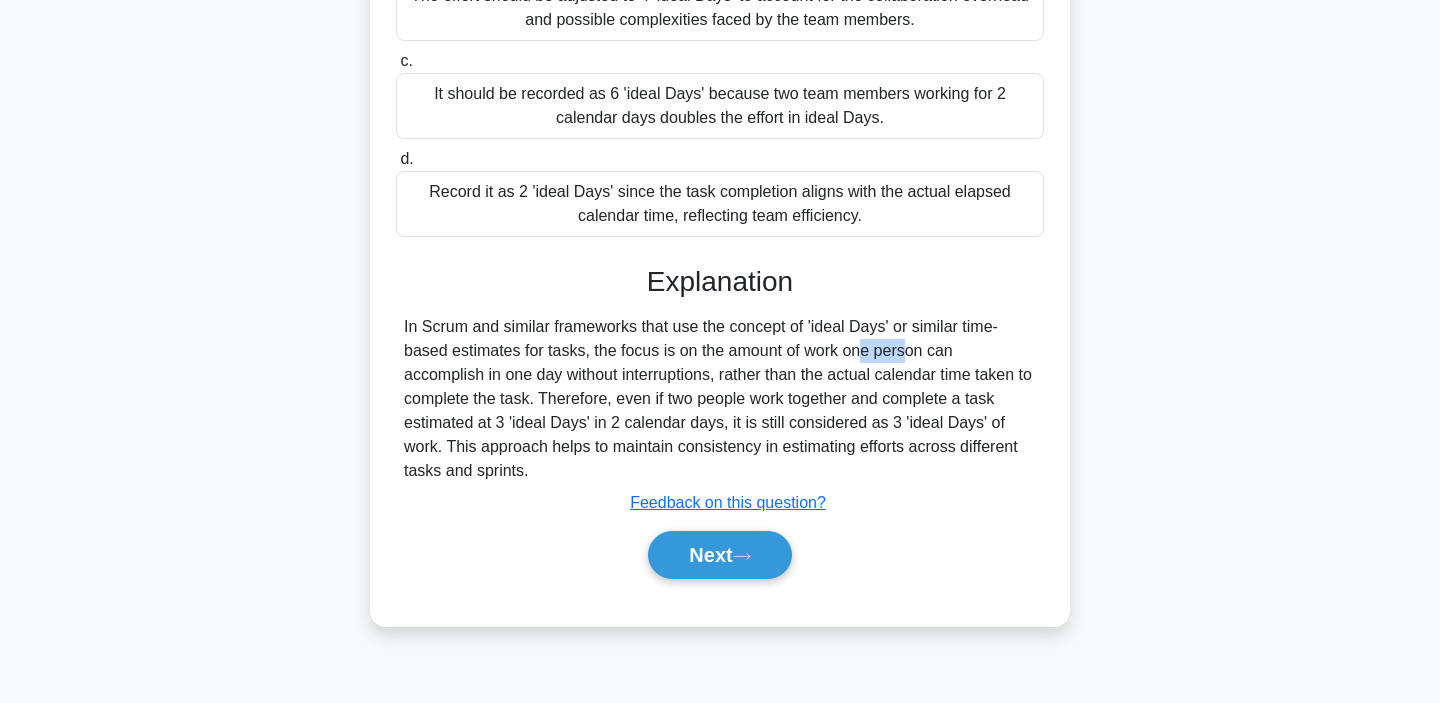 click on "In Scrum and similar frameworks that use the concept of 'ideal Days' or similar time-based estimates for tasks, the focus is on the amount of work one person can accomplish in one day without interruptions, rather than the actual calendar time taken to complete the task. Therefore, even if two people work together and complete a task estimated at 3 'ideal Days' in 2 calendar days, it is still considered as 3 'ideal Days' of work. This approach helps to maintain consistency in estimating efforts across different tasks and sprints." at bounding box center [720, 399] 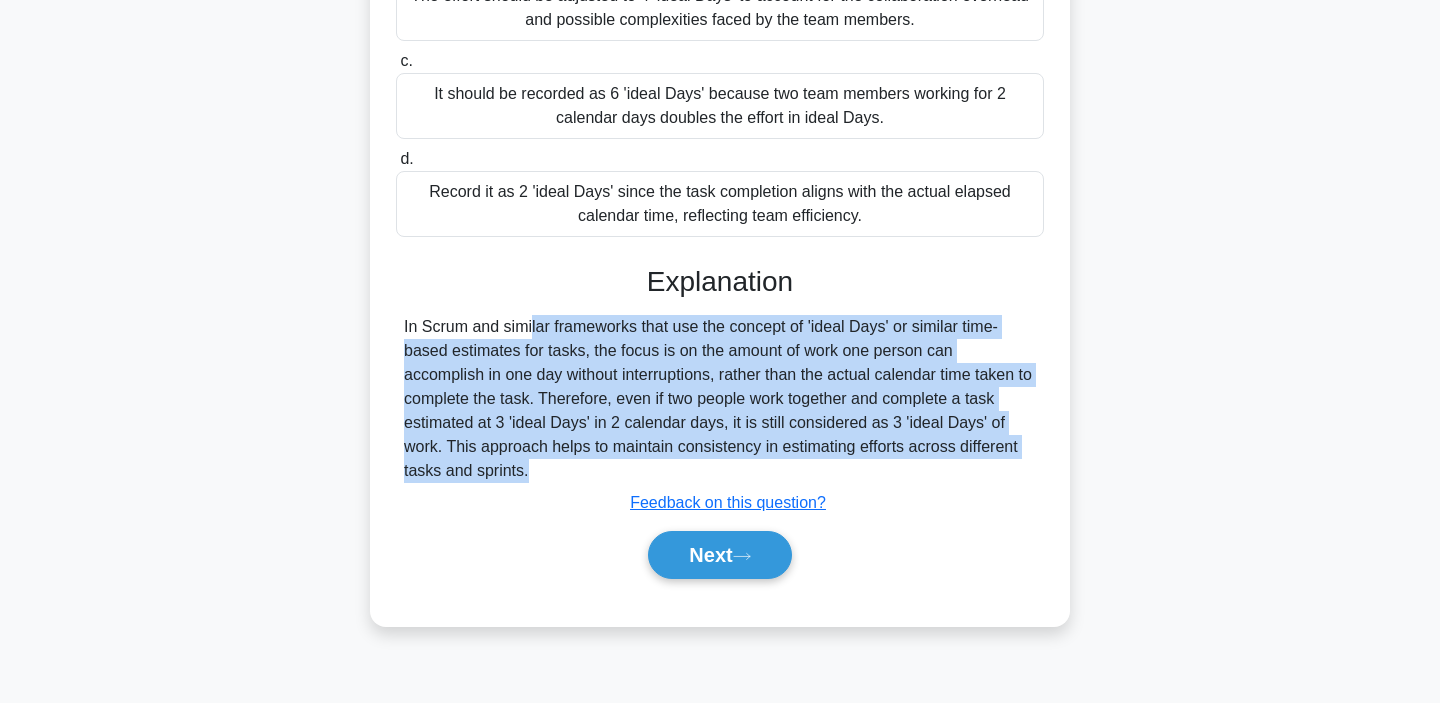 click on "In Scrum and similar frameworks that use the concept of 'ideal Days' or similar time-based estimates for tasks, the focus is on the amount of work one person can accomplish in one day without interruptions, rather than the actual calendar time taken to complete the task. Therefore, even if two people work together and complete a task estimated at 3 'ideal Days' in 2 calendar days, it is still considered as 3 'ideal Days' of work. This approach helps to maintain consistency in estimating efforts across different tasks and sprints." at bounding box center [720, 399] 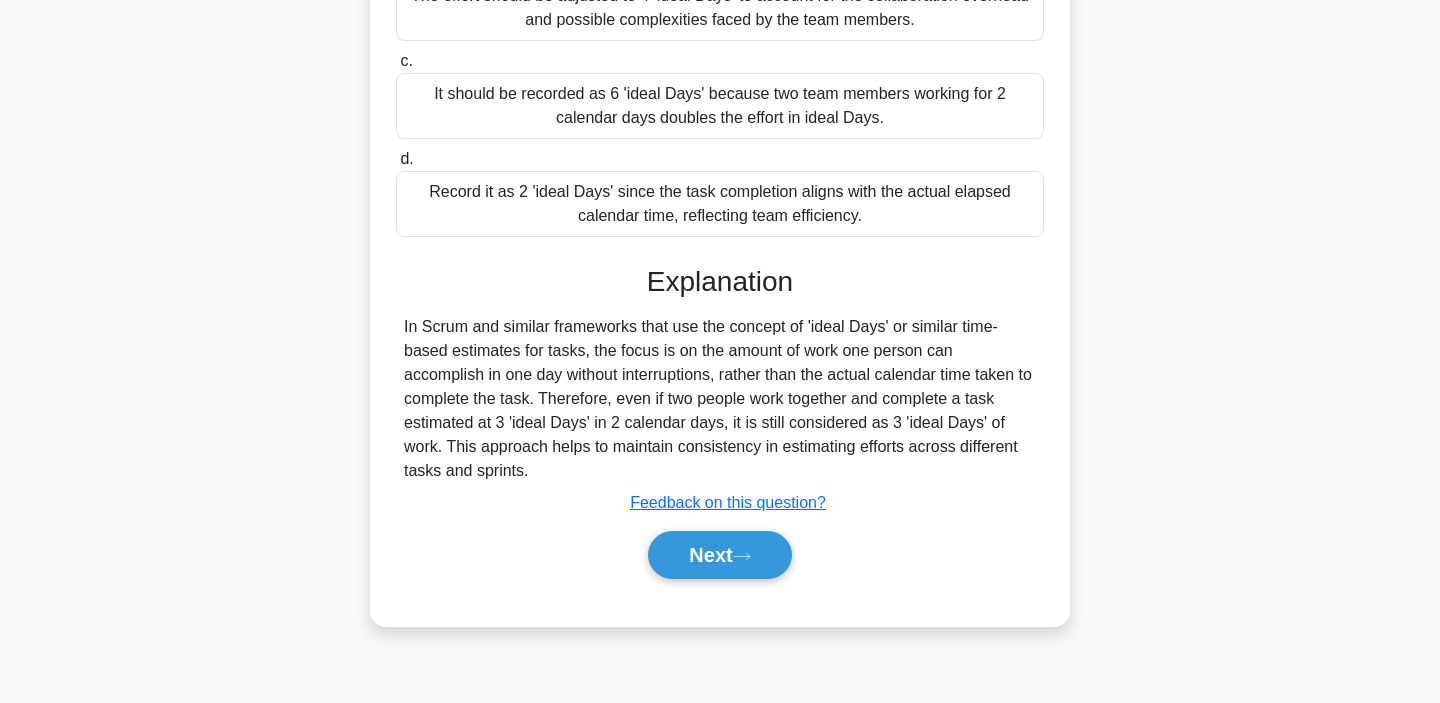 click on "In Scrum and similar frameworks that use the concept of 'ideal Days' or similar time-based estimates for tasks, the focus is on the amount of work one person can accomplish in one day without interruptions, rather than the actual calendar time taken to complete the task. Therefore, even if two people work together and complete a task estimated at 3 'ideal Days' in 2 calendar days, it is still considered as 3 'ideal Days' of work. This approach helps to maintain consistency in estimating efforts across different tasks and sprints." at bounding box center (720, 399) 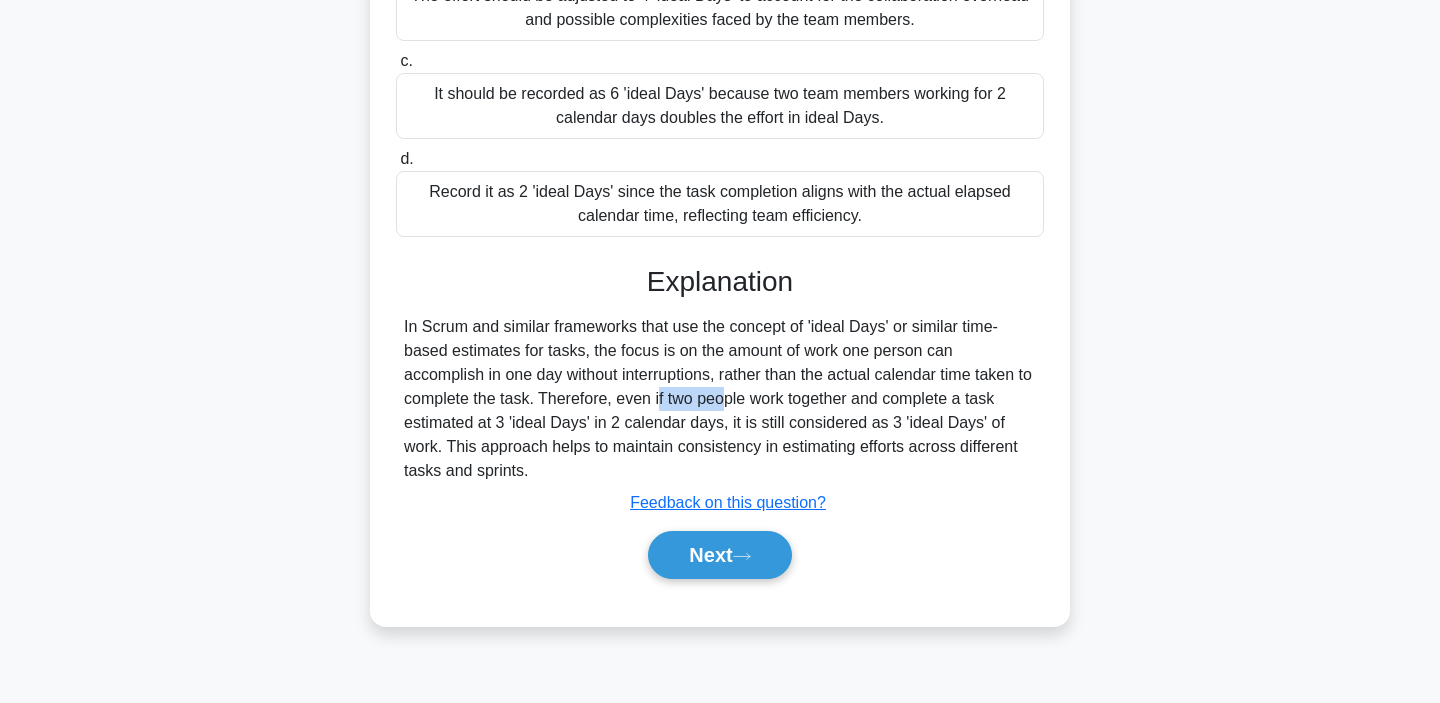 click on "In Scrum and similar frameworks that use the concept of 'ideal Days' or similar time-based estimates for tasks, the focus is on the amount of work one person can accomplish in one day without interruptions, rather than the actual calendar time taken to complete the task. Therefore, even if two people work together and complete a task estimated at 3 'ideal Days' in 2 calendar days, it is still considered as 3 'ideal Days' of work. This approach helps to maintain consistency in estimating efforts across different tasks and sprints." at bounding box center (720, 399) 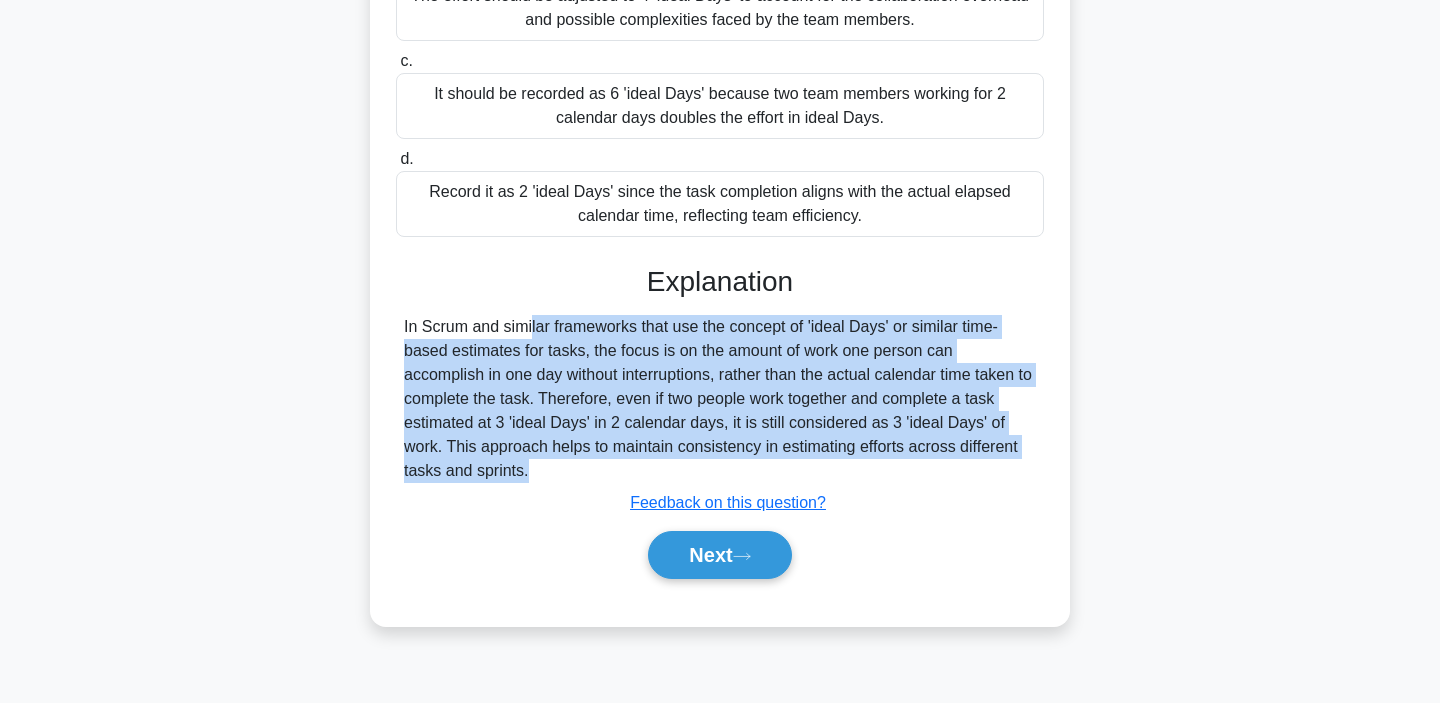 click on "In Scrum and similar frameworks that use the concept of 'ideal Days' or similar time-based estimates for tasks, the focus is on the amount of work one person can accomplish in one day without interruptions, rather than the actual calendar time taken to complete the task. Therefore, even if two people work together and complete a task estimated at 3 'ideal Days' in 2 calendar days, it is still considered as 3 'ideal Days' of work. This approach helps to maintain consistency in estimating efforts across different tasks and sprints." at bounding box center [720, 399] 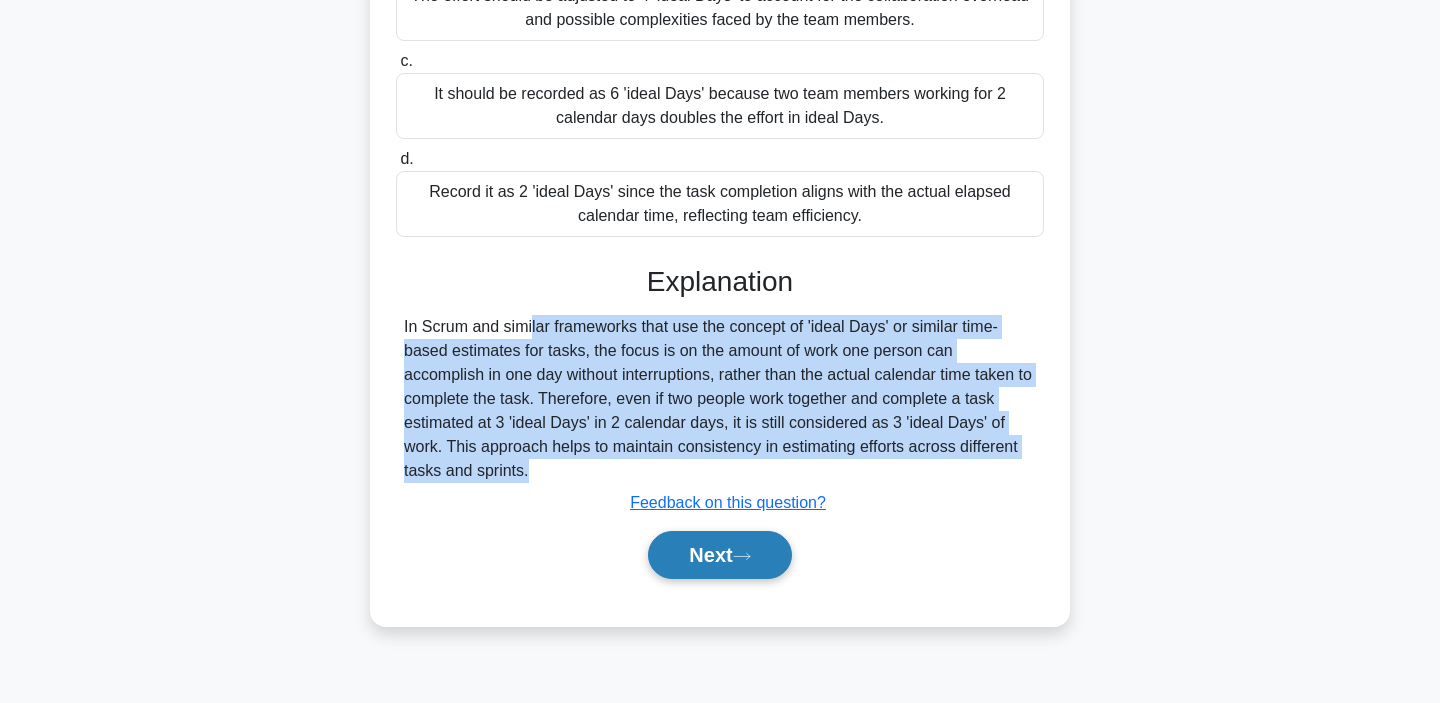 click on "Next" at bounding box center [719, 555] 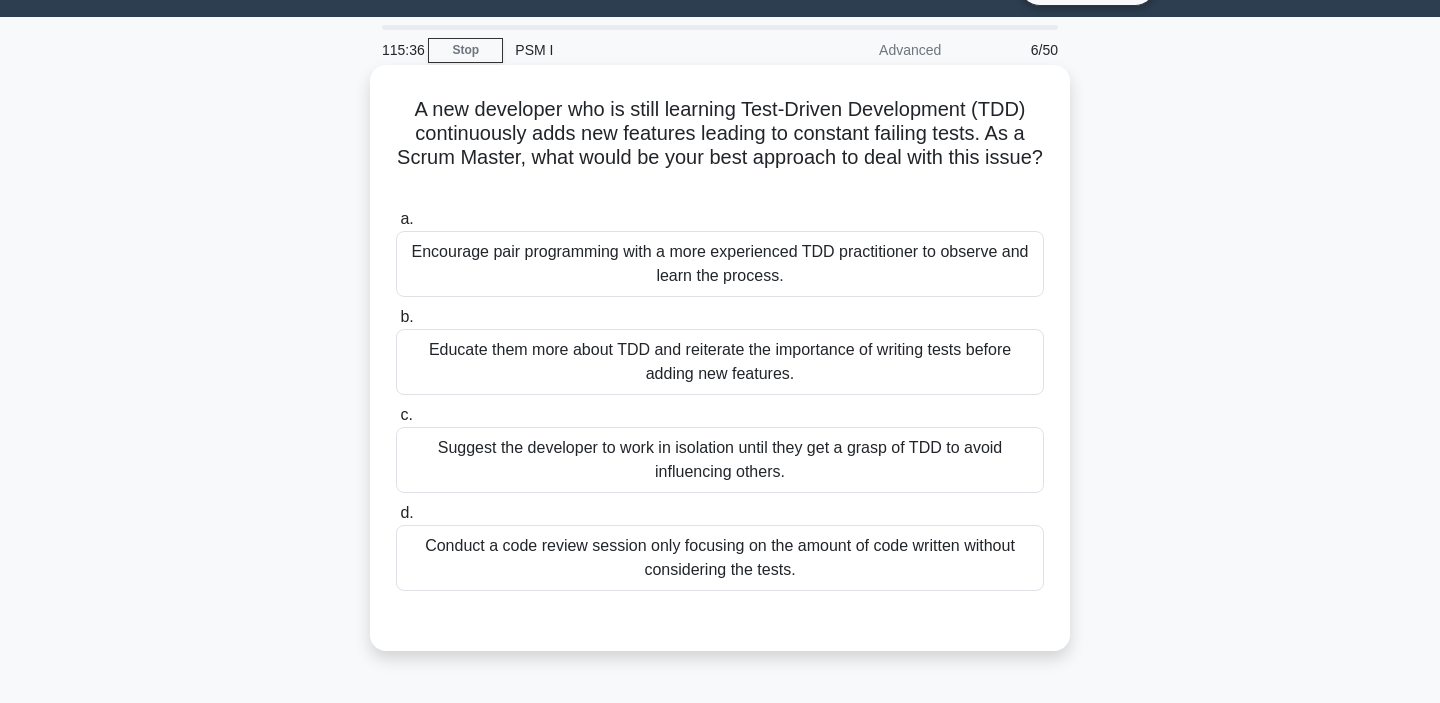 scroll, scrollTop: 43, scrollLeft: 0, axis: vertical 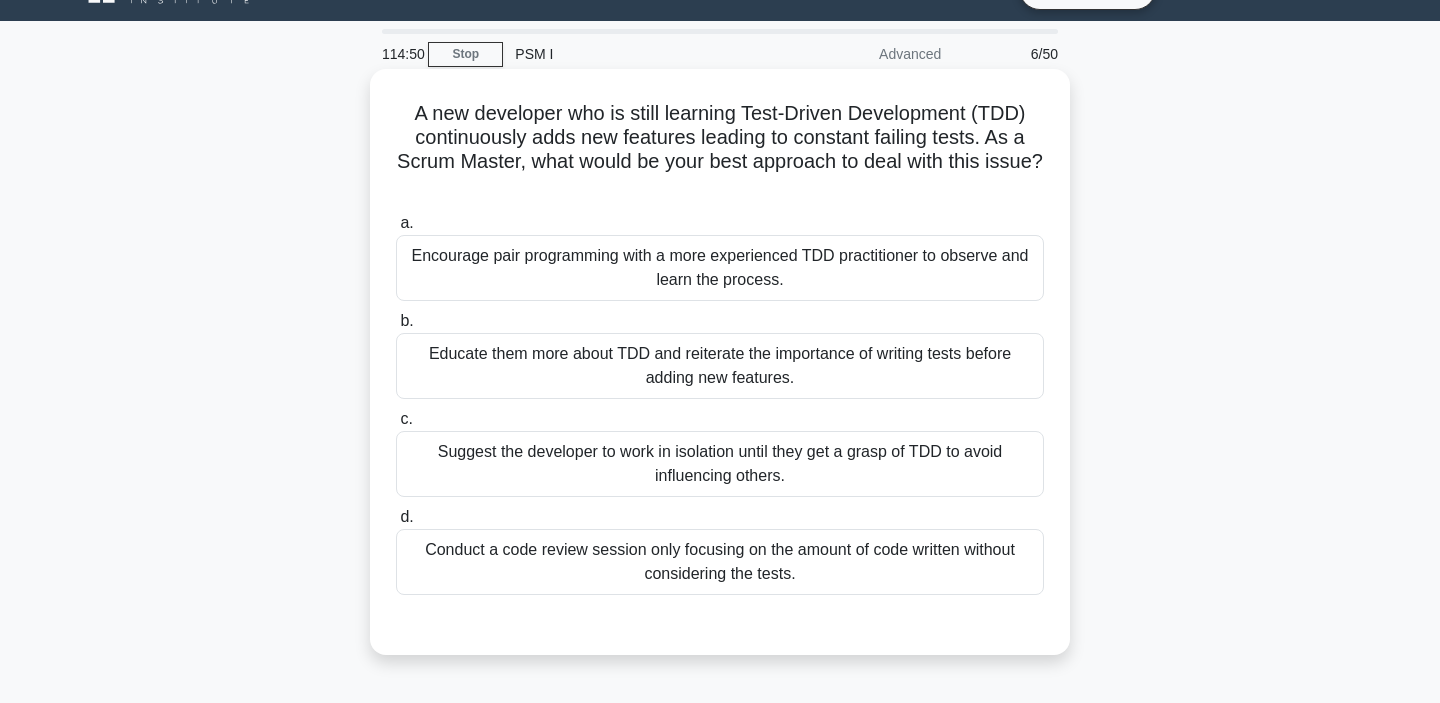 click on "Encourage pair programming with a more experienced TDD practitioner to observe and learn the process." at bounding box center [720, 268] 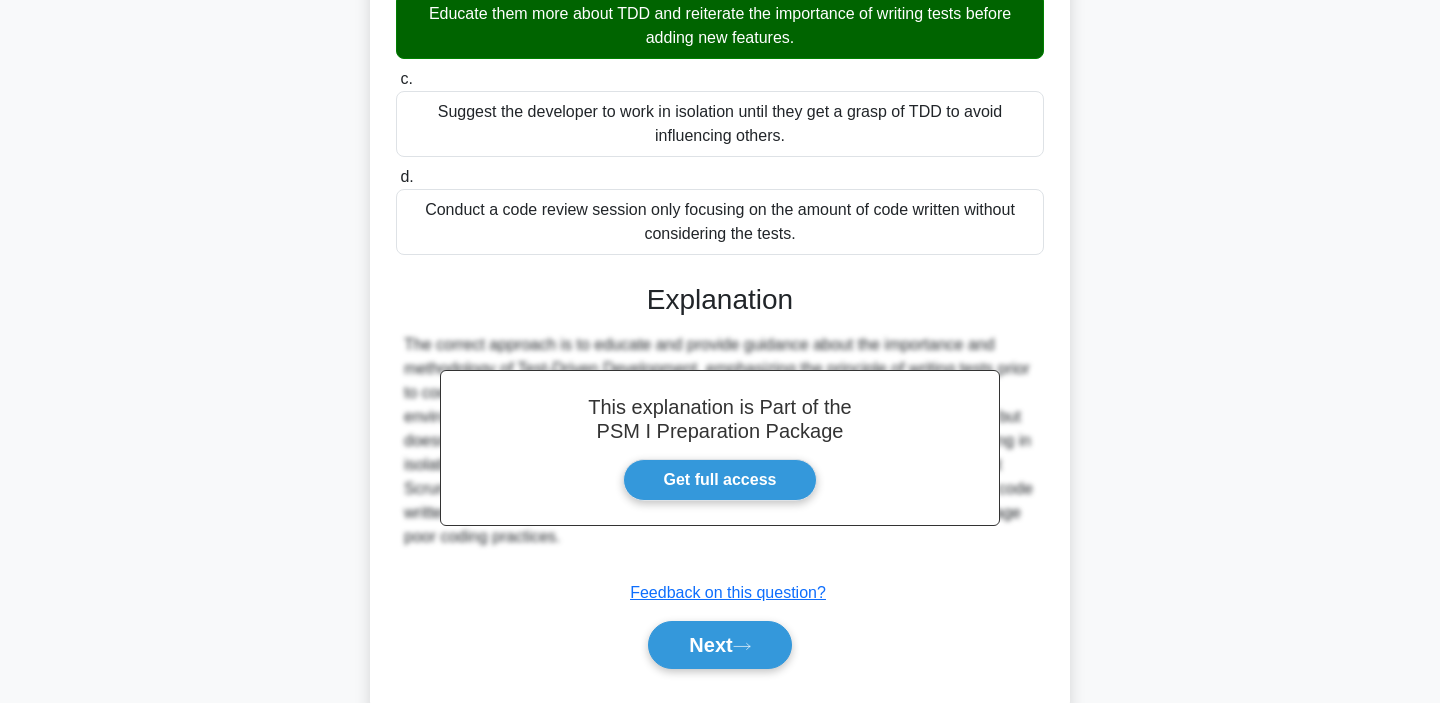 scroll, scrollTop: 436, scrollLeft: 0, axis: vertical 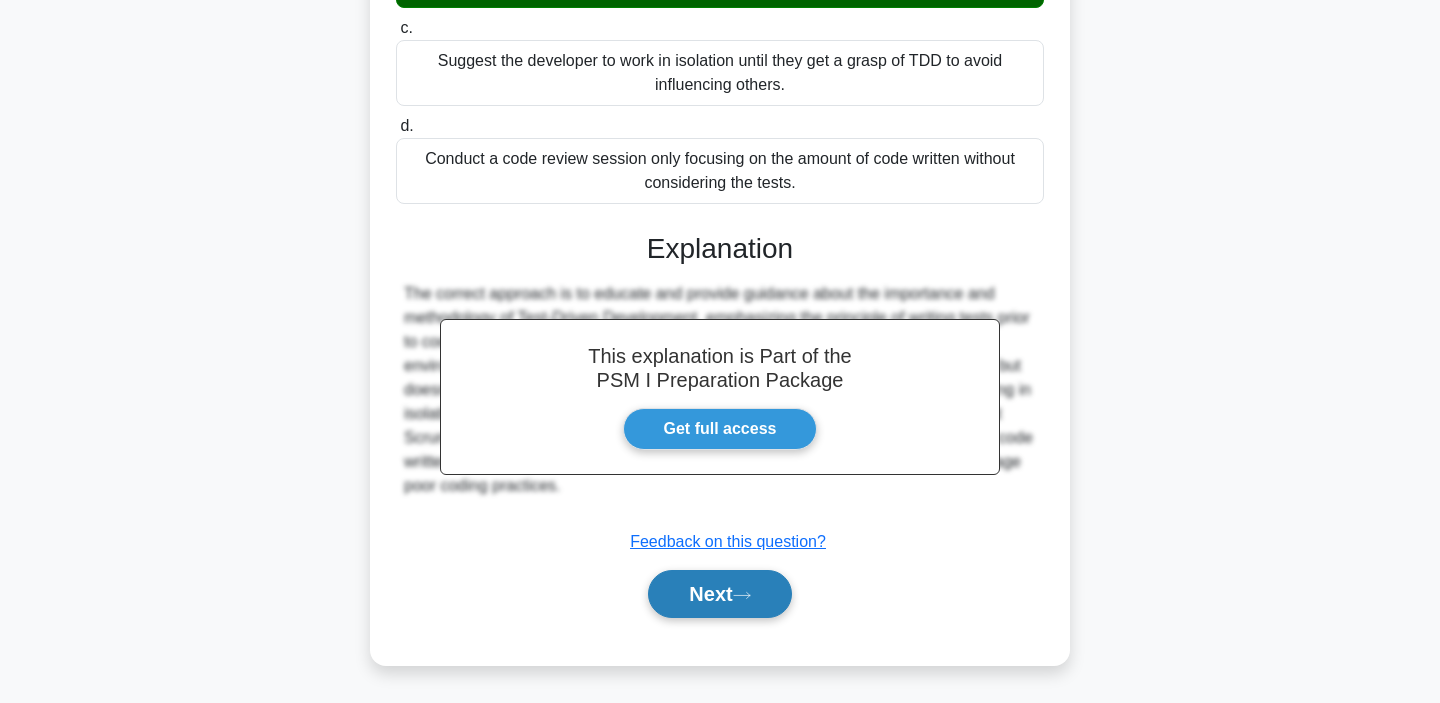 click on "Next" at bounding box center (719, 594) 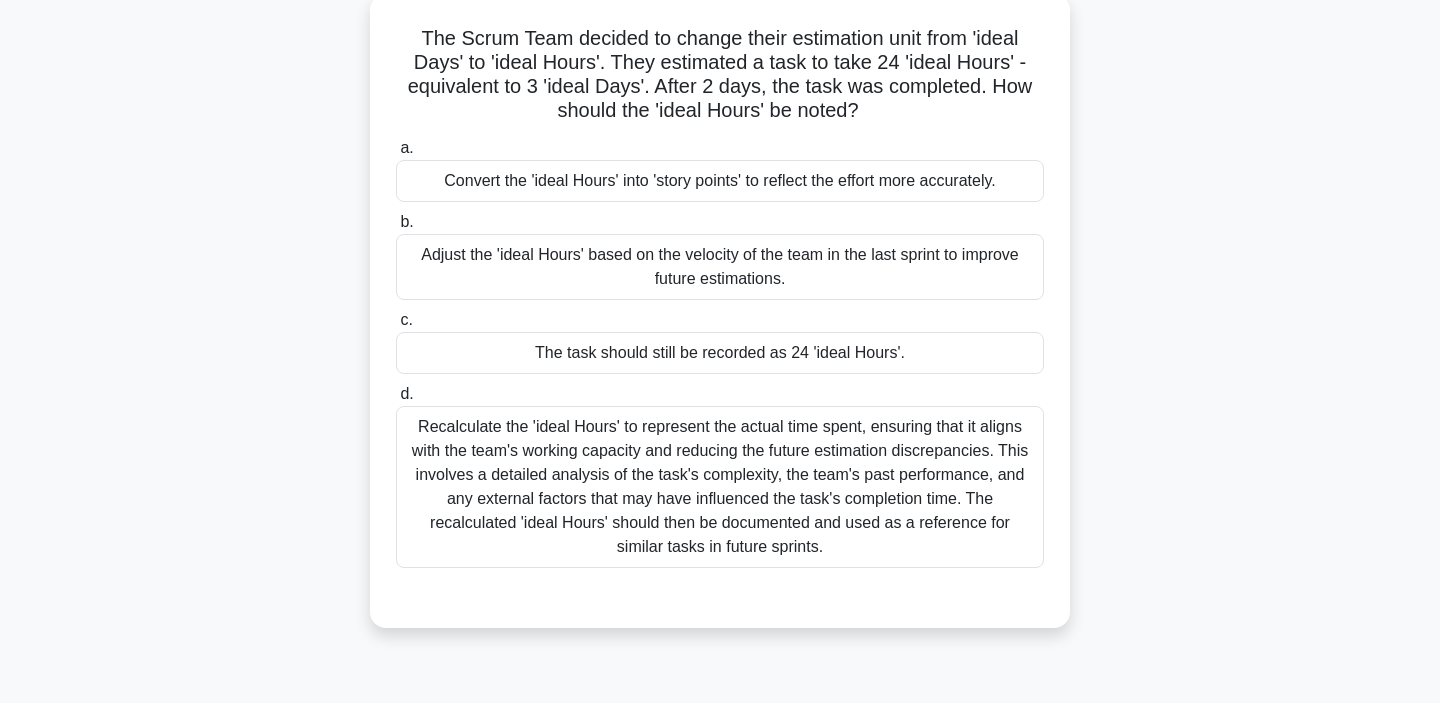 scroll, scrollTop: 129, scrollLeft: 0, axis: vertical 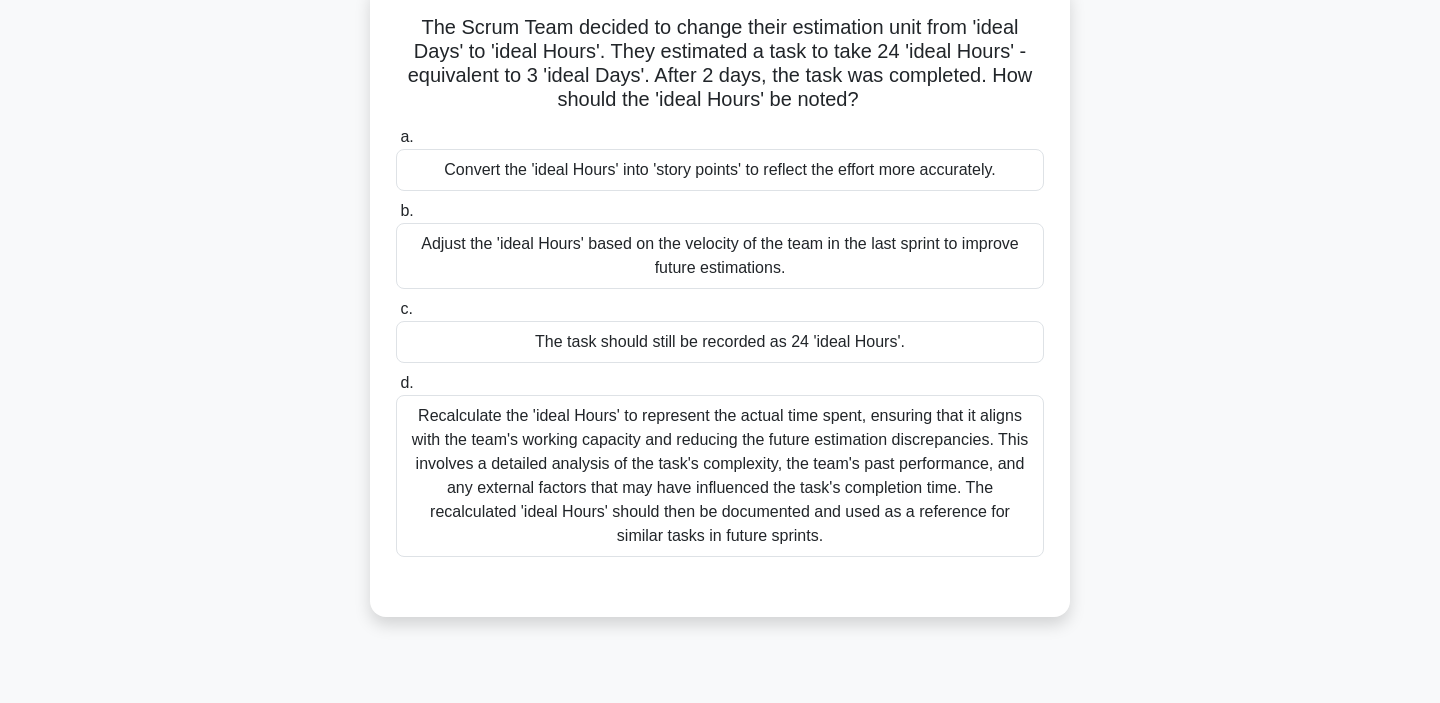 click on "The task should still be recorded as 24 'ideal Hours'." at bounding box center (720, 342) 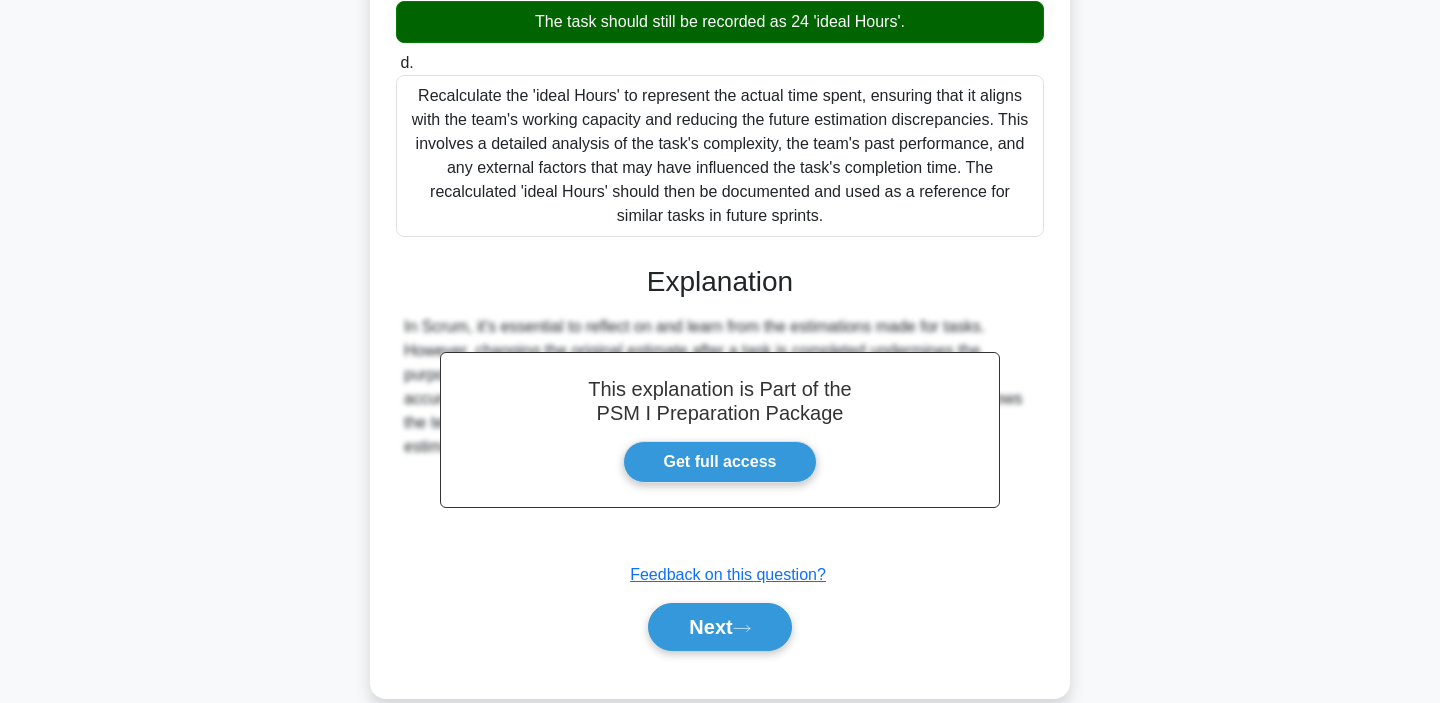 scroll, scrollTop: 482, scrollLeft: 0, axis: vertical 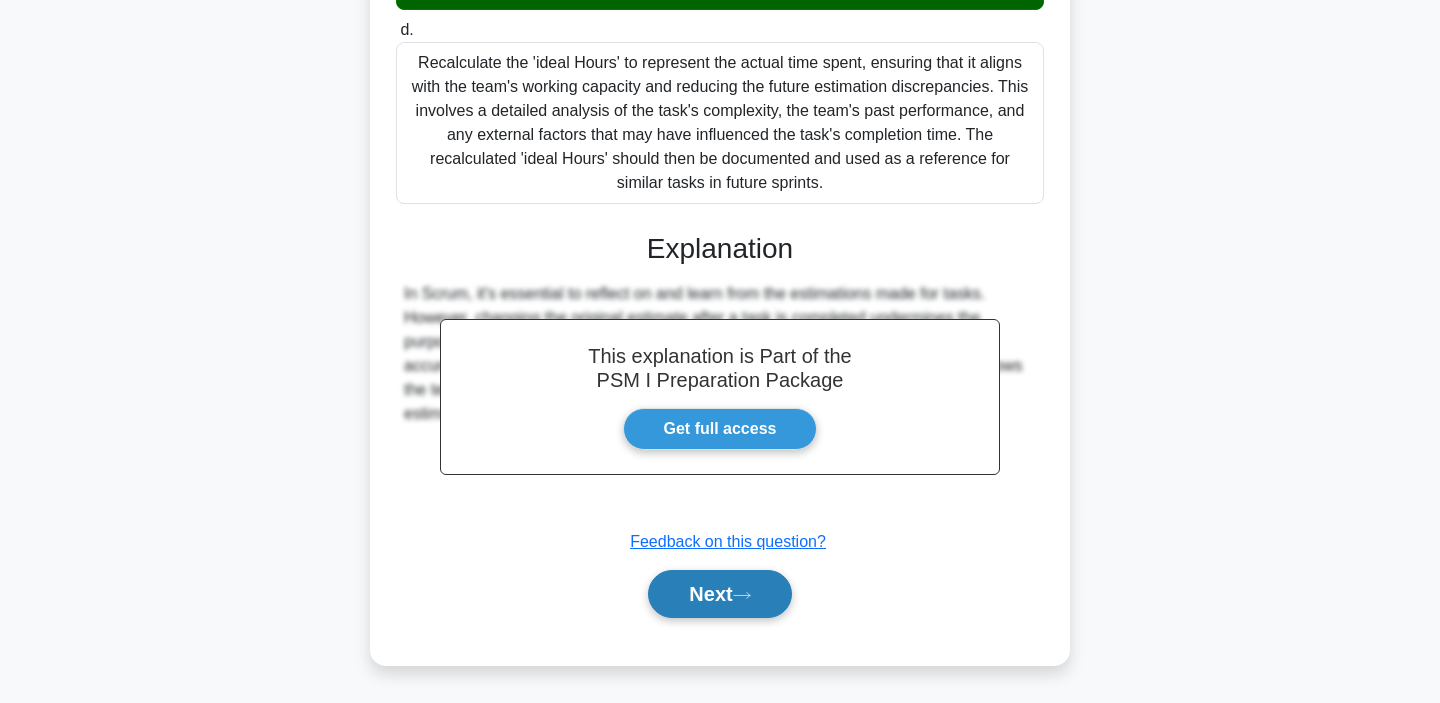 click 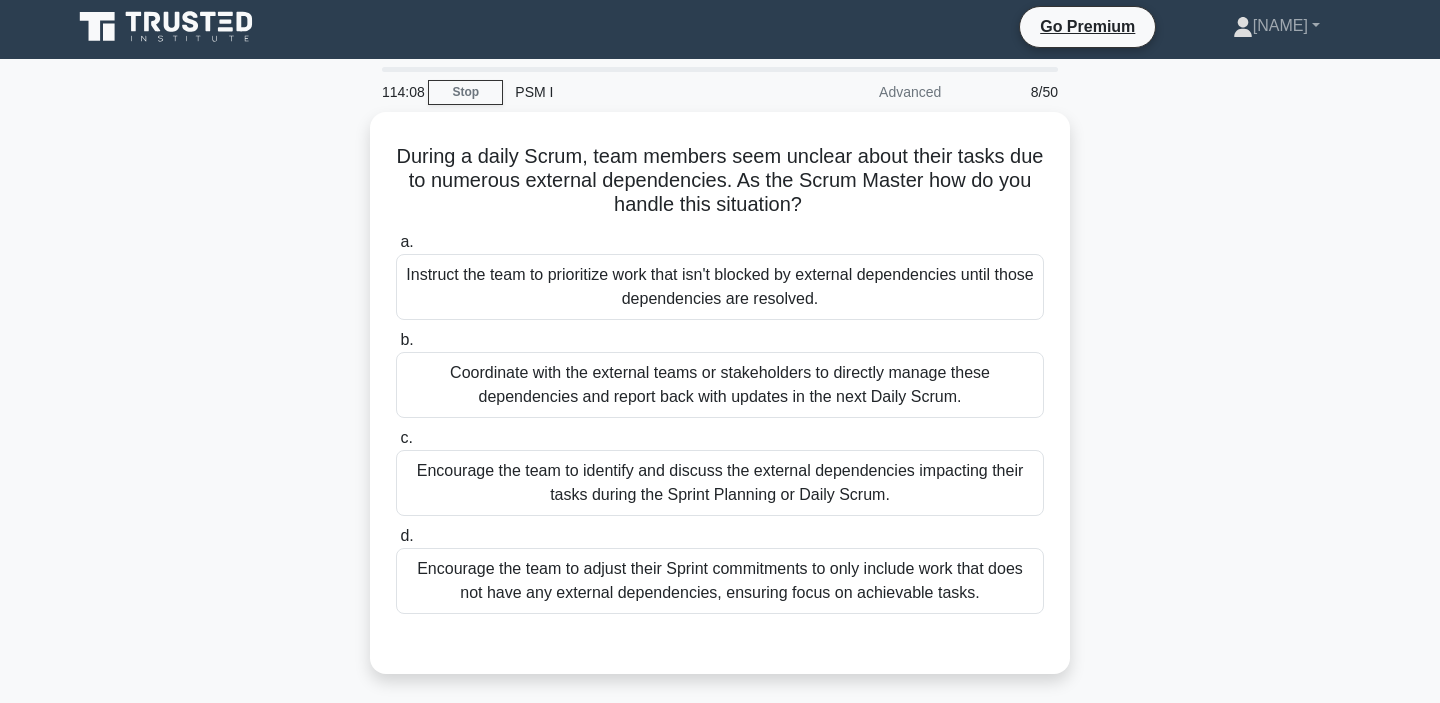 scroll, scrollTop: 38, scrollLeft: 0, axis: vertical 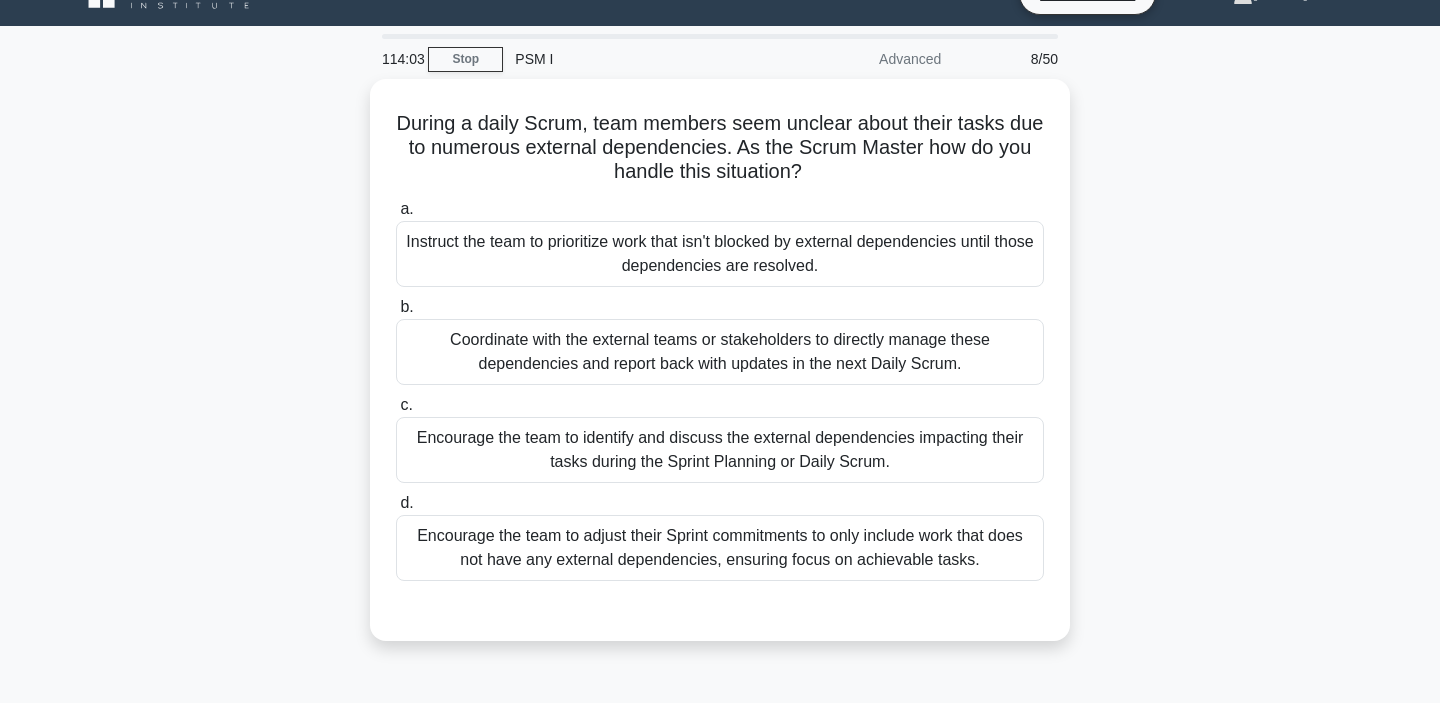 click on "During a daily Scrum, team members seem unclear about their tasks due to numerous external dependencies. As the Scrum Master how do you handle this situation?
.spinner_0XTQ{transform-origin:center;animation:spinner_y6GP .75s linear infinite}@keyframes spinner_y6GP{100%{transform:rotate(360deg)}}
a.
b.
c. d." at bounding box center [720, 372] 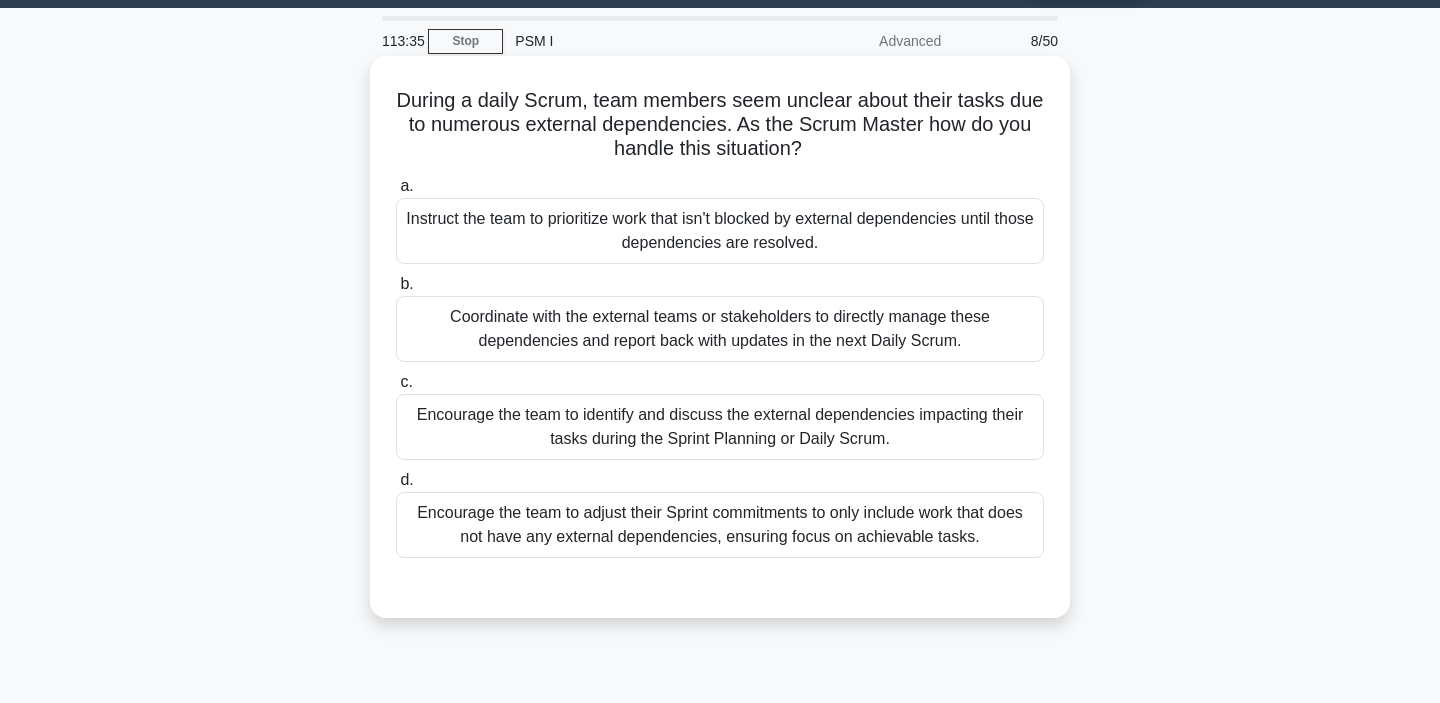 scroll, scrollTop: 55, scrollLeft: 0, axis: vertical 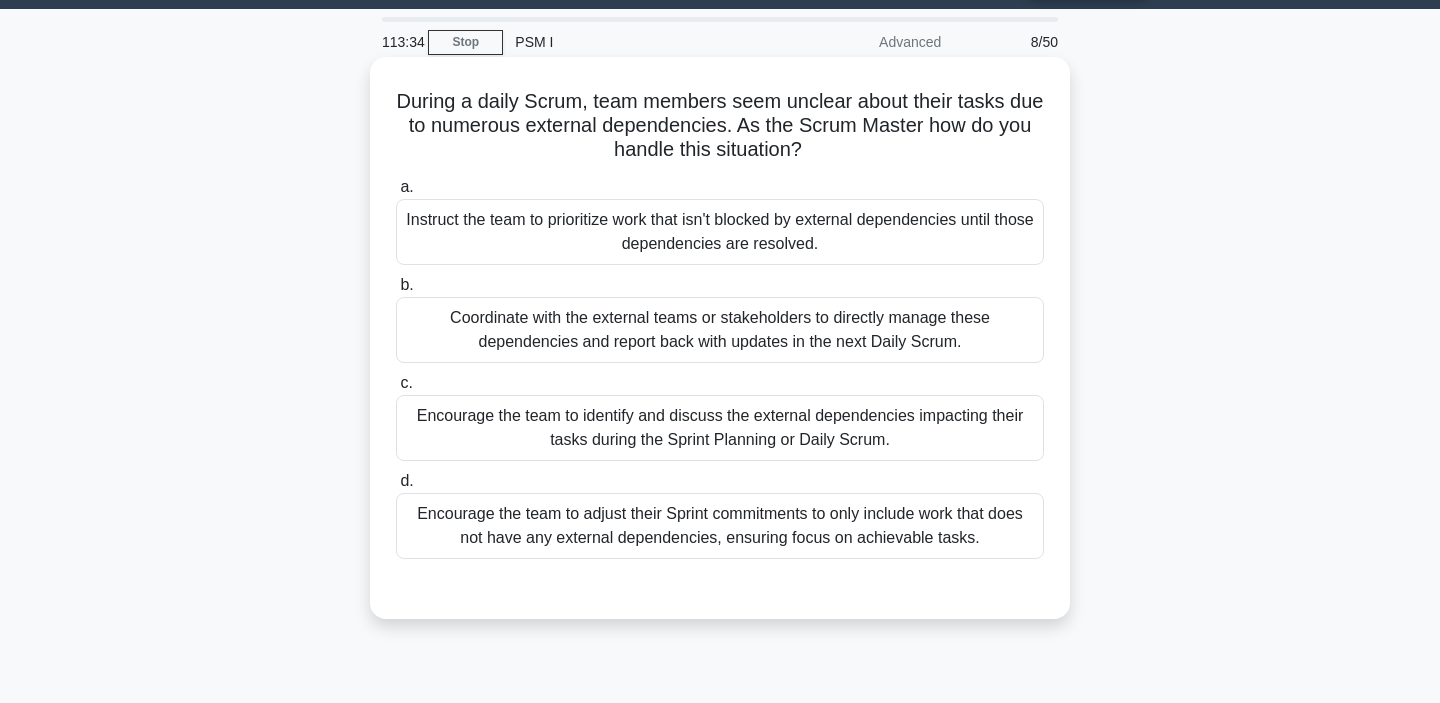 click on "Encourage the team to identify and discuss the external dependencies impacting their tasks during the Sprint Planning or Daily Scrum." at bounding box center [720, 428] 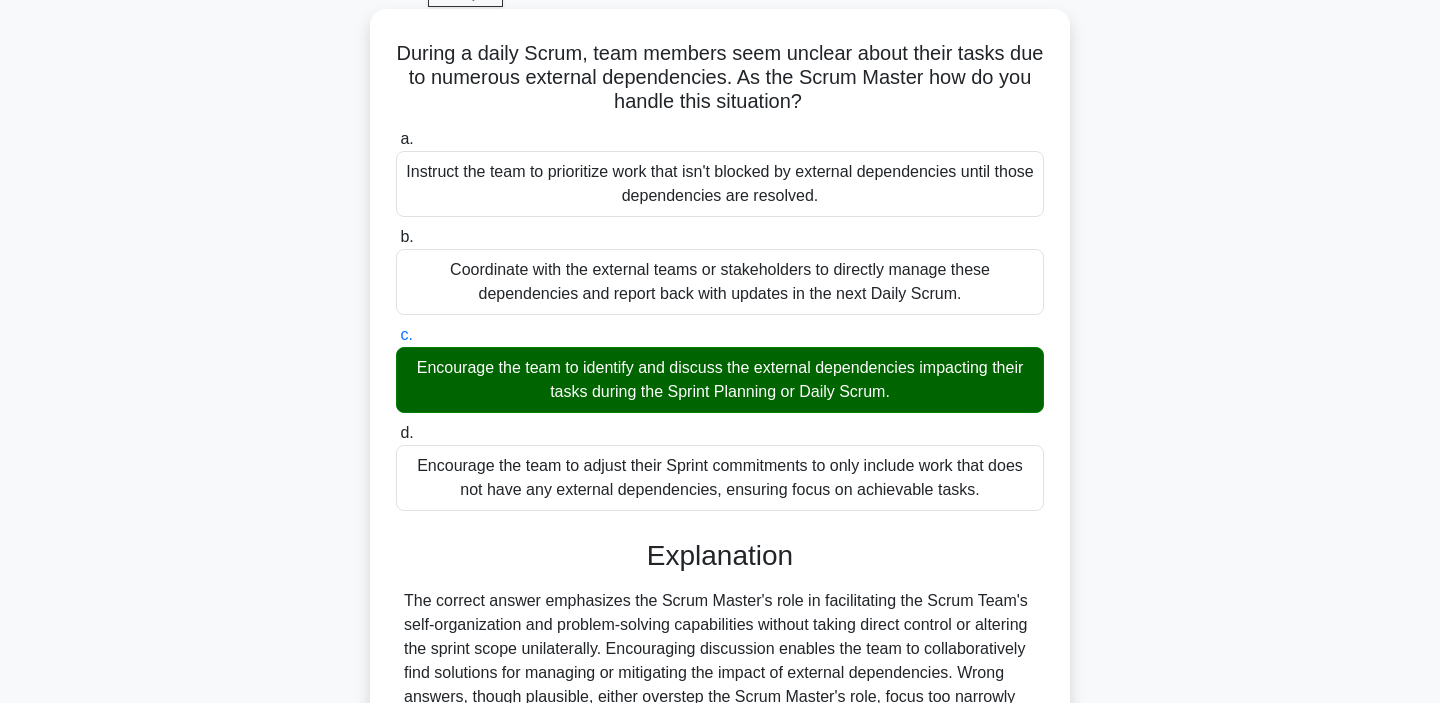 scroll, scrollTop: 377, scrollLeft: 0, axis: vertical 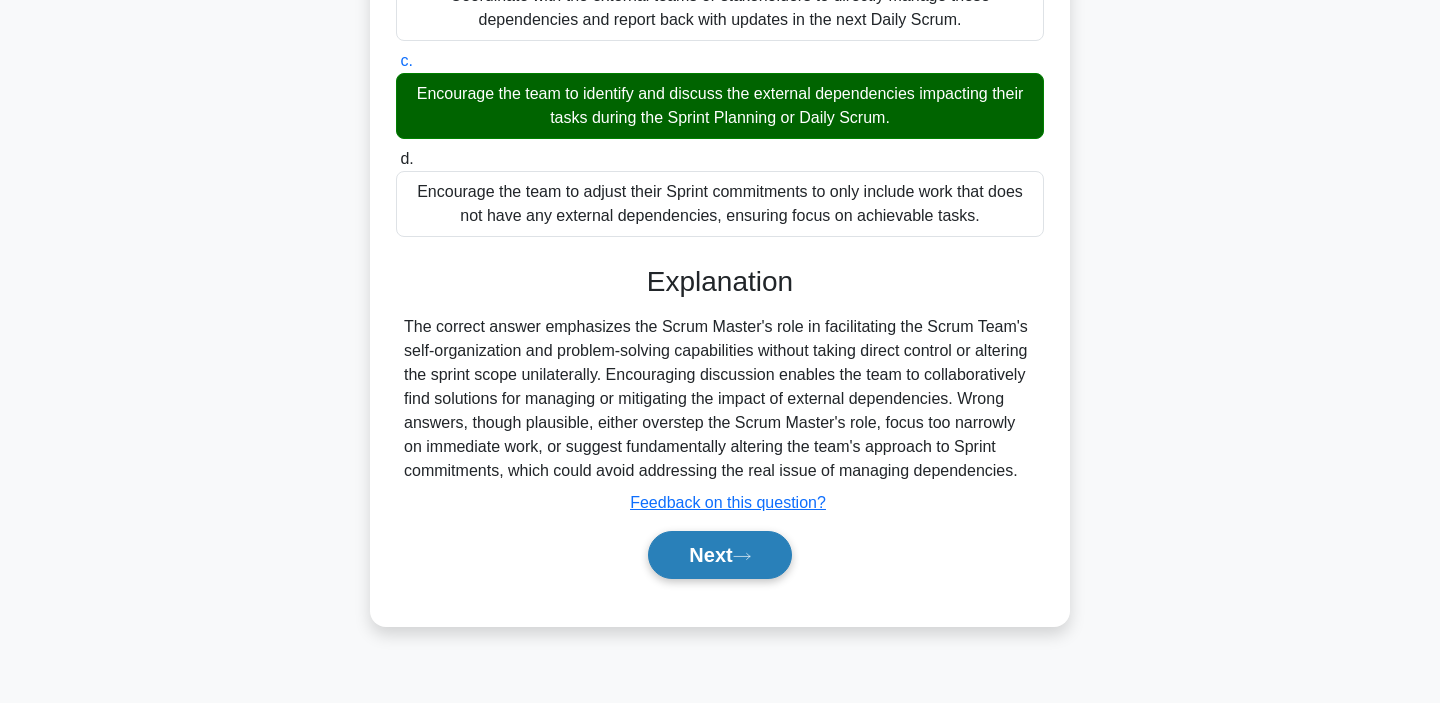 click 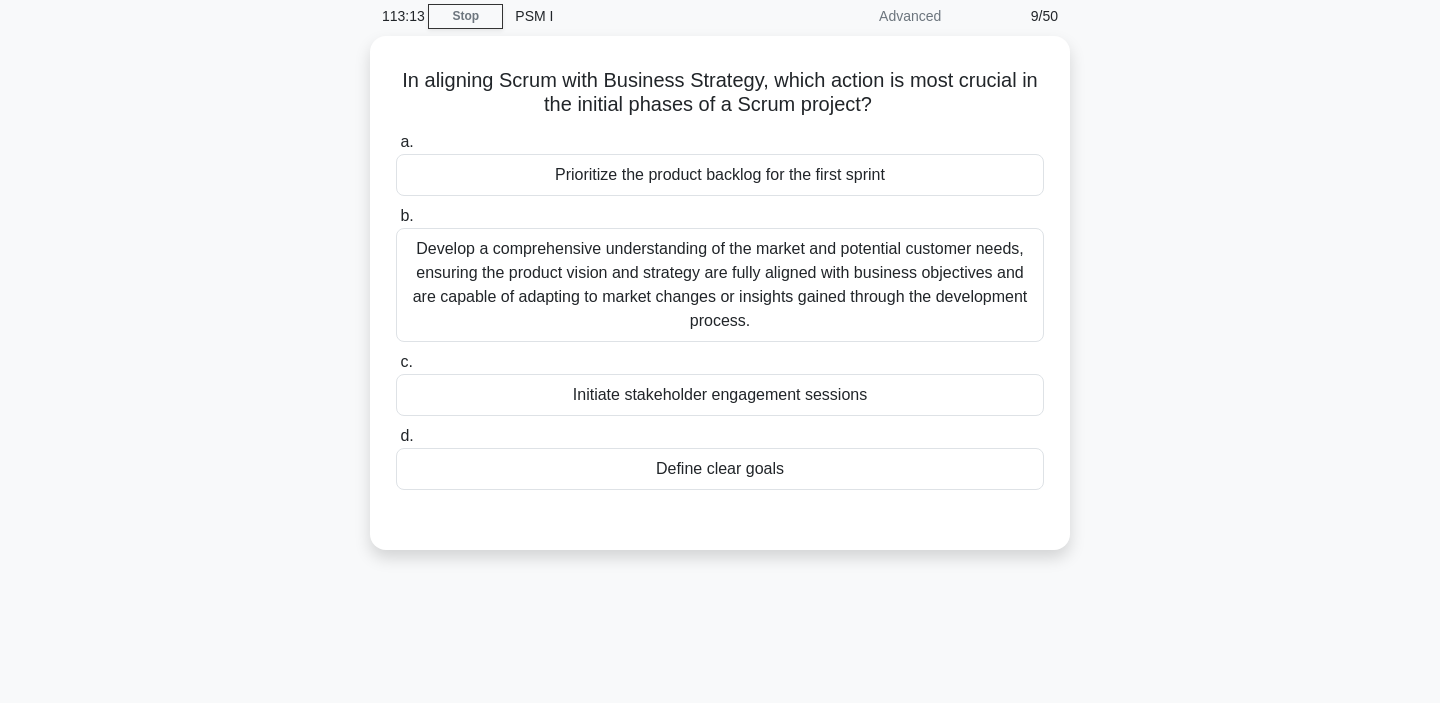 scroll, scrollTop: 137, scrollLeft: 0, axis: vertical 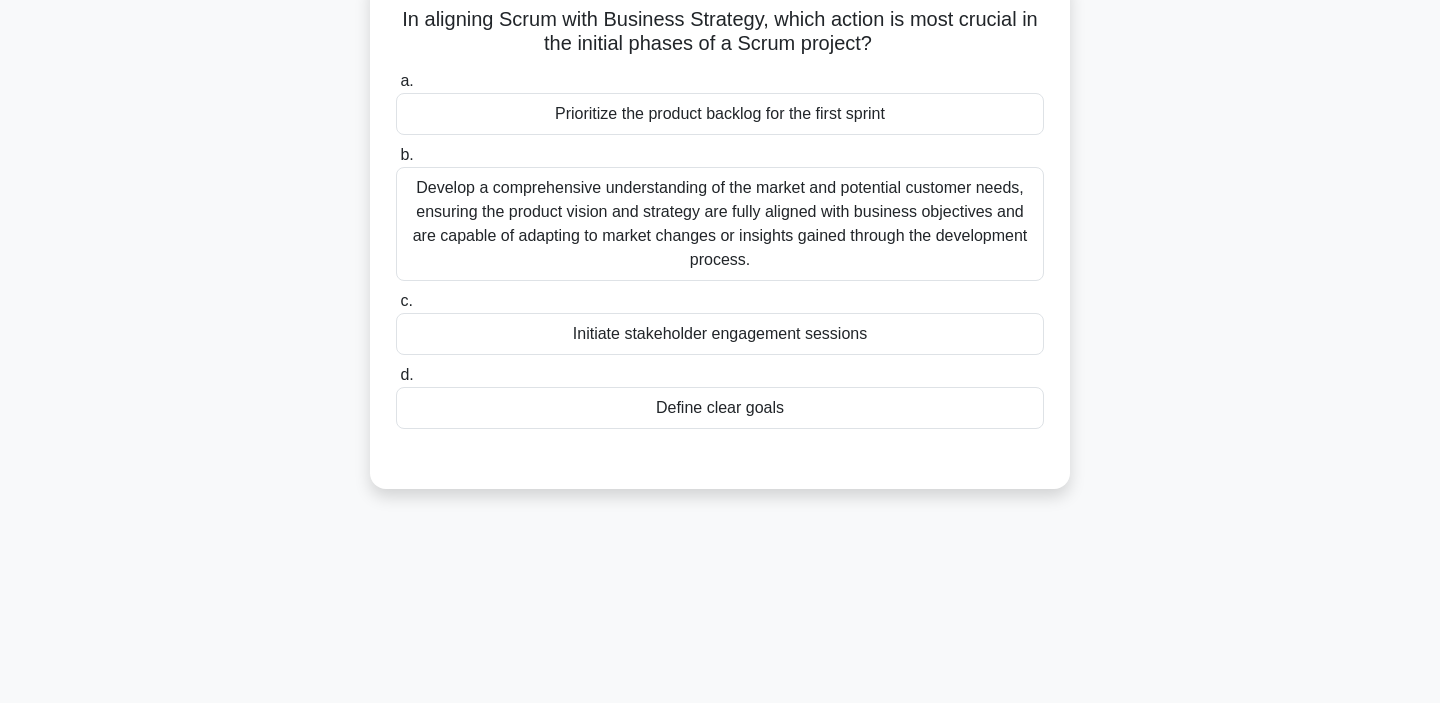 click on "Define clear goals" at bounding box center (720, 408) 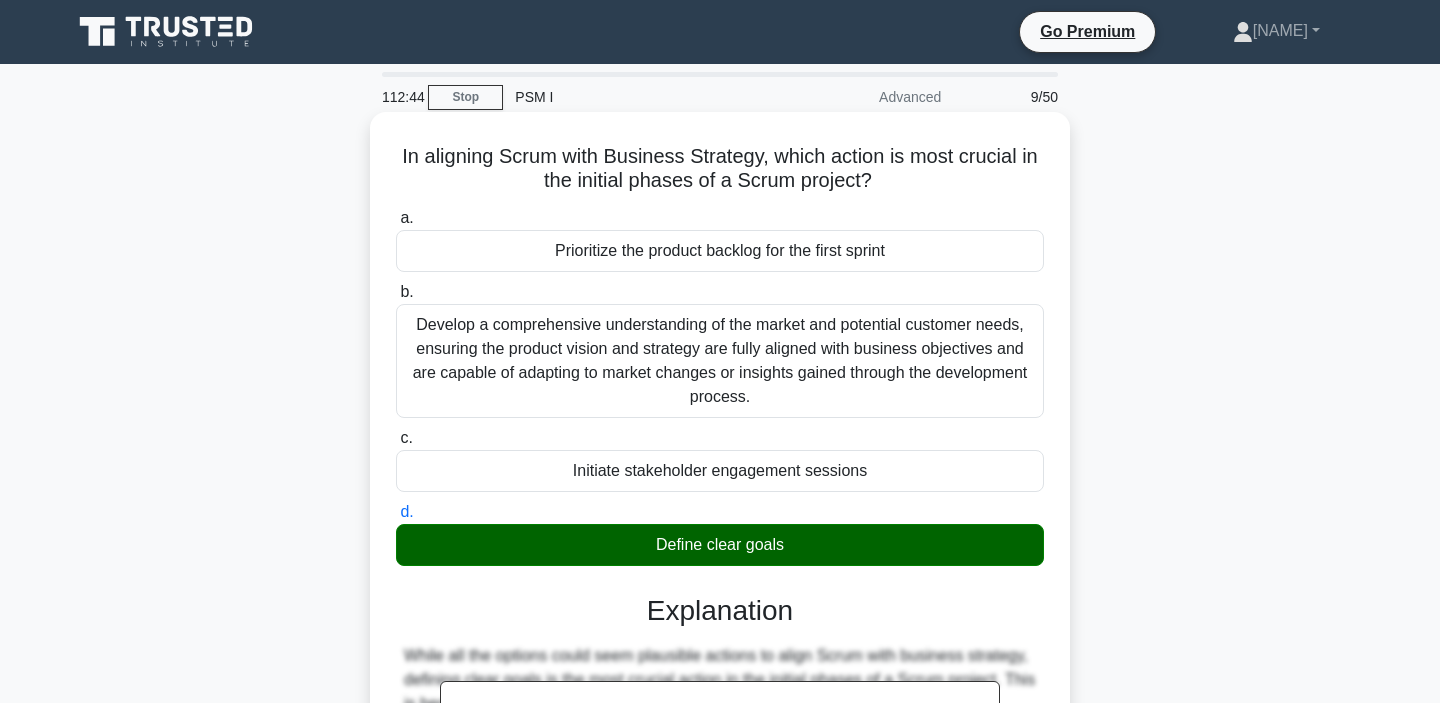 scroll, scrollTop: 377, scrollLeft: 0, axis: vertical 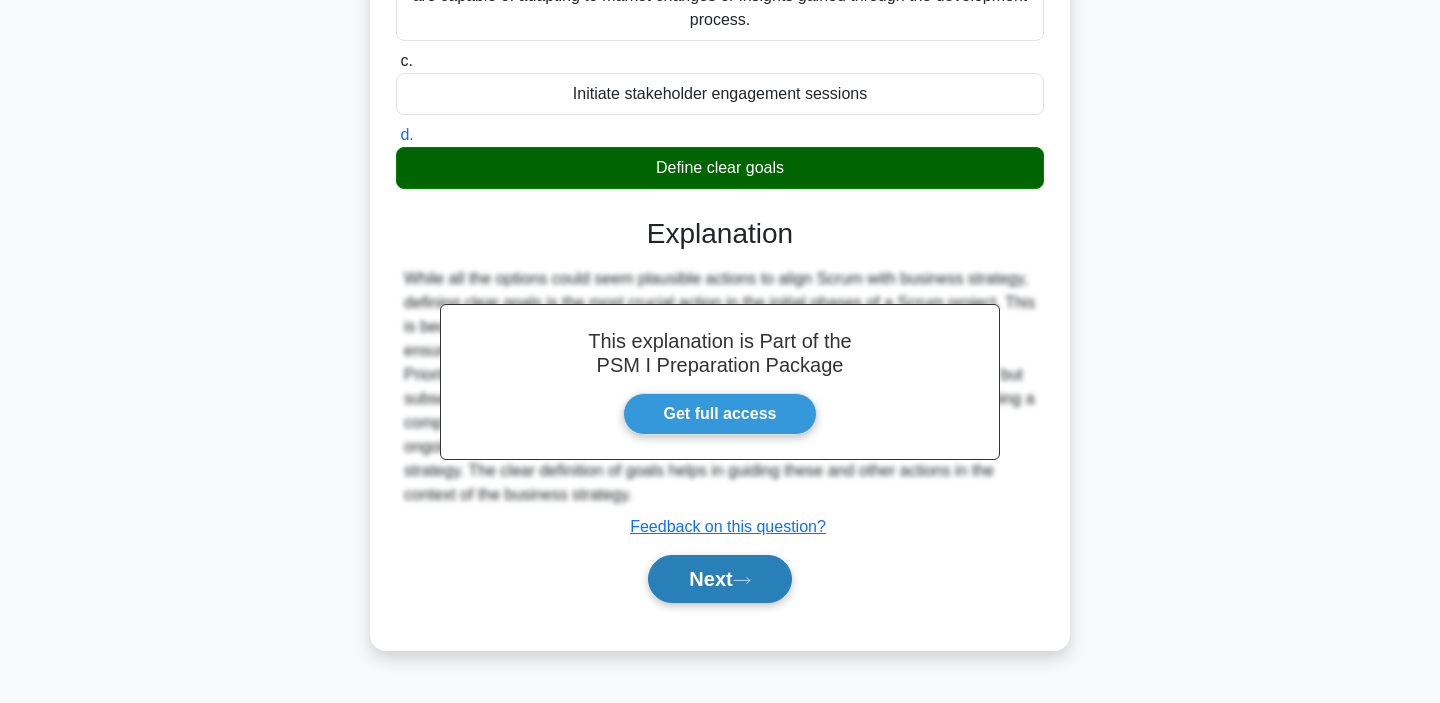 click on "Next" at bounding box center [719, 579] 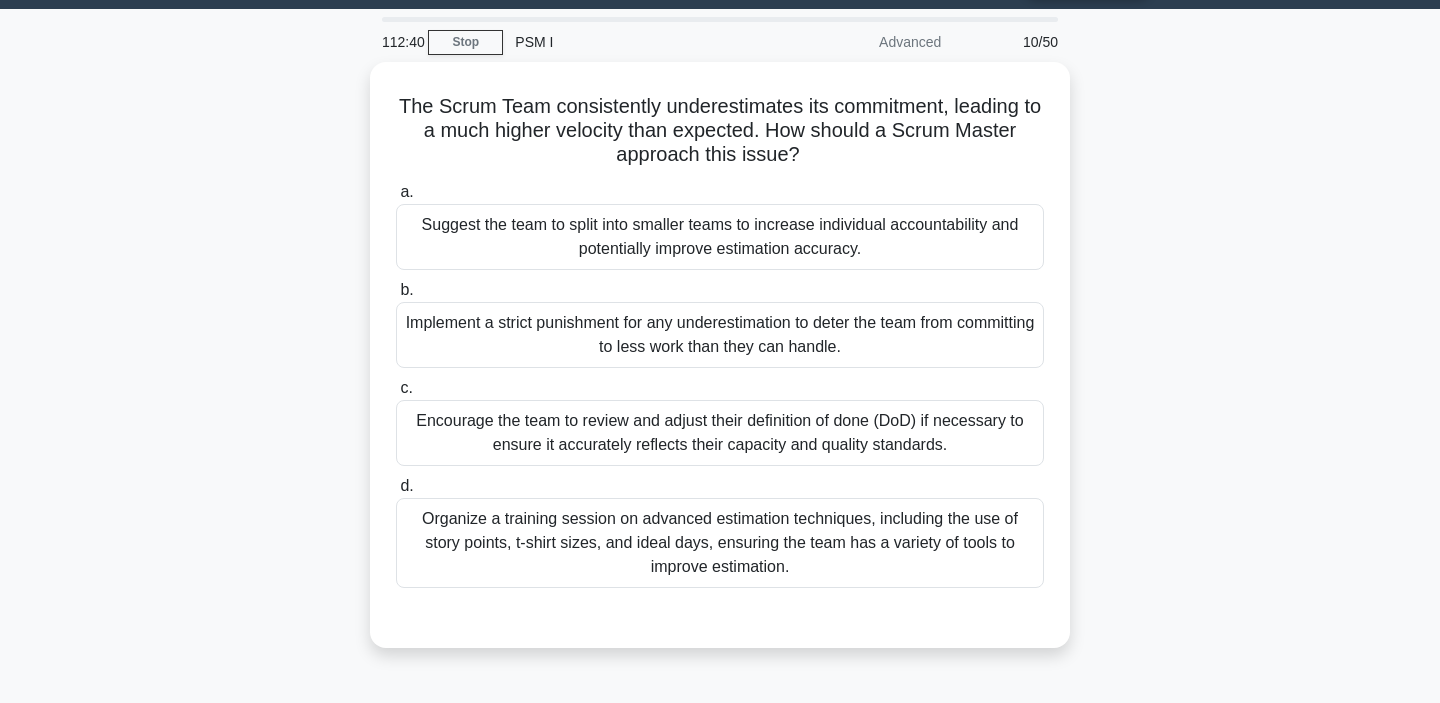 scroll, scrollTop: 66, scrollLeft: 0, axis: vertical 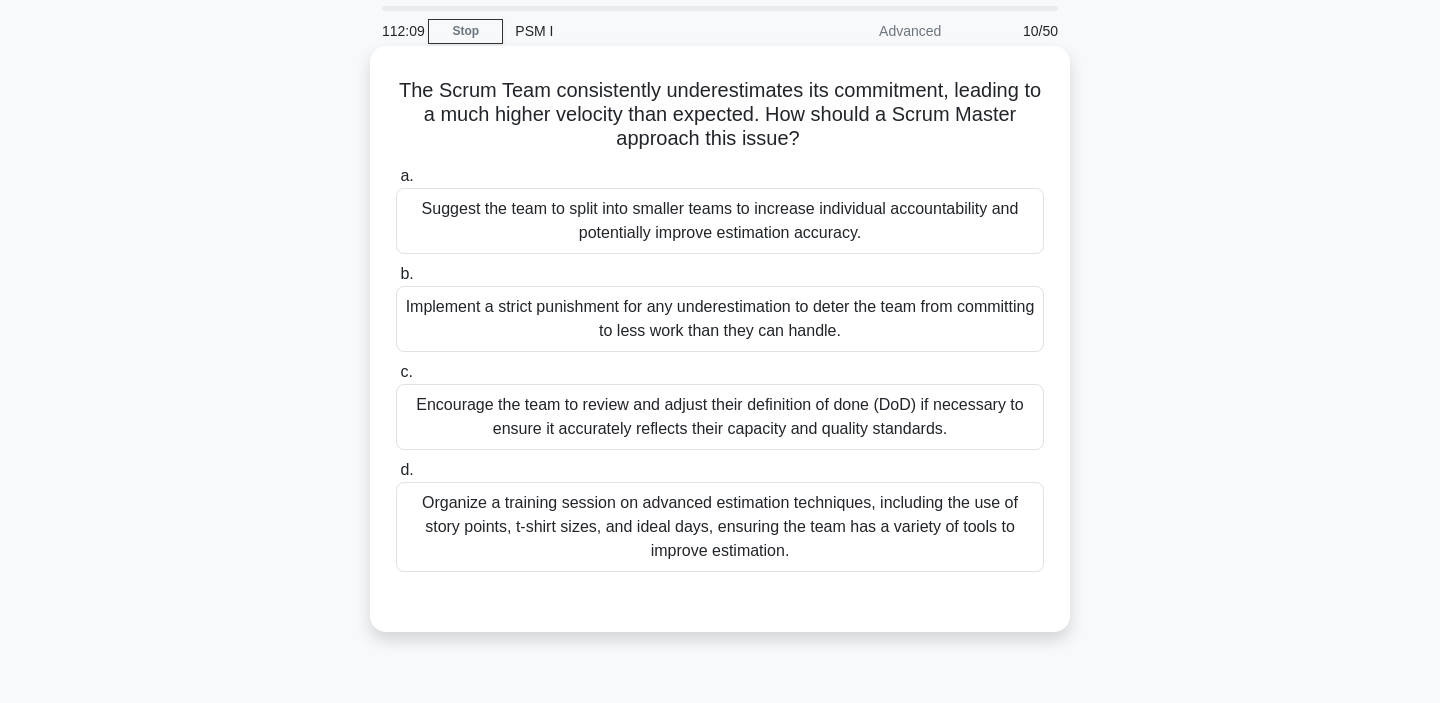 click on "Organize a training session on advanced estimation techniques, including the use of story points, t-shirt sizes, and ideal days, ensuring the team has a variety of tools to improve estimation." at bounding box center (720, 527) 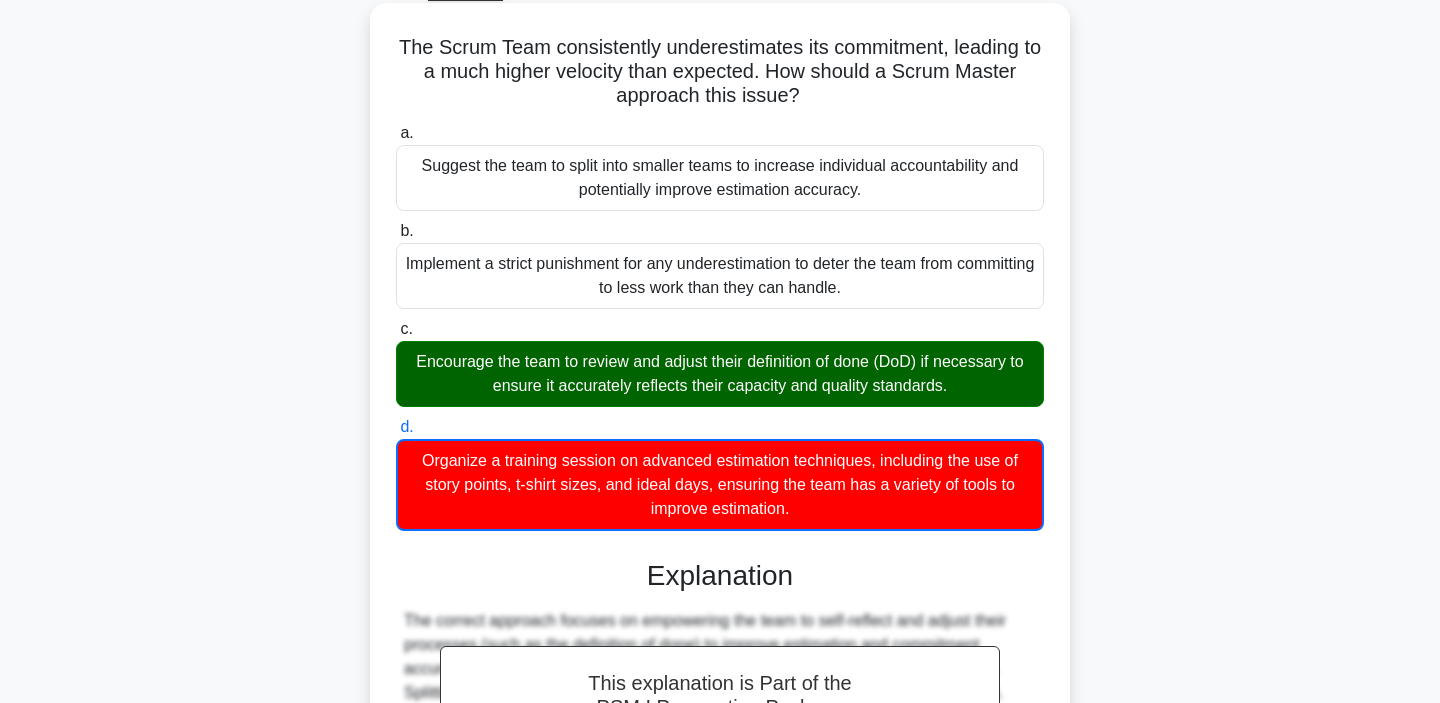 scroll, scrollTop: 94, scrollLeft: 0, axis: vertical 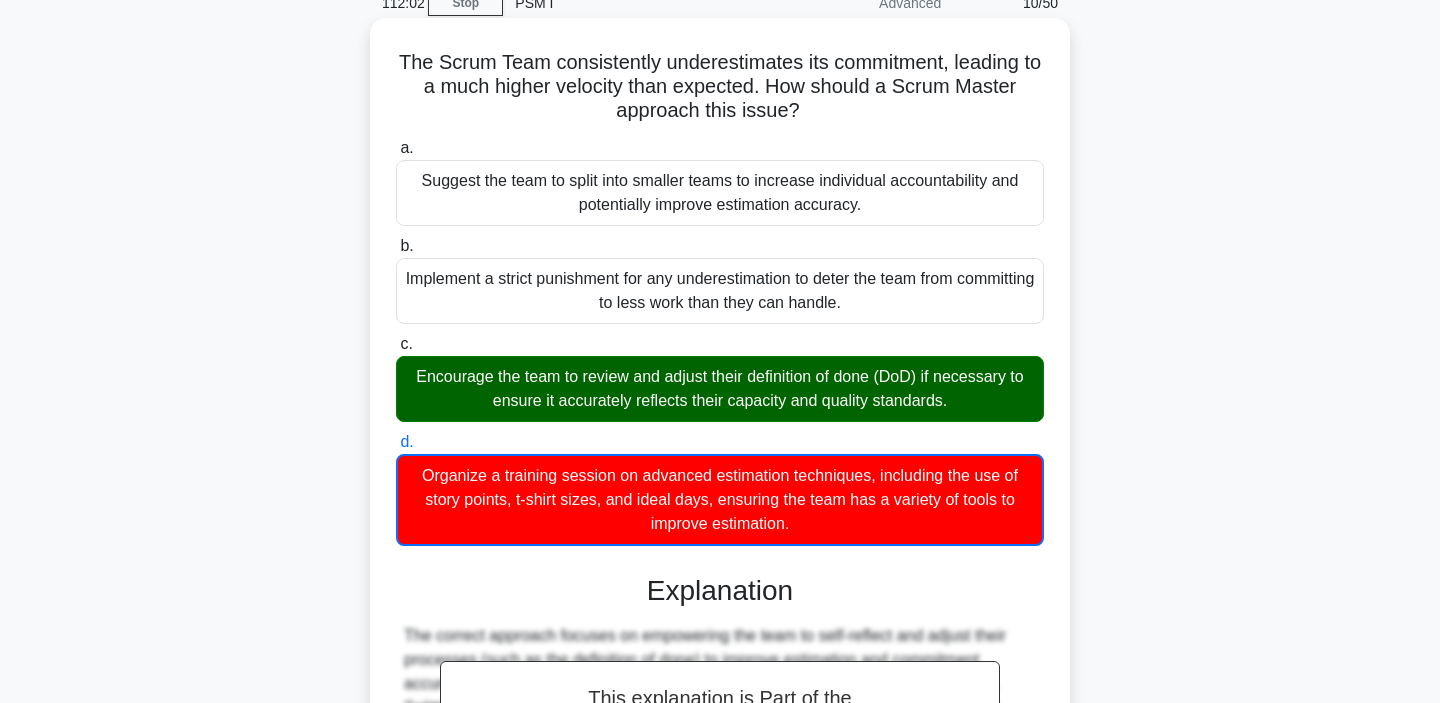 click on "The Scrum Team consistently underestimates its commitment, leading to a much higher velocity than expected. How should a Scrum Master approach this issue?
.spinner_0XTQ{transform-origin:center;animation:spinner_y6GP .75s linear infinite}@keyframes spinner_y6GP{100%{transform:rotate(360deg)}}" at bounding box center (720, 87) 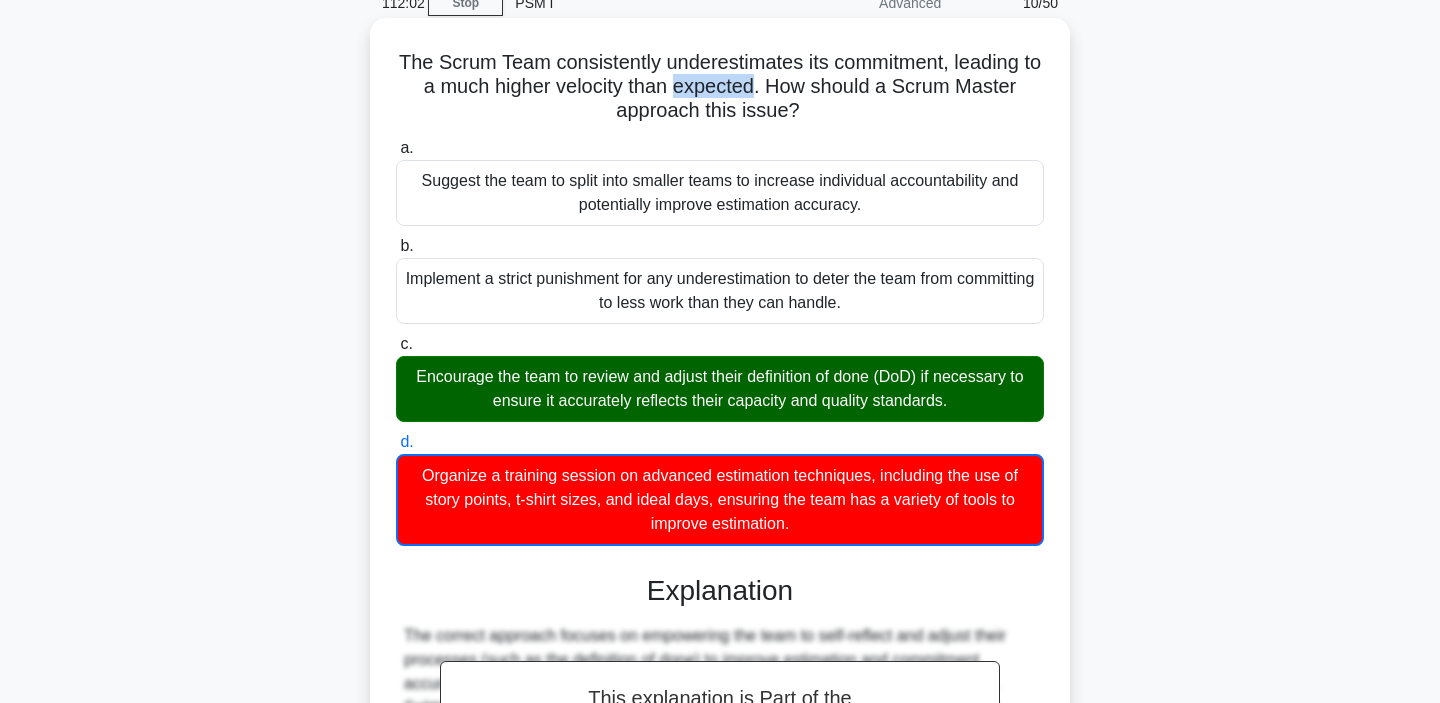 click on "The Scrum Team consistently underestimates its commitment, leading to a much higher velocity than expected. How should a Scrum Master approach this issue?
.spinner_0XTQ{transform-origin:center;animation:spinner_y6GP .75s linear infinite}@keyframes spinner_y6GP{100%{transform:rotate(360deg)}}" at bounding box center (720, 87) 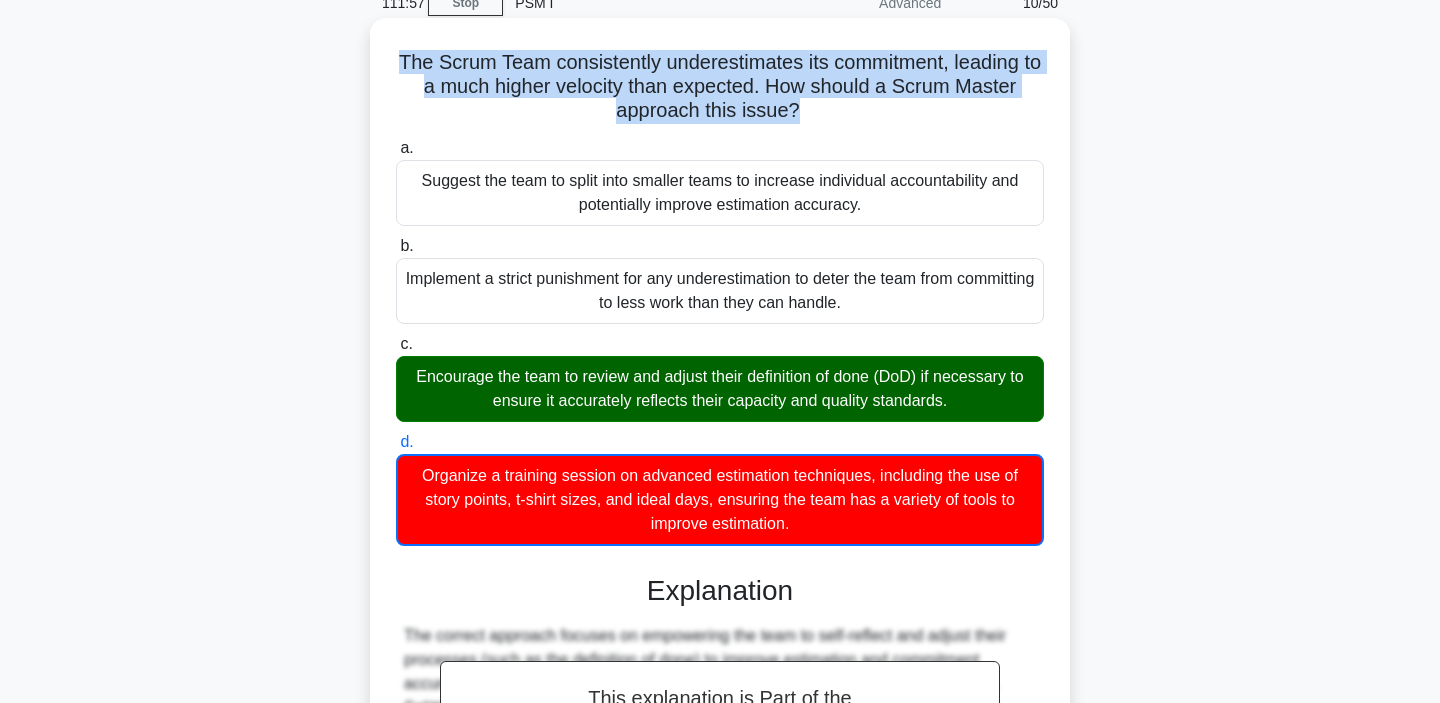 click on "Organize a training session on advanced estimation techniques, including the use of story points, t-shirt sizes, and ideal days, ensuring the team has a variety of tools to improve estimation." at bounding box center [720, 500] 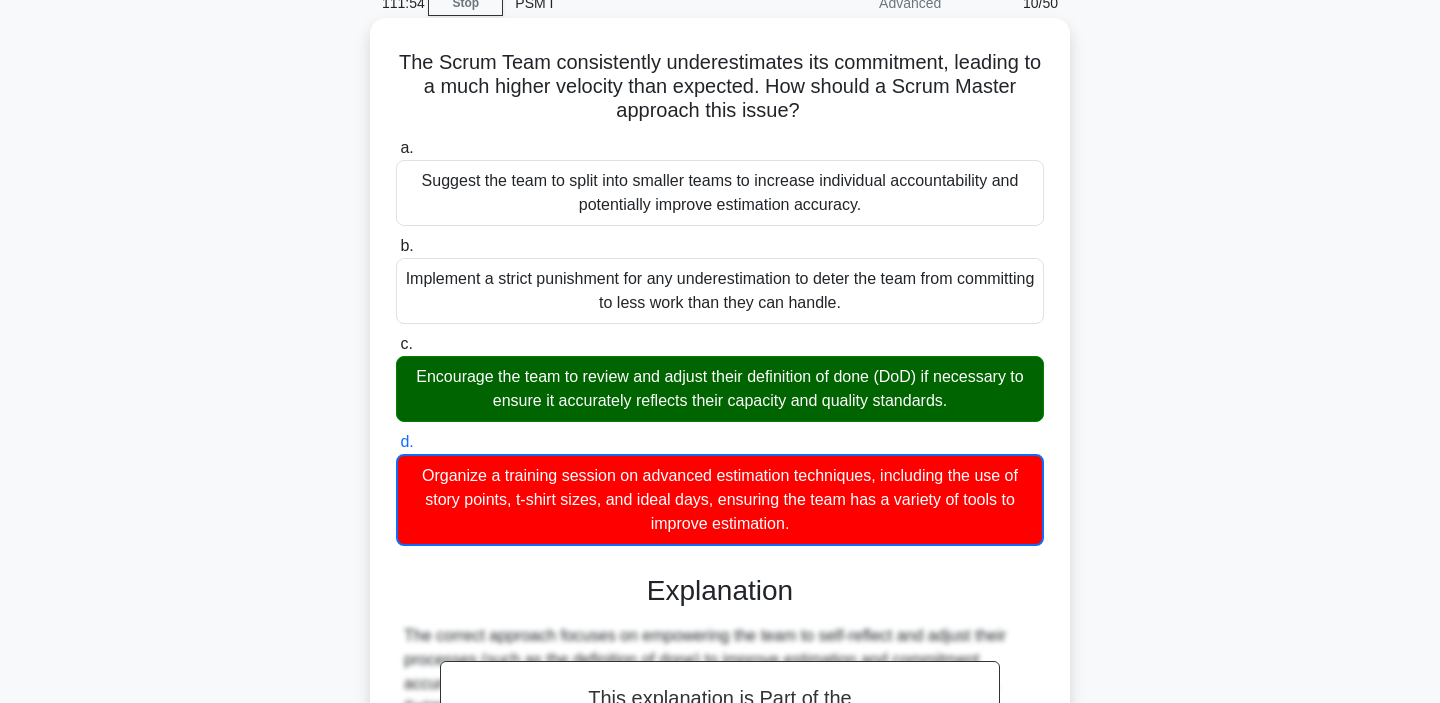 click on "The Scrum Team consistently underestimates its commitment, leading to a much higher velocity than expected. How should a Scrum Master approach this issue?
.spinner_0XTQ{transform-origin:center;animation:spinner_y6GP .75s linear infinite}@keyframes spinner_y6GP{100%{transform:rotate(360deg)}}" at bounding box center (720, 87) 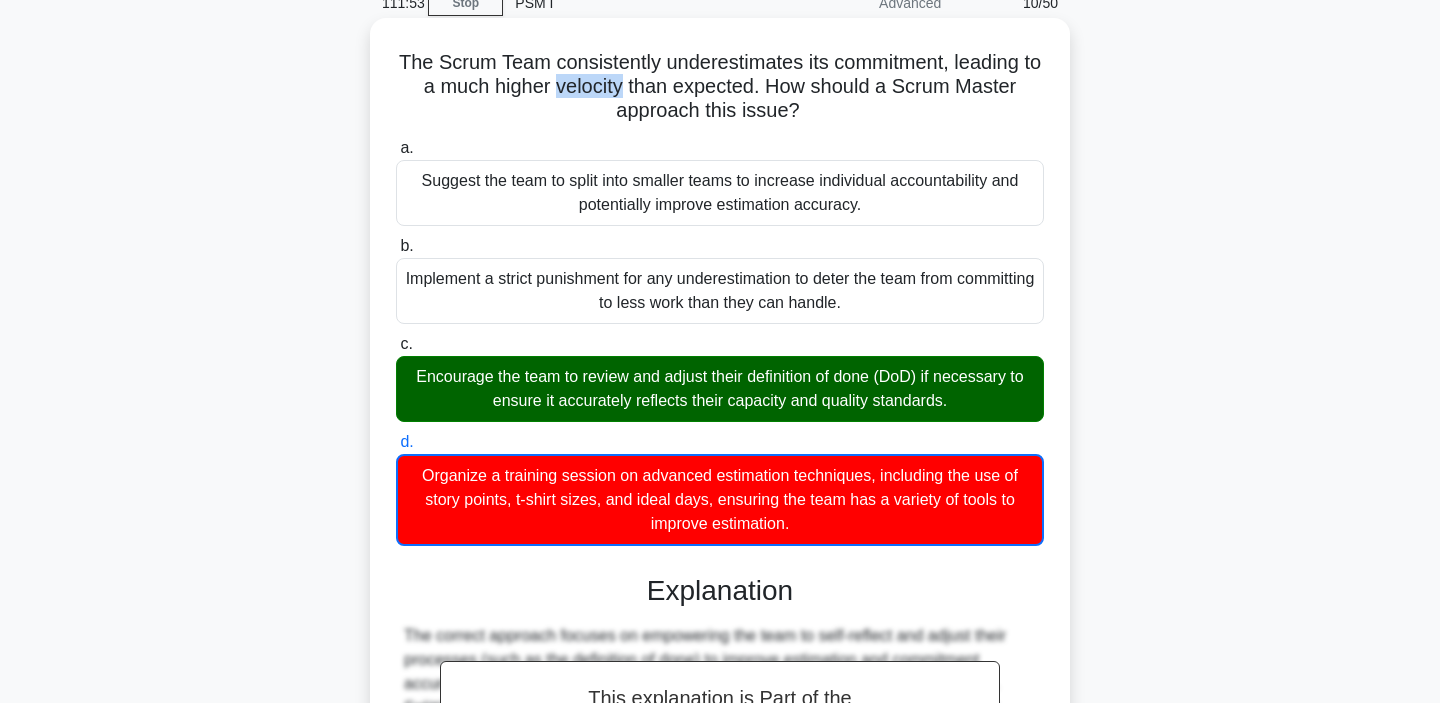 click on "The Scrum Team consistently underestimates its commitment, leading to a much higher velocity than expected. How should a Scrum Master approach this issue?
.spinner_0XTQ{transform-origin:center;animation:spinner_y6GP .75s linear infinite}@keyframes spinner_y6GP{100%{transform:rotate(360deg)}}" at bounding box center [720, 87] 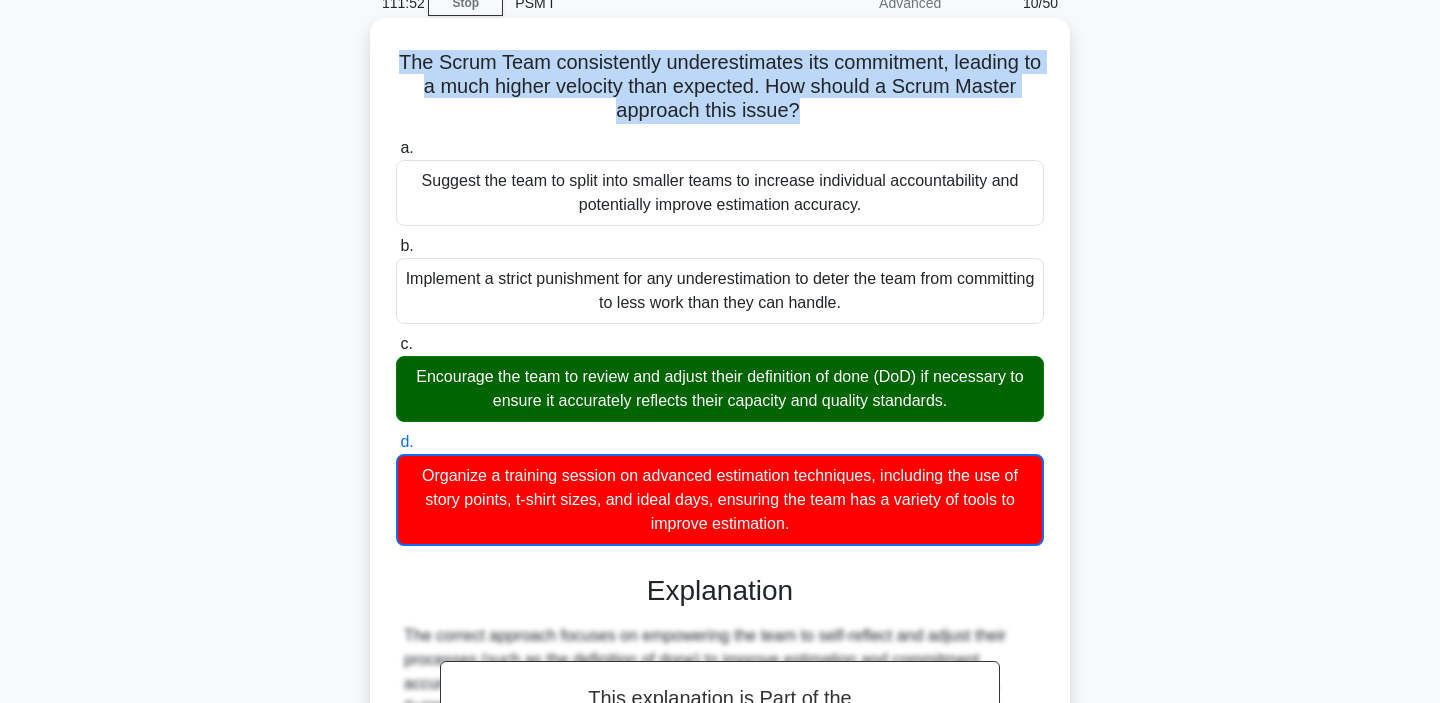 click on "Organize a training session on advanced estimation techniques, including the use of story points, t-shirt sizes, and ideal days, ensuring the team has a variety of tools to improve estimation." at bounding box center (720, 500) 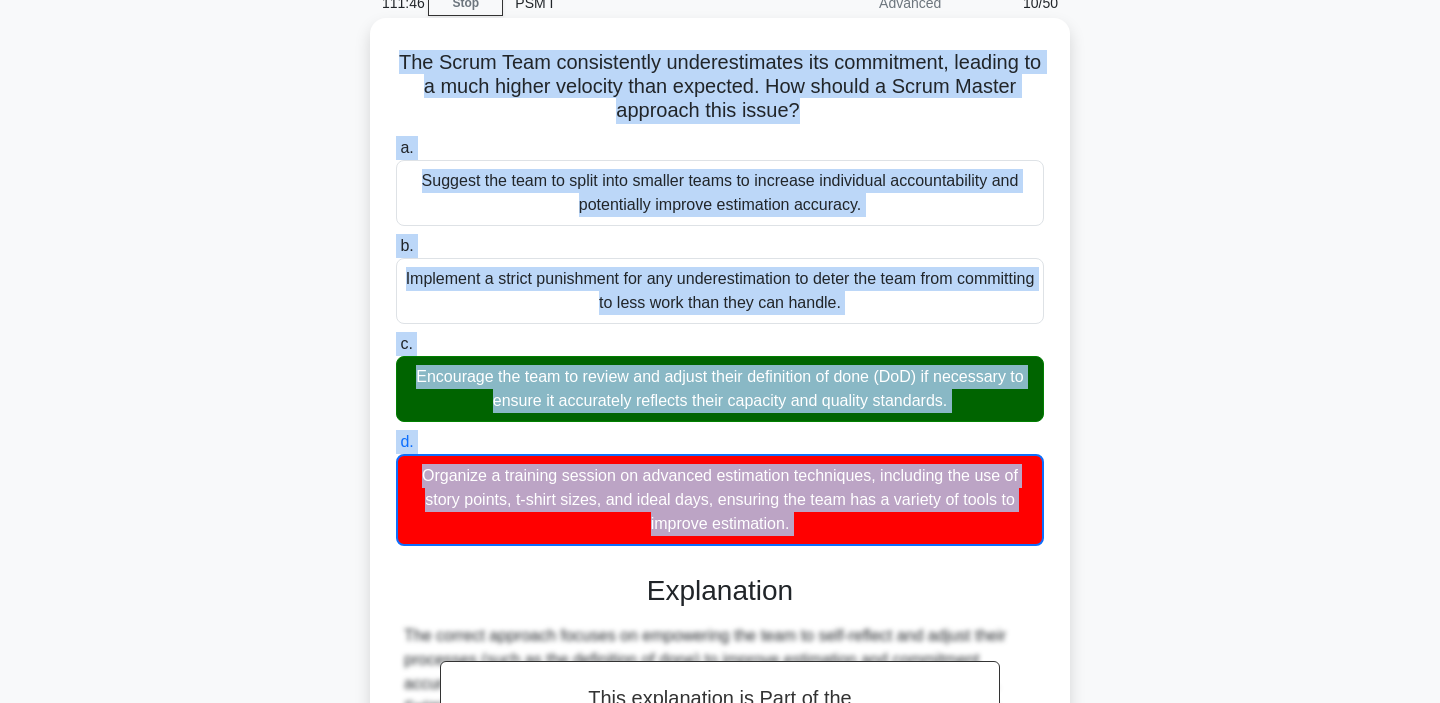 copy on "The Scrum Team consistently underestimates its commitment, leading to a much higher velocity than expected. How should a Scrum Master approach this issue?
.spinner_0XTQ{transform-origin:center;animation:spinner_y6GP .75s linear infinite}@keyframes spinner_y6GP{100%{transform:rotate(360deg)}}
a.
Suggest the team to split into smaller teams to increase individual accountability and potentially improve estimation accuracy.
b.
Implement a strict punishment for any underestimation to deter the team from committing to less work than they can handle.
c.
Encourage the team to review and adjust their definition of done (DoD) if necessary to ensure it accurately reflects their capacity and quality standards.
d.
Orga..." 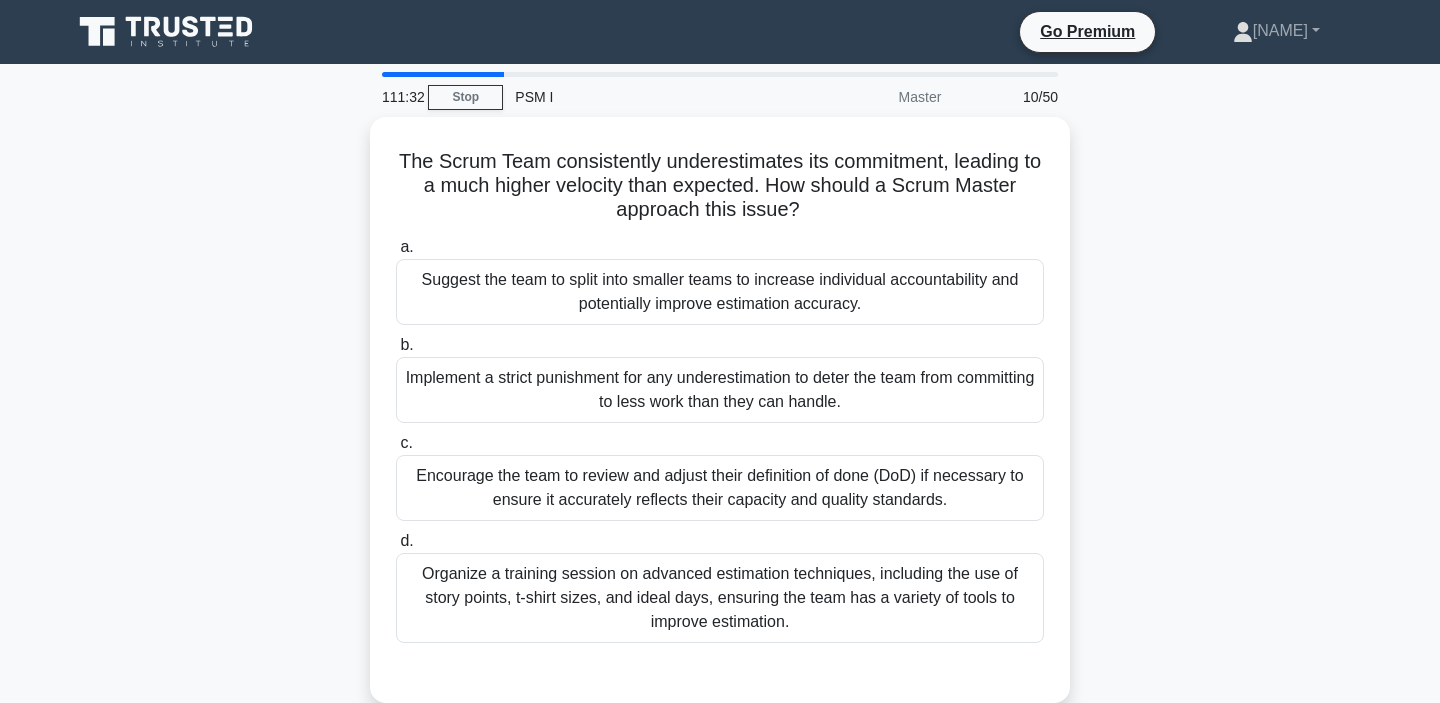 scroll, scrollTop: 0, scrollLeft: 0, axis: both 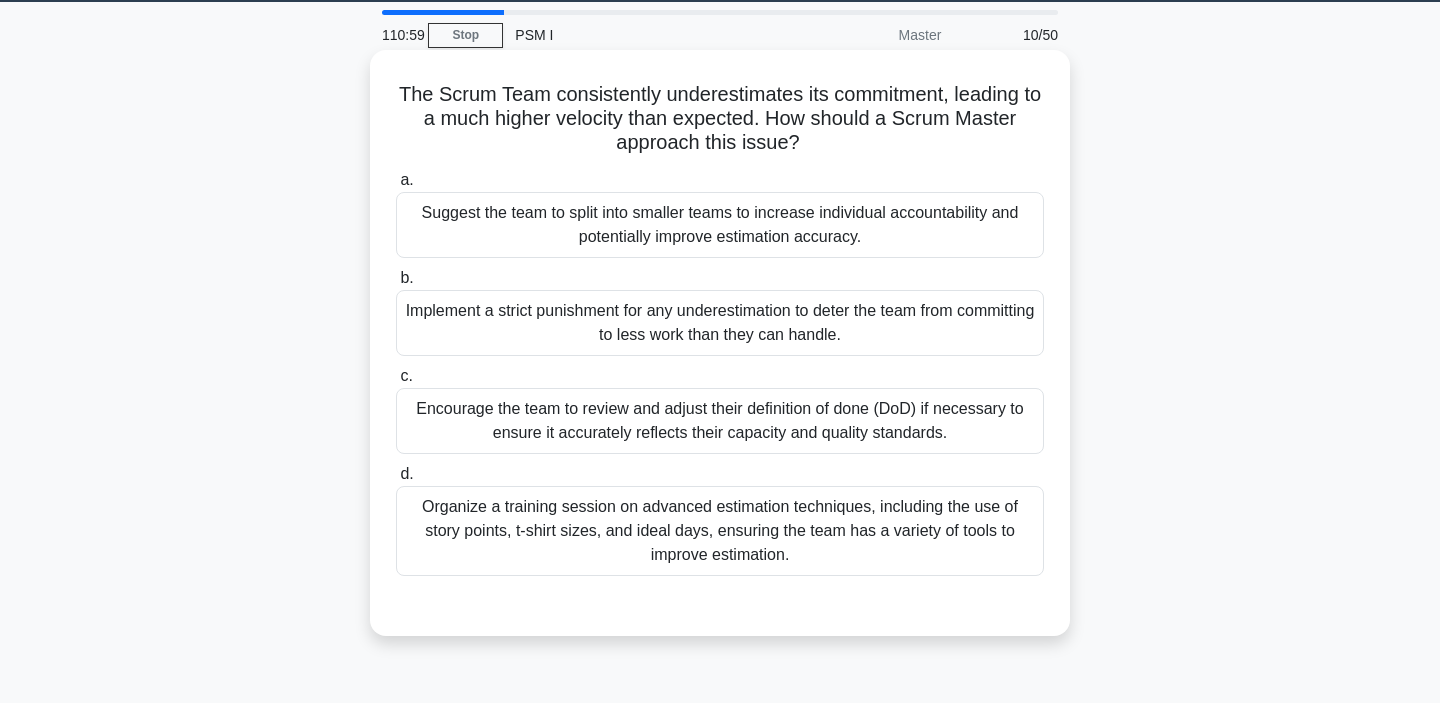 click on "Encourage the team to review and adjust their definition of done (DoD) if necessary to ensure it accurately reflects their capacity and quality standards." at bounding box center [720, 421] 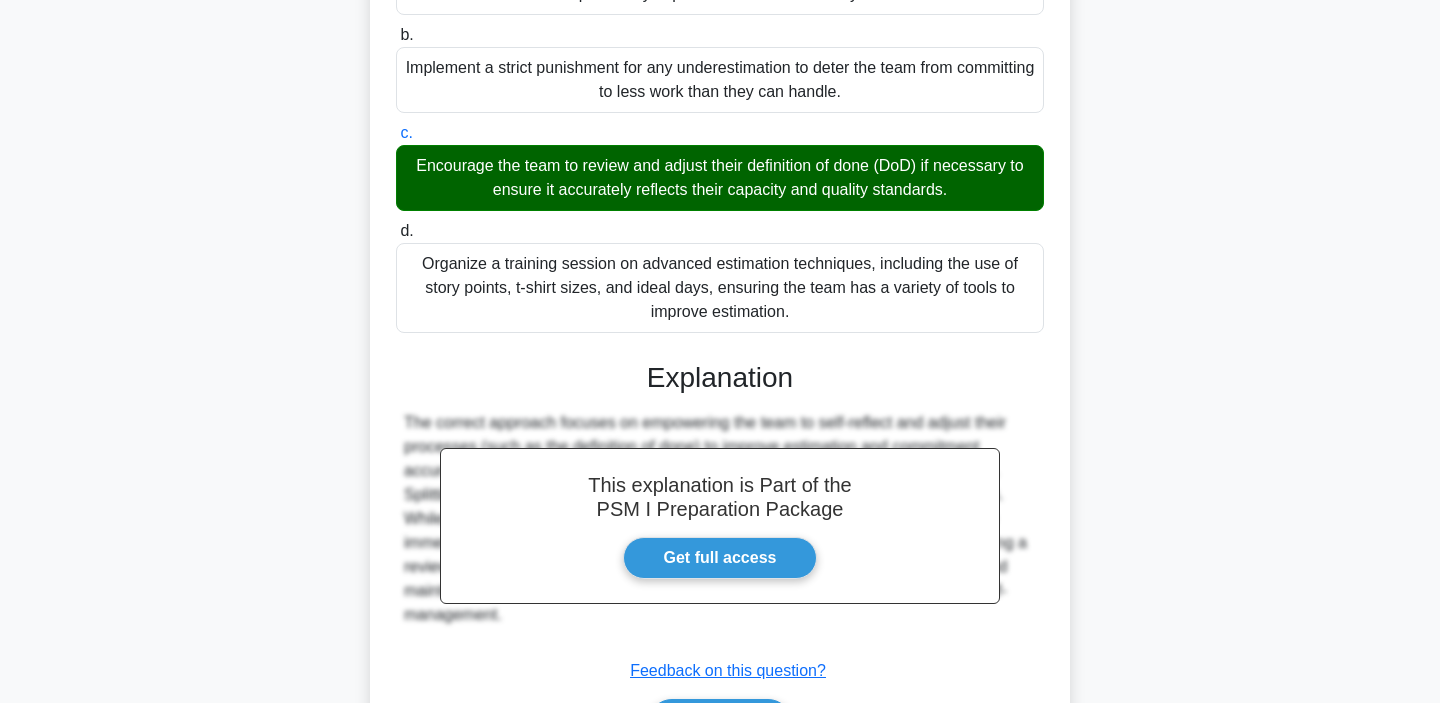 scroll, scrollTop: 434, scrollLeft: 0, axis: vertical 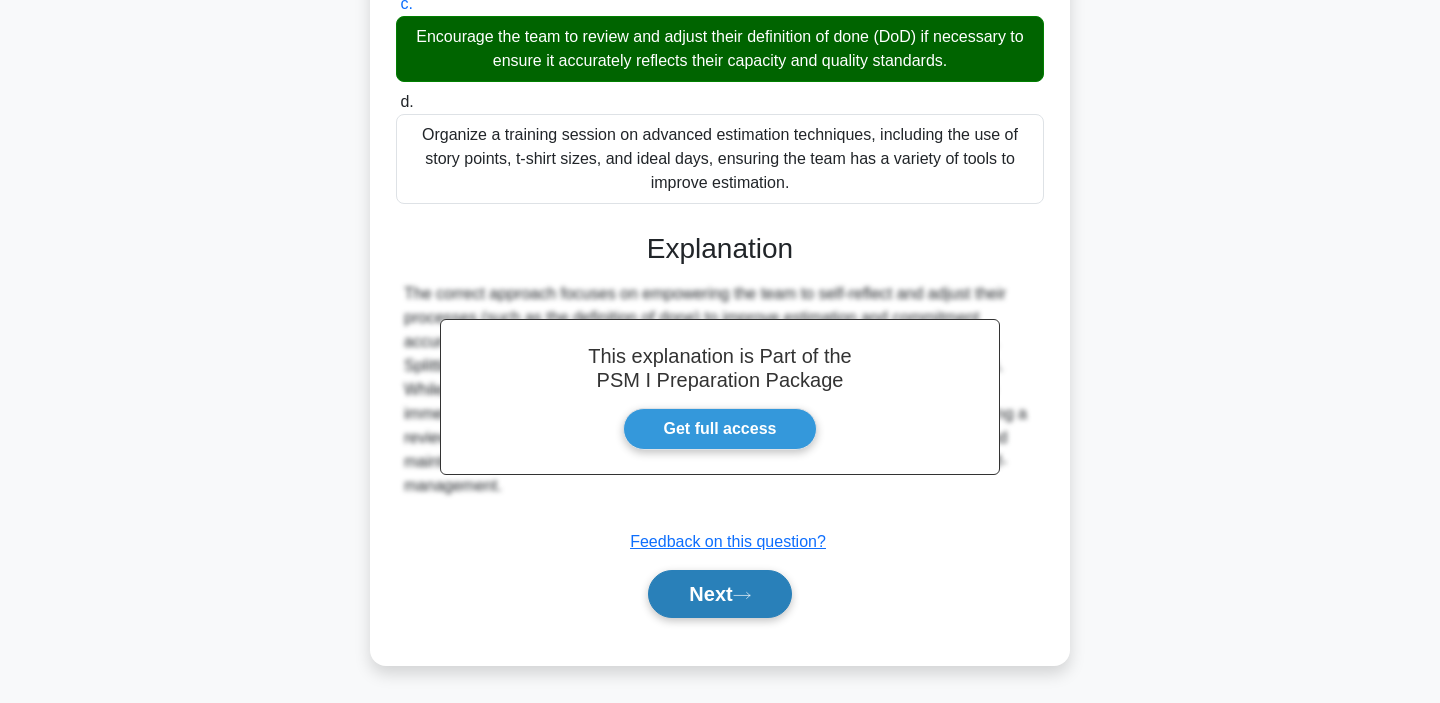 click on "Next" at bounding box center (719, 594) 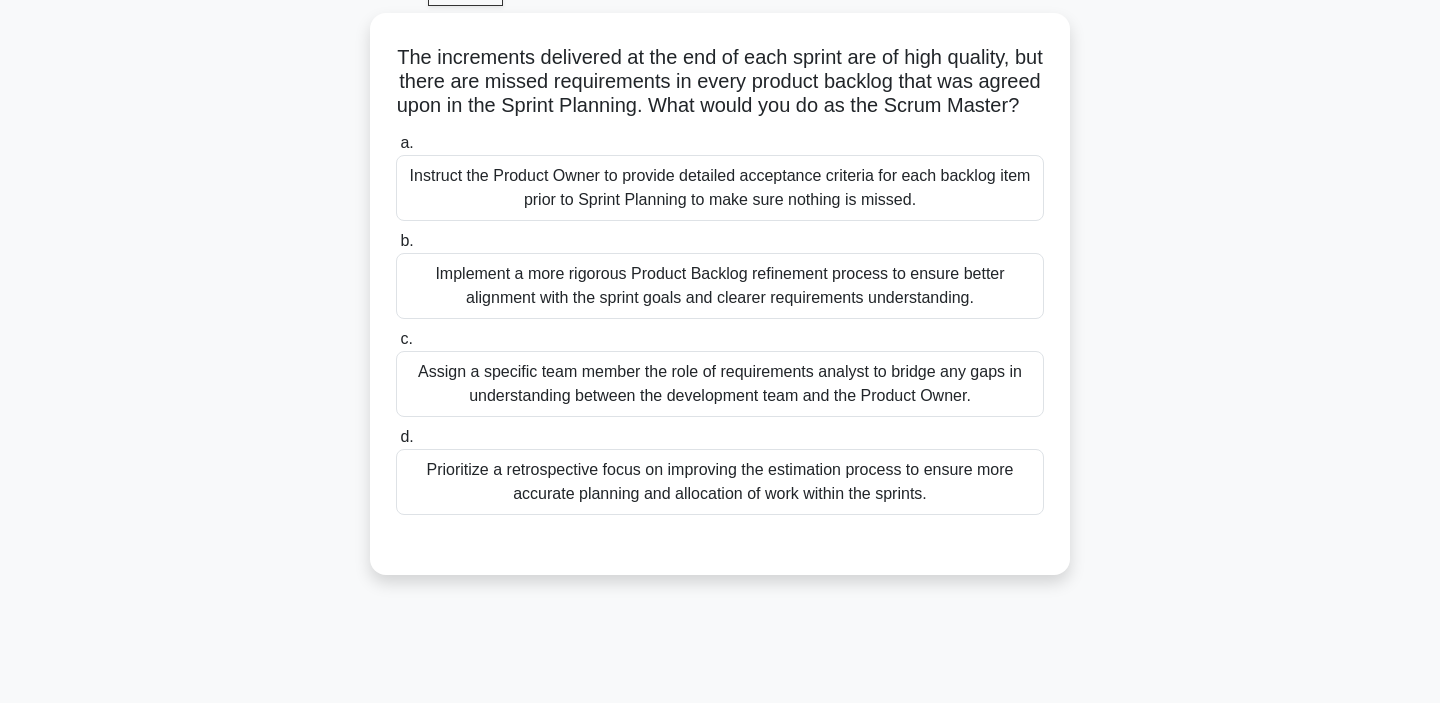 scroll, scrollTop: 111, scrollLeft: 0, axis: vertical 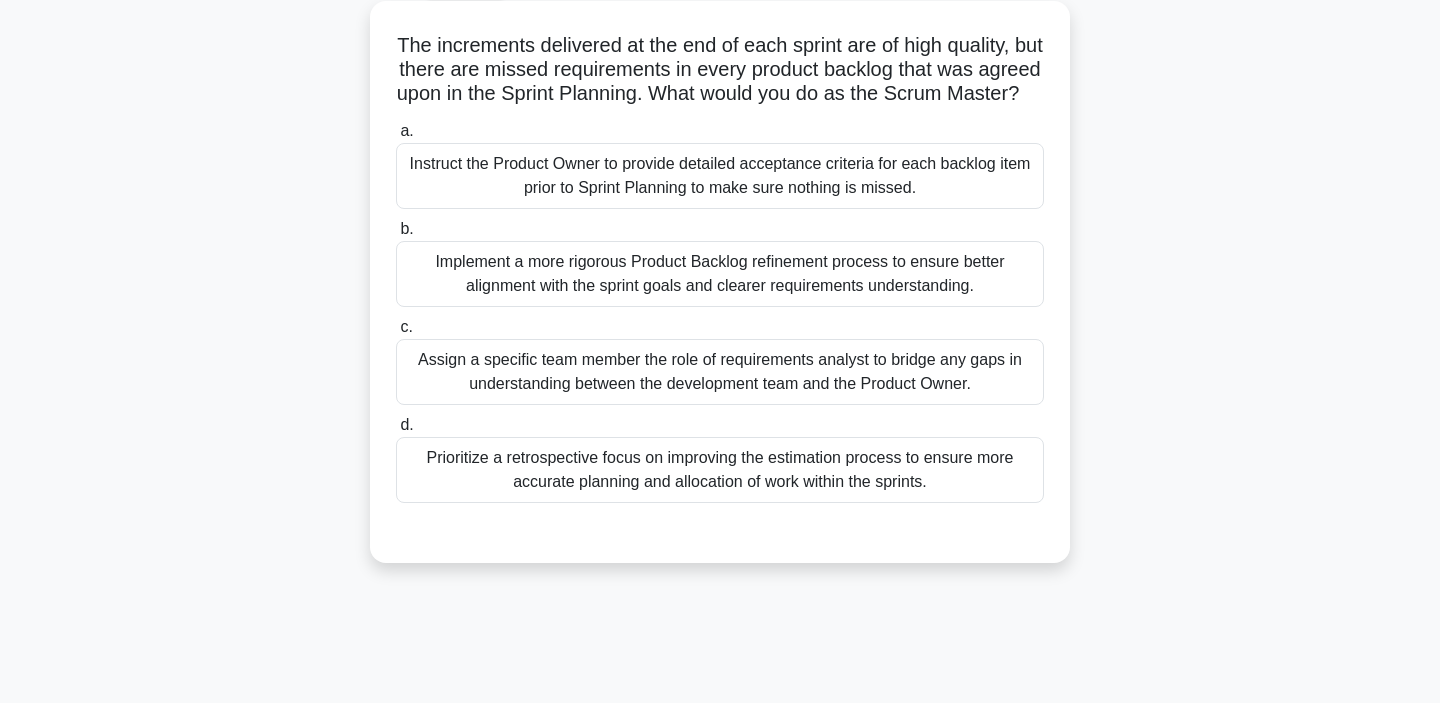 click on "Implement a more rigorous Product Backlog refinement process to ensure better alignment with the sprint goals and clearer requirements understanding." at bounding box center [720, 274] 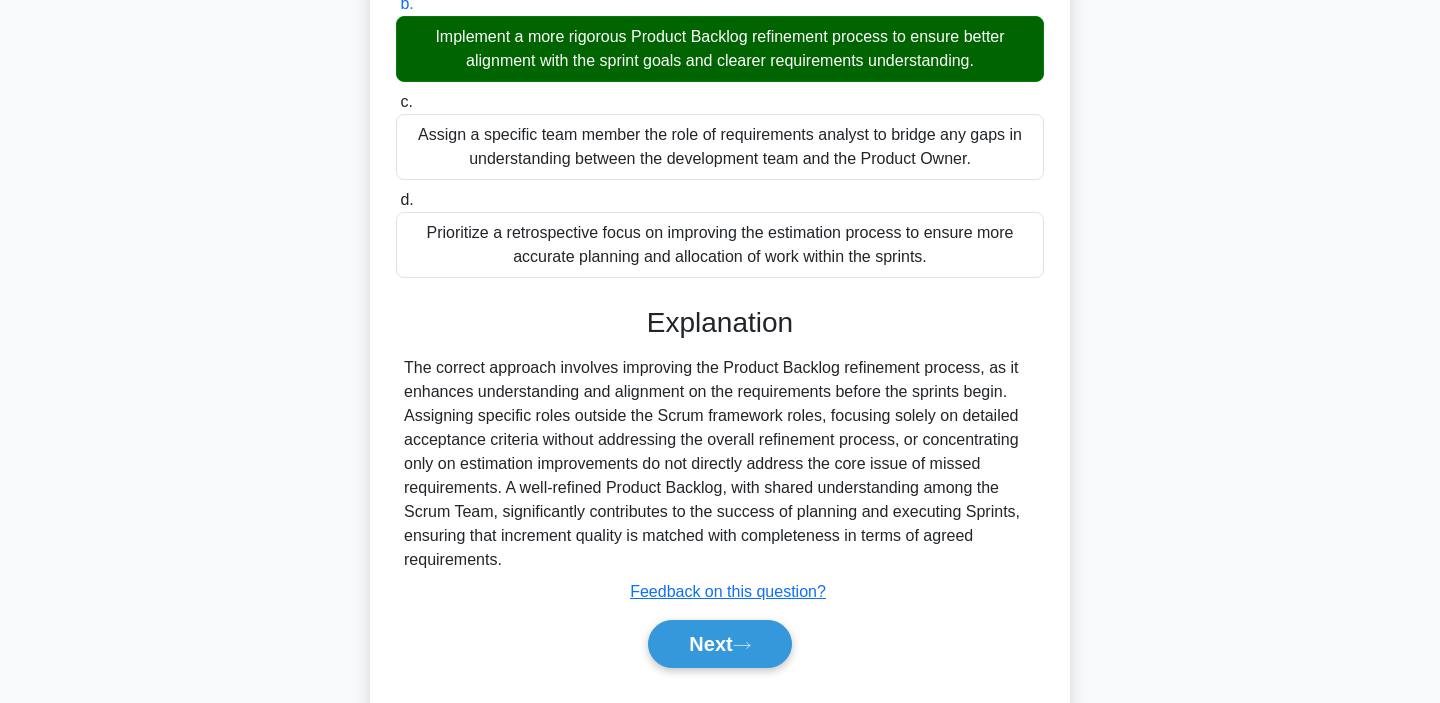 scroll, scrollTop: 410, scrollLeft: 0, axis: vertical 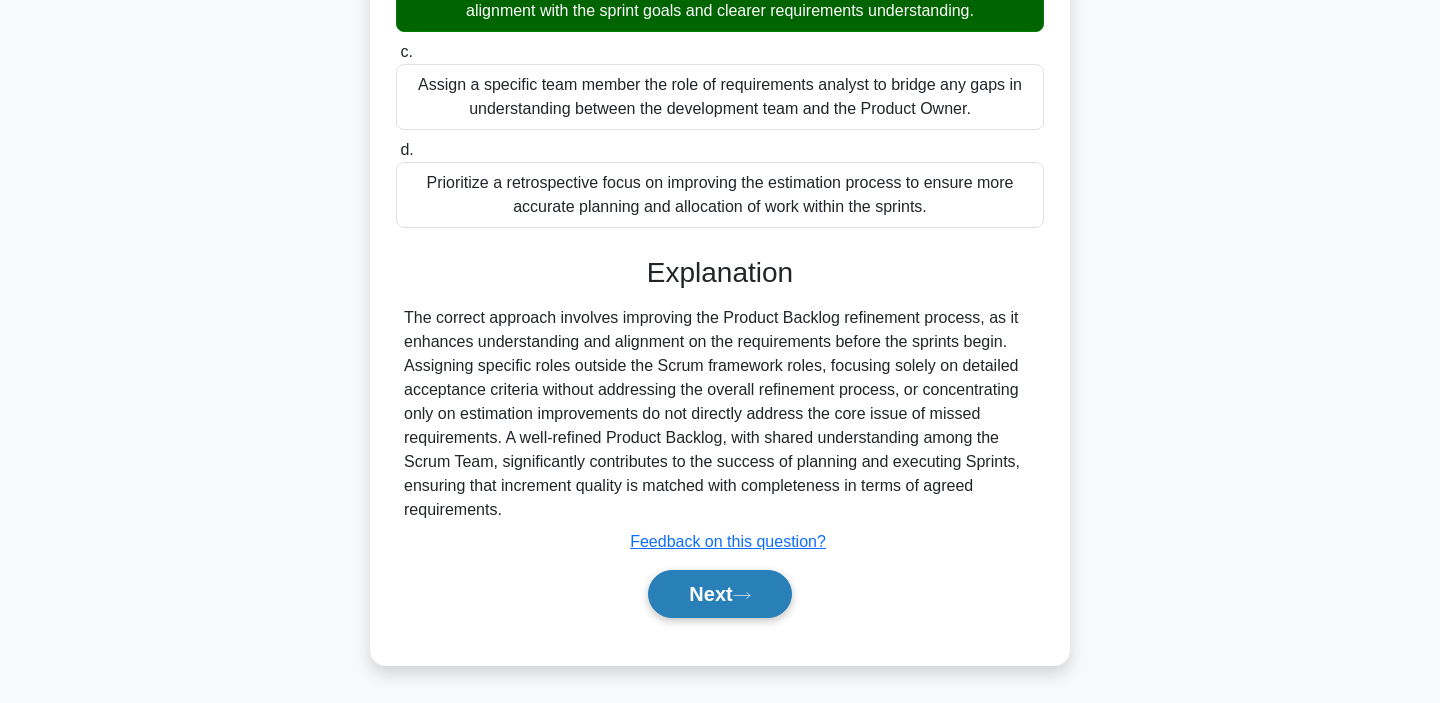 click on "Next" at bounding box center (719, 594) 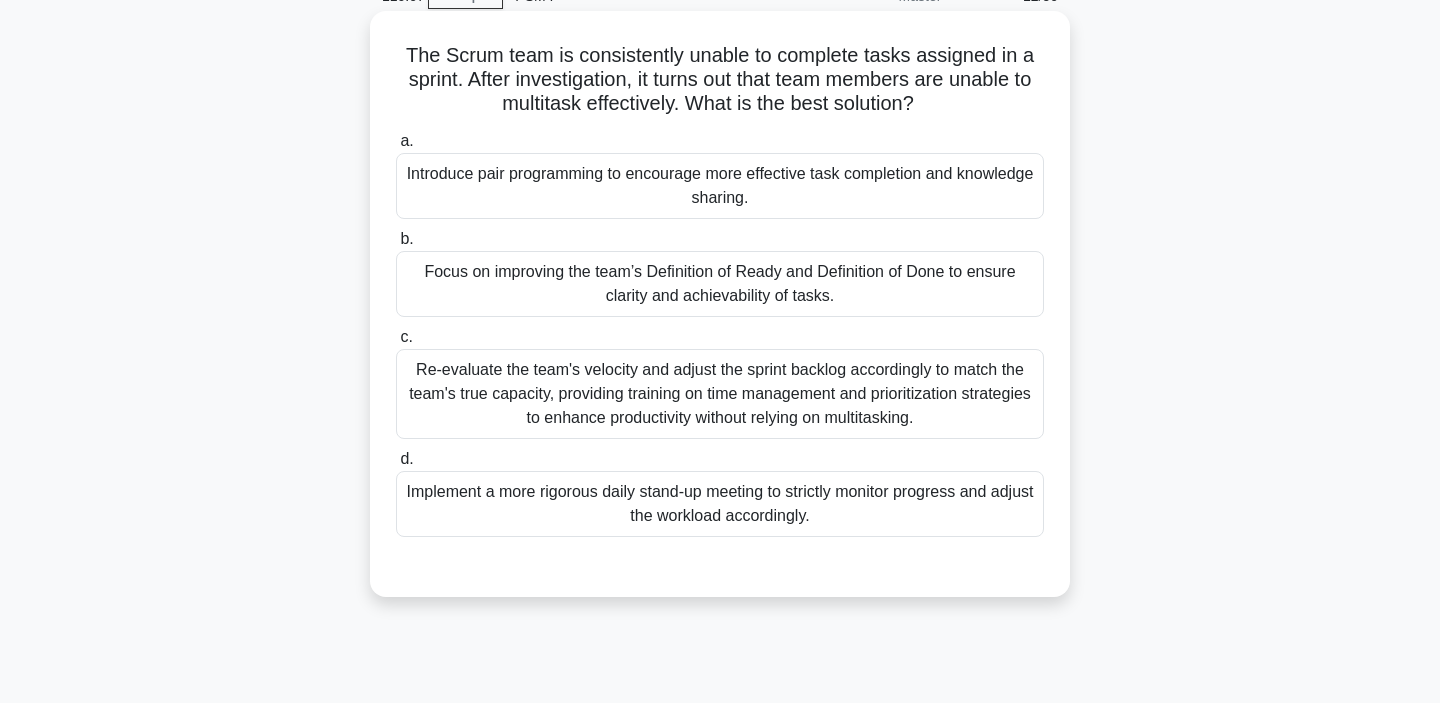 scroll, scrollTop: 99, scrollLeft: 0, axis: vertical 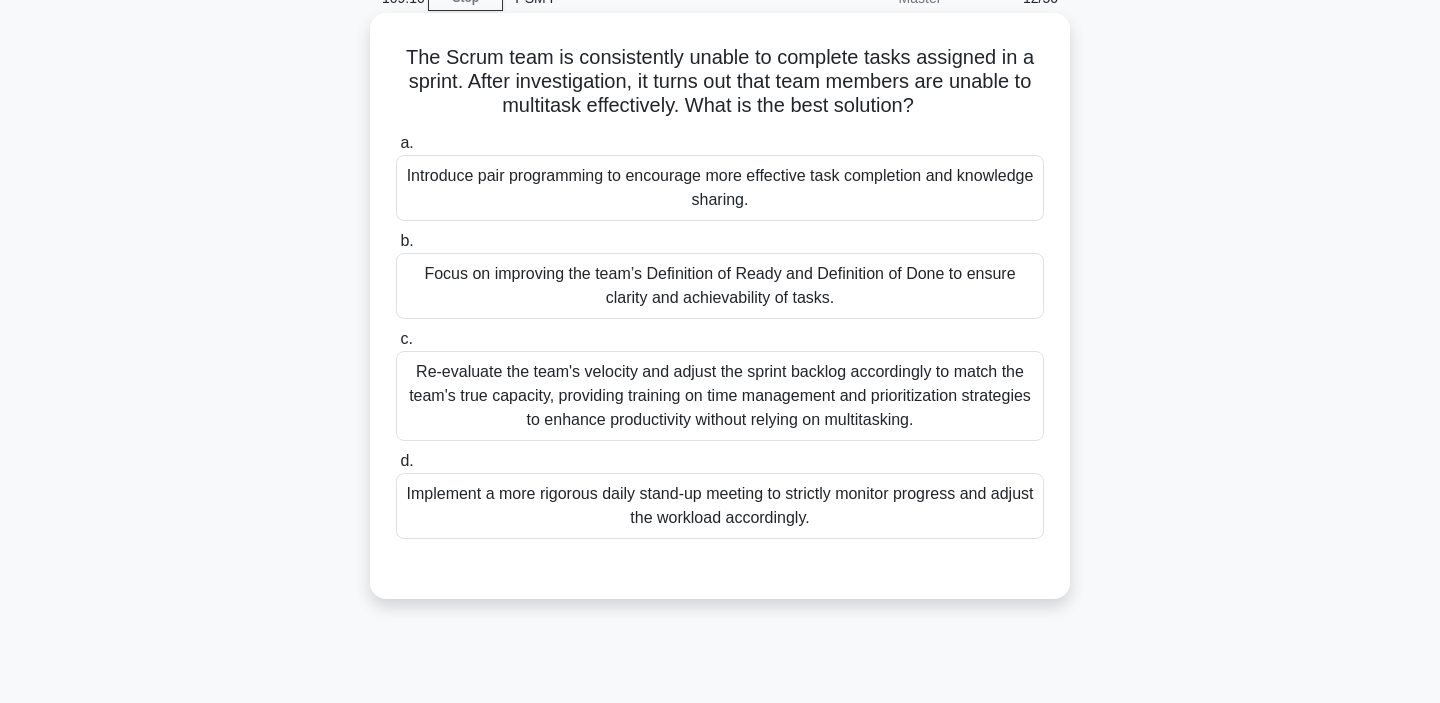 click on "Implement a more rigorous daily stand-up meeting to strictly monitor progress and adjust the workload accordingly." at bounding box center [720, 506] 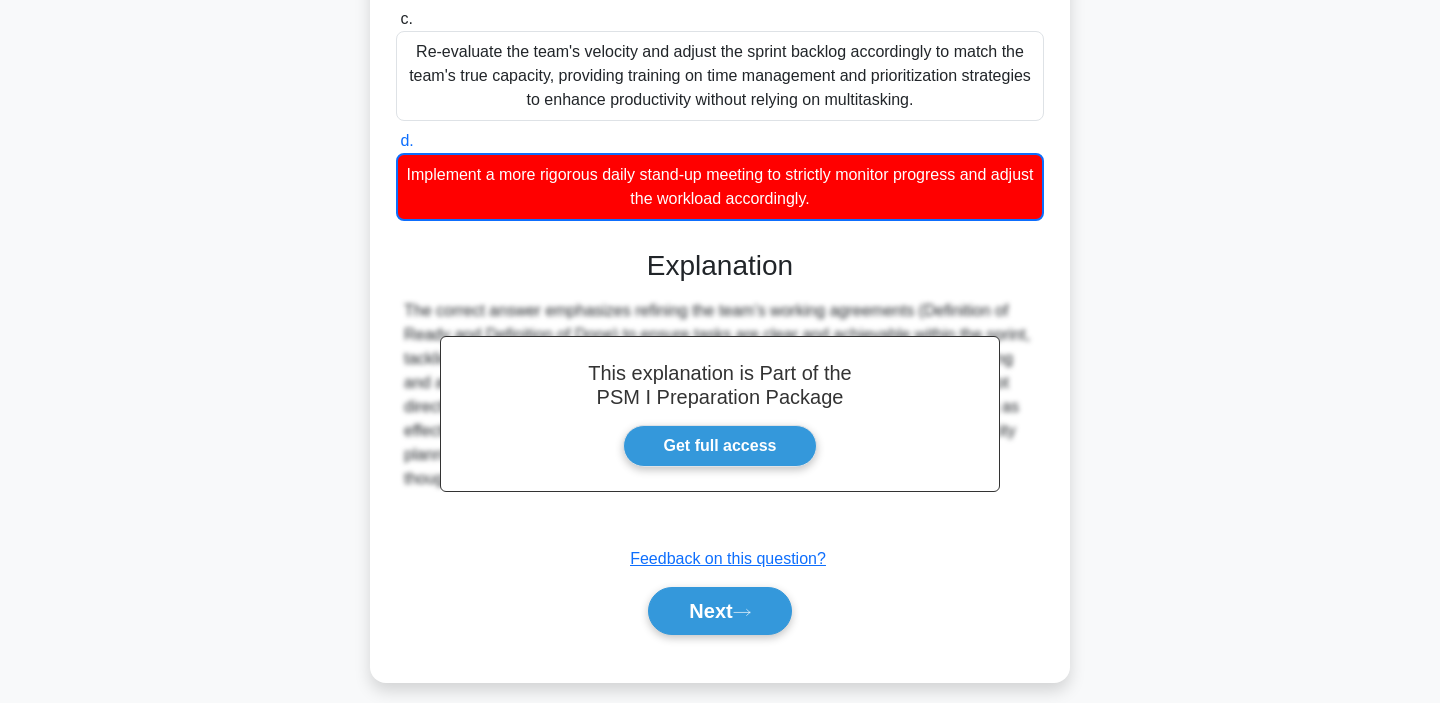scroll, scrollTop: 436, scrollLeft: 0, axis: vertical 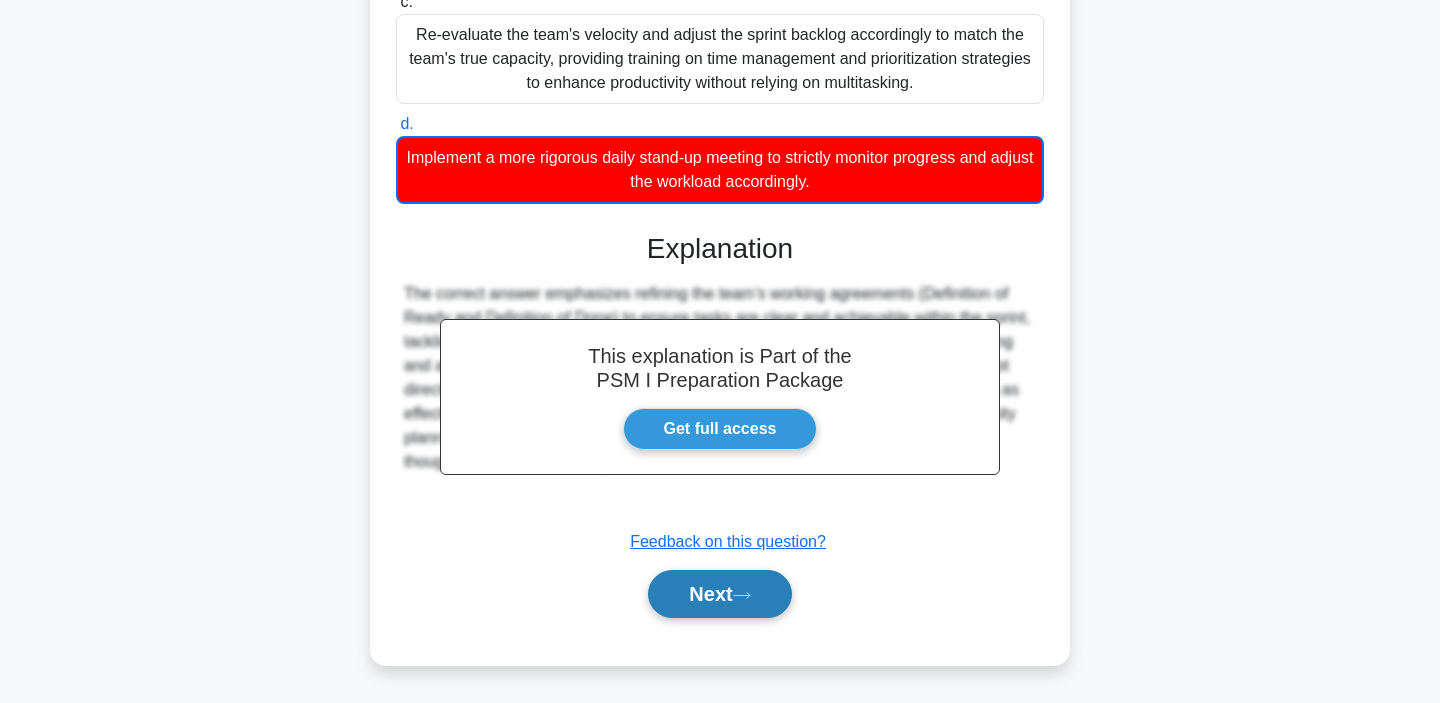 click on "Next" at bounding box center (719, 594) 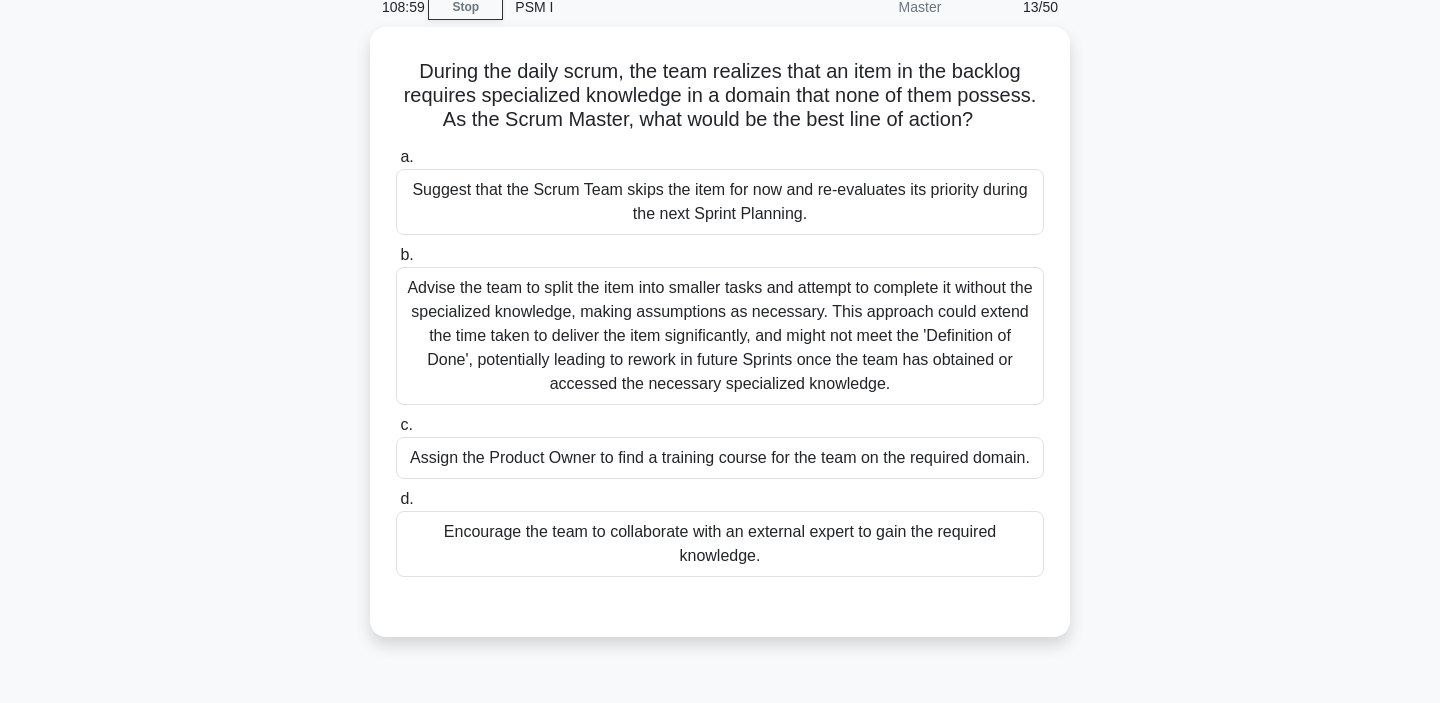 scroll, scrollTop: 94, scrollLeft: 0, axis: vertical 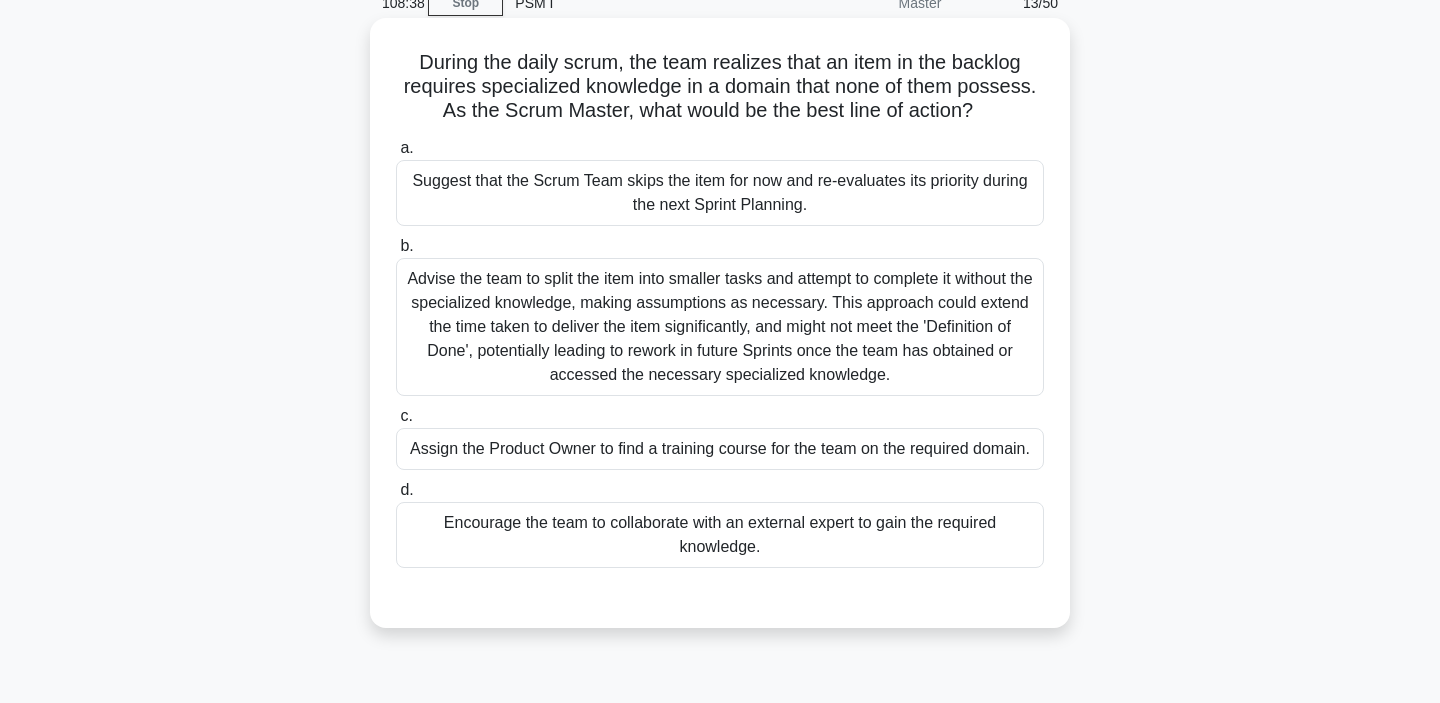 click on "Encourage the team to collaborate with an external expert to gain the required knowledge." at bounding box center [720, 535] 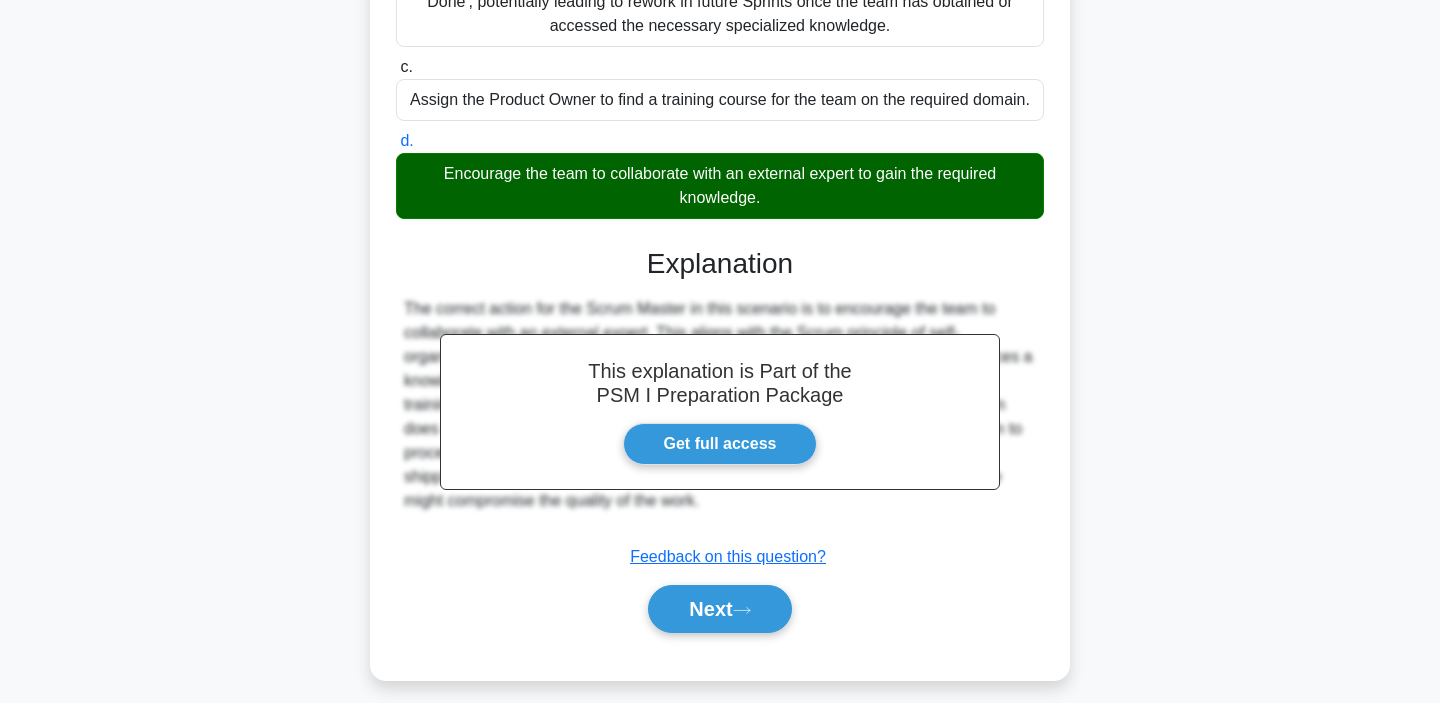 scroll, scrollTop: 458, scrollLeft: 0, axis: vertical 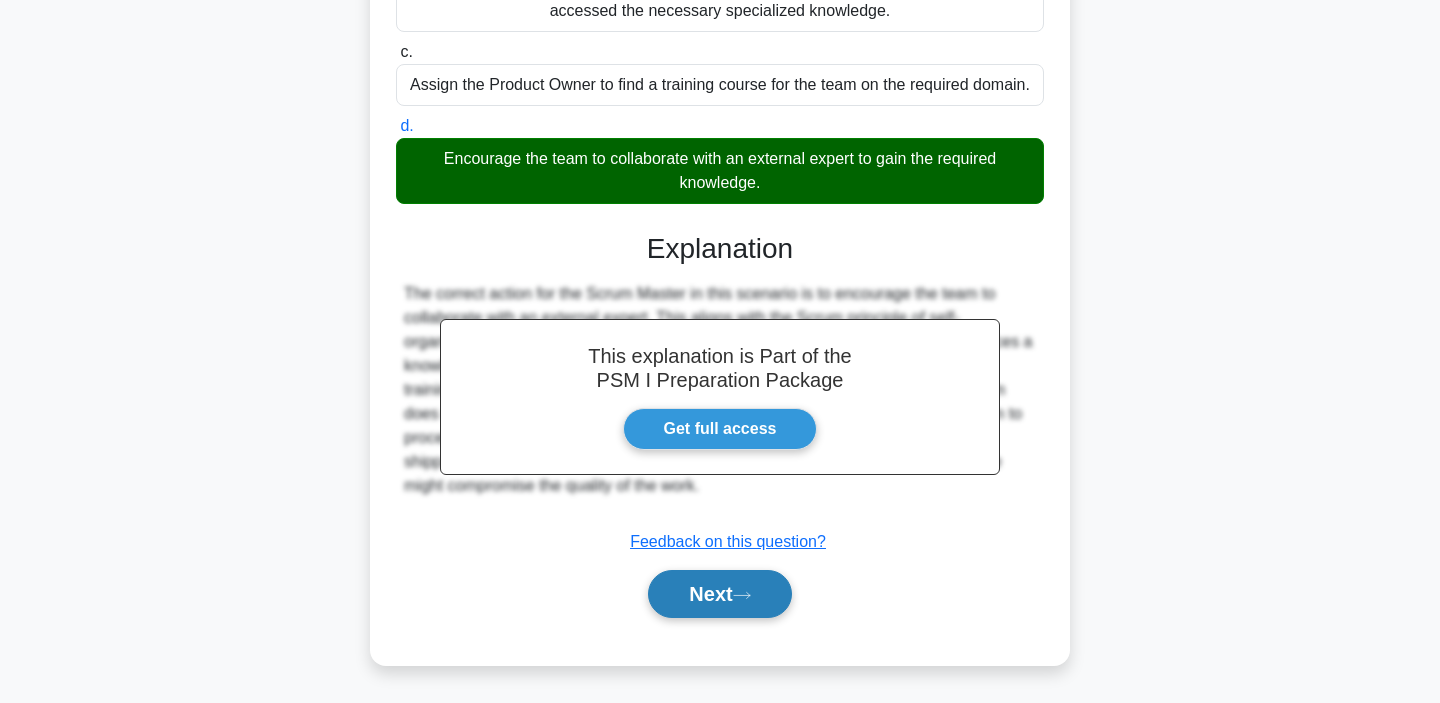 click on "Next" at bounding box center [719, 594] 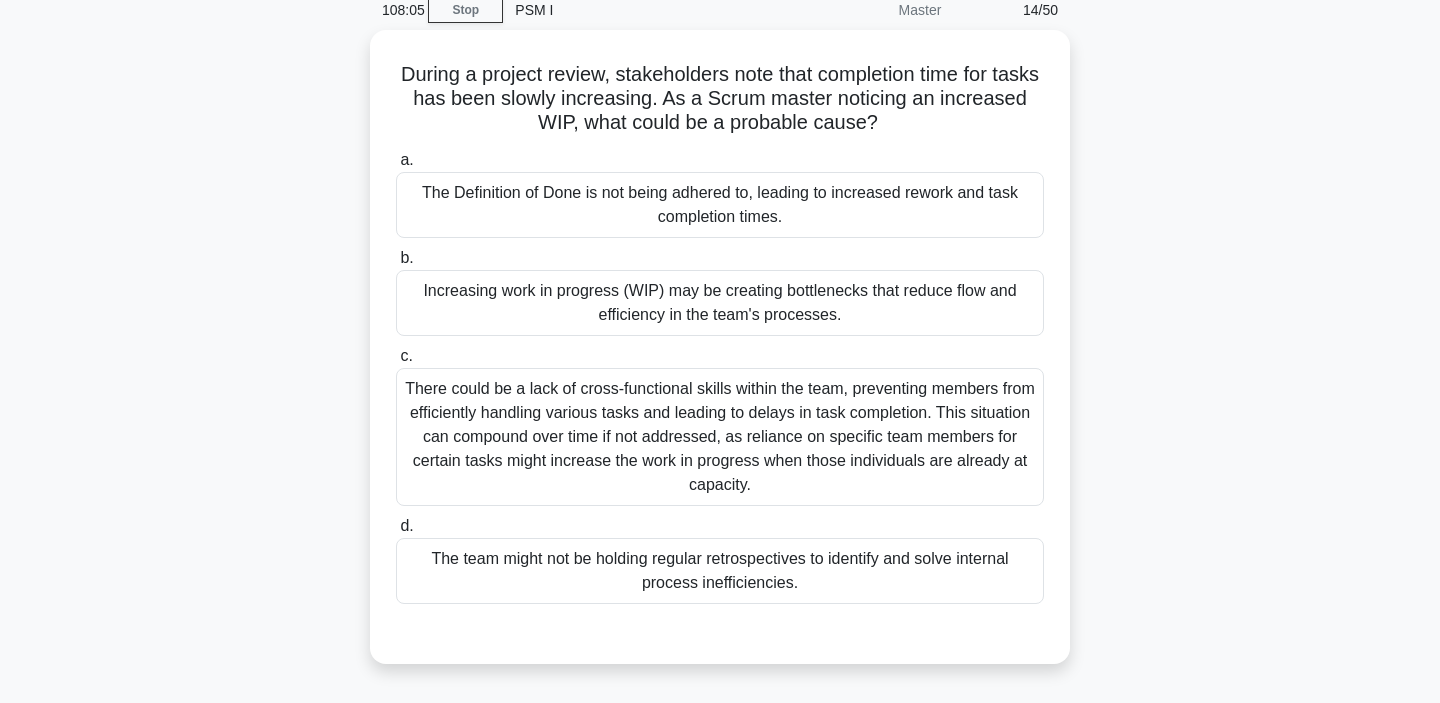 scroll, scrollTop: 88, scrollLeft: 0, axis: vertical 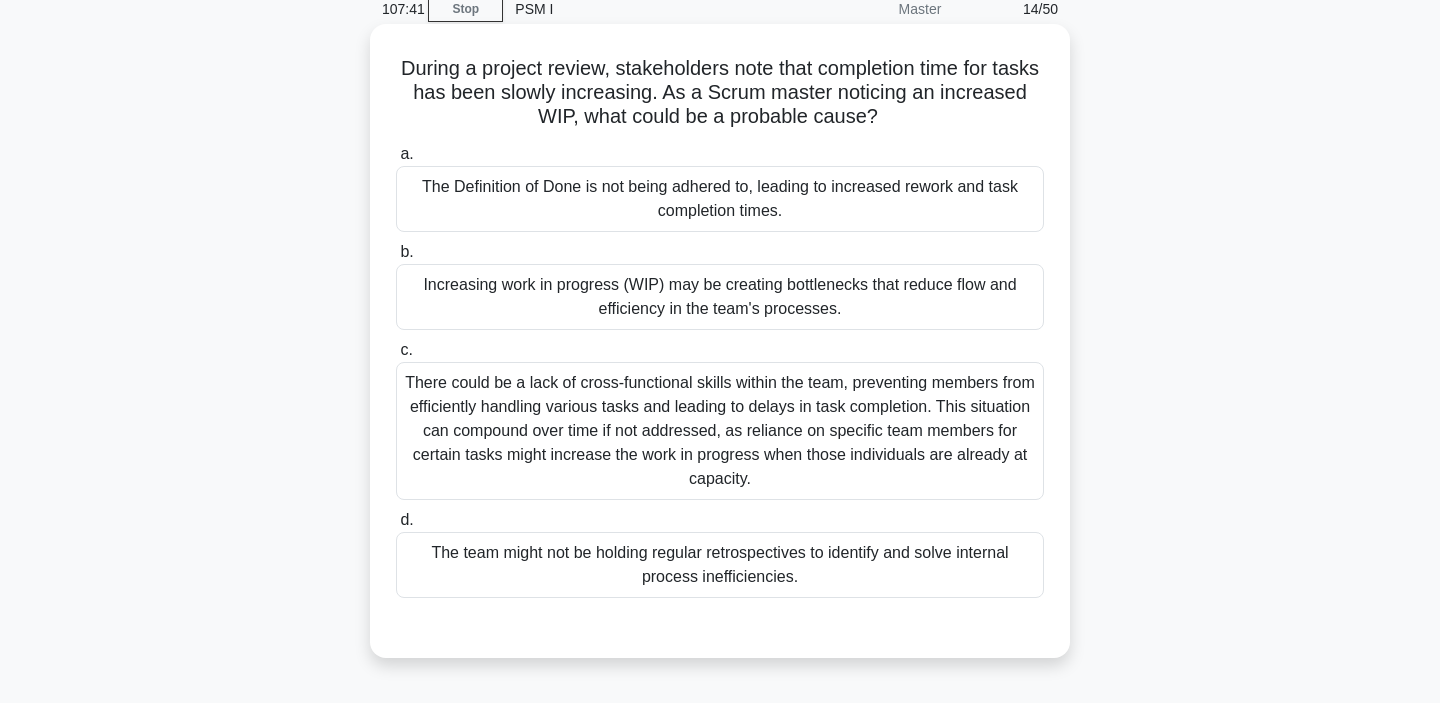 click on "Increasing work in progress (WIP) may be creating bottlenecks that reduce flow and efficiency in the team's processes." at bounding box center [720, 297] 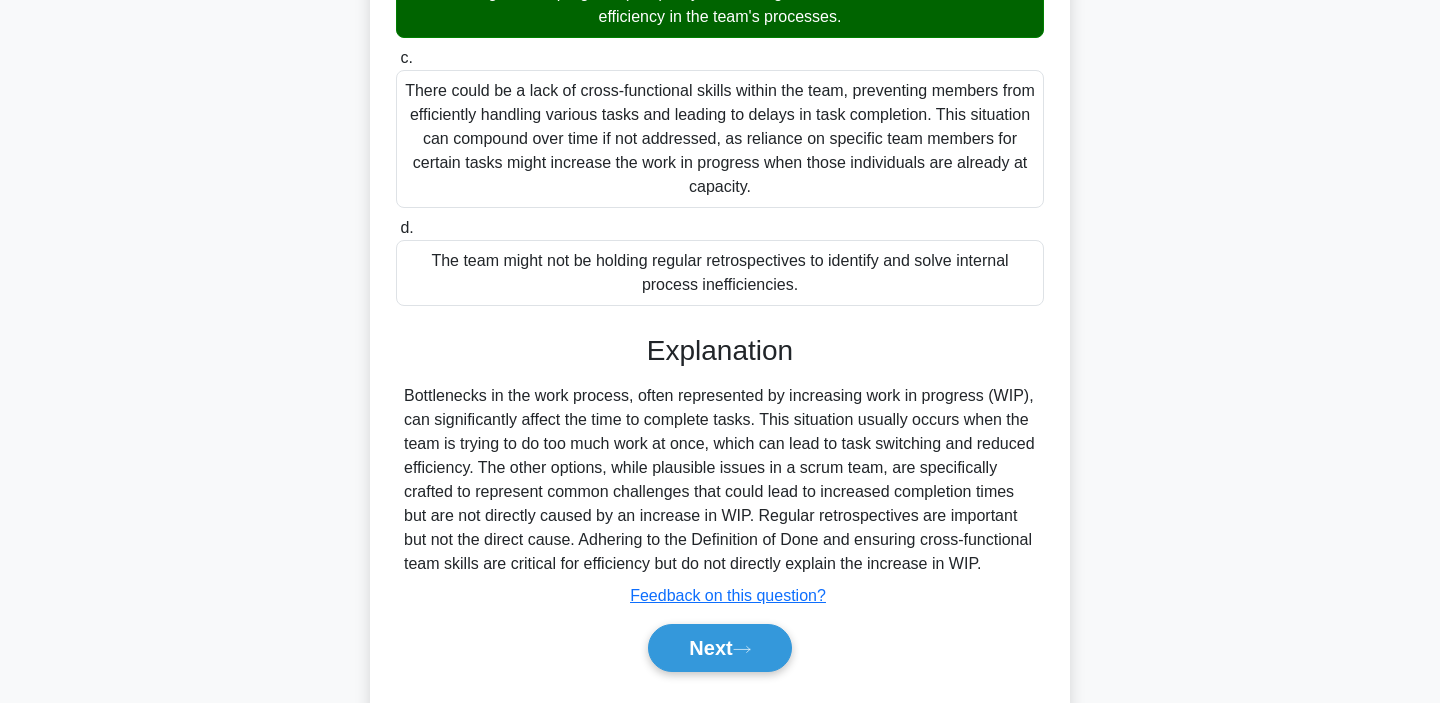 scroll, scrollTop: 458, scrollLeft: 0, axis: vertical 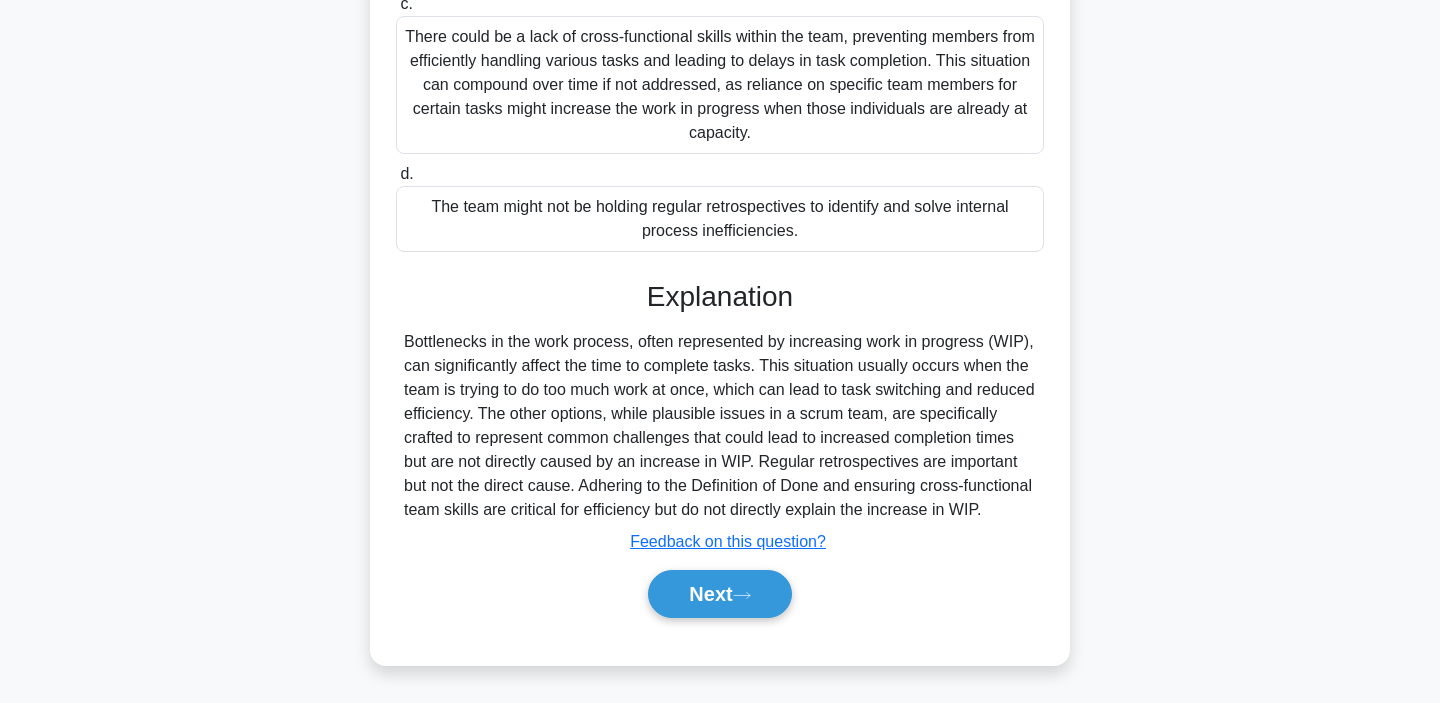 click on "Bottlenecks in the work process, often represented by increasing work in progress (WIP), can significantly affect the time to complete tasks. This situation usually occurs when the team is trying to do too much work at once, which can lead to task switching and reduced efficiency. The other options, while plausible issues in a scrum team, are specifically crafted to represent common challenges that could lead to increased completion times but are not directly caused by an increase in WIP. Regular retrospectives are important but not the direct cause. Adhering to the Definition of Done and ensuring cross-functional team skills are critical for efficiency but do not directly explain the increase in WIP." at bounding box center (720, 426) 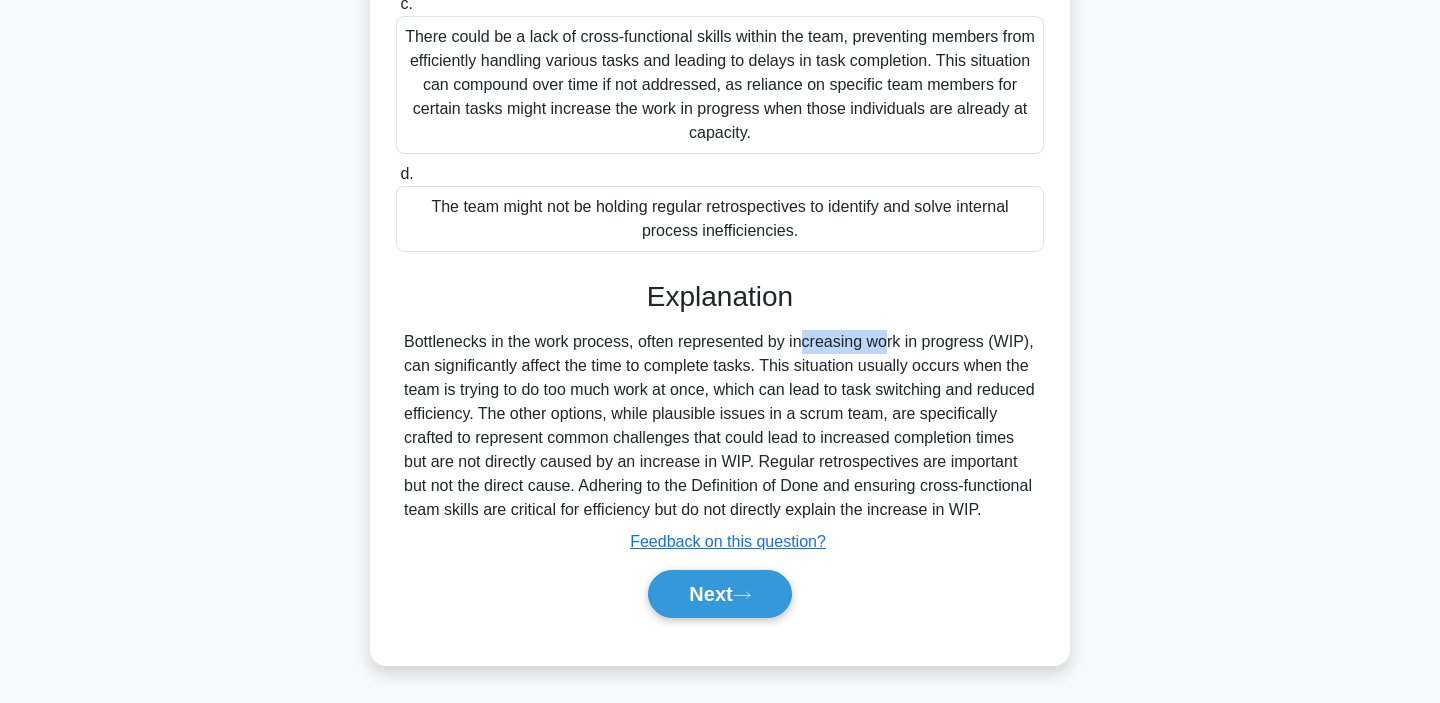 click on "Bottlenecks in the work process, often represented by increasing work in progress (WIP), can significantly affect the time to complete tasks. This situation usually occurs when the team is trying to do too much work at once, which can lead to task switching and reduced efficiency. The other options, while plausible issues in a scrum team, are specifically crafted to represent common challenges that could lead to increased completion times but are not directly caused by an increase in WIP. Regular retrospectives are important but not the direct cause. Adhering to the Definition of Done and ensuring cross-functional team skills are critical for efficiency but do not directly explain the increase in WIP." at bounding box center (720, 426) 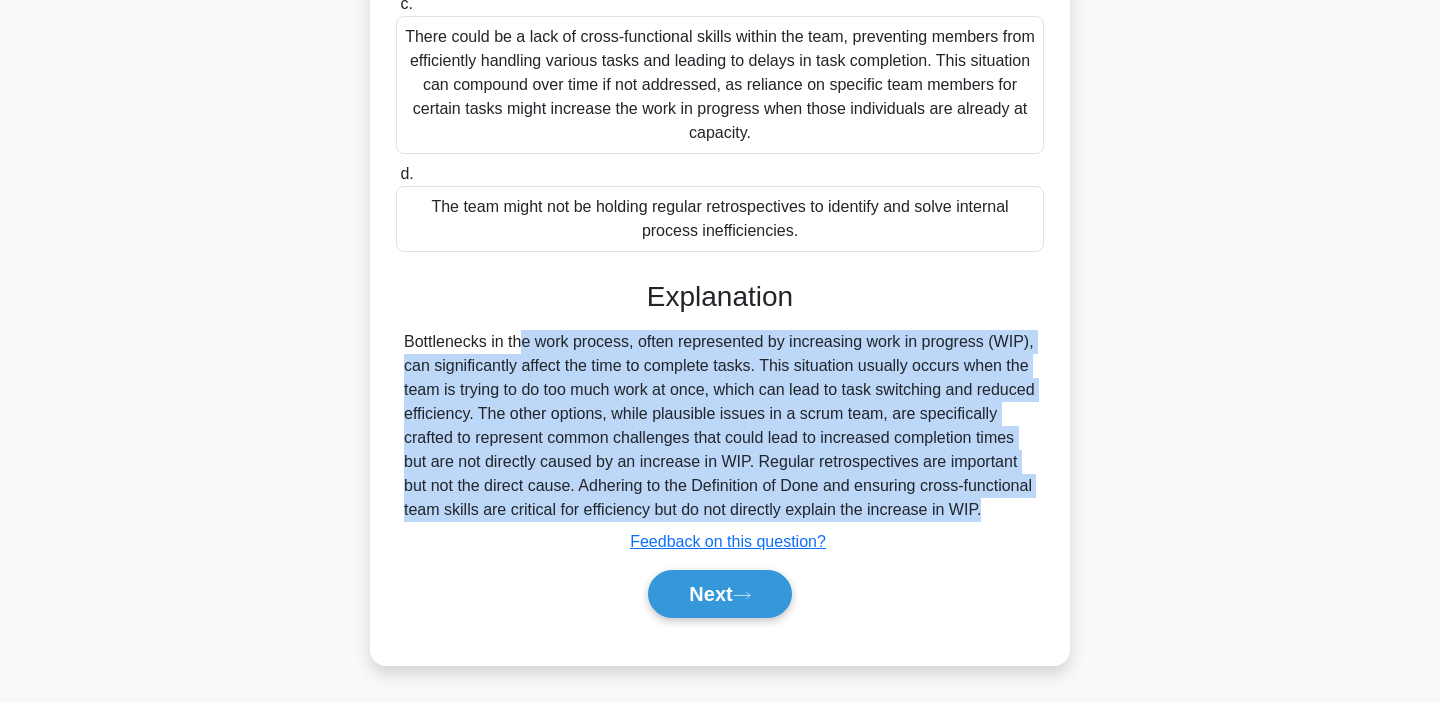 click on "Bottlenecks in the work process, often represented by increasing work in progress (WIP), can significantly affect the time to complete tasks. This situation usually occurs when the team is trying to do too much work at once, which can lead to task switching and reduced efficiency. The other options, while plausible issues in a scrum team, are specifically crafted to represent common challenges that could lead to increased completion times but are not directly caused by an increase in WIP. Regular retrospectives are important but not the direct cause. Adhering to the Definition of Done and ensuring cross-functional team skills are critical for efficiency but do not directly explain the increase in WIP." at bounding box center [720, 426] 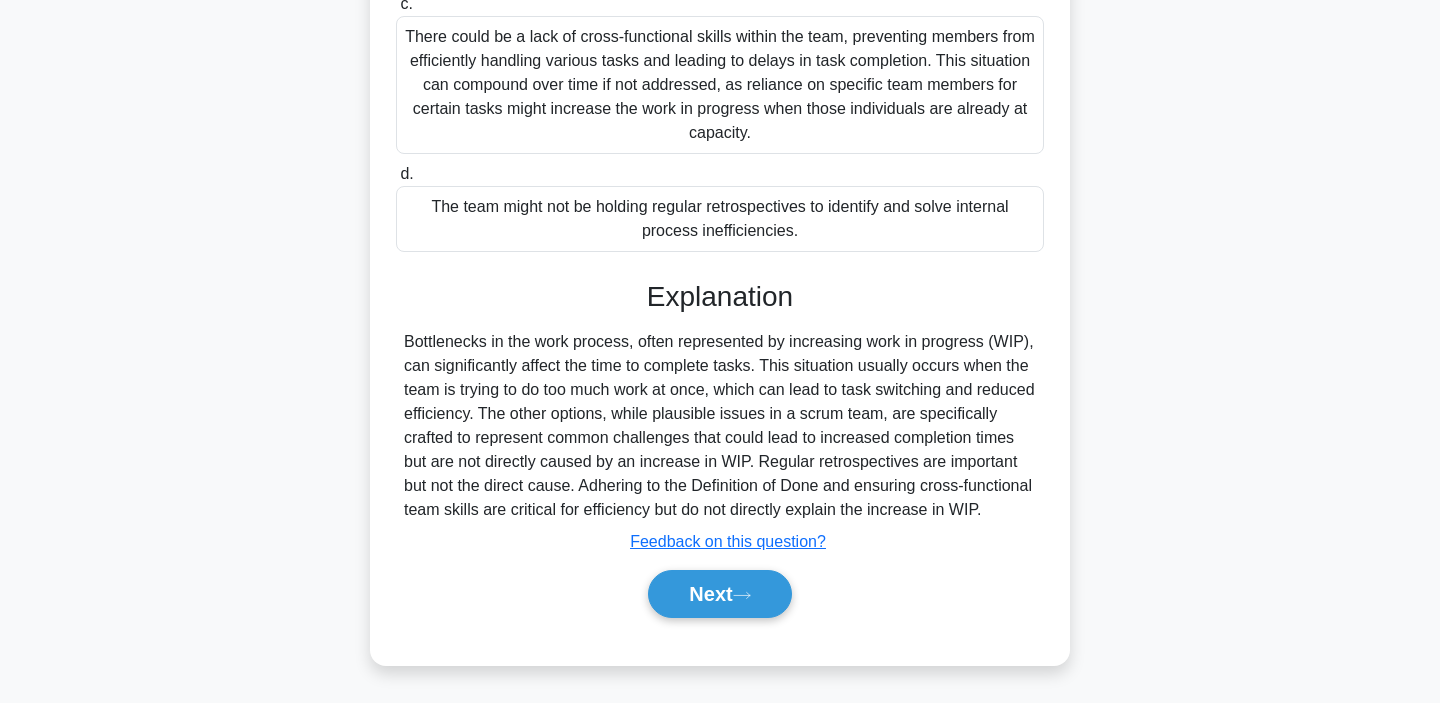 click on "Bottlenecks in the work process, often represented by increasing work in progress (WIP), can significantly affect the time to complete tasks. This situation usually occurs when the team is trying to do too much work at once, which can lead to task switching and reduced efficiency. The other options, while plausible issues in a scrum team, are specifically crafted to represent common challenges that could lead to increased completion times but are not directly caused by an increase in WIP. Regular retrospectives are important but not the direct cause. Adhering to the Definition of Done and ensuring cross-functional team skills are critical for efficiency but do not directly explain the increase in WIP." at bounding box center [720, 426] 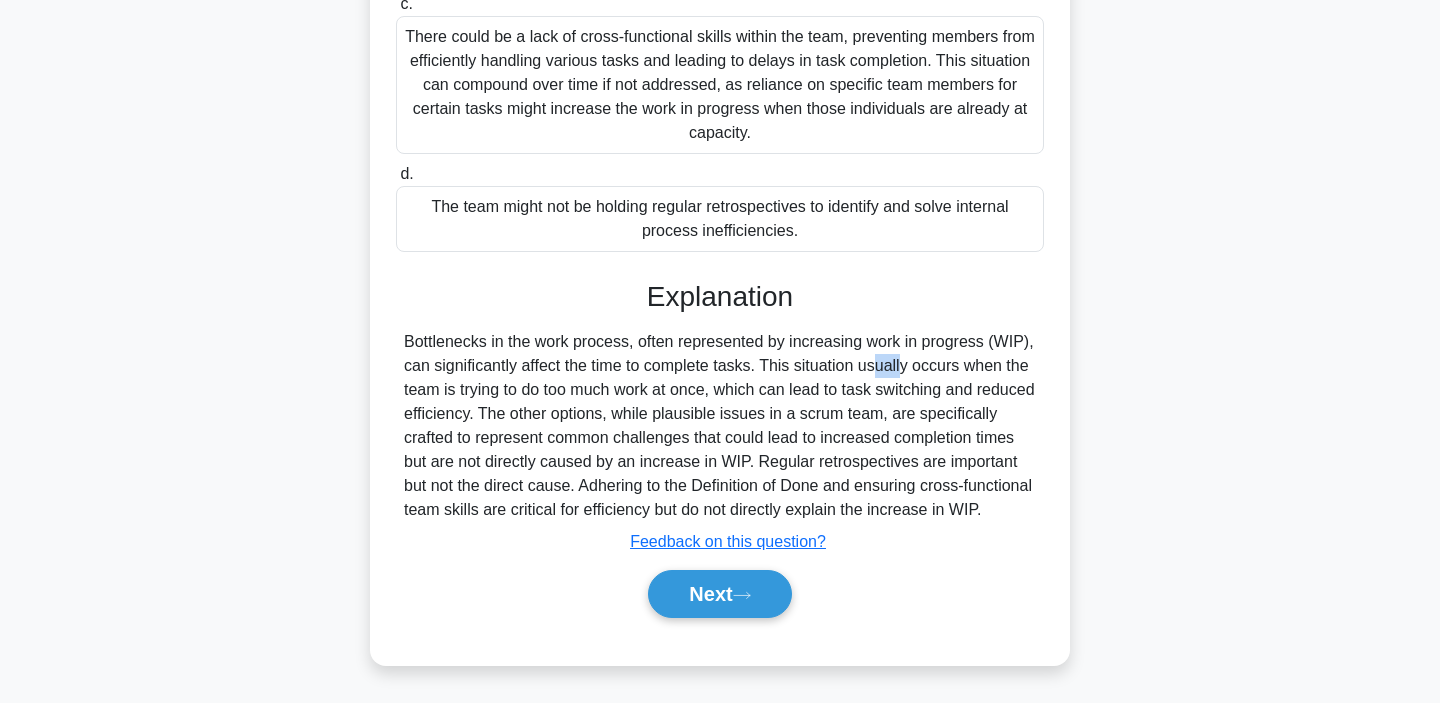 click on "Bottlenecks in the work process, often represented by increasing work in progress (WIP), can significantly affect the time to complete tasks. This situation usually occurs when the team is trying to do too much work at once, which can lead to task switching and reduced efficiency. The other options, while plausible issues in a scrum team, are specifically crafted to represent common challenges that could lead to increased completion times but are not directly caused by an increase in WIP. Regular retrospectives are important but not the direct cause. Adhering to the Definition of Done and ensuring cross-functional team skills are critical for efficiency but do not directly explain the increase in WIP." at bounding box center [720, 426] 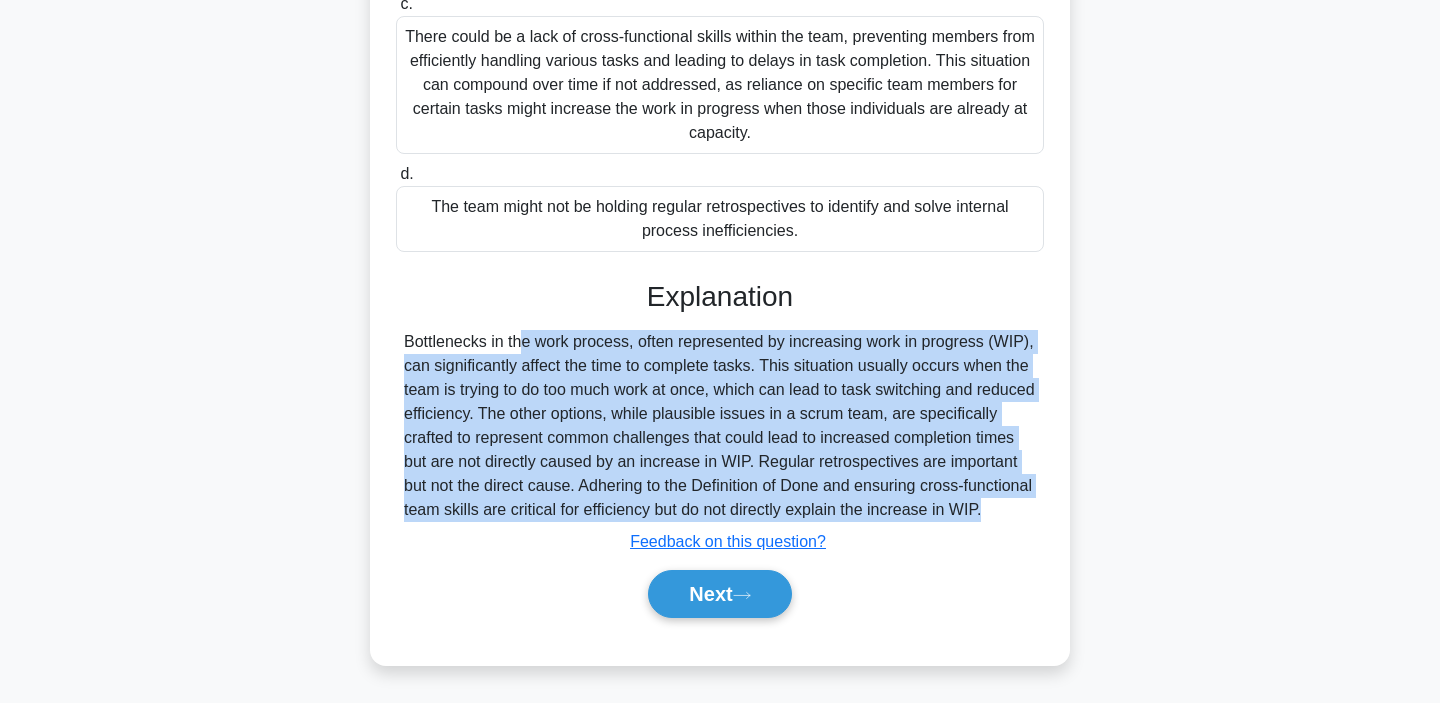 click on "Bottlenecks in the work process, often represented by increasing work in progress (WIP), can significantly affect the time to complete tasks. This situation usually occurs when the team is trying to do too much work at once, which can lead to task switching and reduced efficiency. The other options, while plausible issues in a scrum team, are specifically crafted to represent common challenges that could lead to increased completion times but are not directly caused by an increase in WIP. Regular retrospectives are important but not the direct cause. Adhering to the Definition of Done and ensuring cross-functional team skills are critical for efficiency but do not directly explain the increase in WIP." at bounding box center (720, 426) 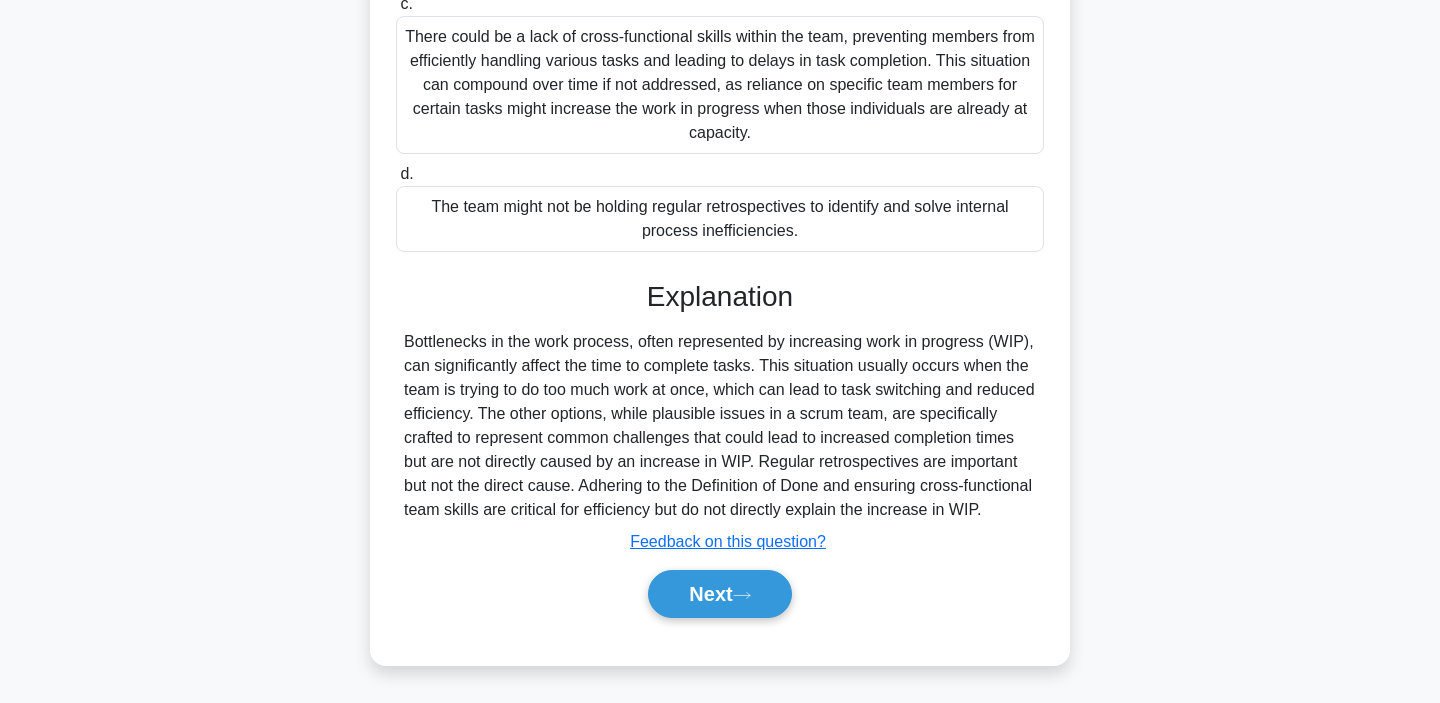 click on "Bottlenecks in the work process, often represented by increasing work in progress (WIP), can significantly affect the time to complete tasks. This situation usually occurs when the team is trying to do too much work at once, which can lead to task switching and reduced efficiency. The other options, while plausible issues in a scrum team, are specifically crafted to represent common challenges that could lead to increased completion times but are not directly caused by an increase in WIP. Regular retrospectives are important but not the direct cause. Adhering to the Definition of Done and ensuring cross-functional team skills are critical for efficiency but do not directly explain the increase in WIP." at bounding box center [720, 426] 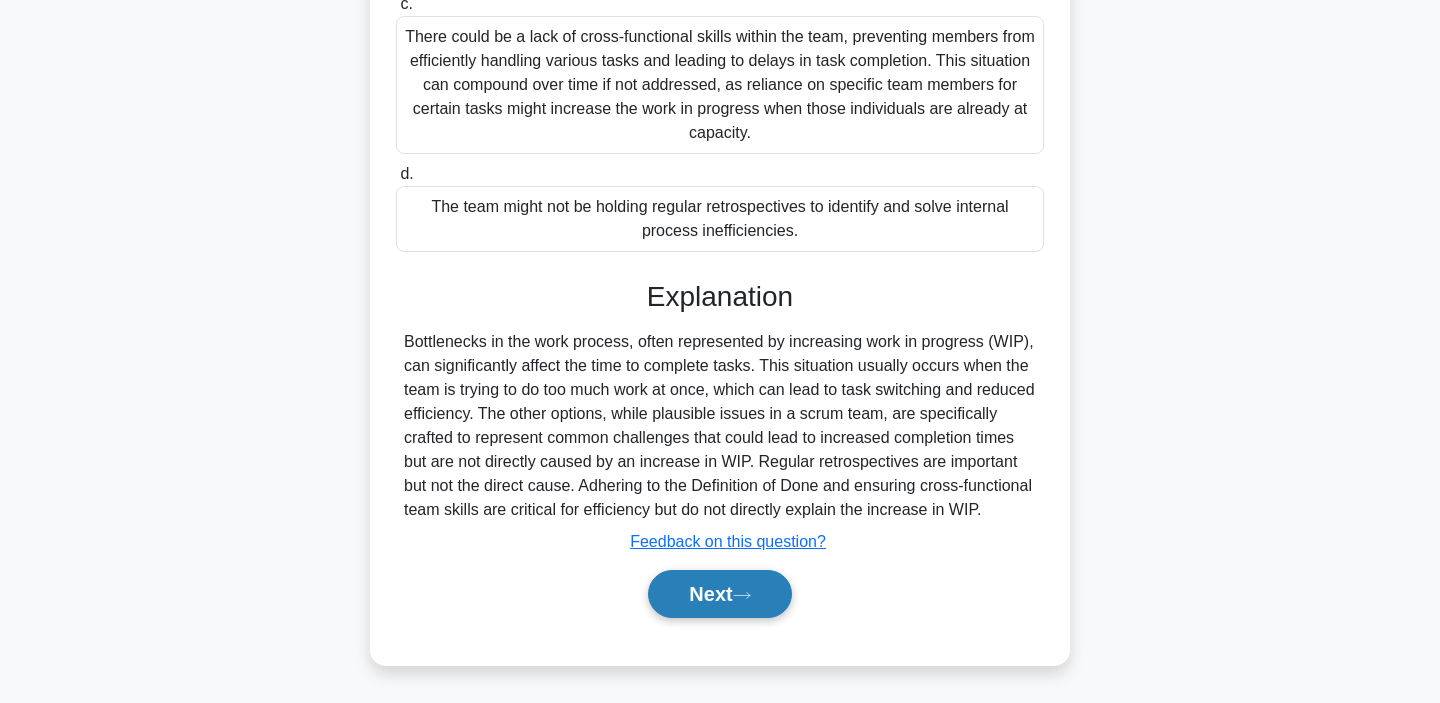 click on "Next" at bounding box center [719, 594] 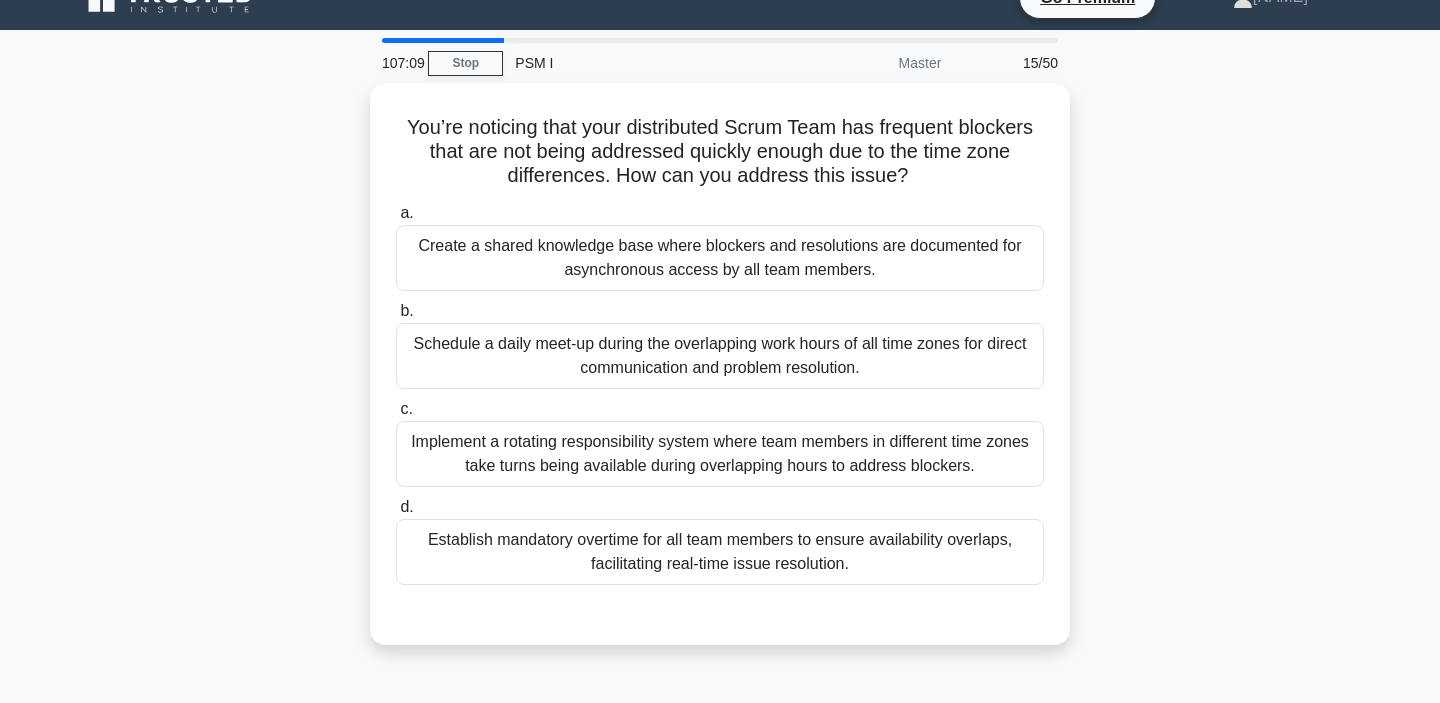 scroll, scrollTop: 46, scrollLeft: 0, axis: vertical 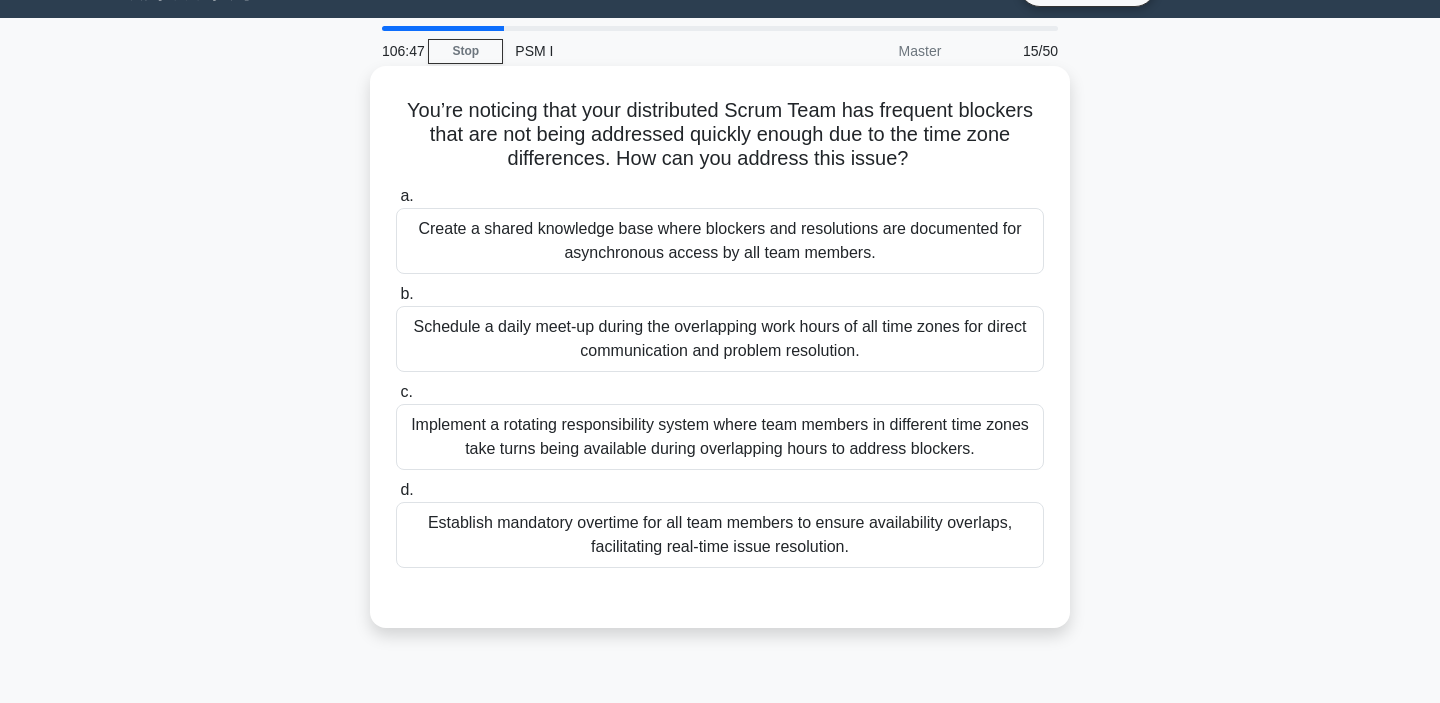 click on "Schedule a daily meet-up during the overlapping work hours of all time zones for direct communication and problem resolution." at bounding box center [720, 339] 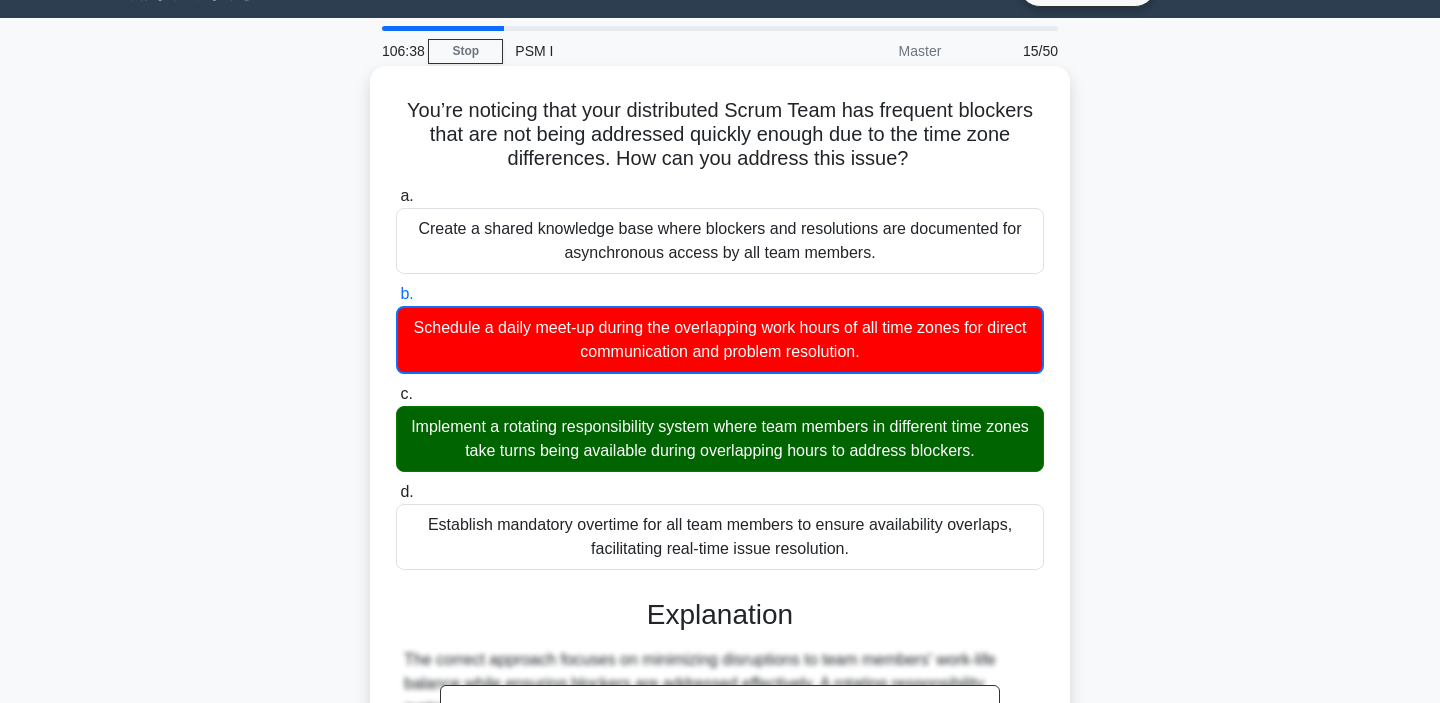 click on "You’re noticing that your distributed Scrum Team has frequent blockers that are not being addressed quickly enough due to the time zone differences. How can you address this issue?
.spinner_0XTQ{transform-origin:center;animation:spinner_y6GP .75s linear infinite}@keyframes spinner_y6GP{100%{transform:rotate(360deg)}}" at bounding box center (720, 135) 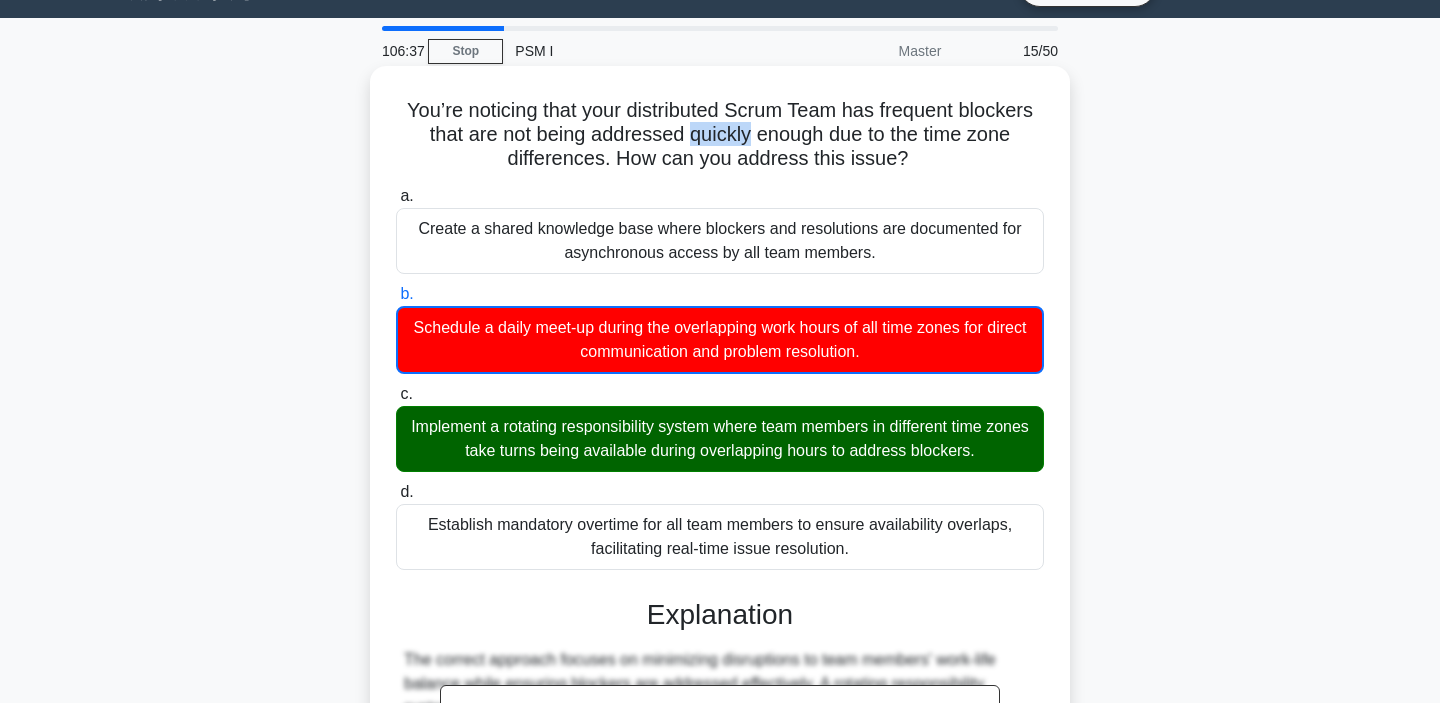 click on "You’re noticing that your distributed Scrum Team has frequent blockers that are not being addressed quickly enough due to the time zone differences. How can you address this issue?
.spinner_0XTQ{transform-origin:center;animation:spinner_y6GP .75s linear infinite}@keyframes spinner_y6GP{100%{transform:rotate(360deg)}}" at bounding box center [720, 135] 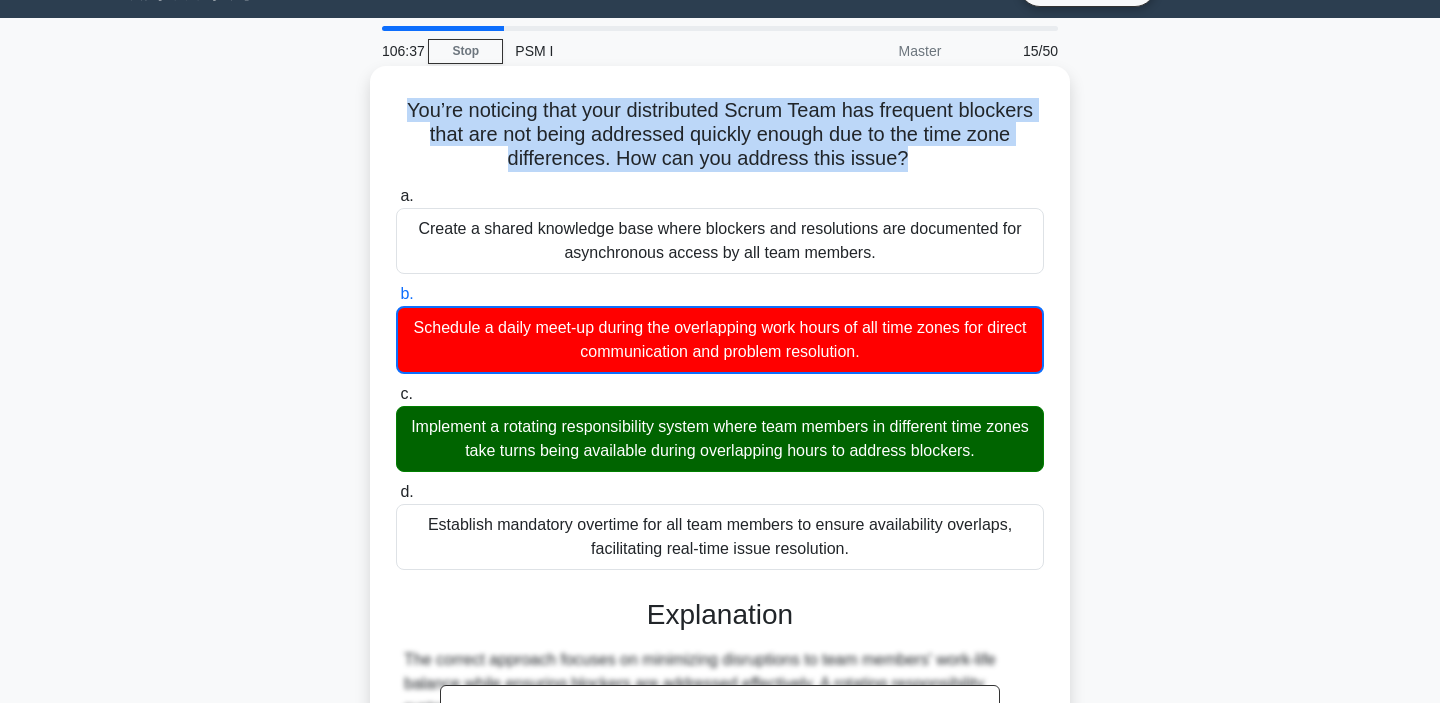 click on "You’re noticing that your distributed Scrum Team has frequent blockers that are not being addressed quickly enough due to the time zone differences. How can you address this issue?
.spinner_0XTQ{transform-origin:center;animation:spinner_y6GP .75s linear infinite}@keyframes spinner_y6GP{100%{transform:rotate(360deg)}}" at bounding box center (720, 135) 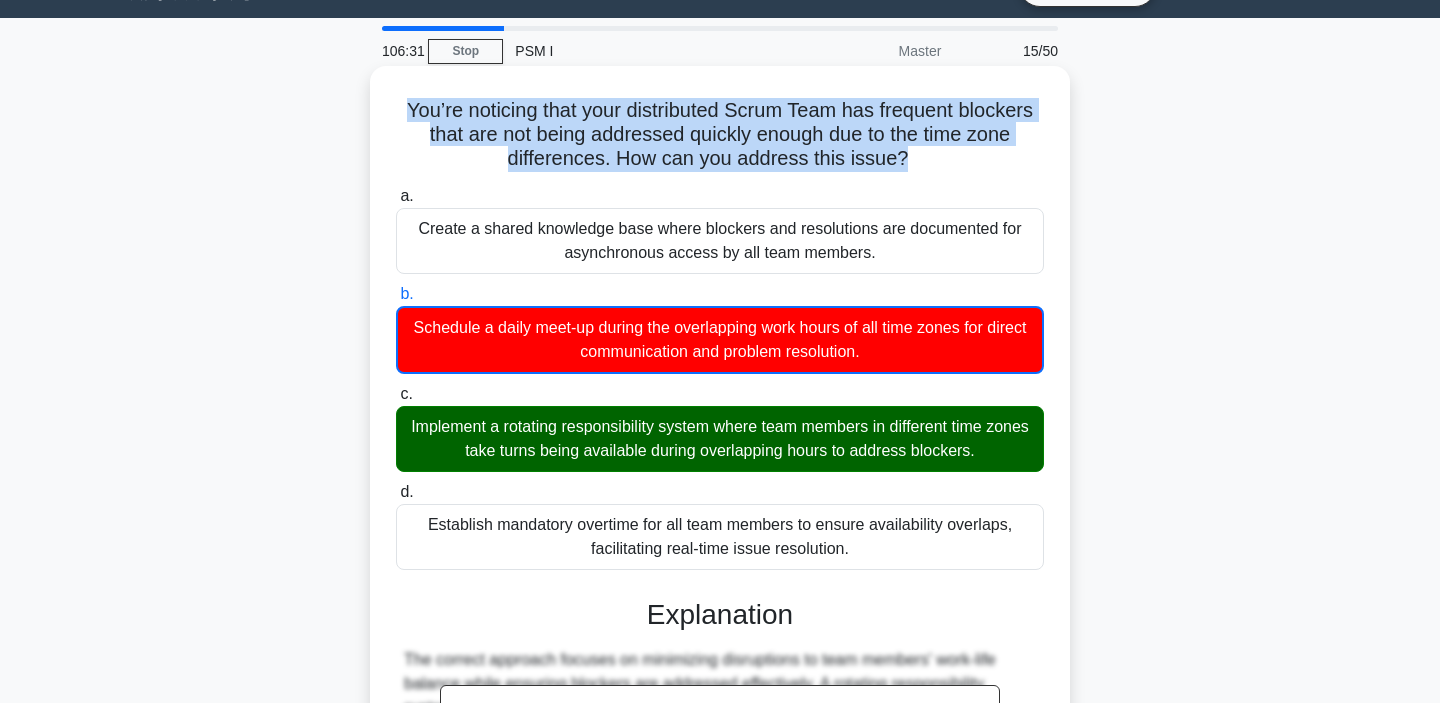 drag, startPoint x: 869, startPoint y: 566, endPoint x: 413, endPoint y: 106, distance: 647.716 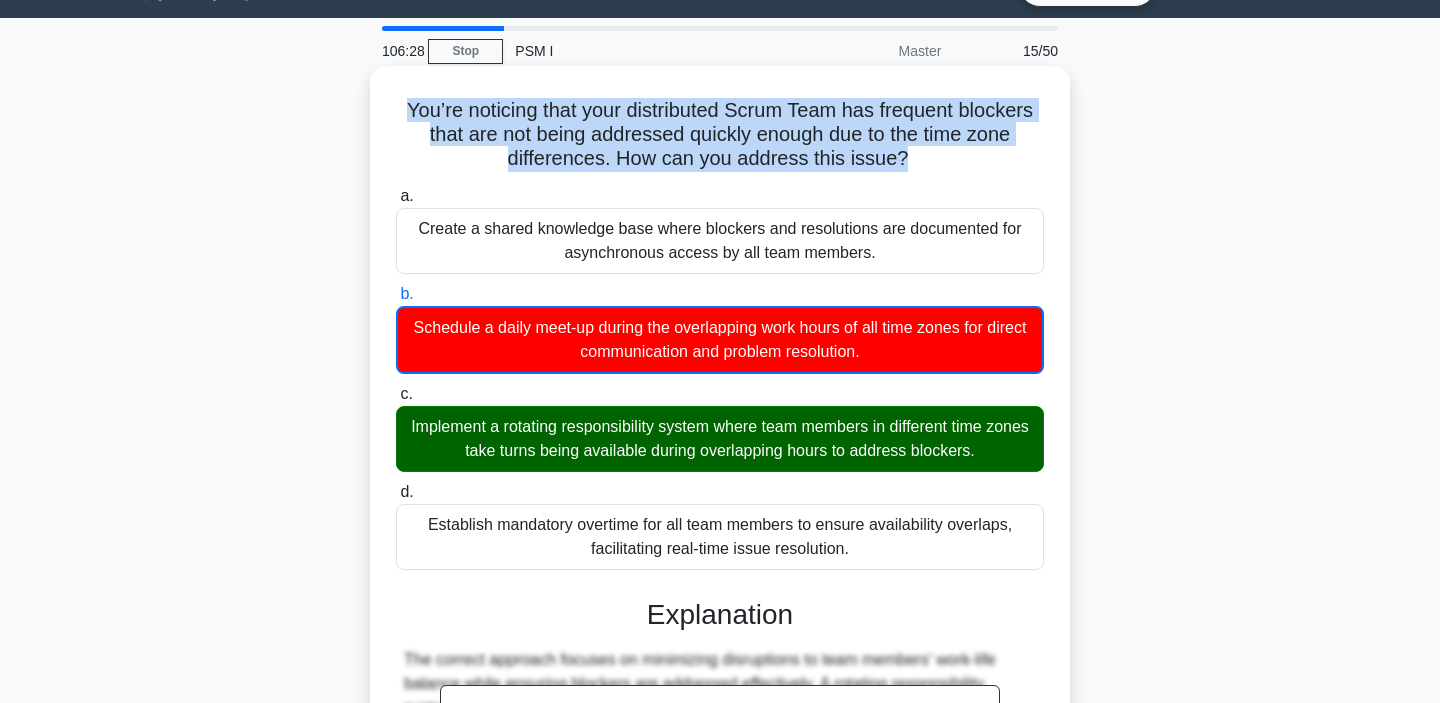 copy on "ou’re noticing that your distributed Scrum Team has frequent blockers that are not being addressed quickly enough due to the time zone differences. How can you address this issue?
.spinner_0XTQ{transform-origin:center;animation:spinner_y6GP .75s linear infinite}@keyframes spinner_y6GP{100%{transform:rotate(360deg)}}
a.
Create a shared knowledge base where blockers and resolutions are documented for asynchronous access by all team members.
b.
Schedule a daily meet-up during the overlapping work hours of all time zones for direct communication and problem resolution.
c.
Implement a rotating responsibility system where team members in different time zones take turns being available during overlapping hours to address blockers.
d.
..." 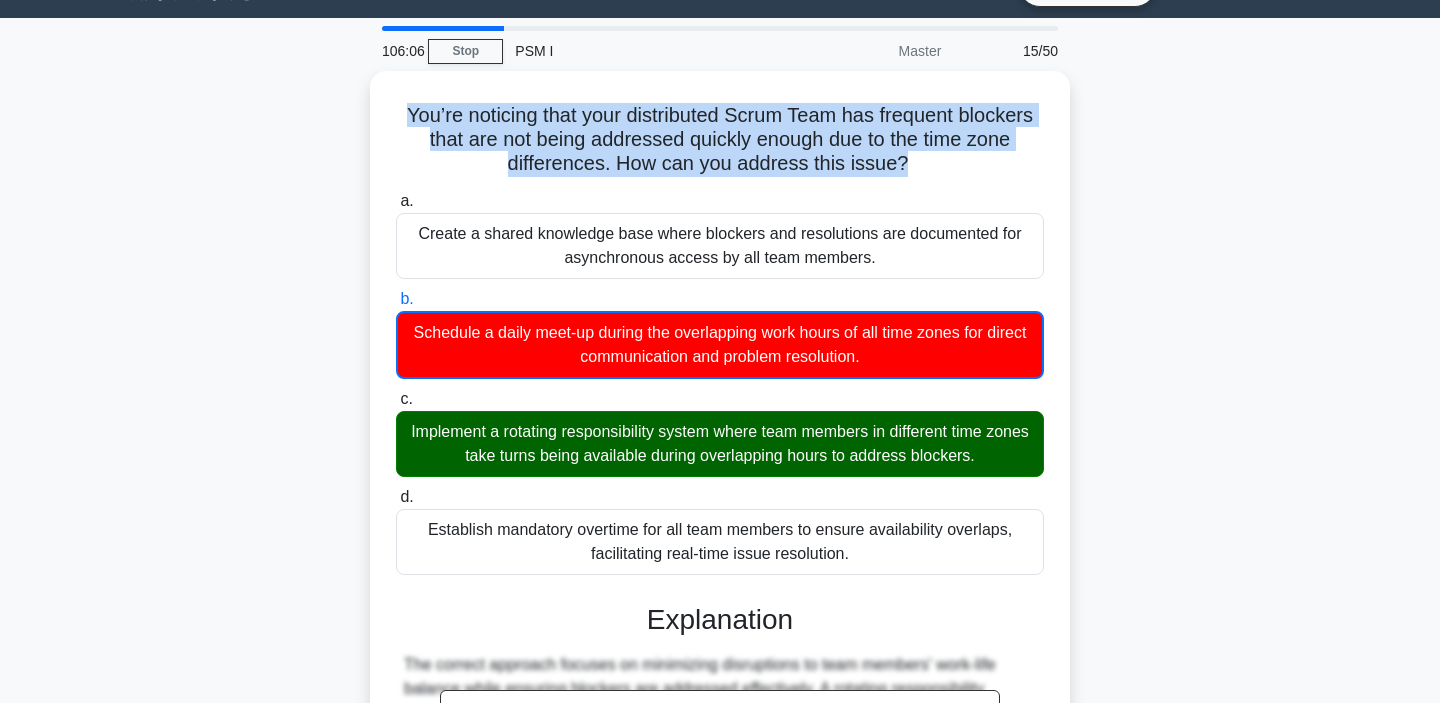 click on "You’re noticing that your distributed Scrum Team has frequent blockers that are not being addressed quickly enough due to the time zone differences. How can you address this issue?
.spinner_0XTQ{transform-origin:center;animation:spinner_y6GP .75s linear infinite}@keyframes spinner_y6GP{100%{transform:rotate(360deg)}}
a.
b.
c. d." at bounding box center (720, 565) 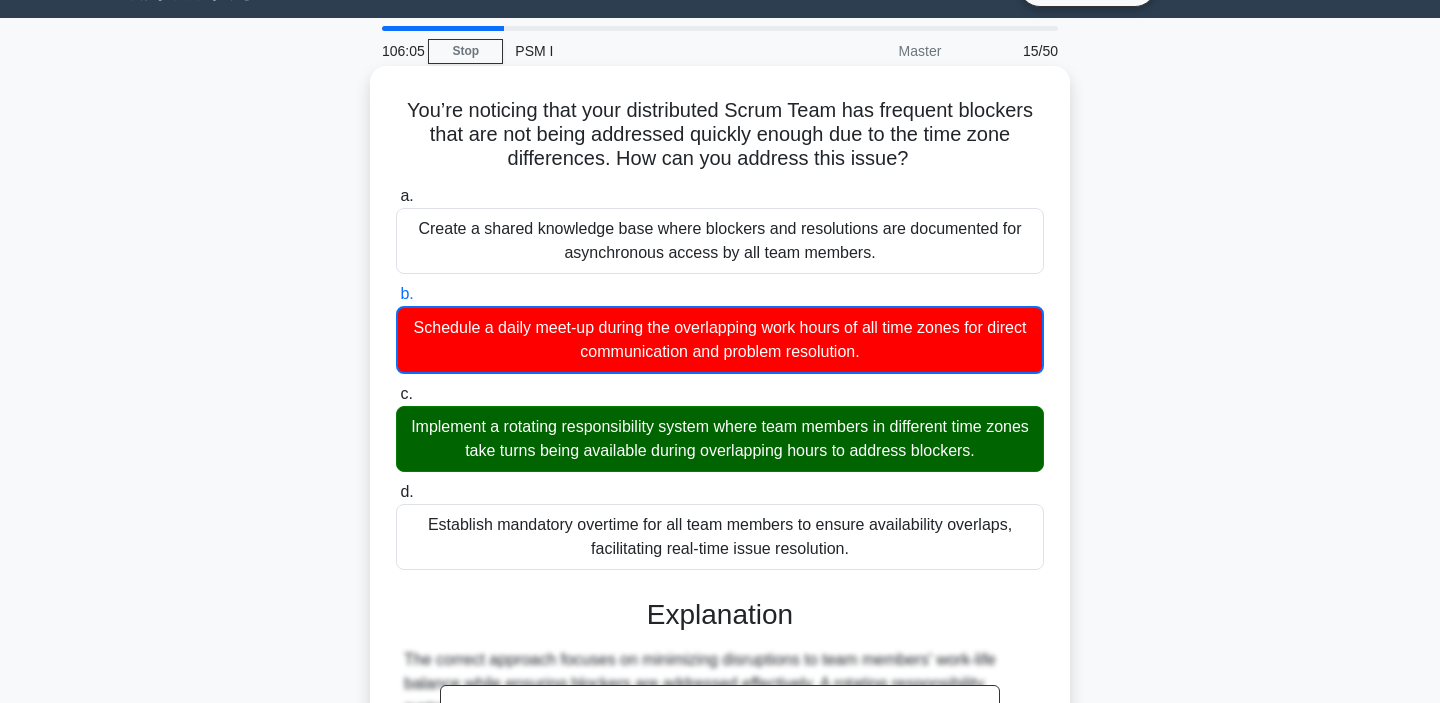 click on "Schedule a daily meet-up during the overlapping work hours of all time zones for direct communication and problem resolution." at bounding box center [720, 340] 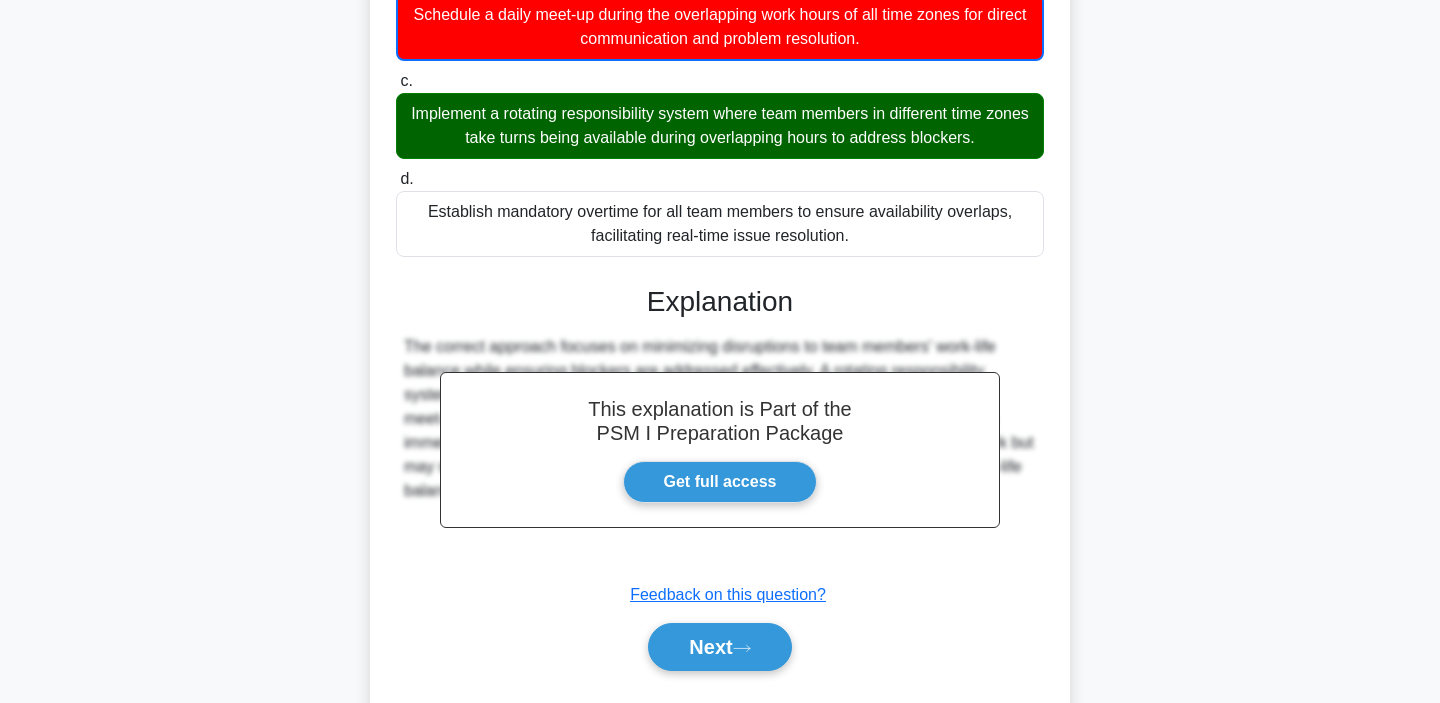 scroll, scrollTop: 412, scrollLeft: 0, axis: vertical 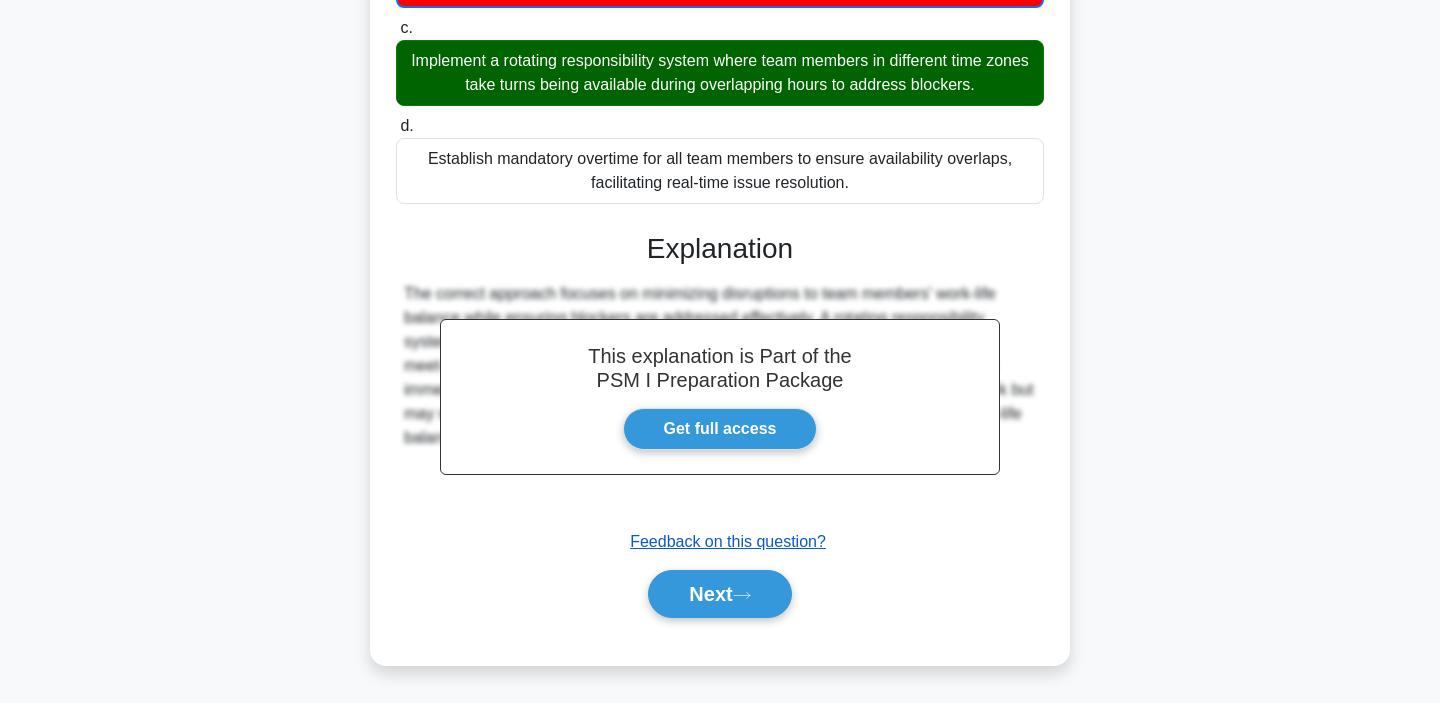 click on "Feedback on this question?" at bounding box center [728, 541] 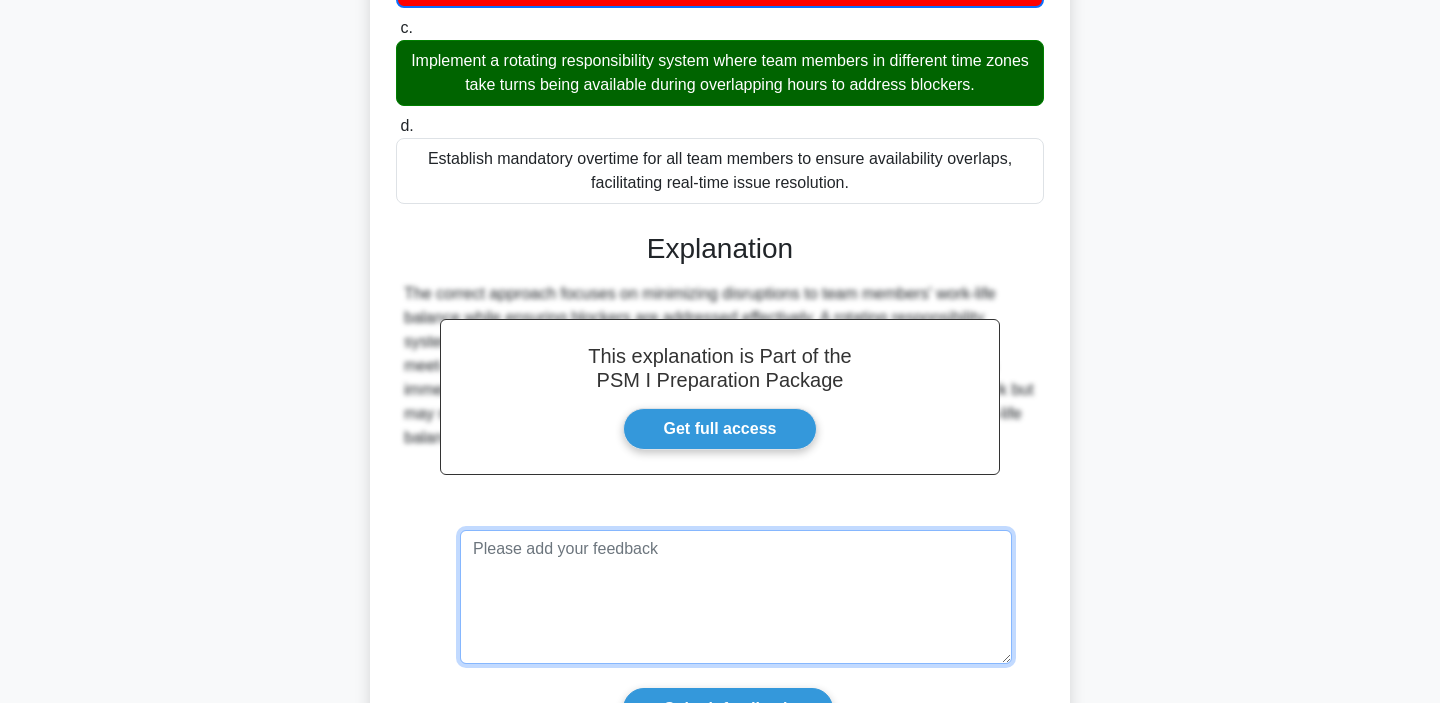 click at bounding box center [736, 597] 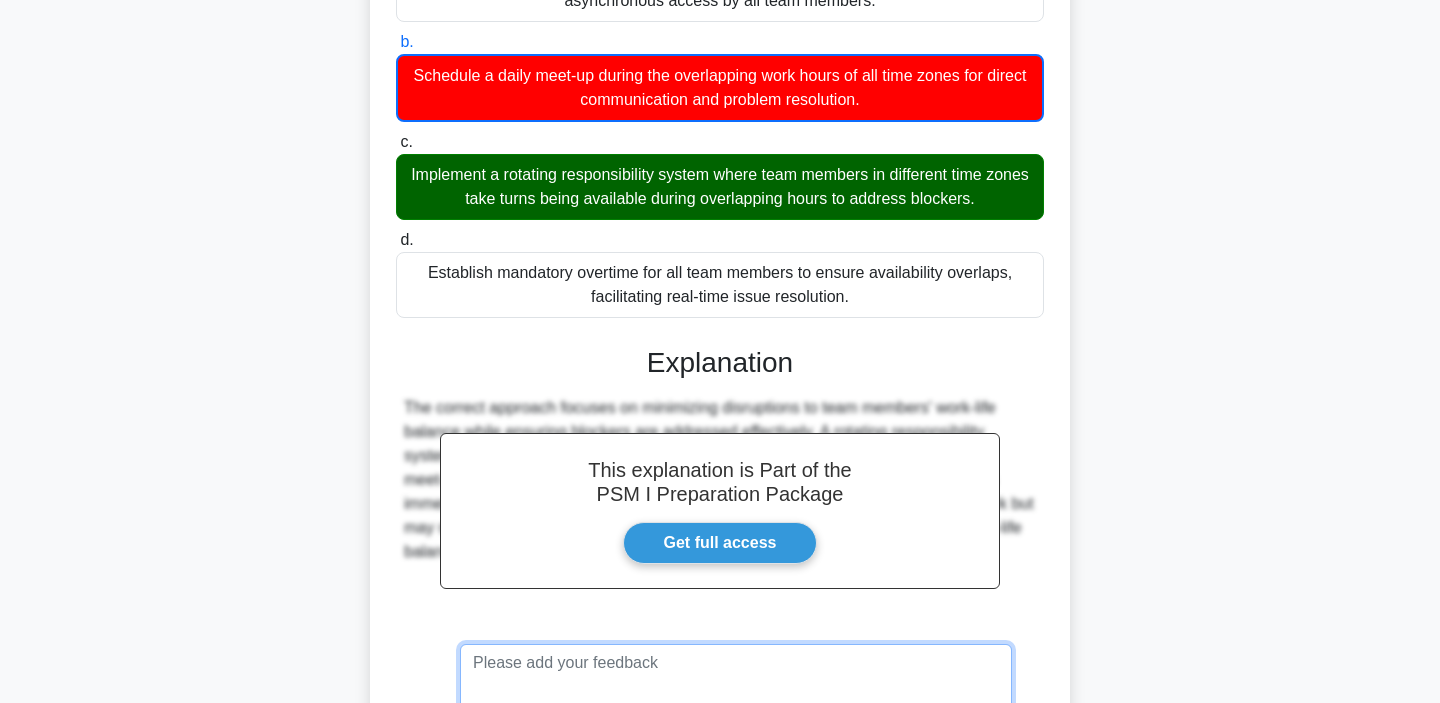 scroll, scrollTop: 237, scrollLeft: 0, axis: vertical 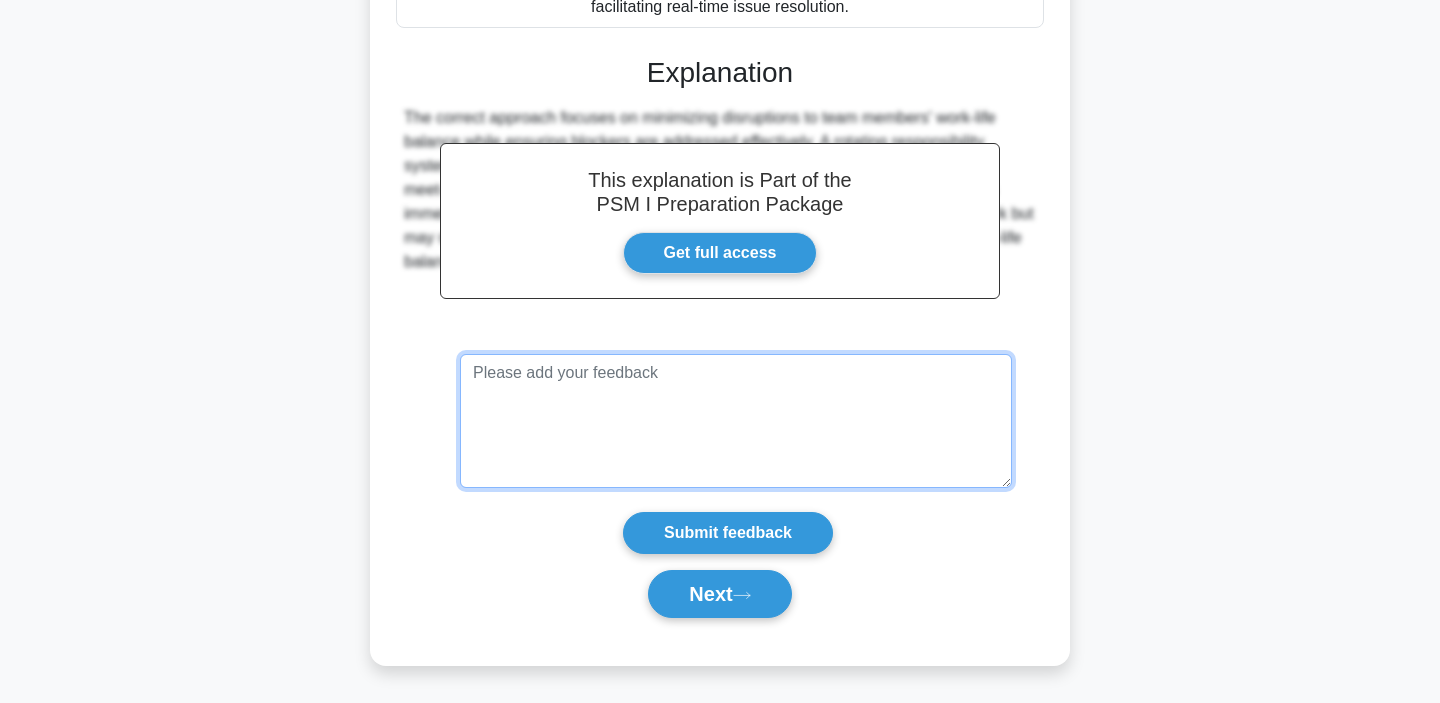 click at bounding box center [736, 421] 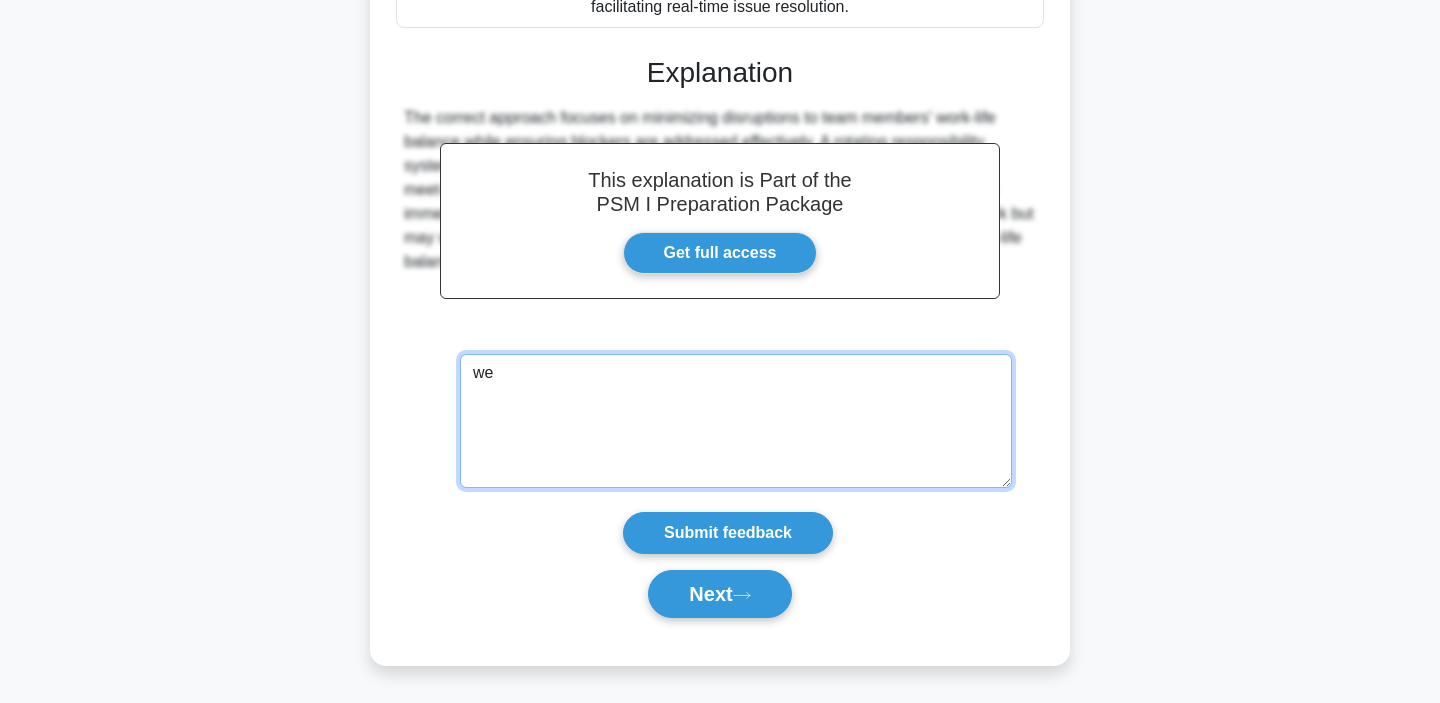 type on "w" 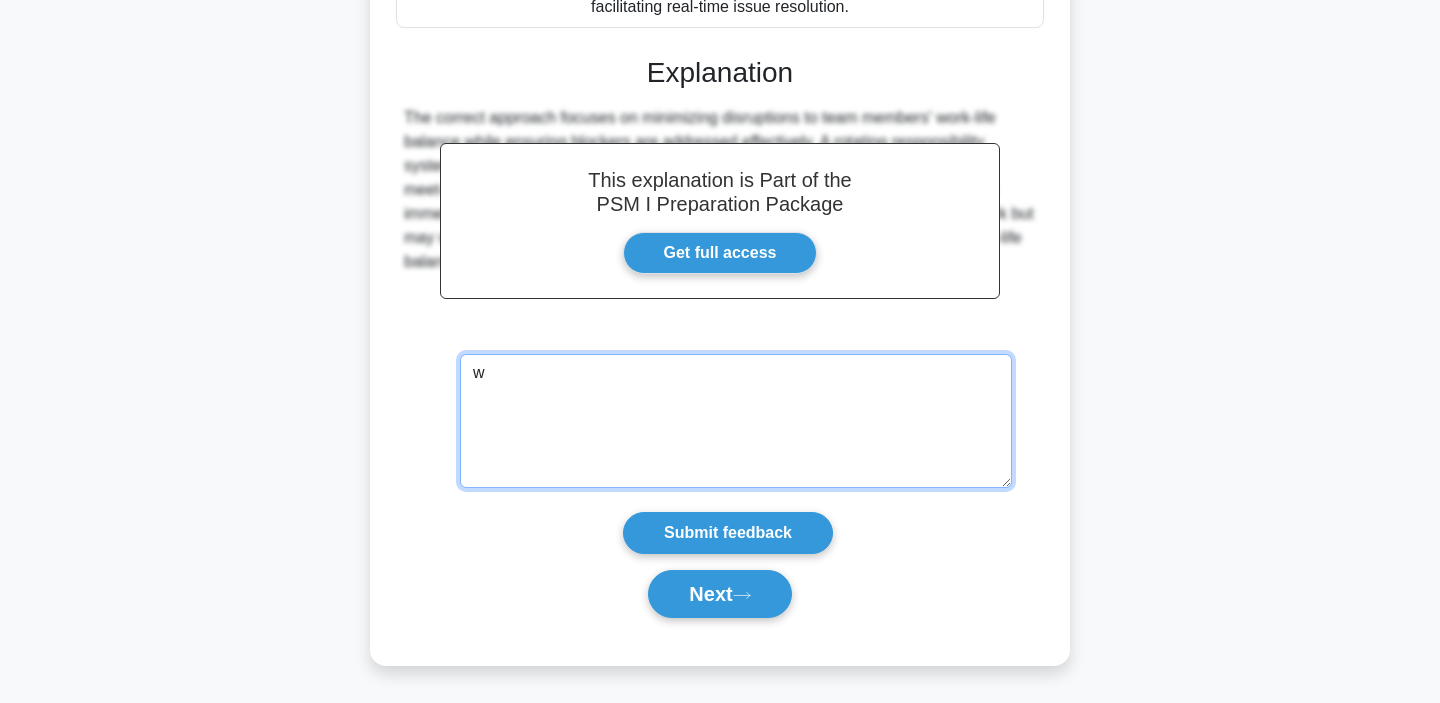 type 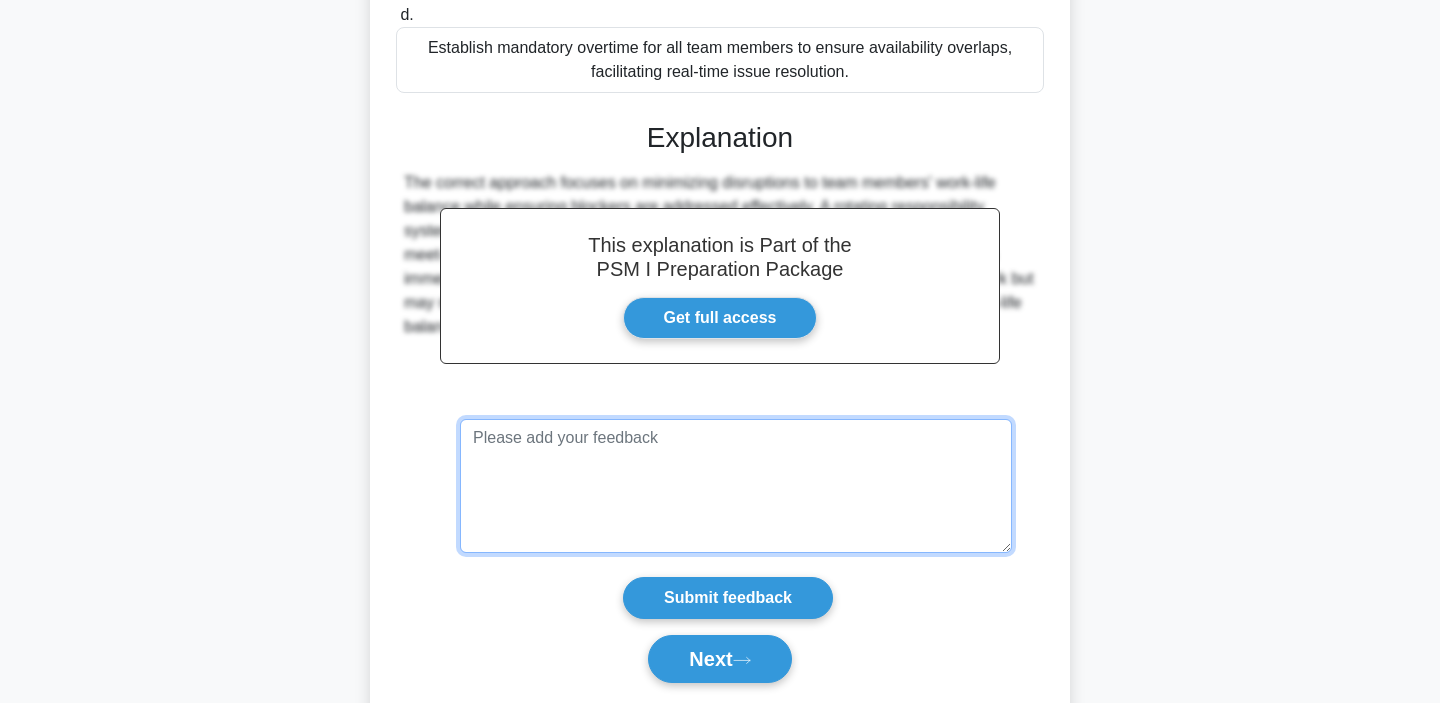 scroll, scrollTop: 588, scrollLeft: 0, axis: vertical 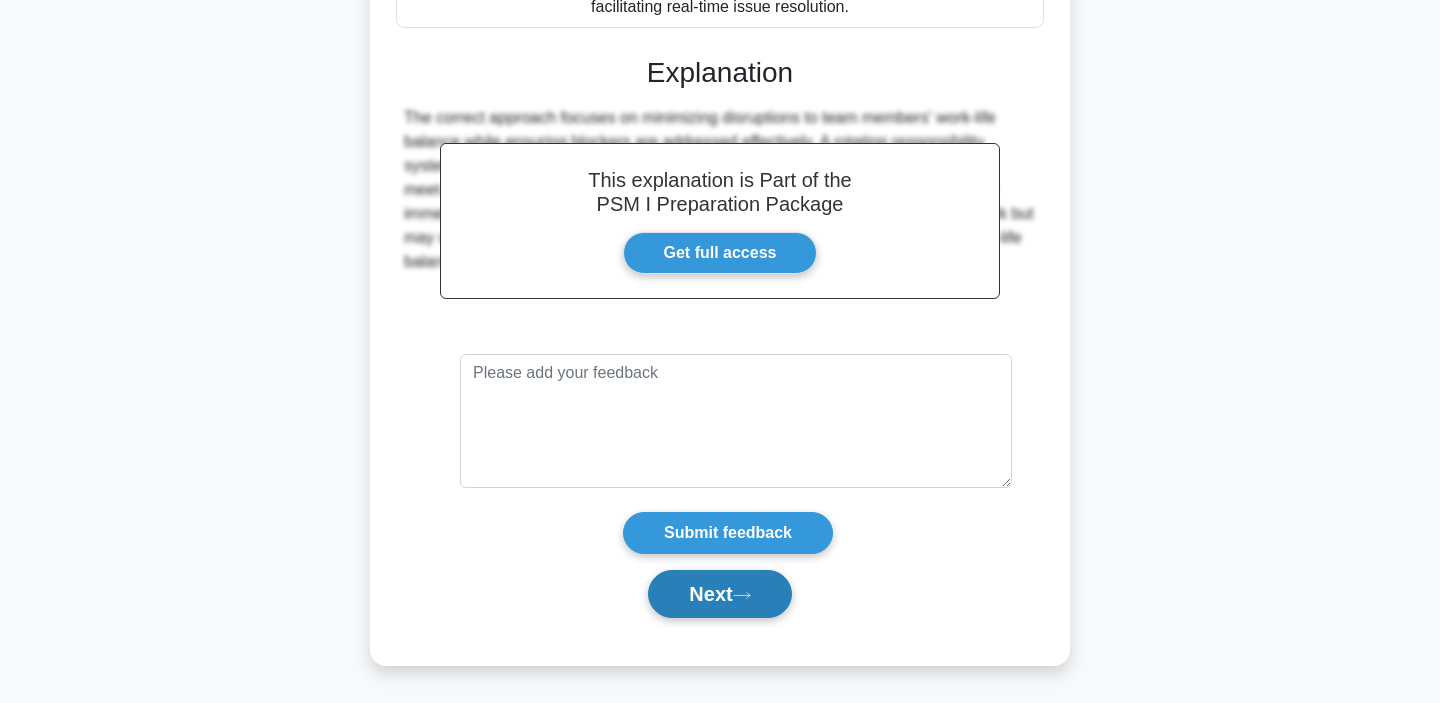 click on "Next" at bounding box center [719, 594] 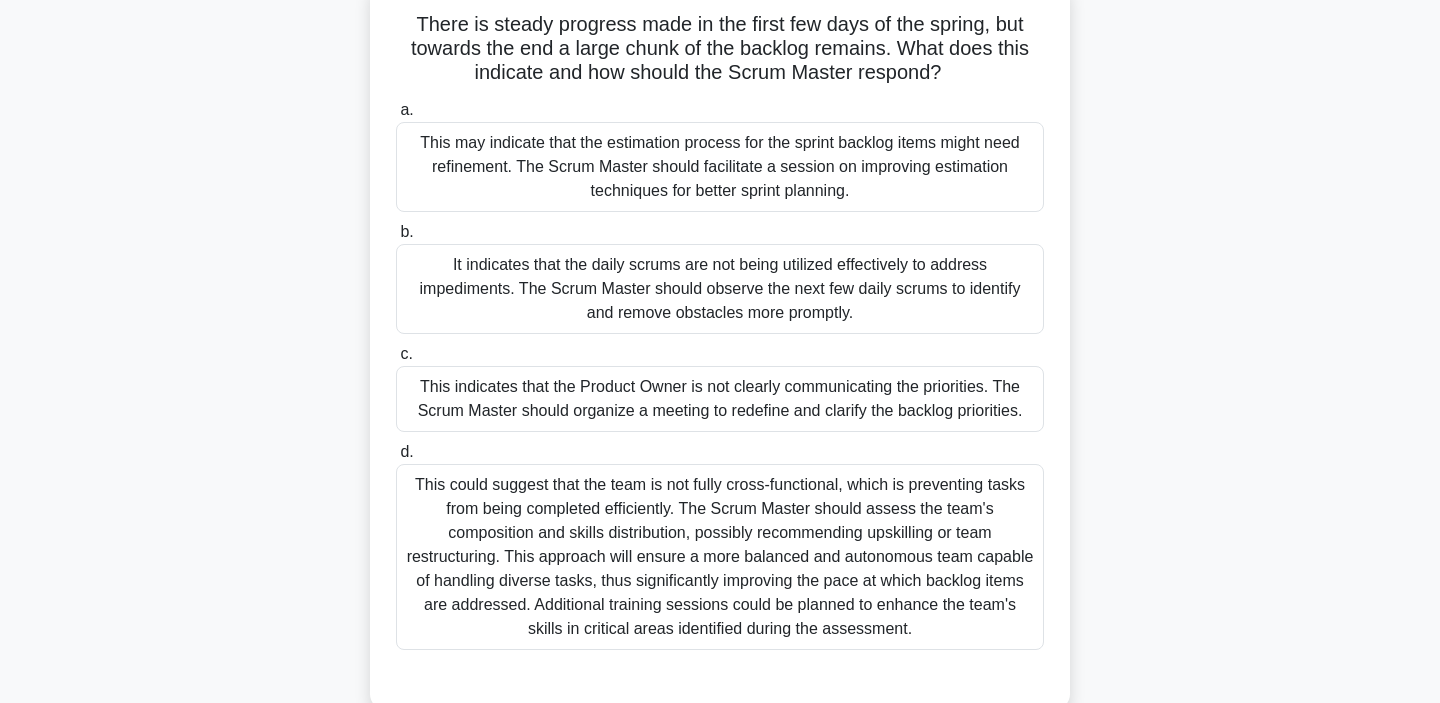 scroll, scrollTop: 135, scrollLeft: 0, axis: vertical 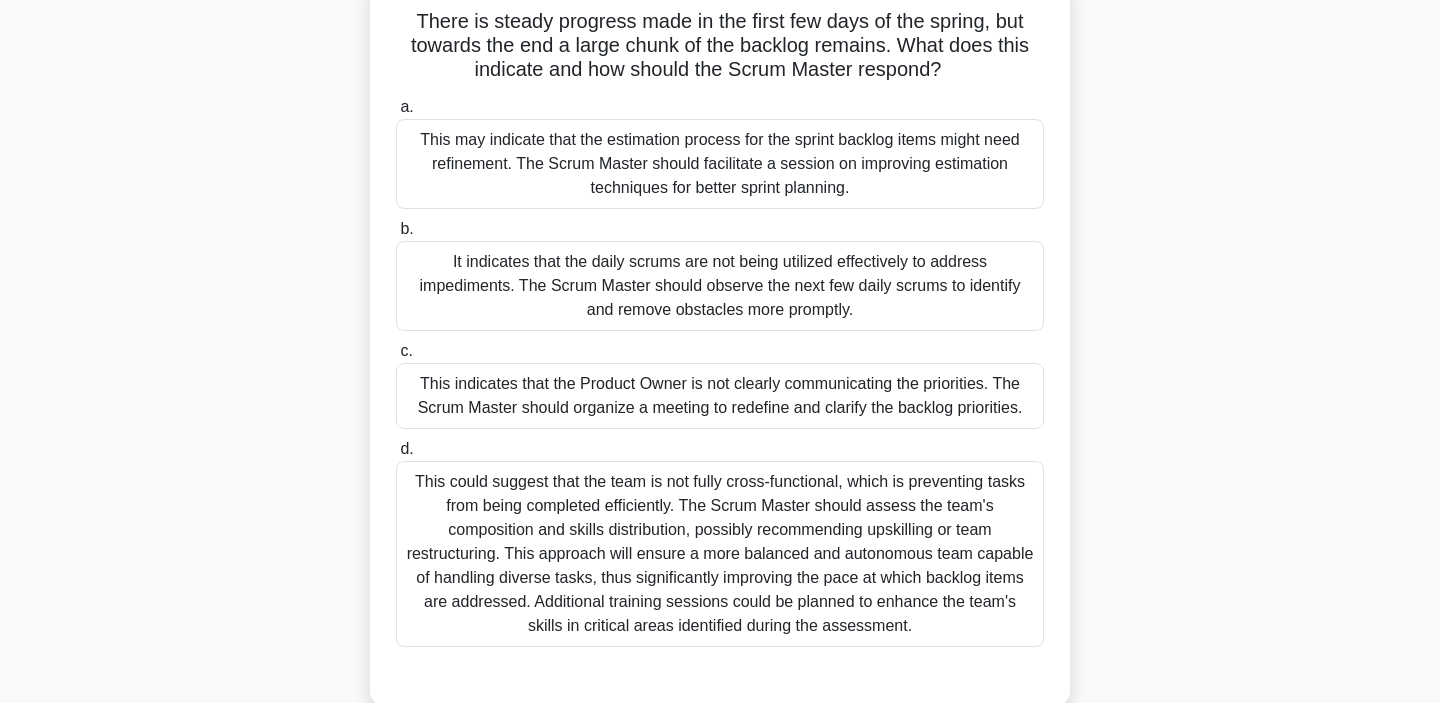 click on "This may indicate that the estimation process for the sprint backlog items might need refinement. The Scrum Master should facilitate a session on improving estimation techniques for better sprint planning." at bounding box center [720, 164] 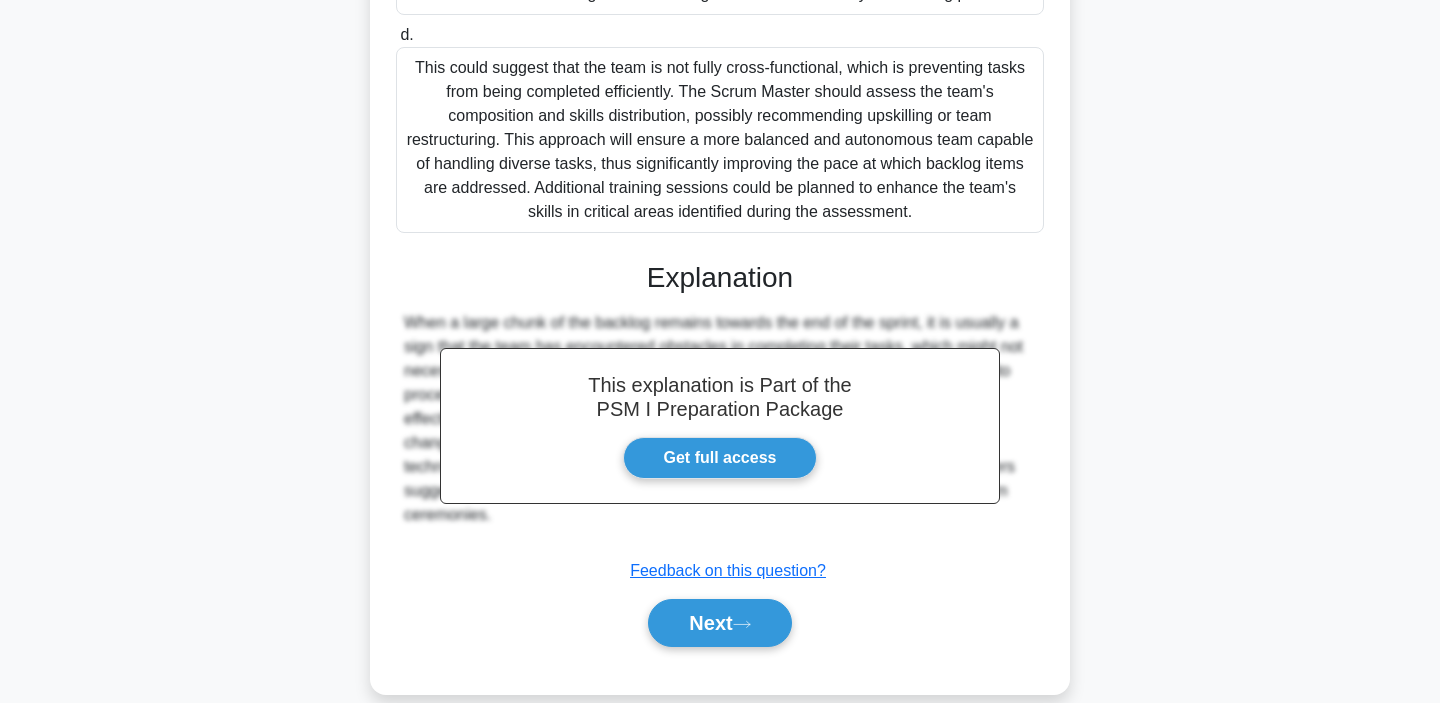 scroll, scrollTop: 556, scrollLeft: 0, axis: vertical 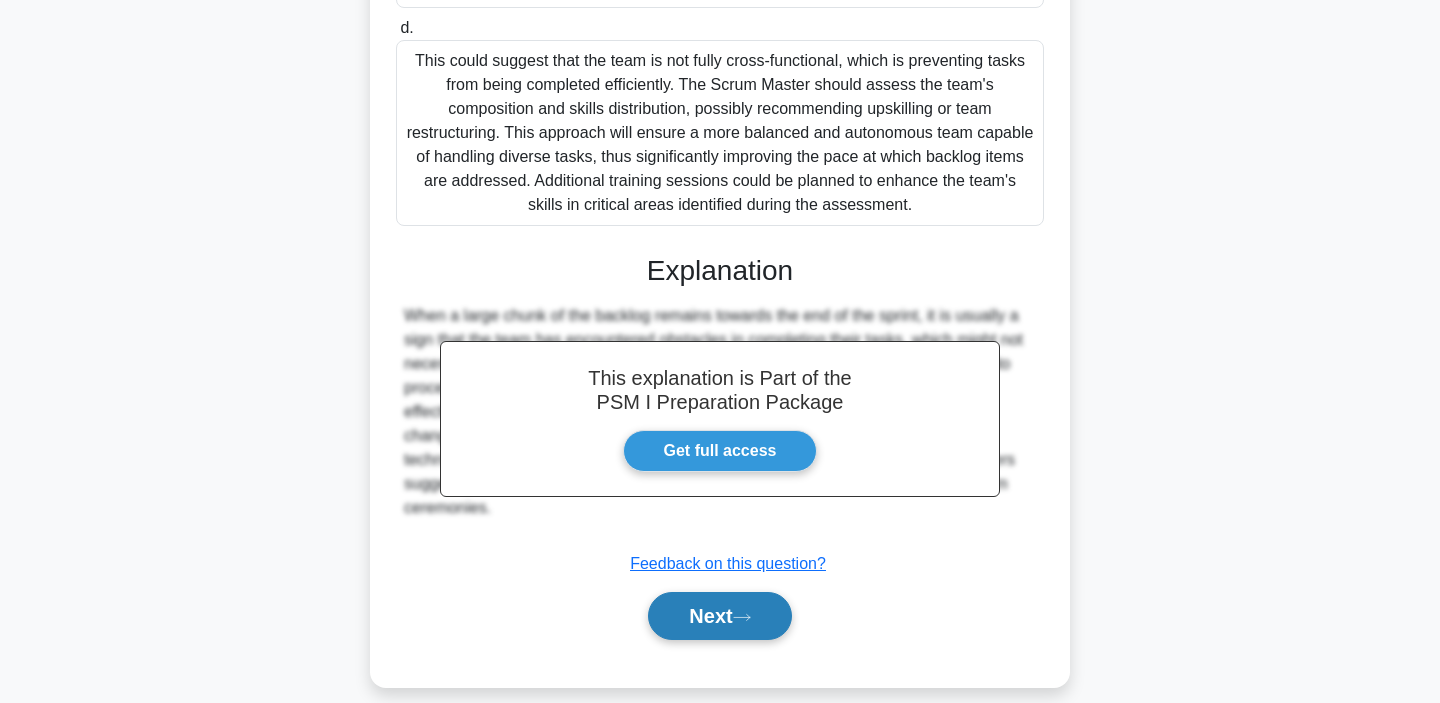 click on "Next" at bounding box center (719, 616) 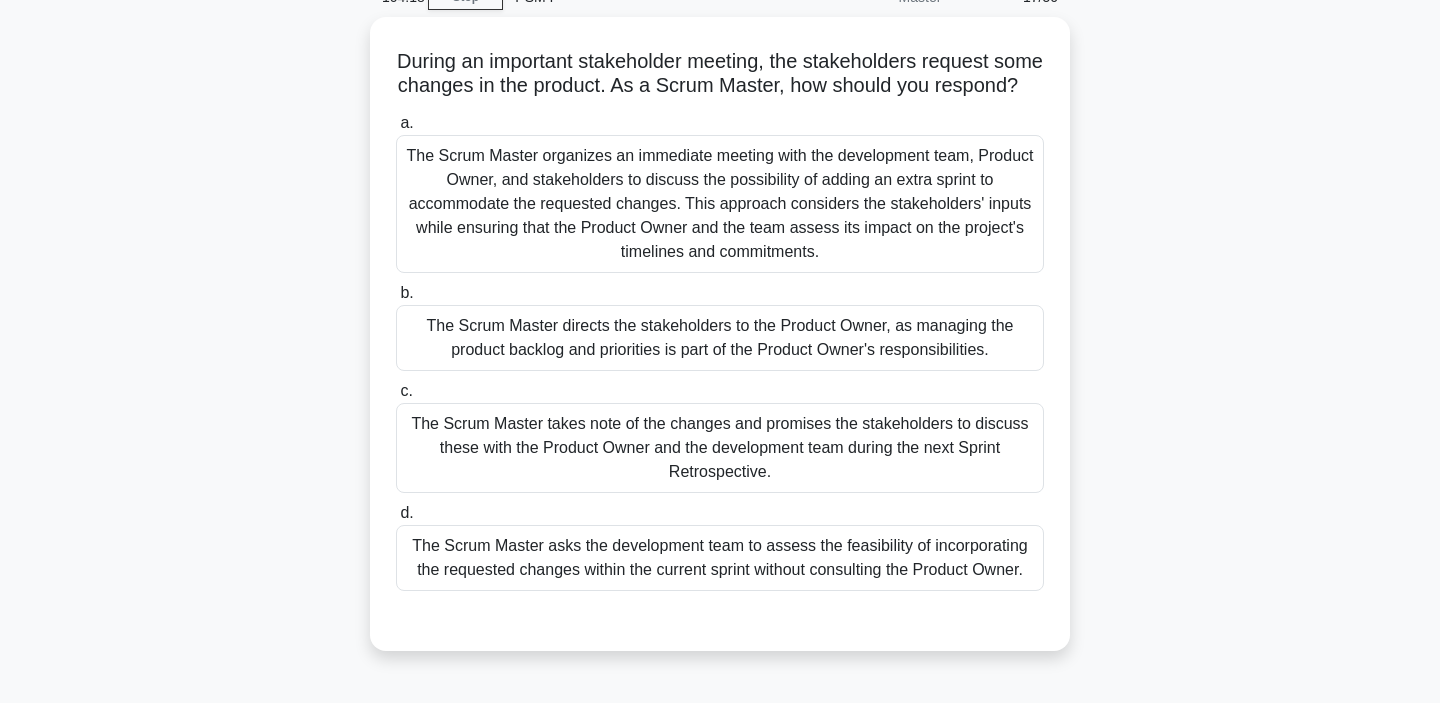 scroll, scrollTop: 89, scrollLeft: 0, axis: vertical 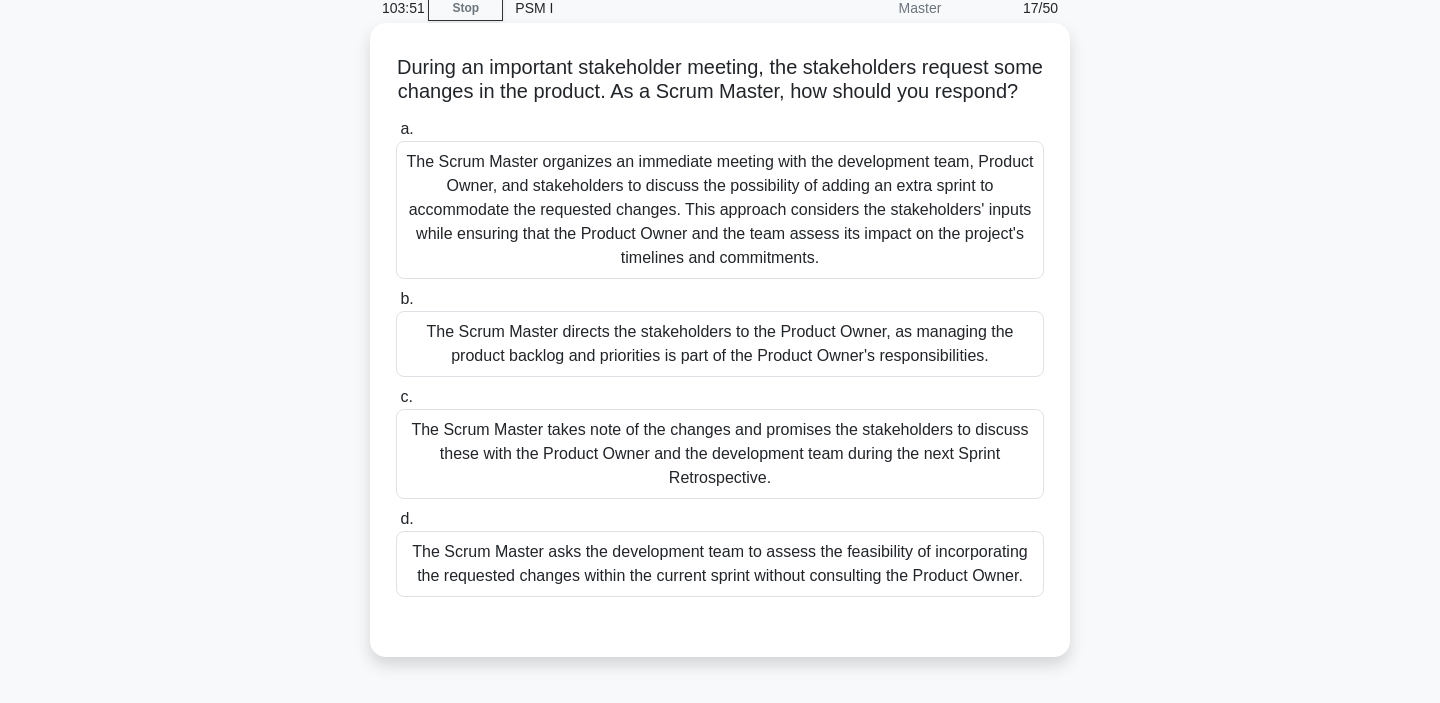 click on "The Scrum Master takes note of the changes and promises the stakeholders to discuss these with the Product Owner and the development team during the next Sprint Retrospective." at bounding box center (720, 454) 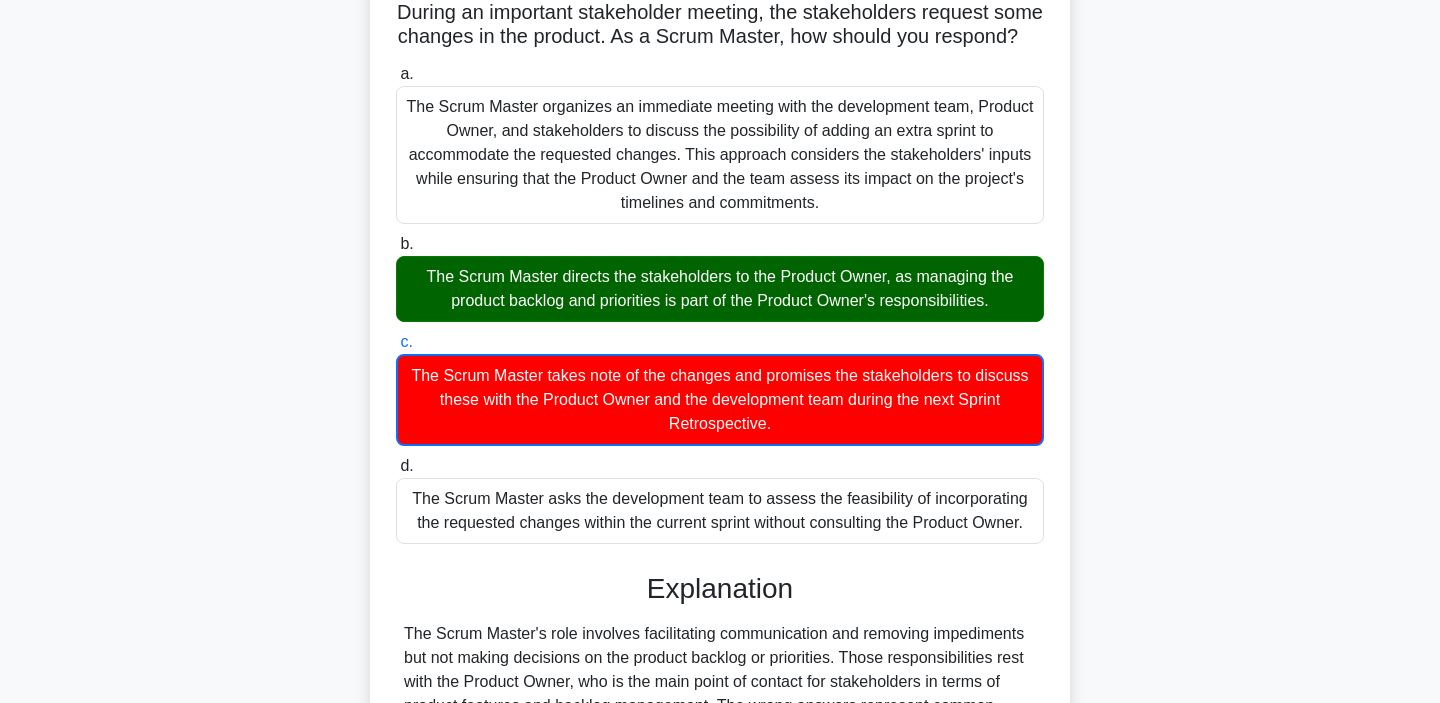 scroll, scrollTop: 153, scrollLeft: 0, axis: vertical 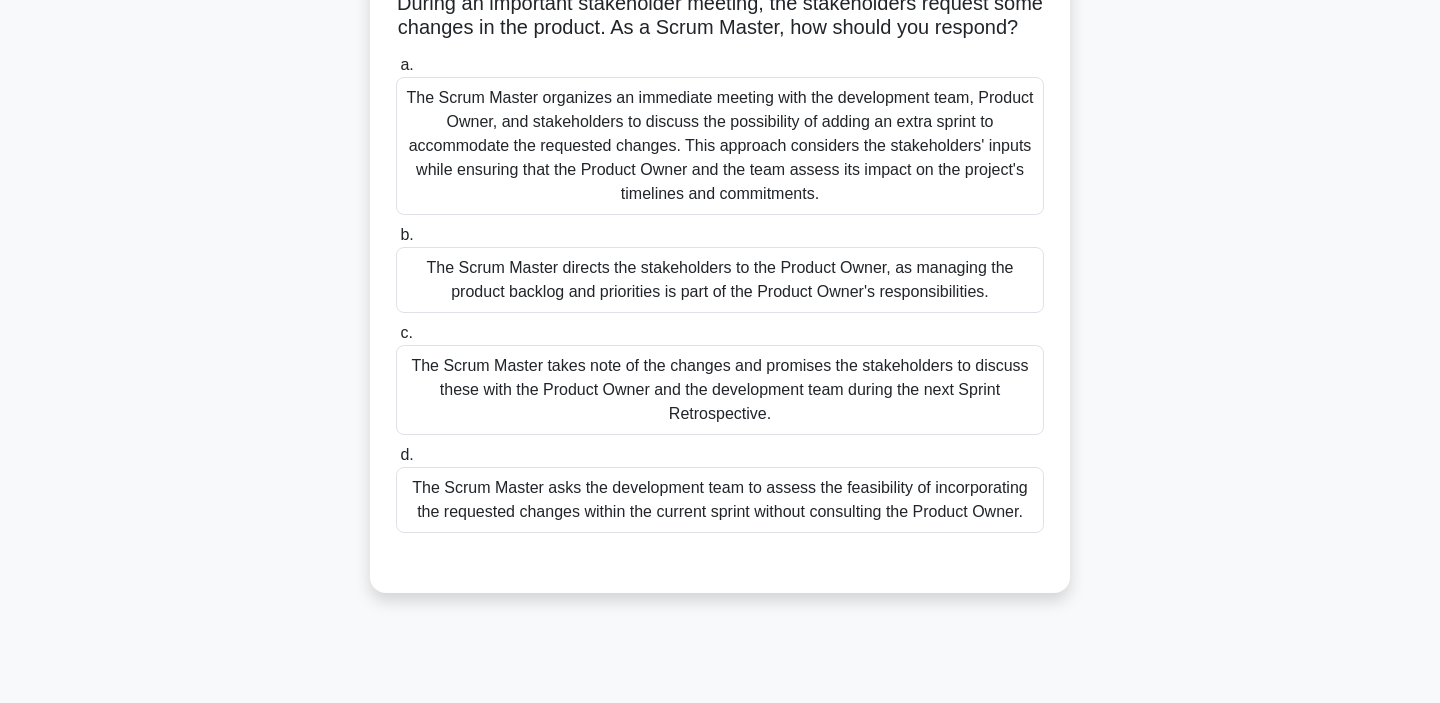 click on "The Scrum Master directs the stakeholders to the Product Owner, as managing the product backlog and priorities is part of the Product Owner's responsibilities." at bounding box center [720, 280] 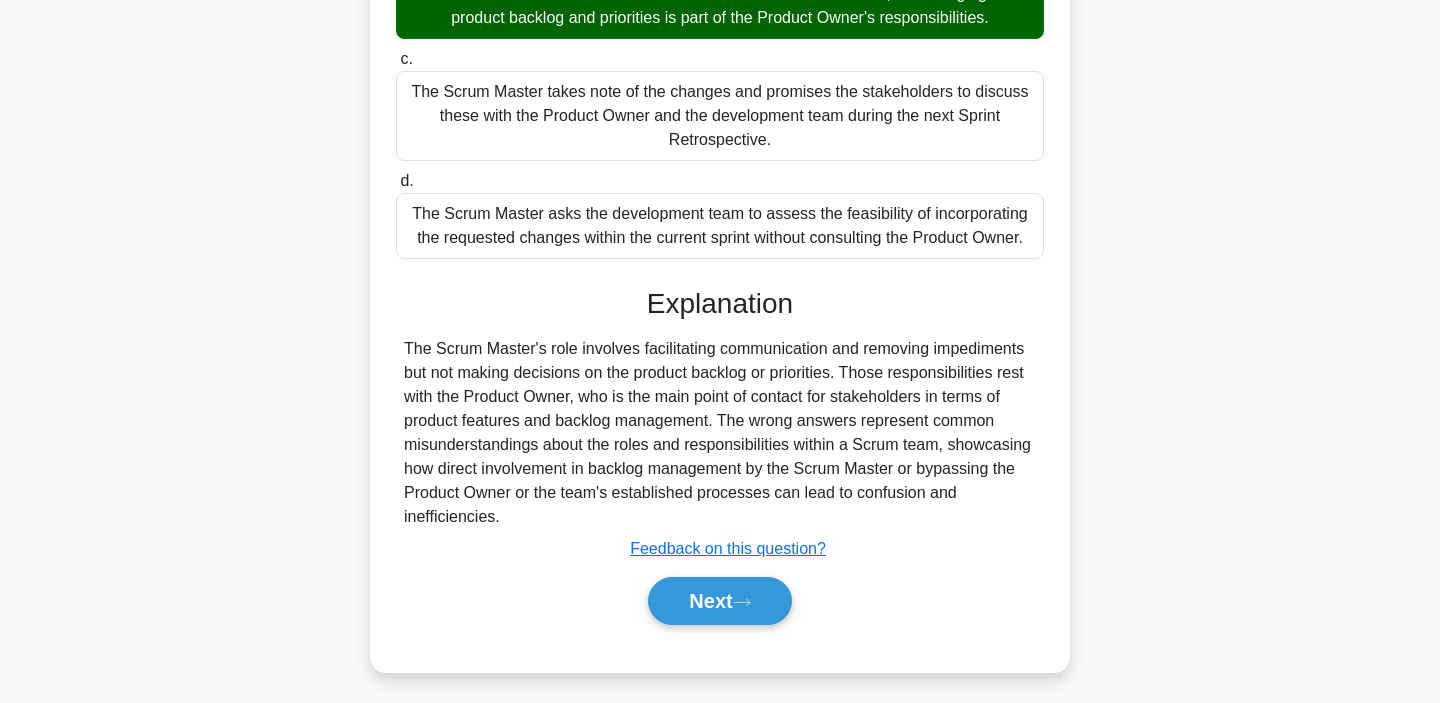 scroll, scrollTop: 434, scrollLeft: 0, axis: vertical 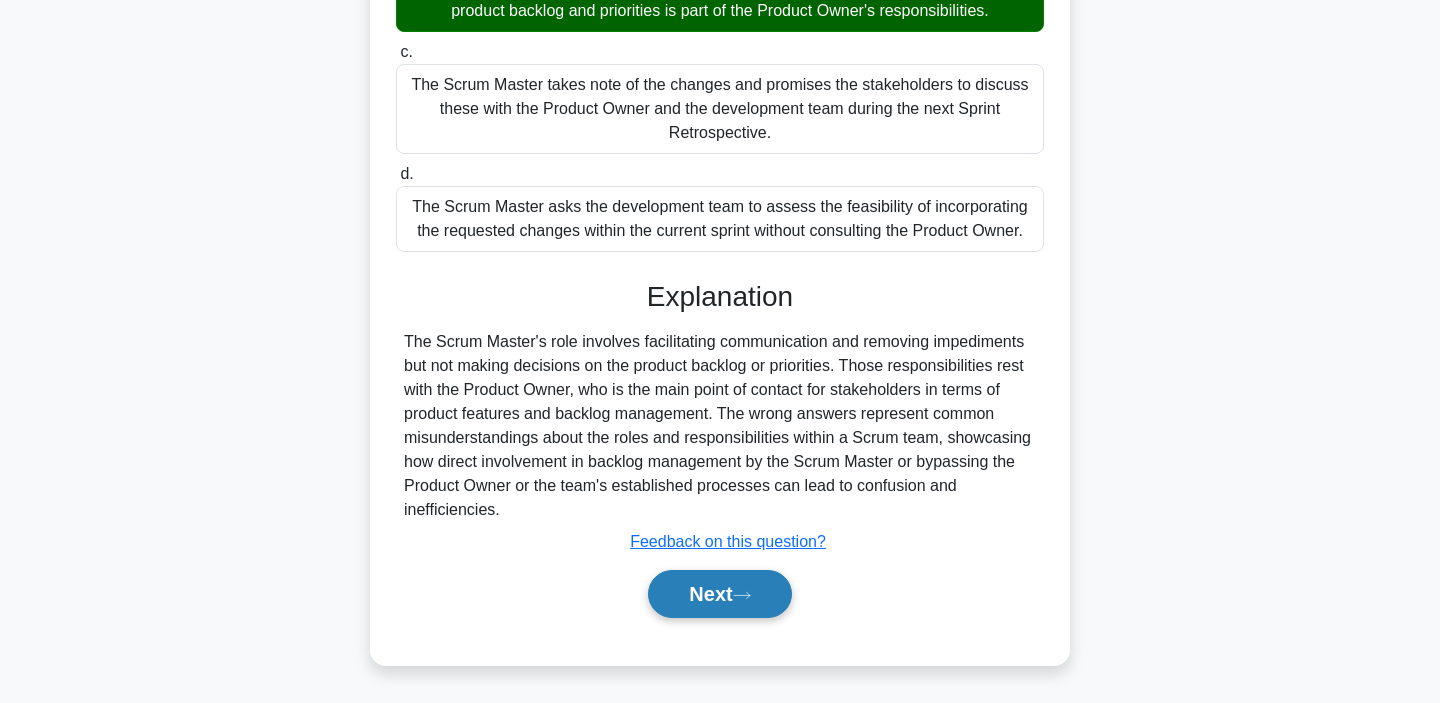 click on "Next" at bounding box center (719, 594) 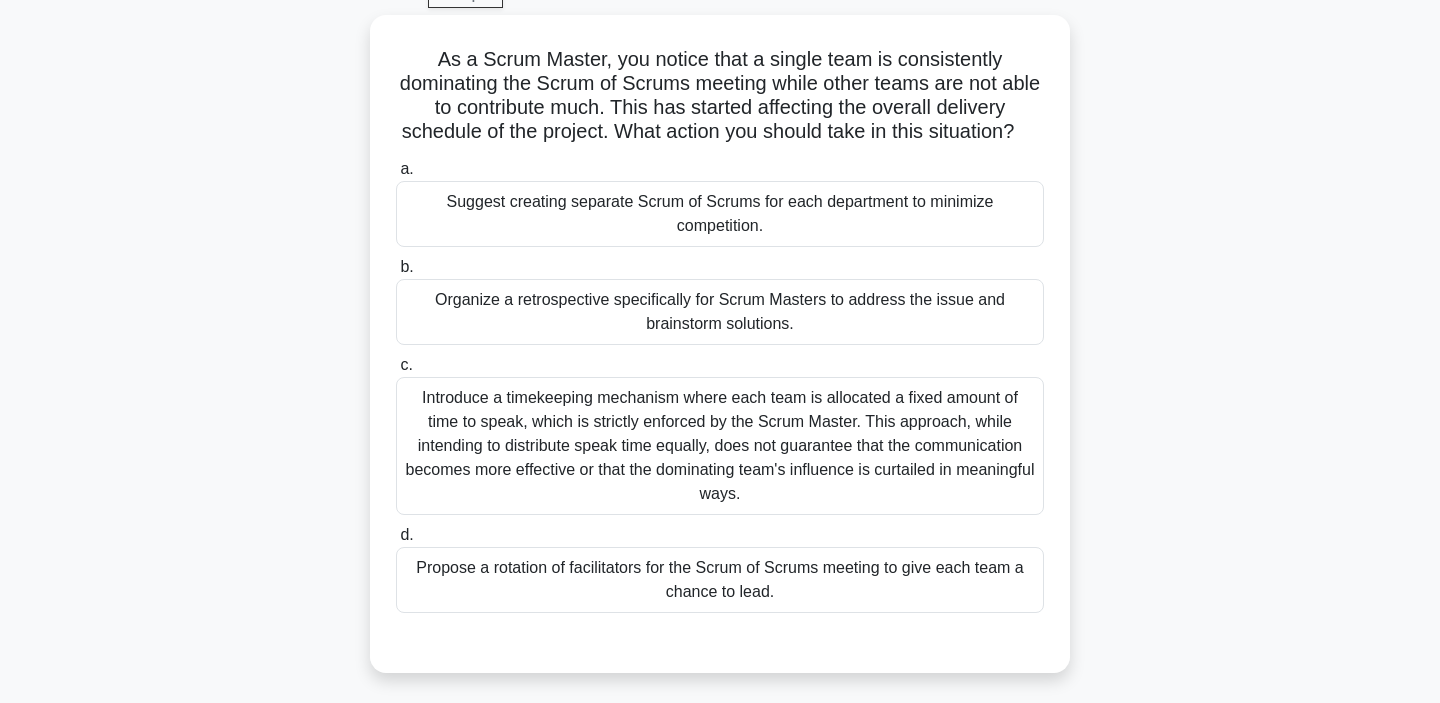 scroll, scrollTop: 88, scrollLeft: 0, axis: vertical 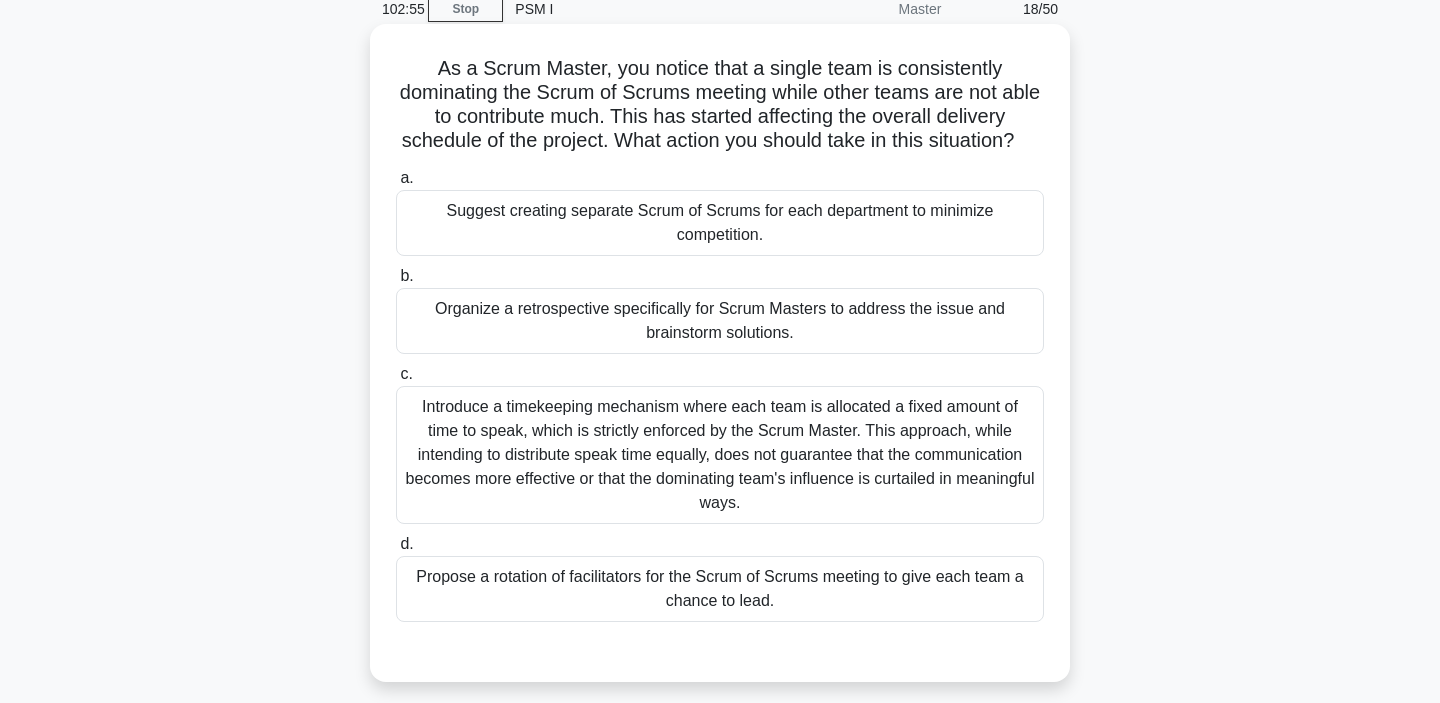 click on "Organize a retrospective specifically for Scrum Masters to address the issue and brainstorm solutions." at bounding box center (720, 321) 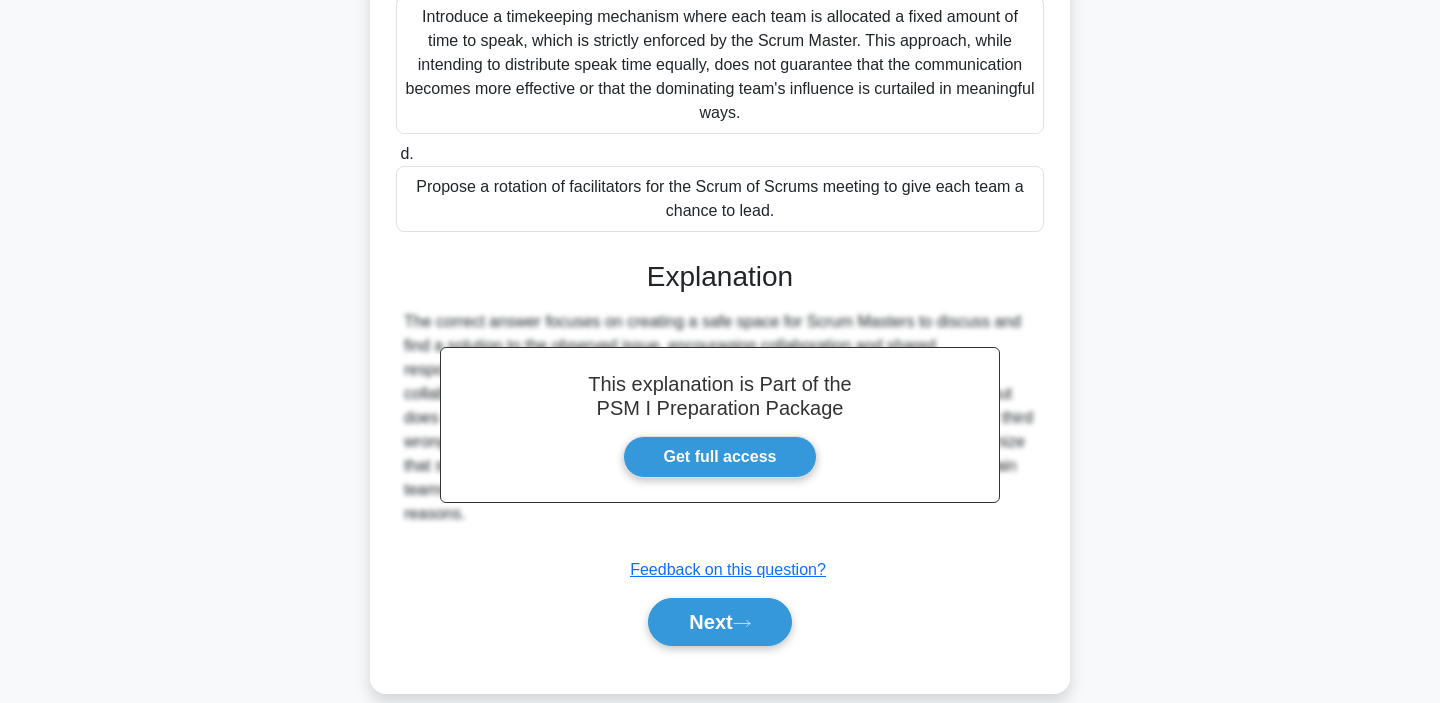 scroll, scrollTop: 506, scrollLeft: 0, axis: vertical 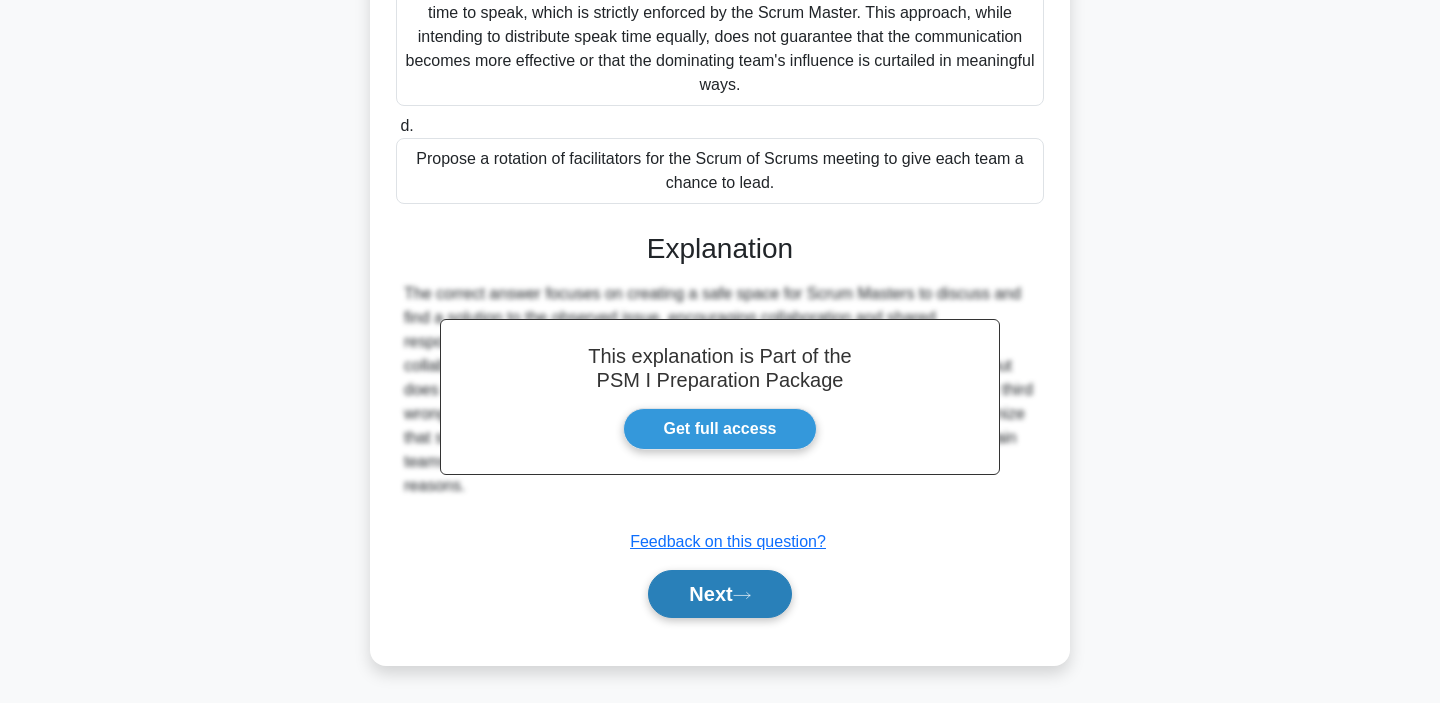 click on "Next" at bounding box center (719, 594) 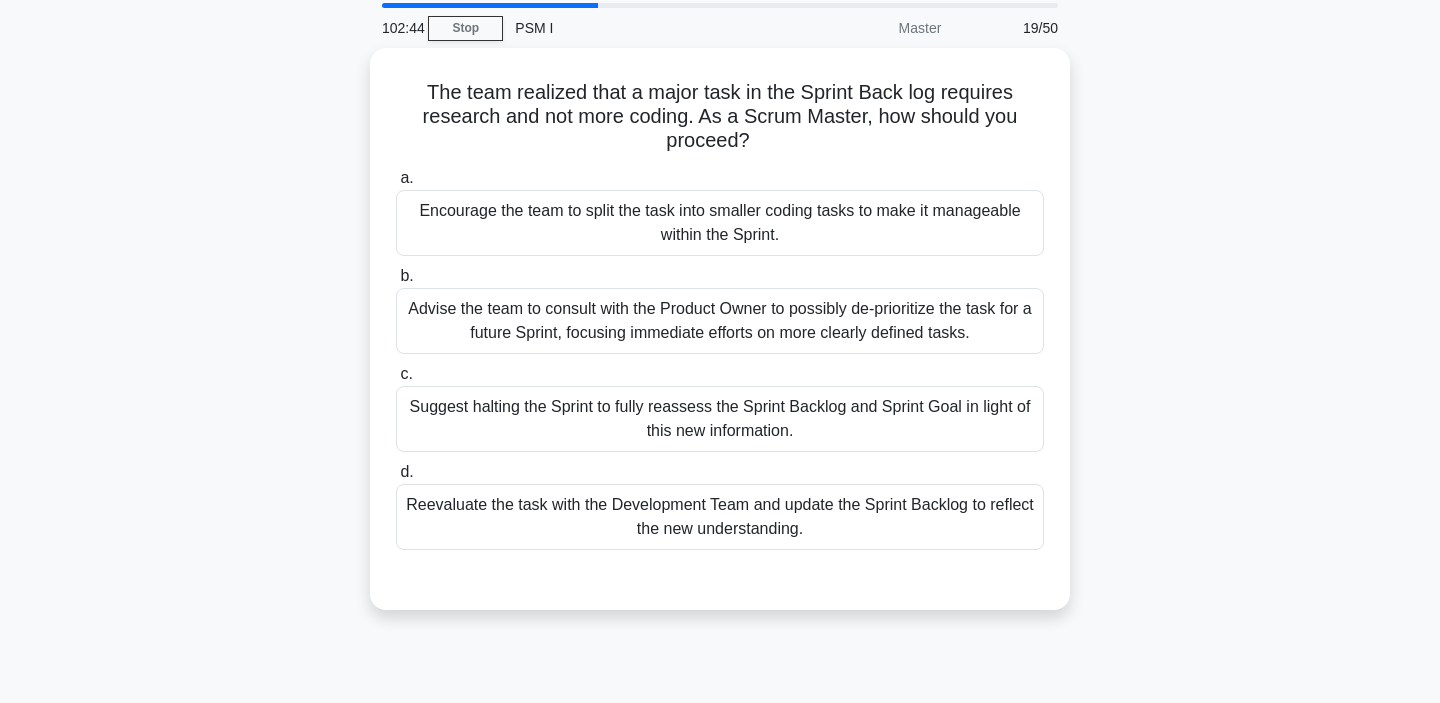scroll, scrollTop: 67, scrollLeft: 0, axis: vertical 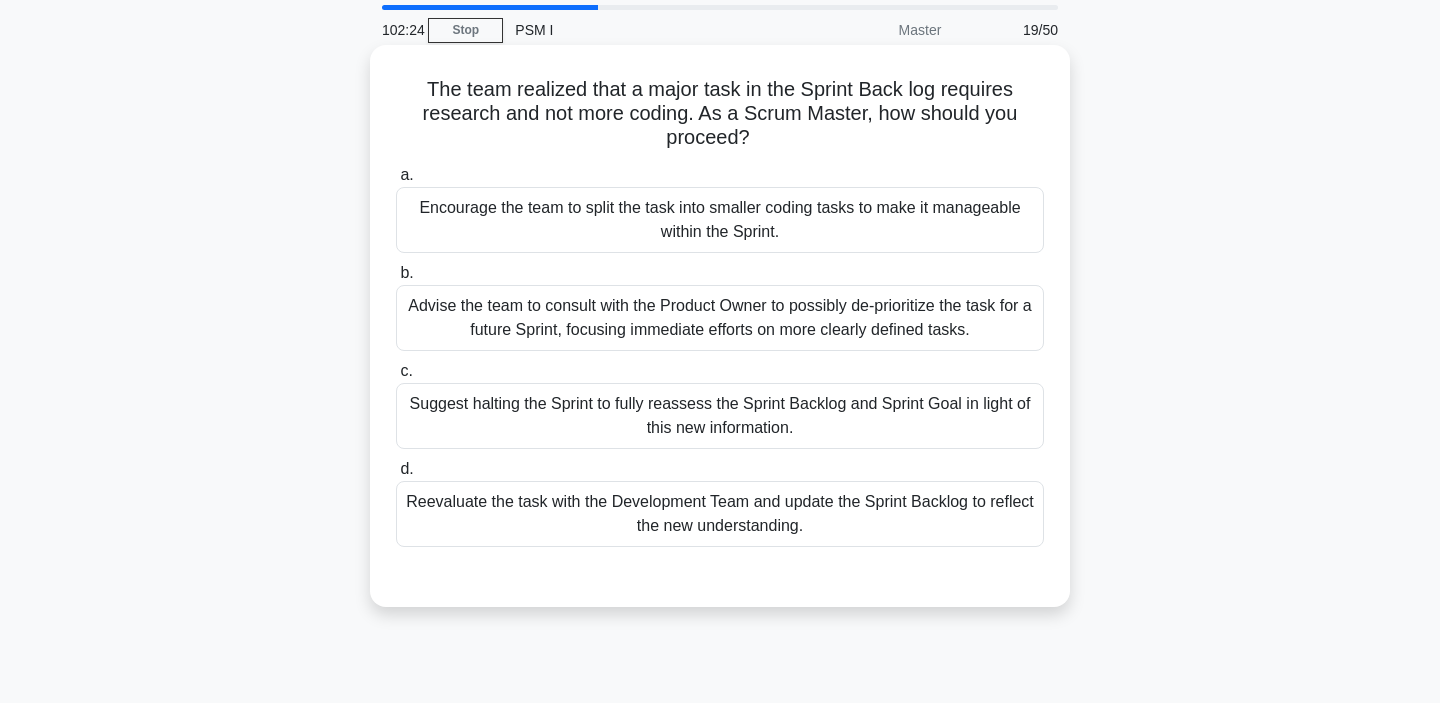 click on "Reevaluate the task with the Development Team and update the Sprint Backlog to reflect the new understanding." at bounding box center [720, 514] 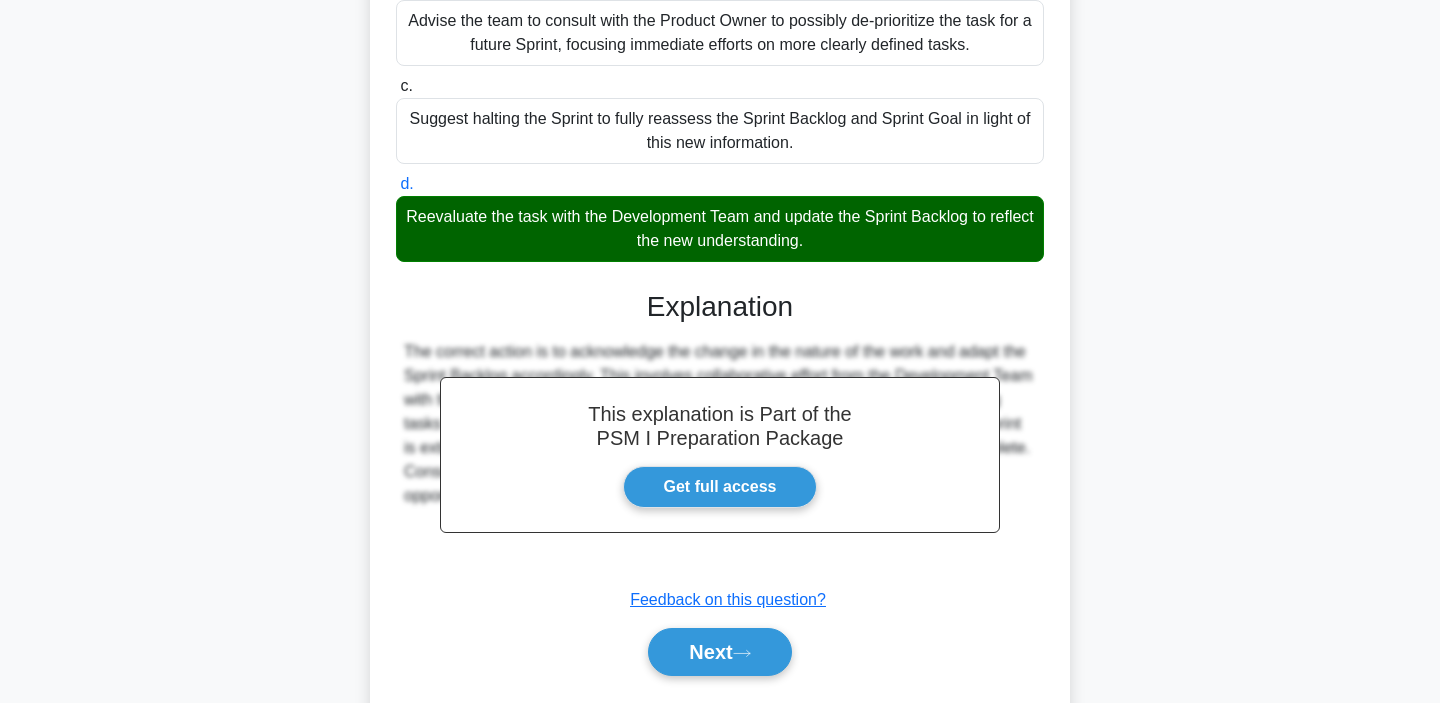 scroll, scrollTop: 391, scrollLeft: 0, axis: vertical 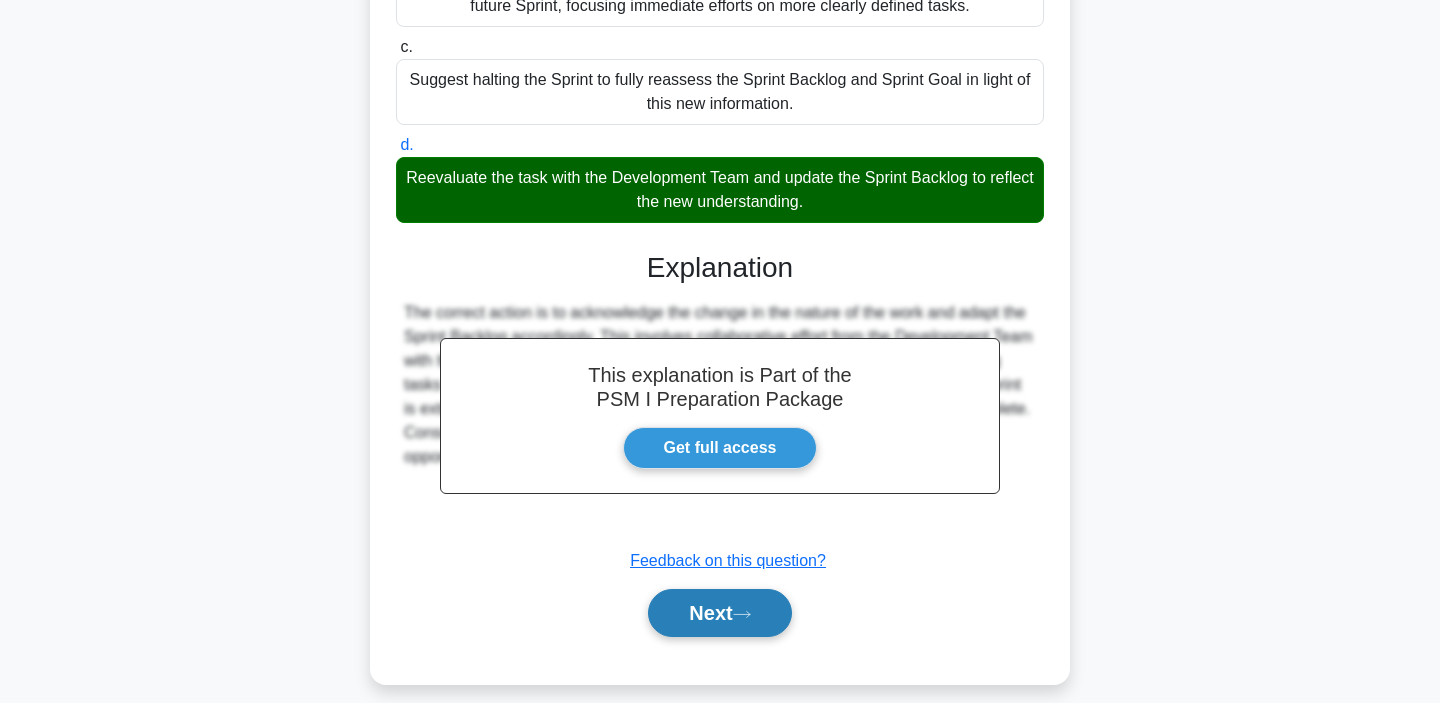 click on "Next" at bounding box center [719, 613] 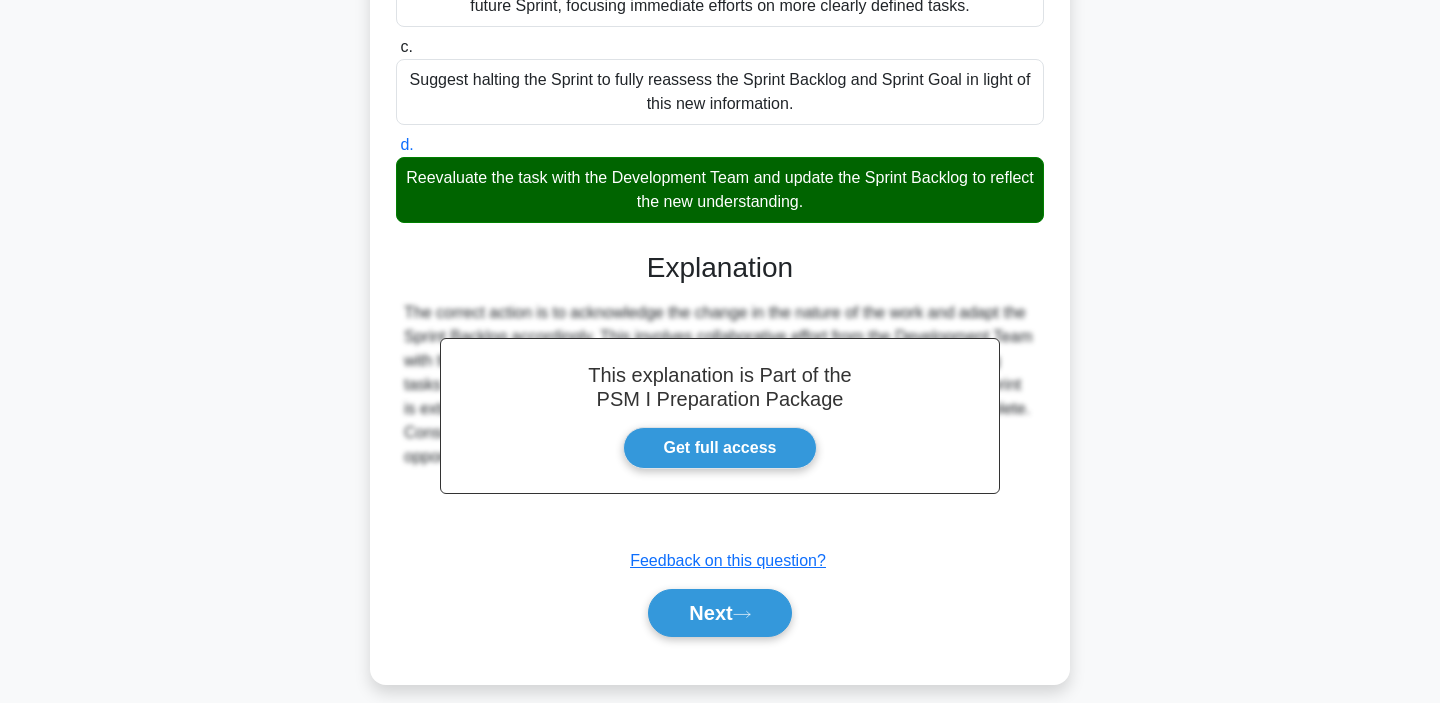 scroll, scrollTop: 377, scrollLeft: 0, axis: vertical 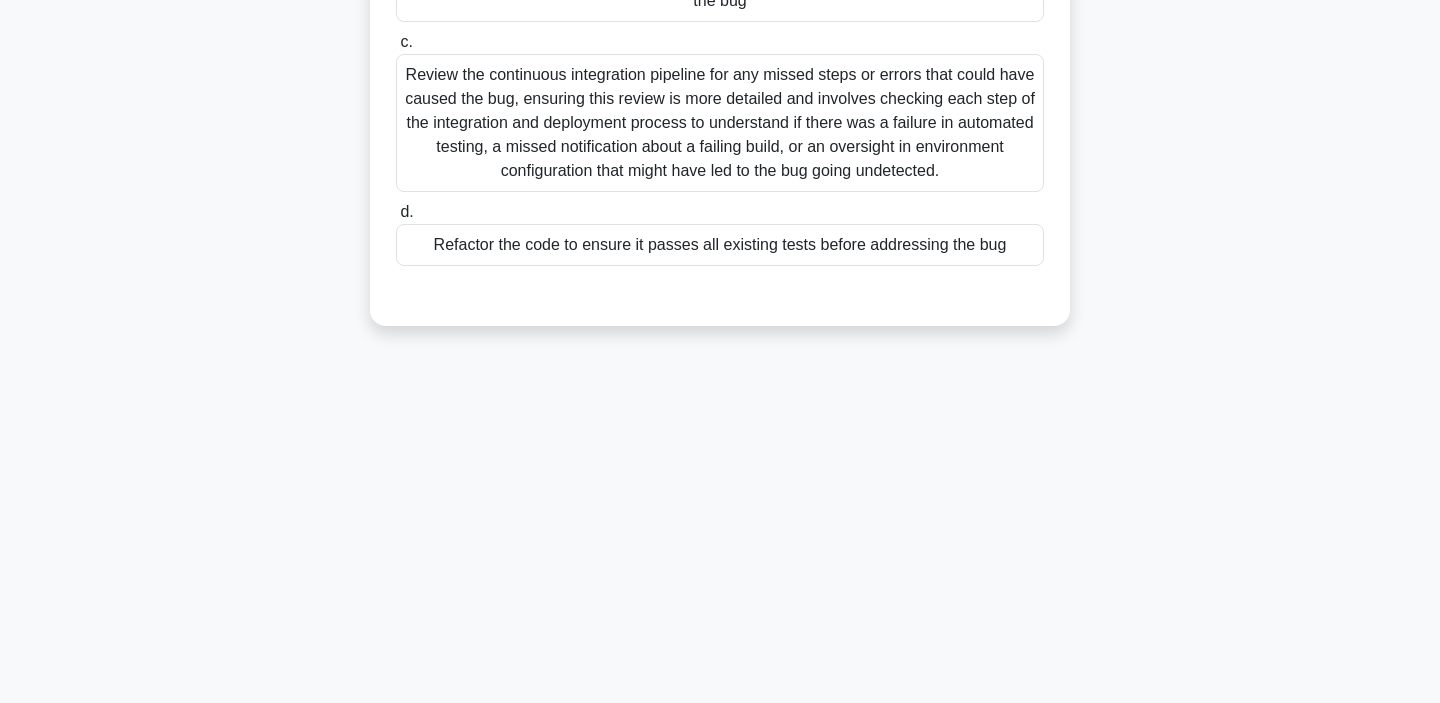 click on "102:16
Stop
PSM I
Master
20/50
After successfully deploying a project using TDD, a bug report announces the breaking of several features. What shoulder be your initial action according to TDD?
.spinner_0XTQ{transform-origin:center;animation:spinner_y6GP .75s linear infinite}@keyframes spinner_y6GP{100%{transform:rotate(360deg)}}
a.
b. c. d." at bounding box center [720, 195] 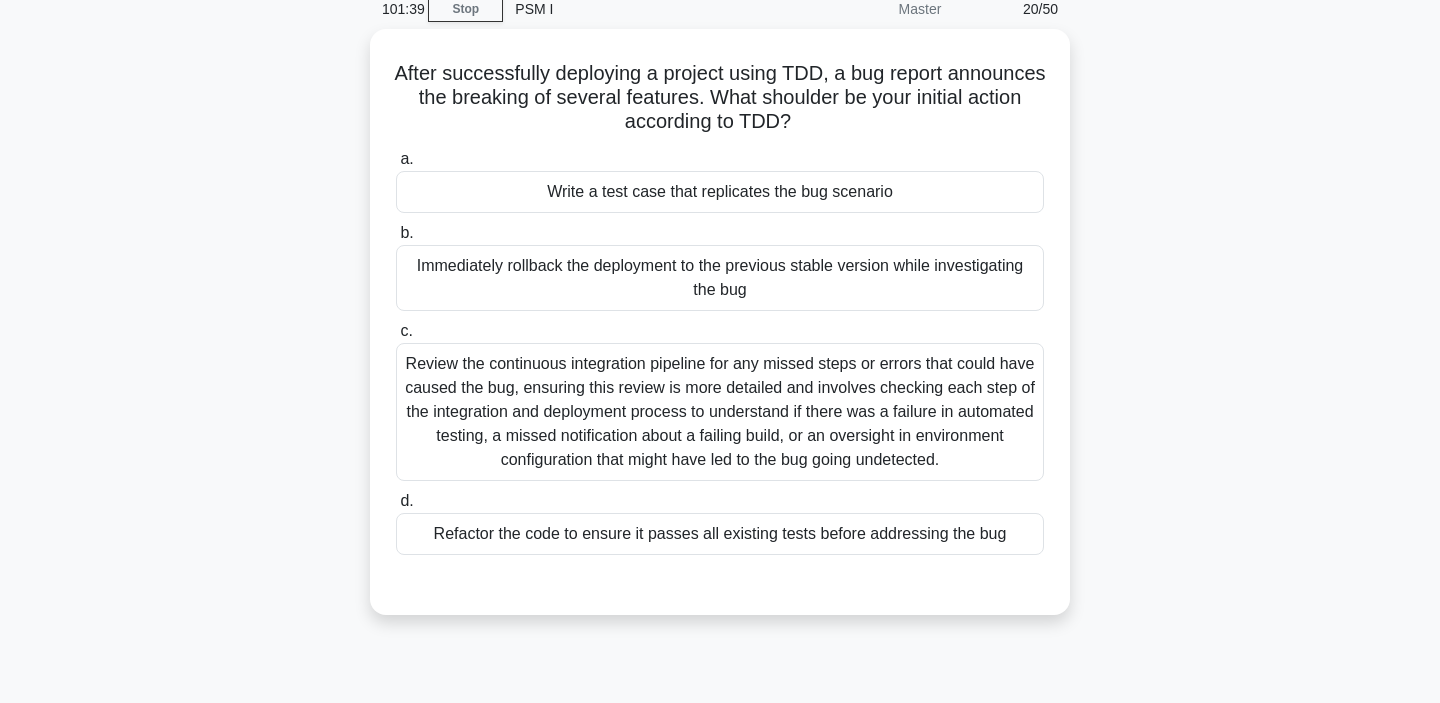 scroll, scrollTop: 95, scrollLeft: 0, axis: vertical 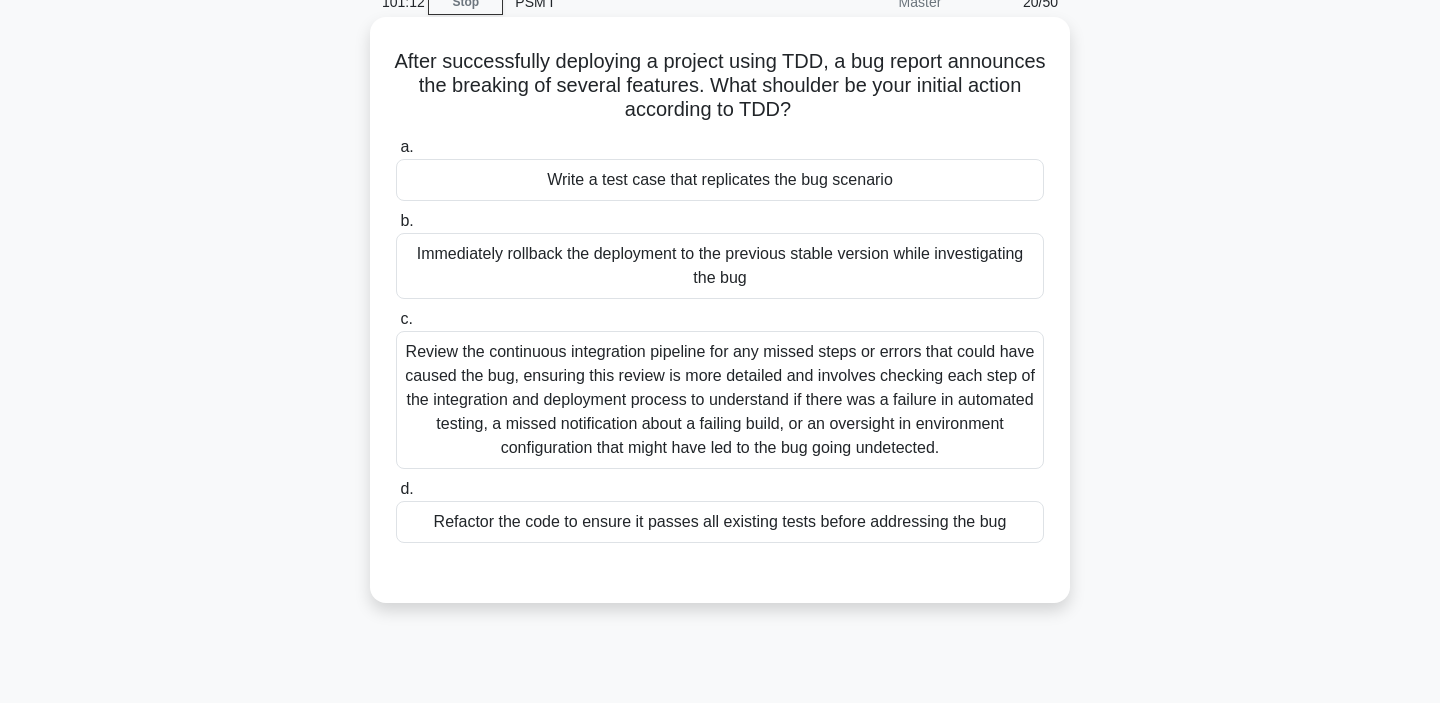 click on "Write a test case that replicates the bug scenario" at bounding box center [720, 180] 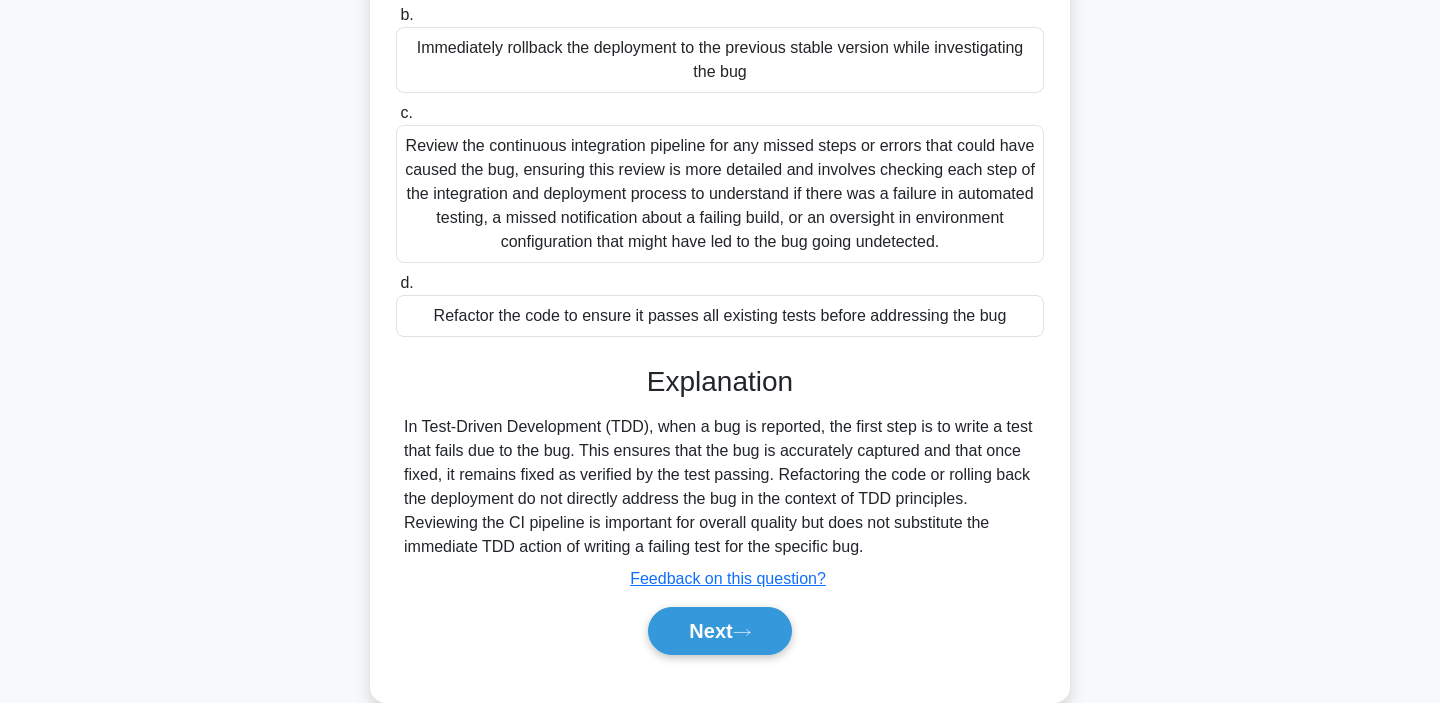 scroll, scrollTop: 377, scrollLeft: 0, axis: vertical 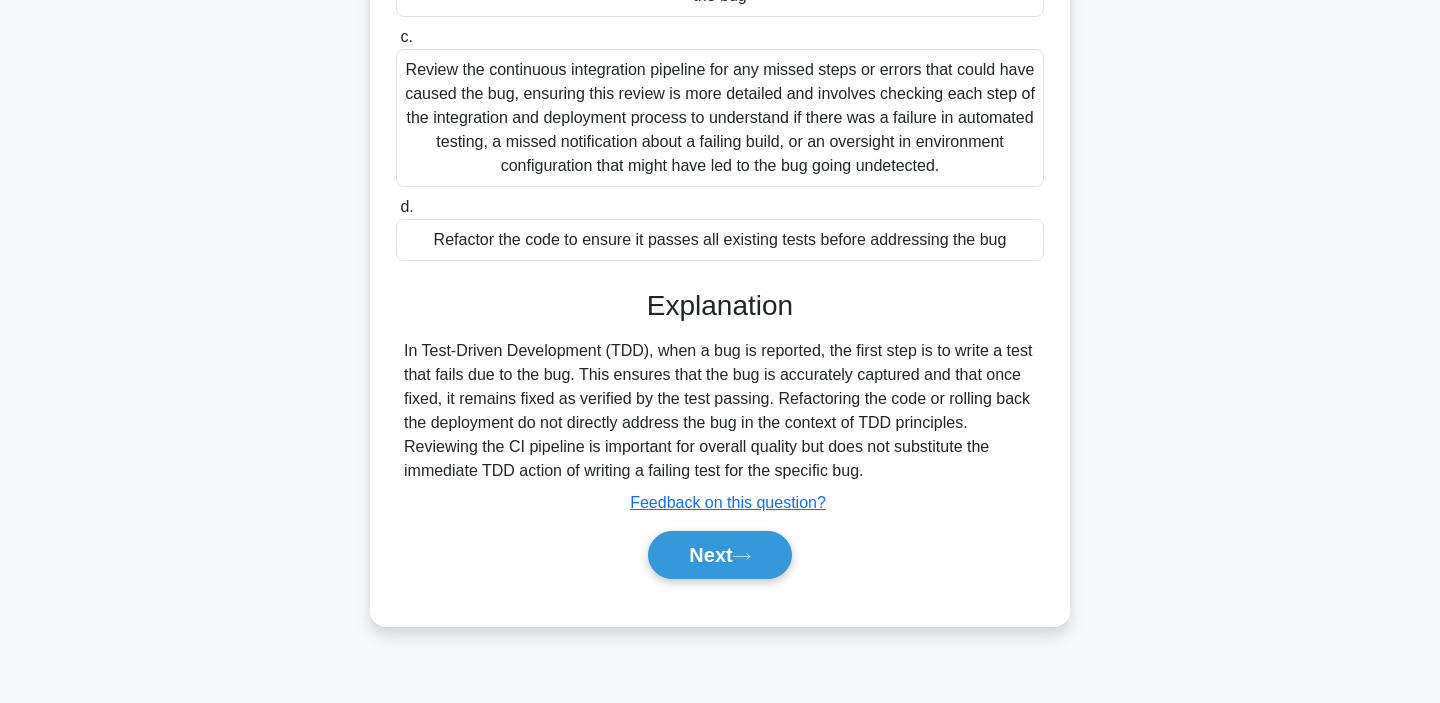 click on "In Test-Driven Development (TDD), when a bug is reported, the first step is to write a test that fails due to the bug. This ensures that the bug is accurately captured and that once fixed, it remains fixed as verified by the test passing. Refactoring the code or rolling back the deployment do not directly address the bug in the context of TDD principles. Reviewing the CI pipeline is important for overall quality but does not substitute the immediate TDD action of writing a failing test for the specific bug." at bounding box center [720, 411] 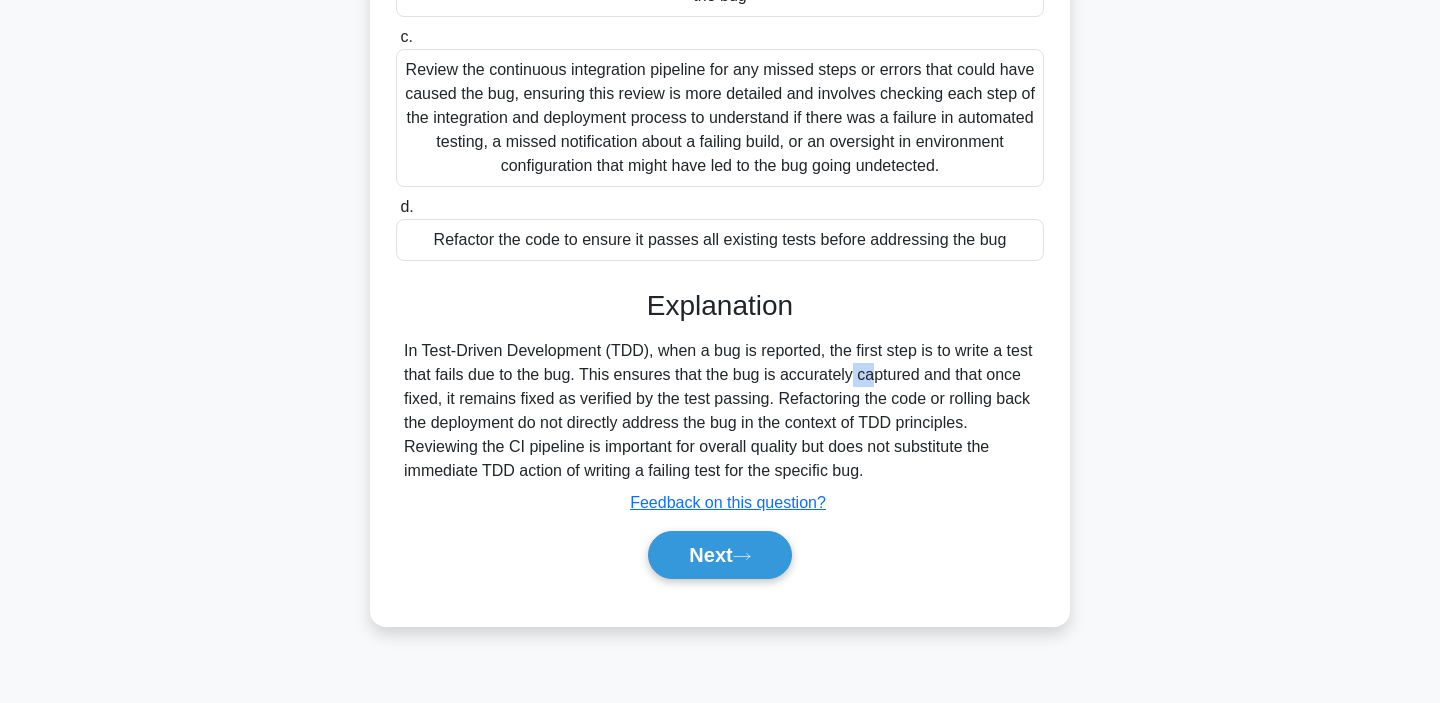 click on "In Test-Driven Development (TDD), when a bug is reported, the first step is to write a test that fails due to the bug. This ensures that the bug is accurately captured and that once fixed, it remains fixed as verified by the test passing. Refactoring the code or rolling back the deployment do not directly address the bug in the context of TDD principles. Reviewing the CI pipeline is important for overall quality but does not substitute the immediate TDD action of writing a failing test for the specific bug." at bounding box center [720, 411] 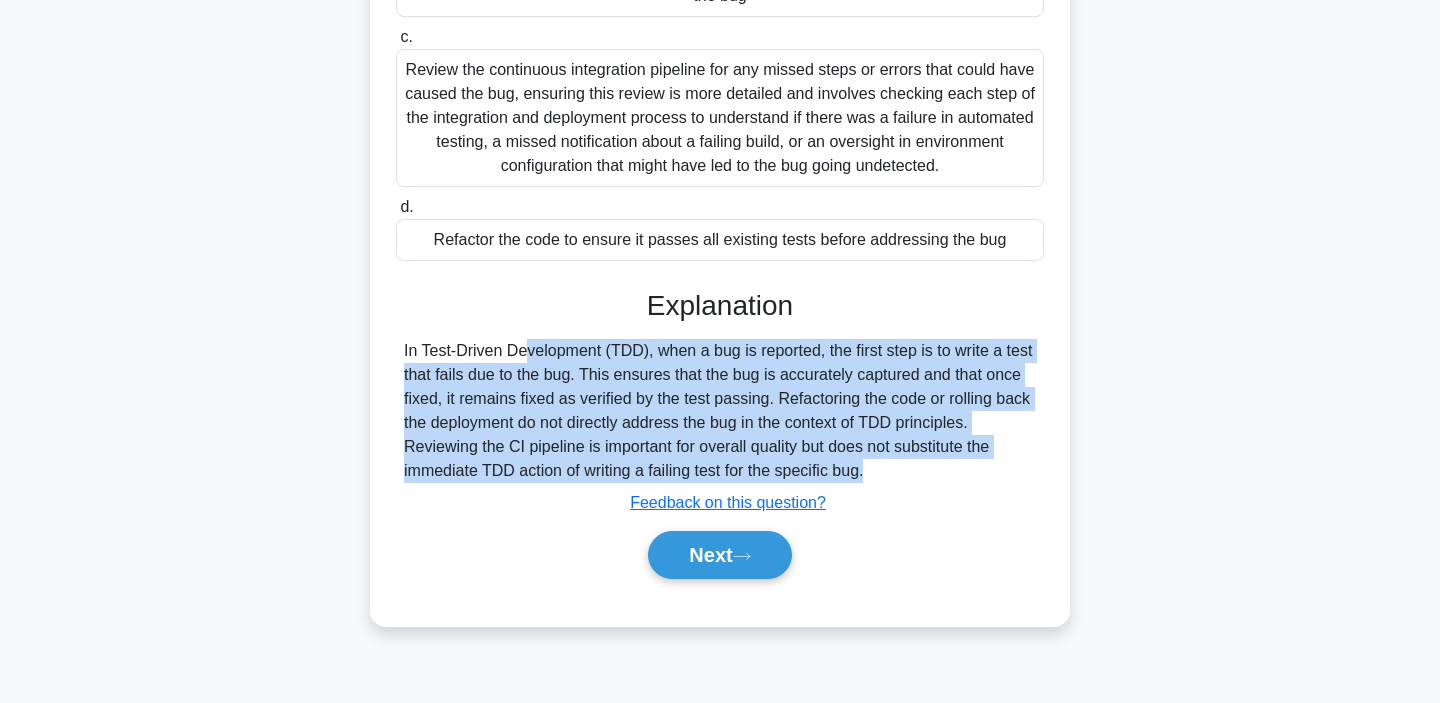click on "In Test-Driven Development (TDD), when a bug is reported, the first step is to write a test that fails due to the bug. This ensures that the bug is accurately captured and that once fixed, it remains fixed as verified by the test passing. Refactoring the code or rolling back the deployment do not directly address the bug in the context of TDD principles. Reviewing the CI pipeline is important for overall quality but does not substitute the immediate TDD action of writing a failing test for the specific bug." at bounding box center [720, 411] 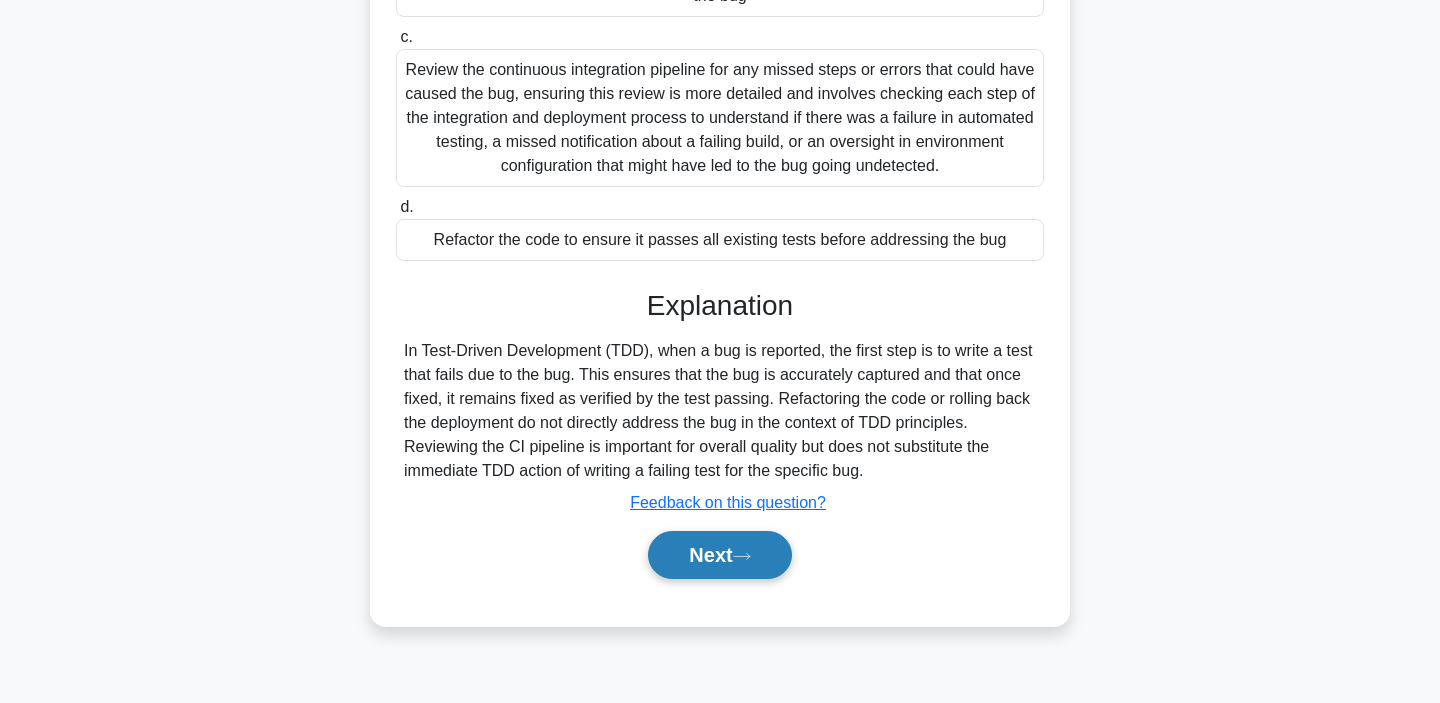 click on "Next" at bounding box center (719, 555) 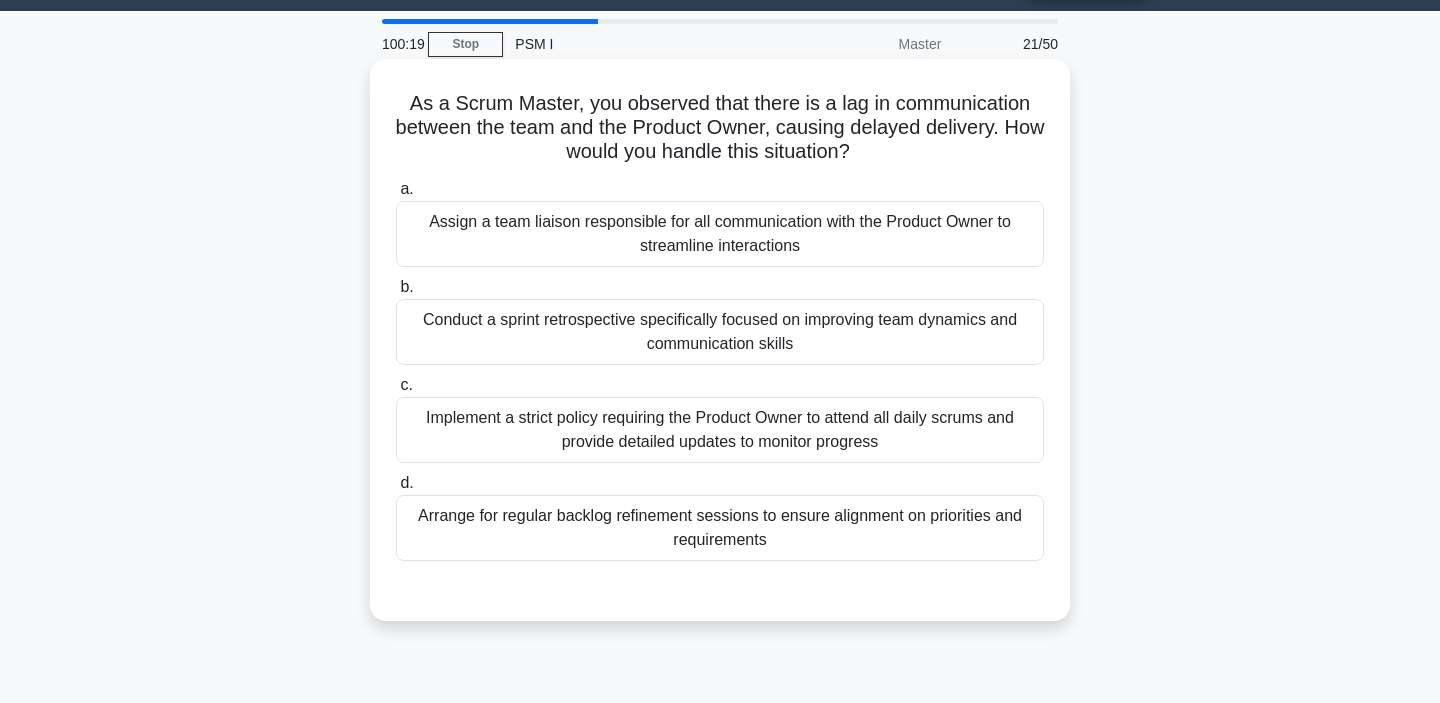 scroll, scrollTop: 84, scrollLeft: 0, axis: vertical 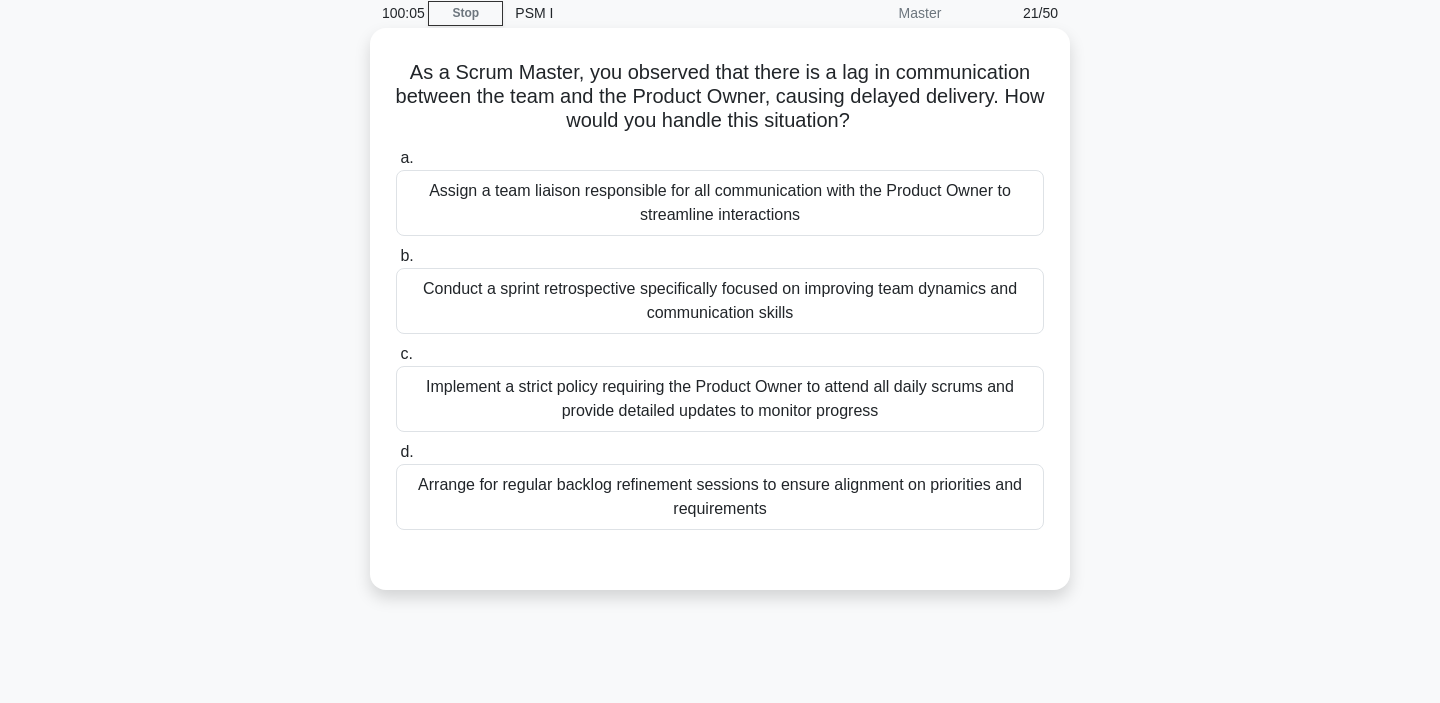 click on "Conduct a sprint retrospective specifically focused on improving team dynamics and communication skills" at bounding box center (720, 301) 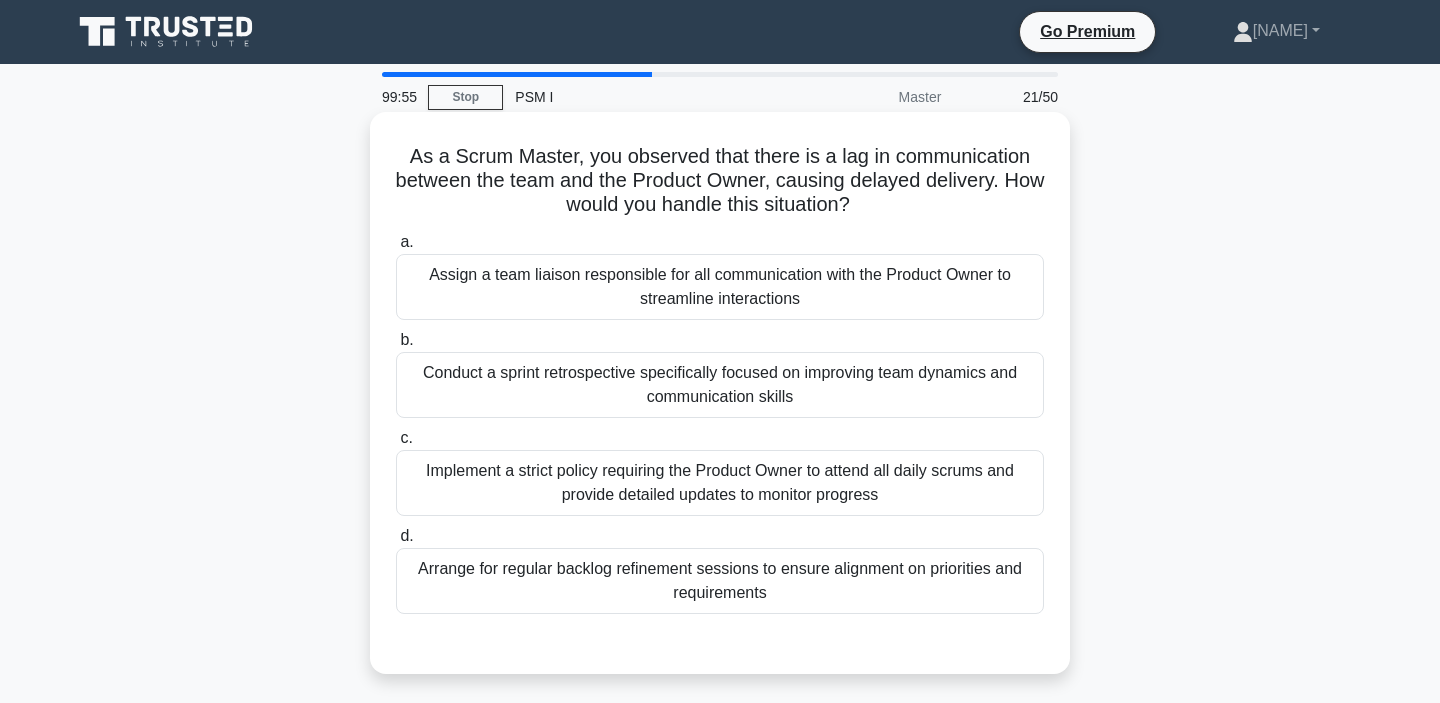 scroll, scrollTop: 84, scrollLeft: 0, axis: vertical 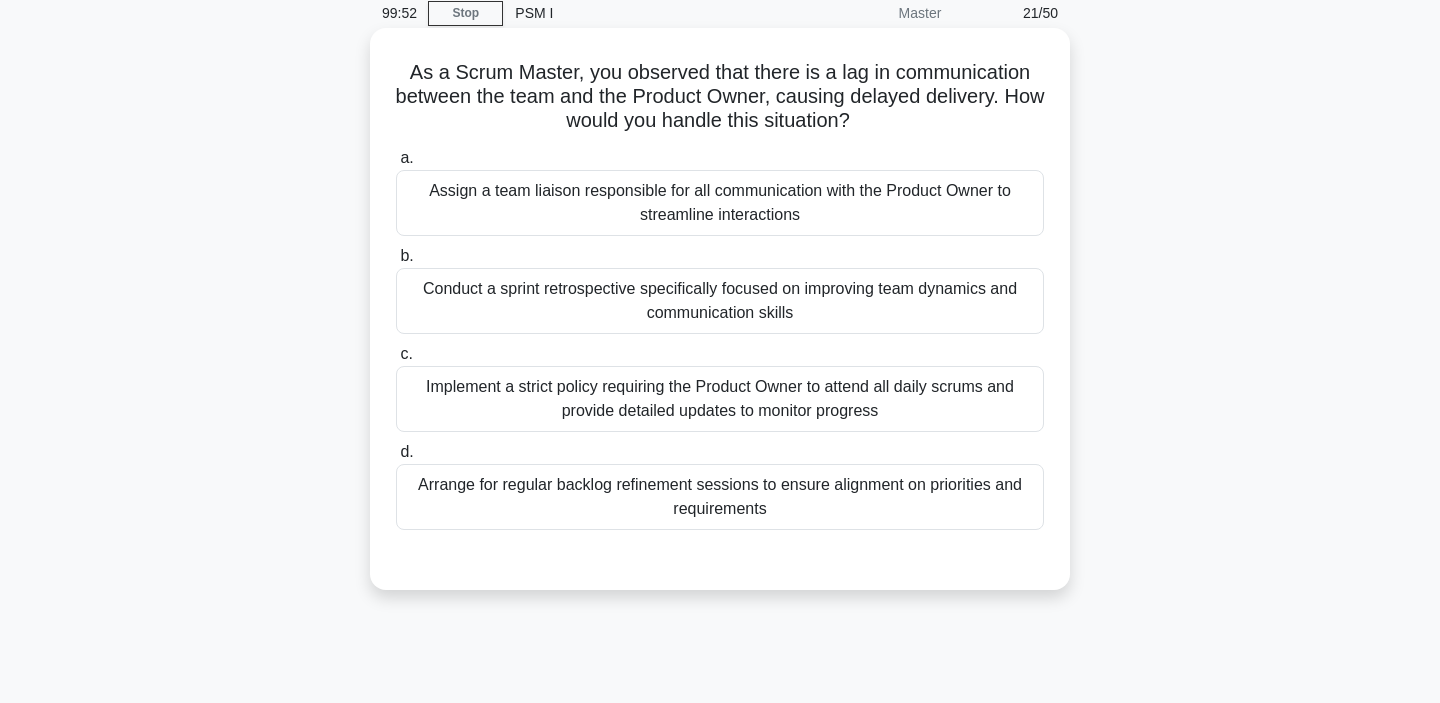 click on "Arrange for regular backlog refinement sessions to ensure alignment on priorities and requirements" at bounding box center [720, 497] 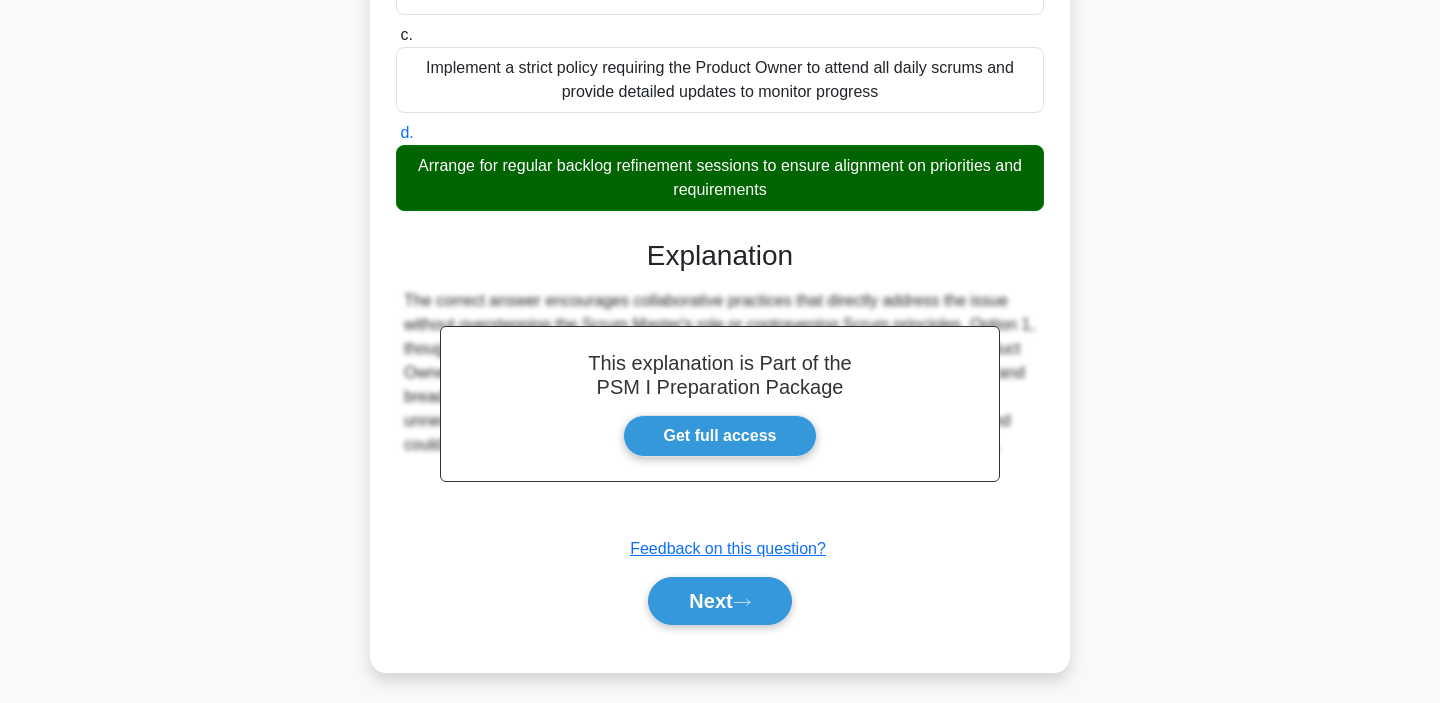 scroll, scrollTop: 410, scrollLeft: 0, axis: vertical 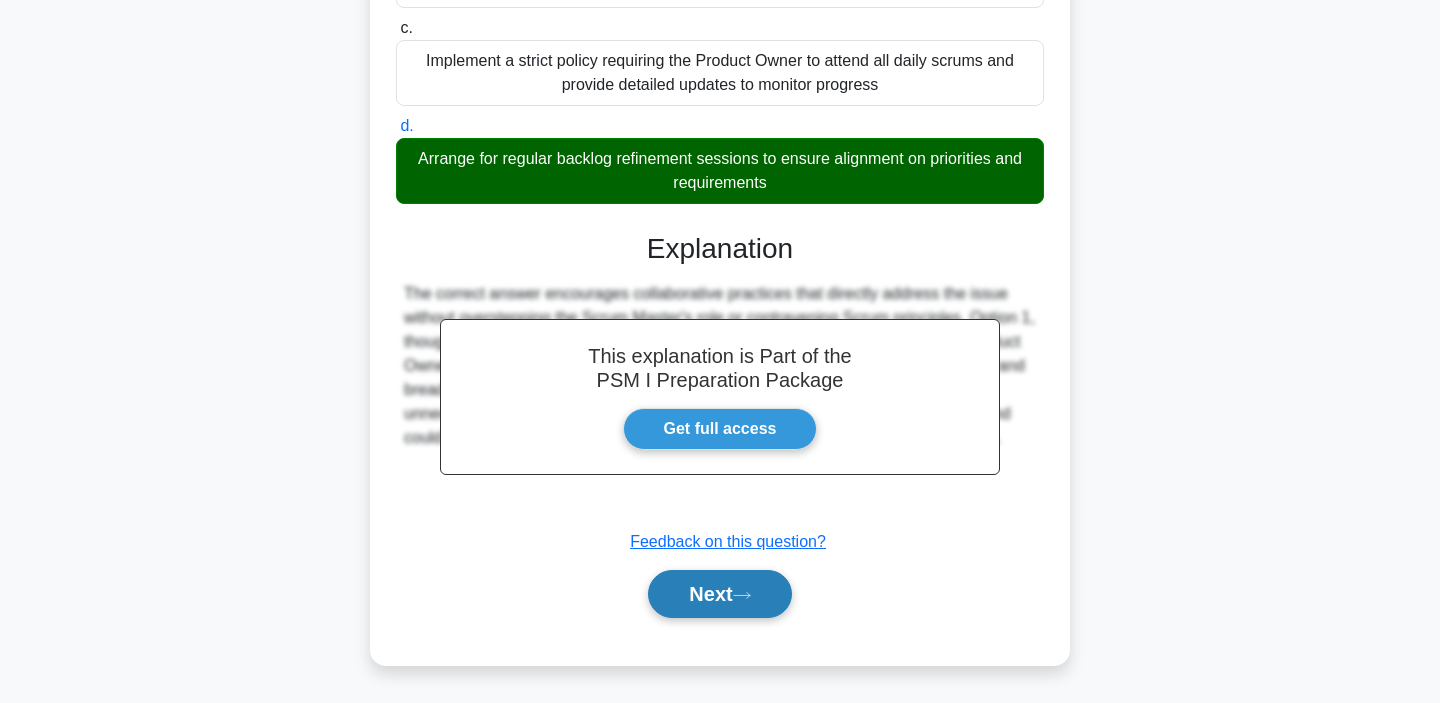 click 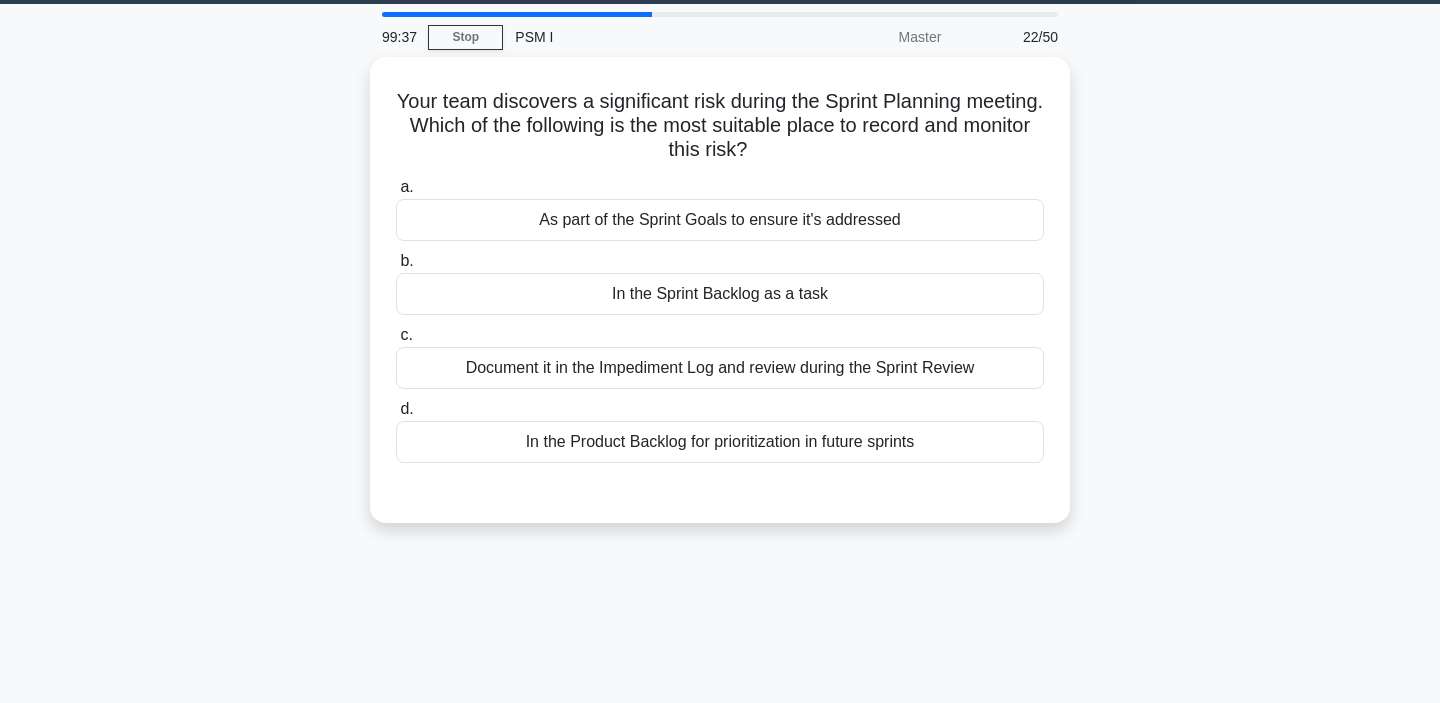scroll, scrollTop: 52, scrollLeft: 0, axis: vertical 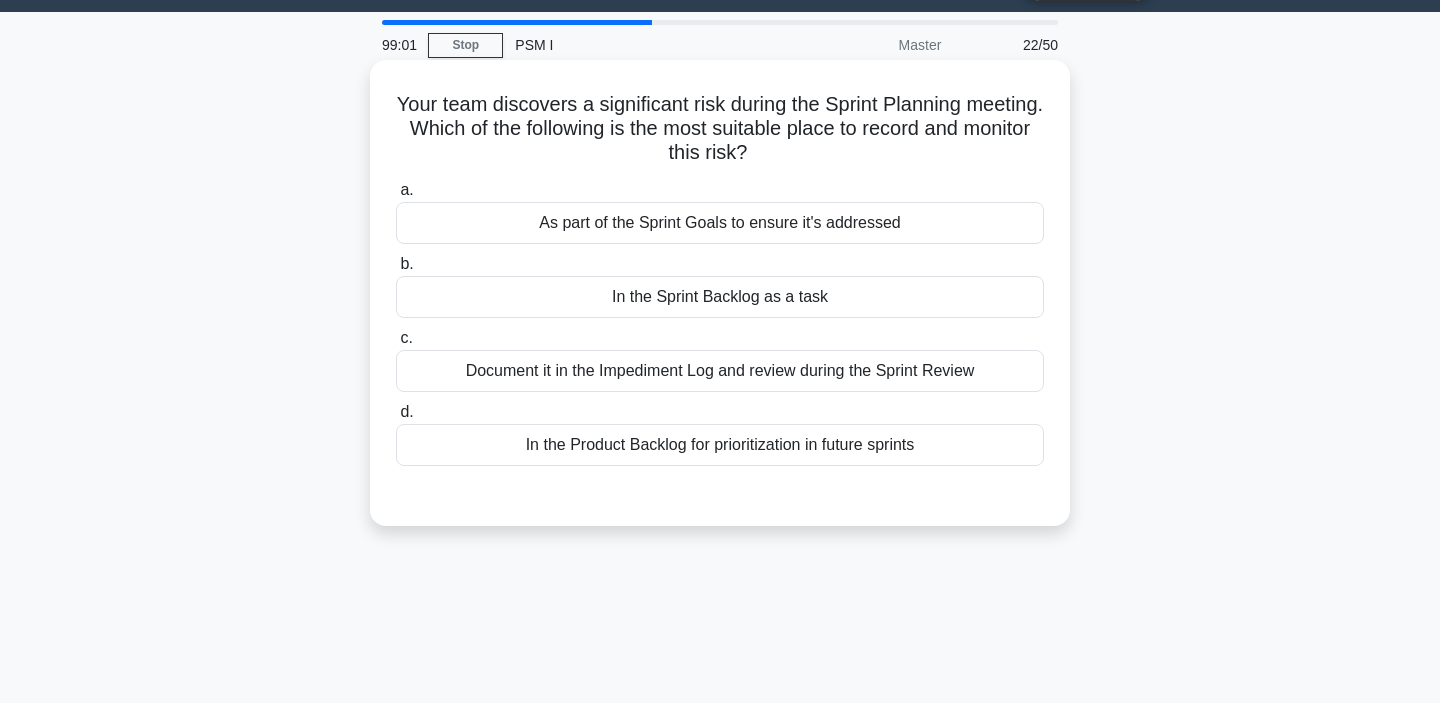 click on "As part of the Sprint Goals to ensure it's addressed" at bounding box center [720, 223] 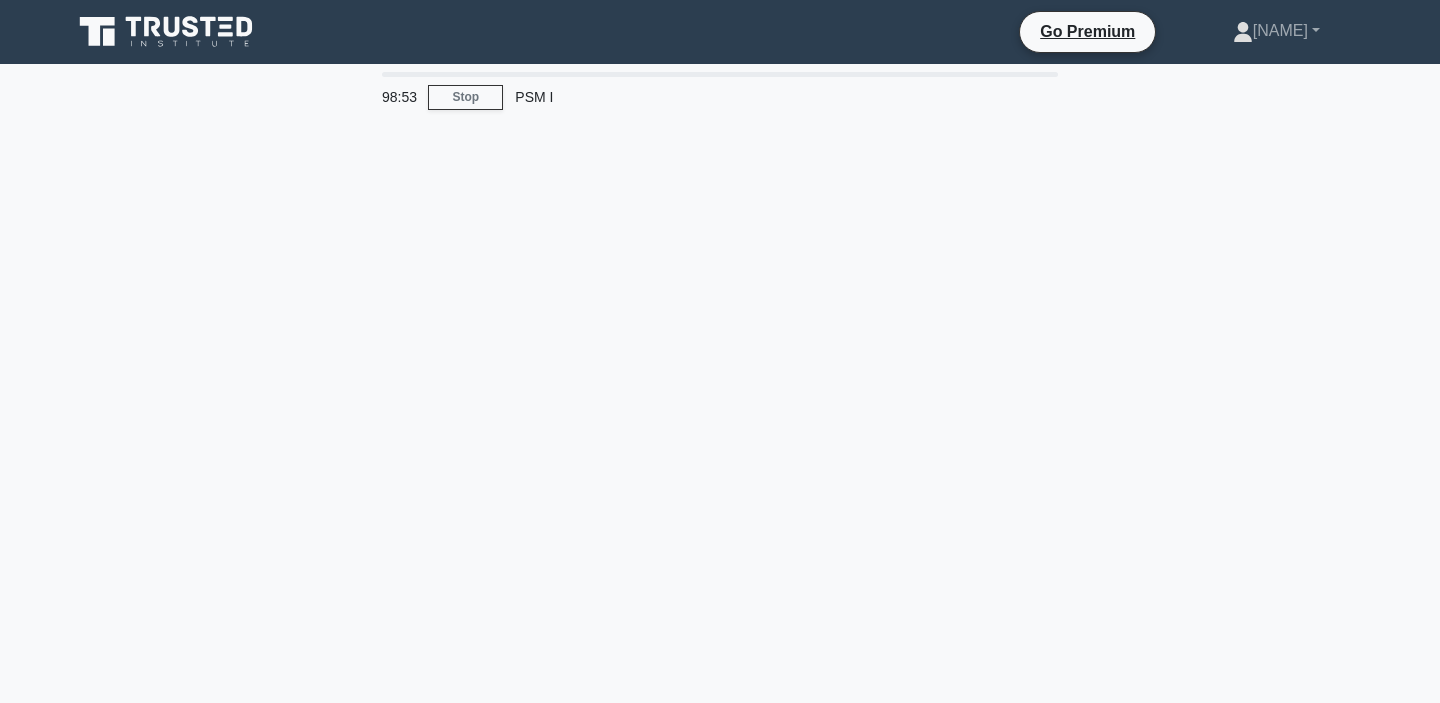 scroll, scrollTop: 52, scrollLeft: 0, axis: vertical 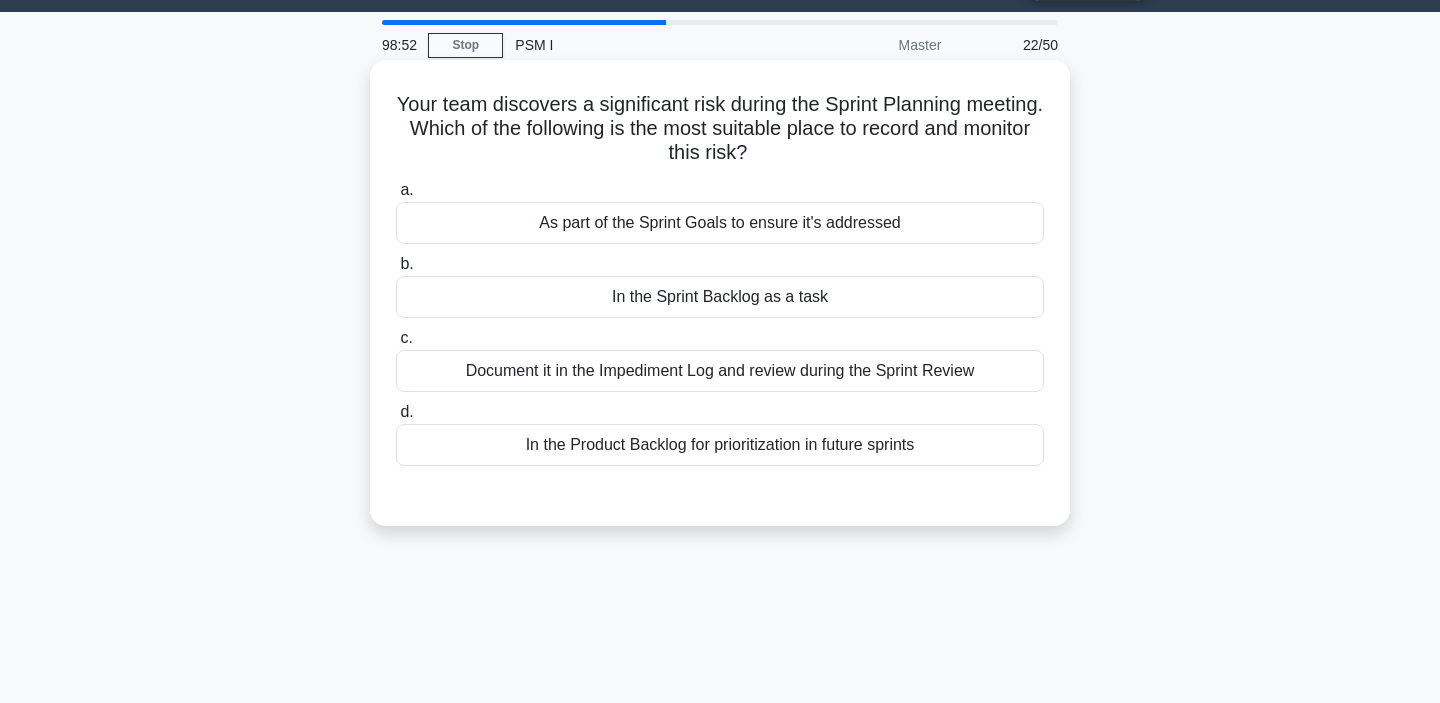 click on "In the Sprint Backlog as a task" at bounding box center (720, 297) 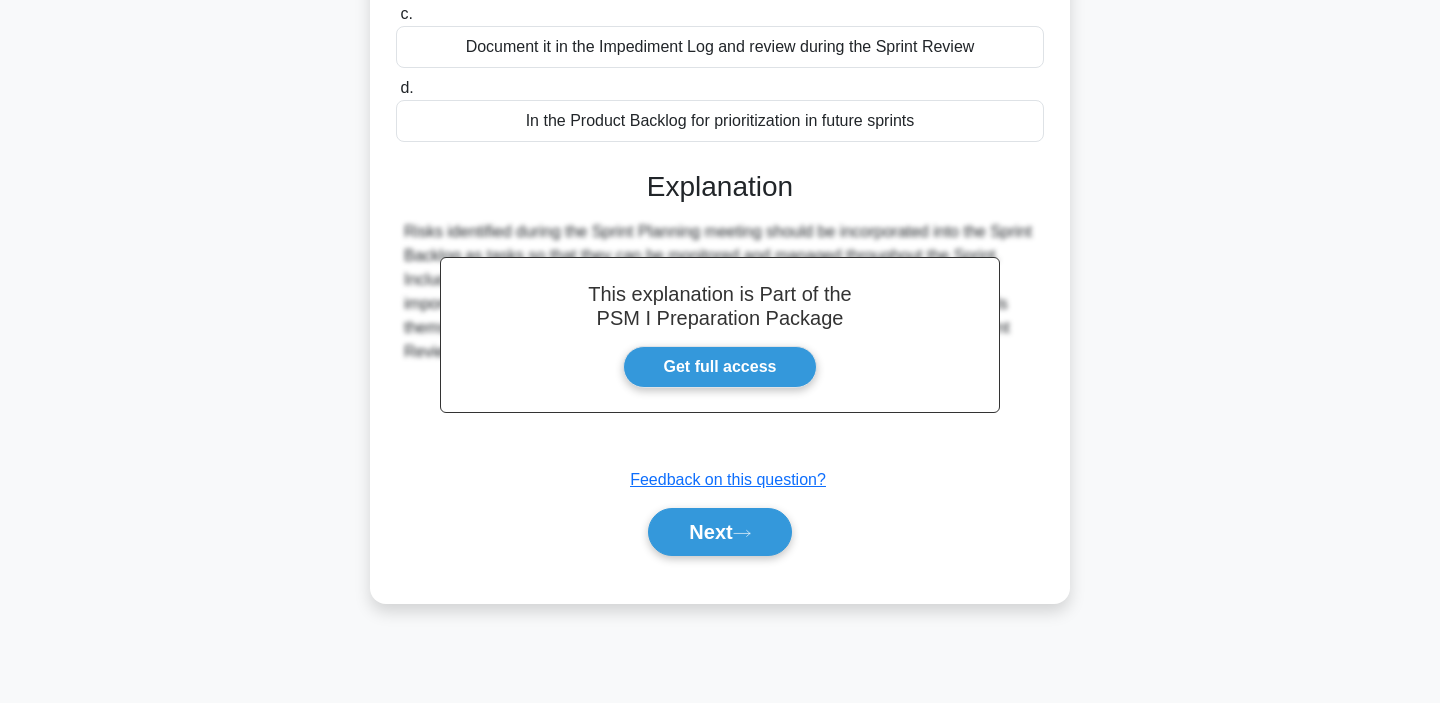 scroll, scrollTop: 377, scrollLeft: 0, axis: vertical 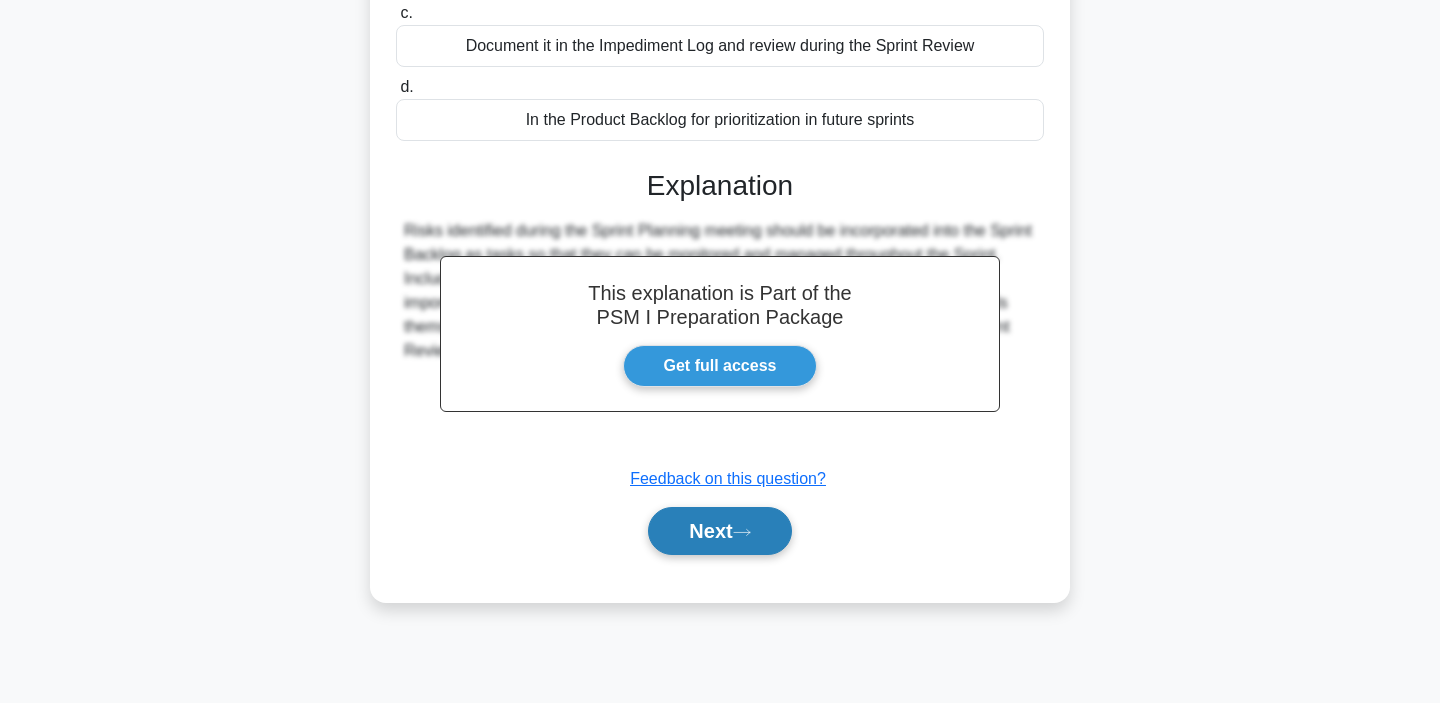 click on "Next" at bounding box center (719, 531) 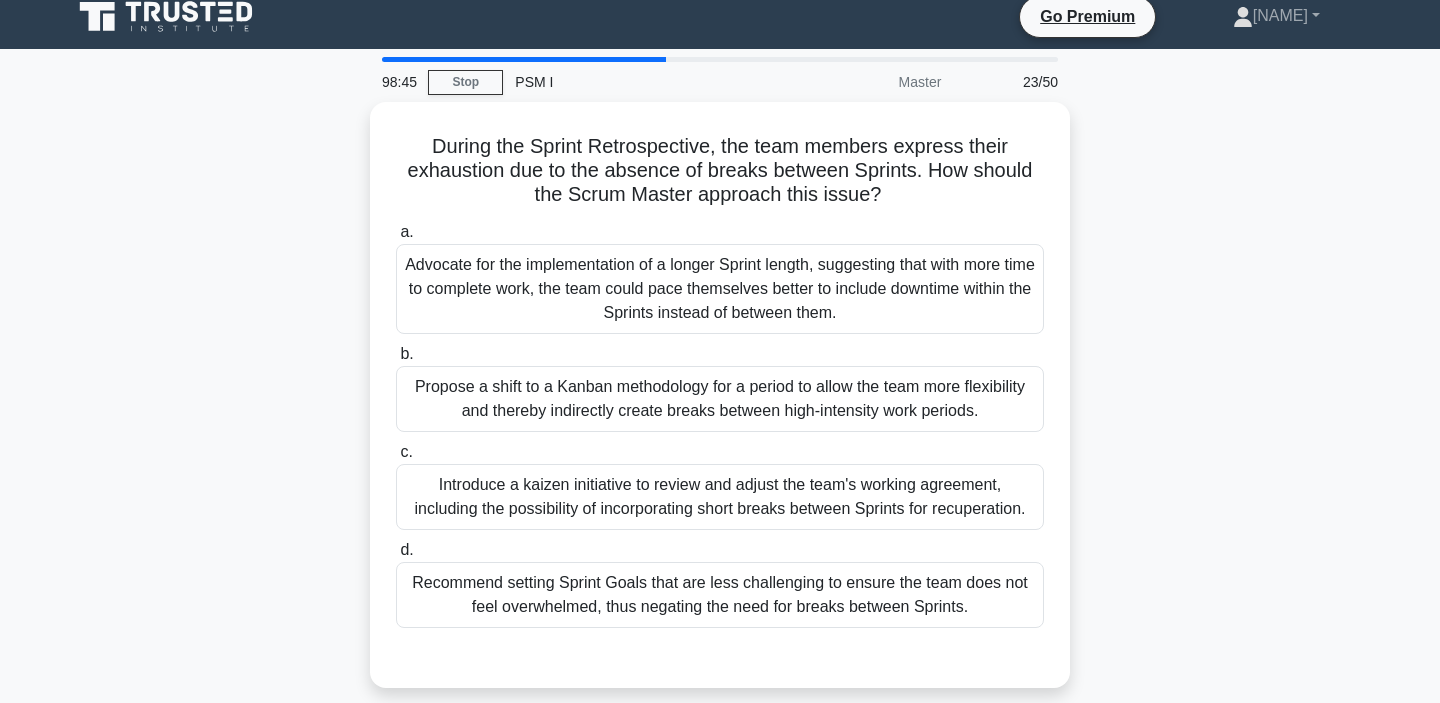 scroll, scrollTop: 12, scrollLeft: 0, axis: vertical 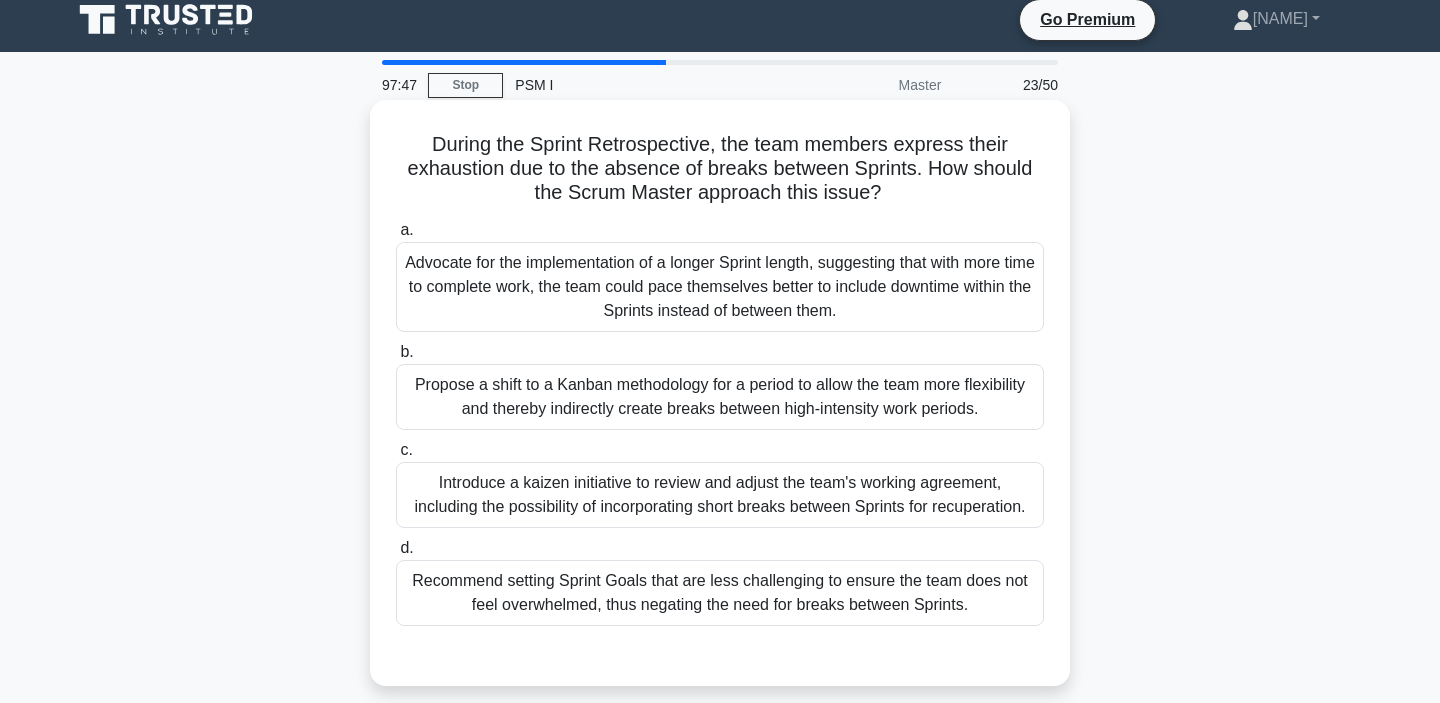 click on "Recommend setting Sprint Goals that are less challenging to ensure the team does not feel overwhelmed, thus negating the need for breaks between Sprints." at bounding box center (720, 593) 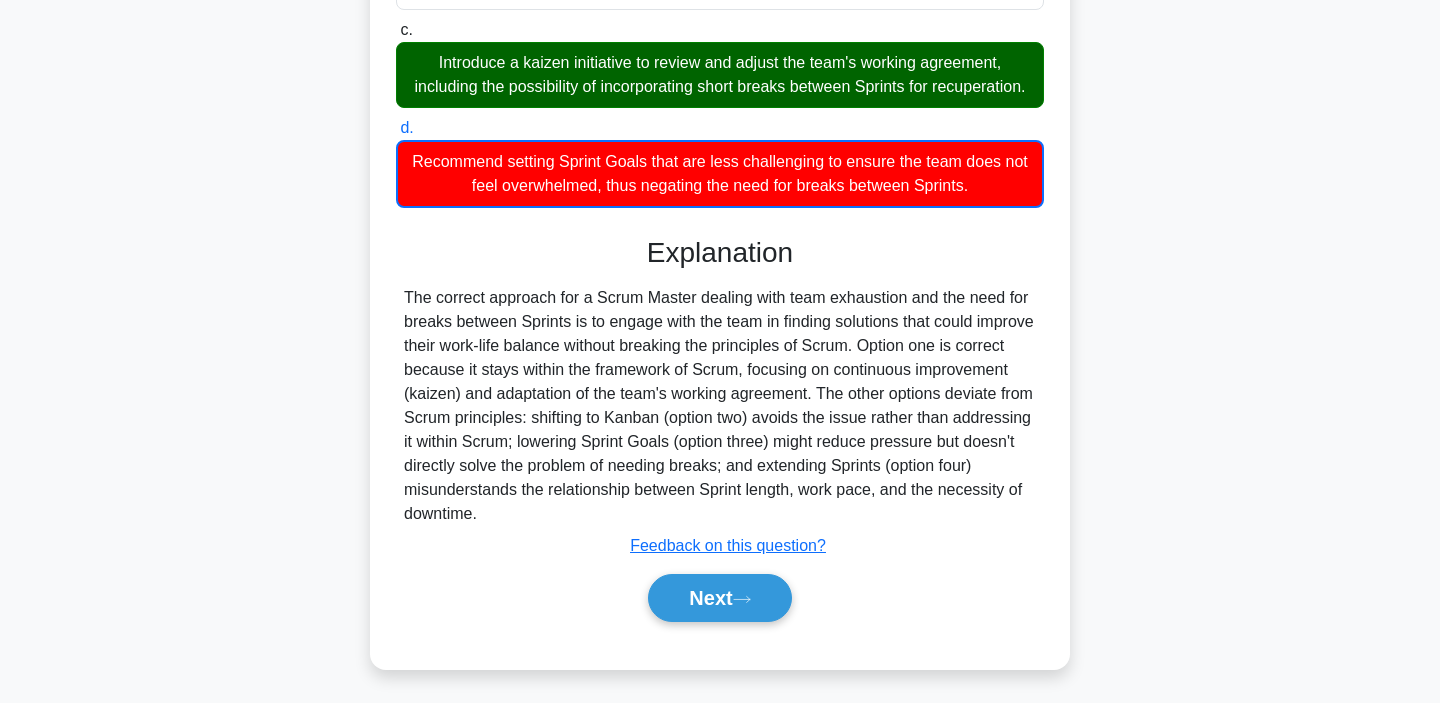 scroll, scrollTop: 435, scrollLeft: 0, axis: vertical 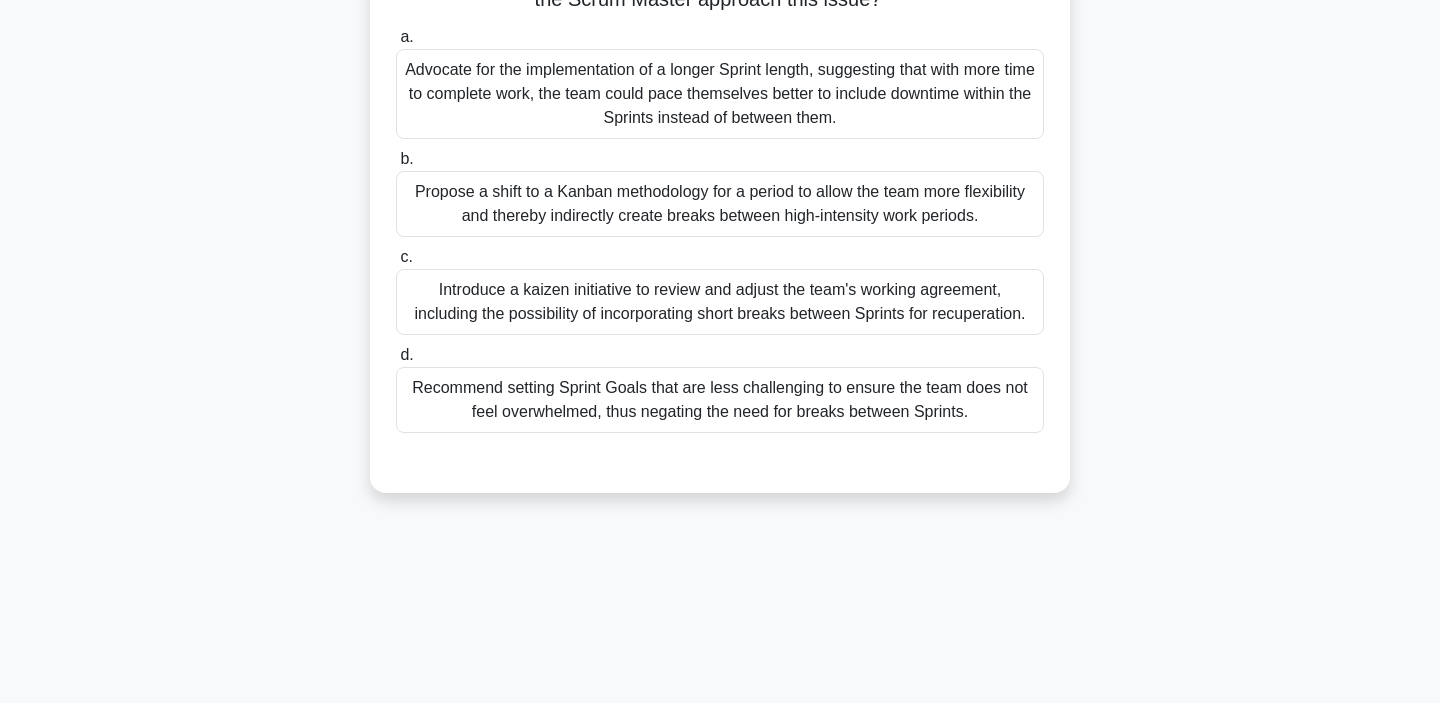click on "Introduce a kaizen initiative to review and adjust the team's working agreement, including the possibility of incorporating short breaks between Sprints for recuperation." at bounding box center [720, 302] 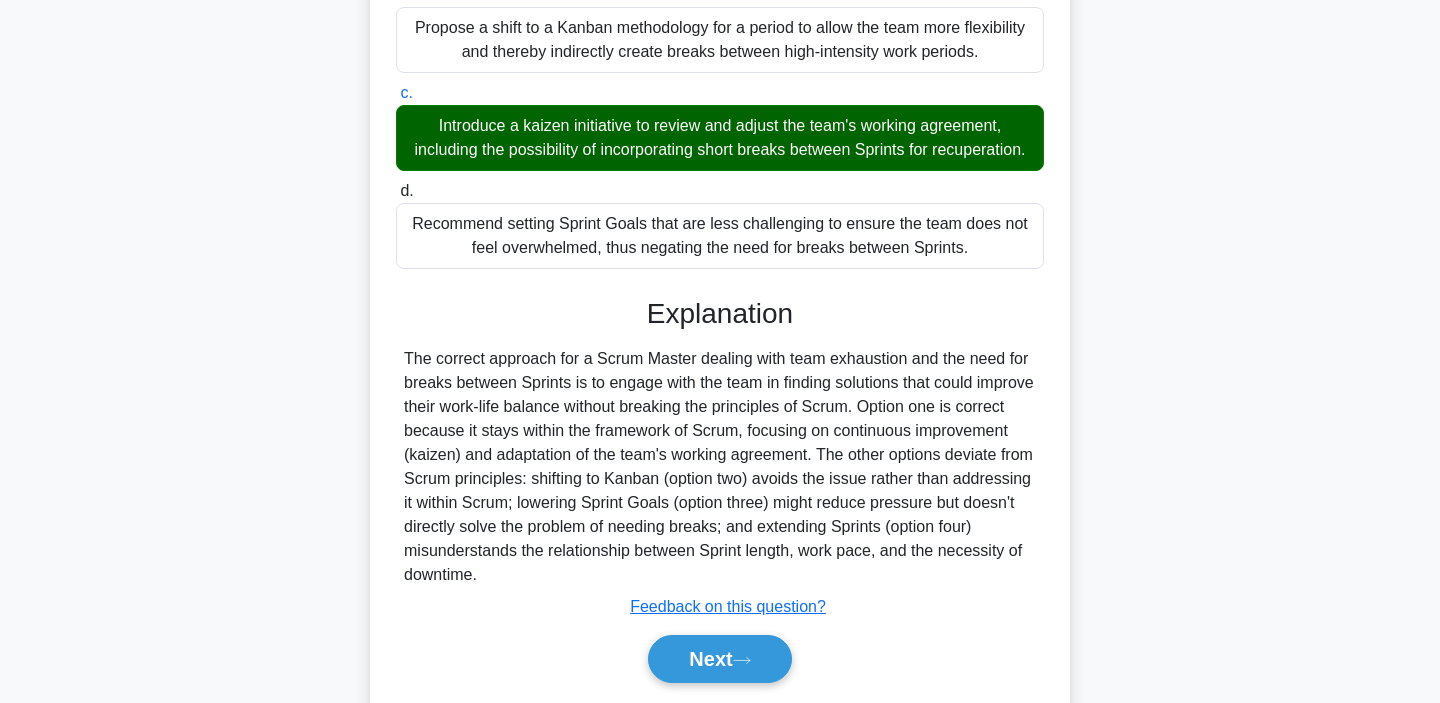 scroll, scrollTop: 434, scrollLeft: 0, axis: vertical 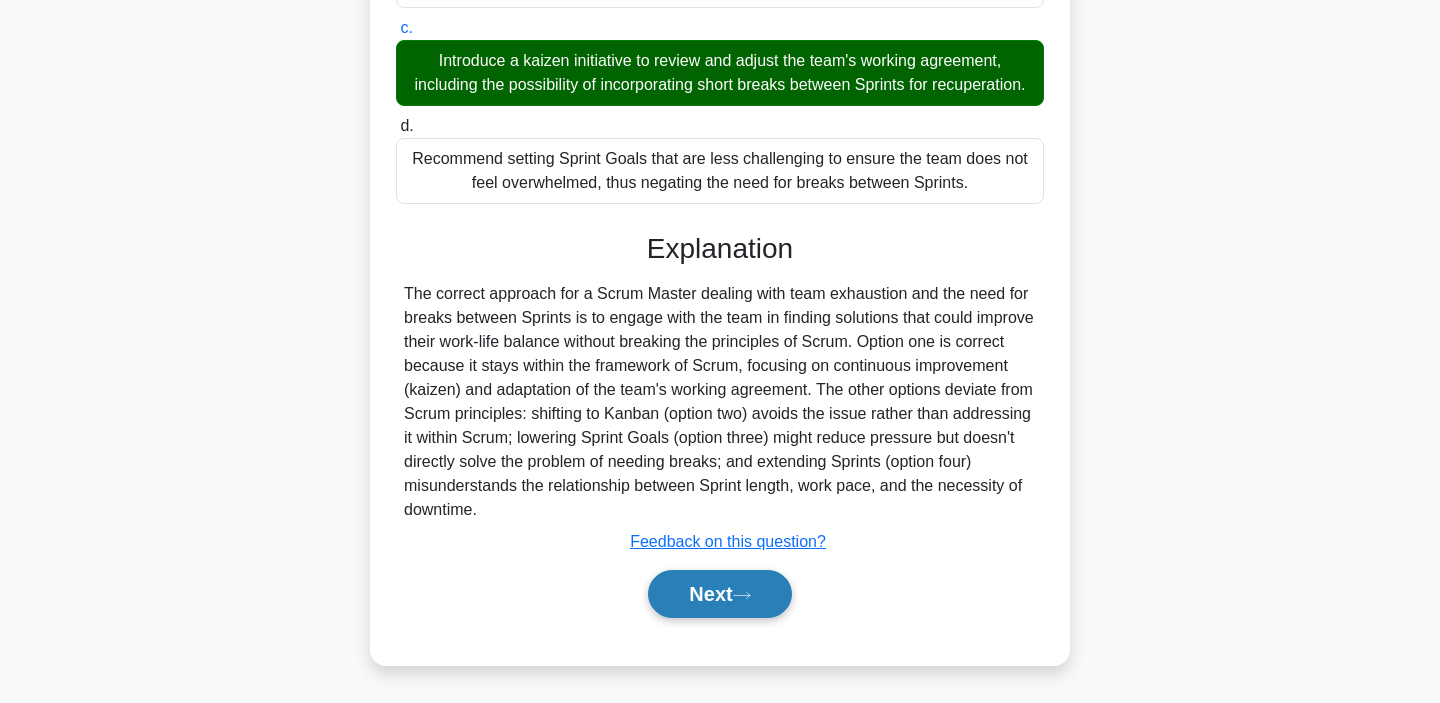 click on "Next" at bounding box center [719, 594] 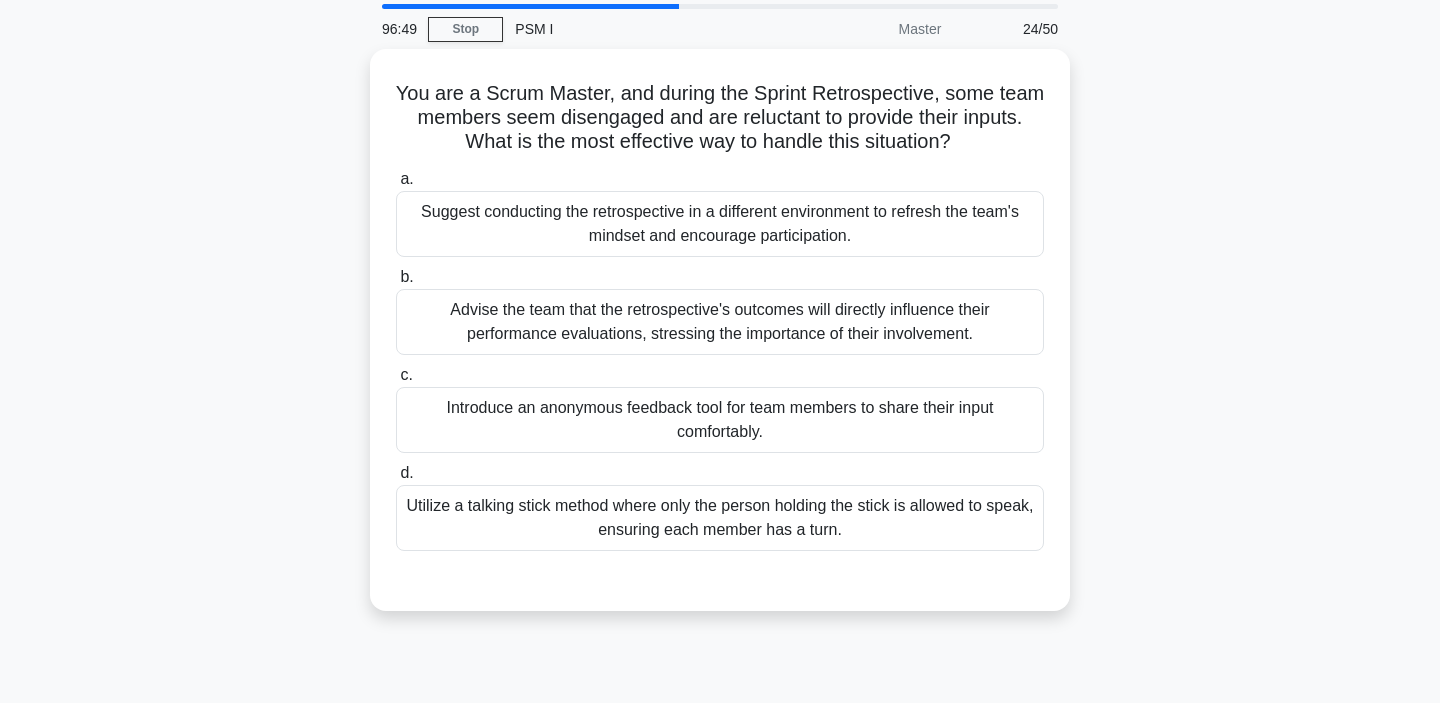 scroll, scrollTop: 65, scrollLeft: 0, axis: vertical 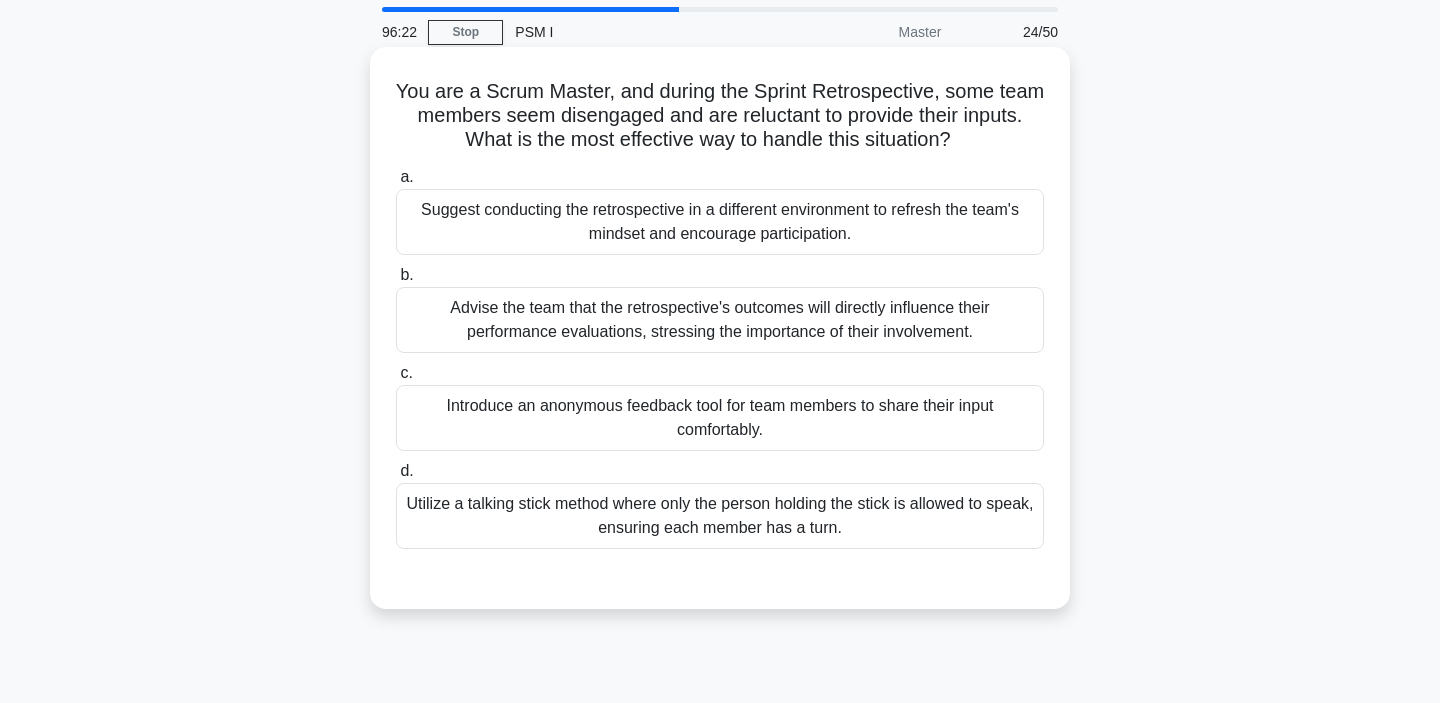click on "Introduce an anonymous feedback tool for team members to share their input comfortably." at bounding box center (720, 418) 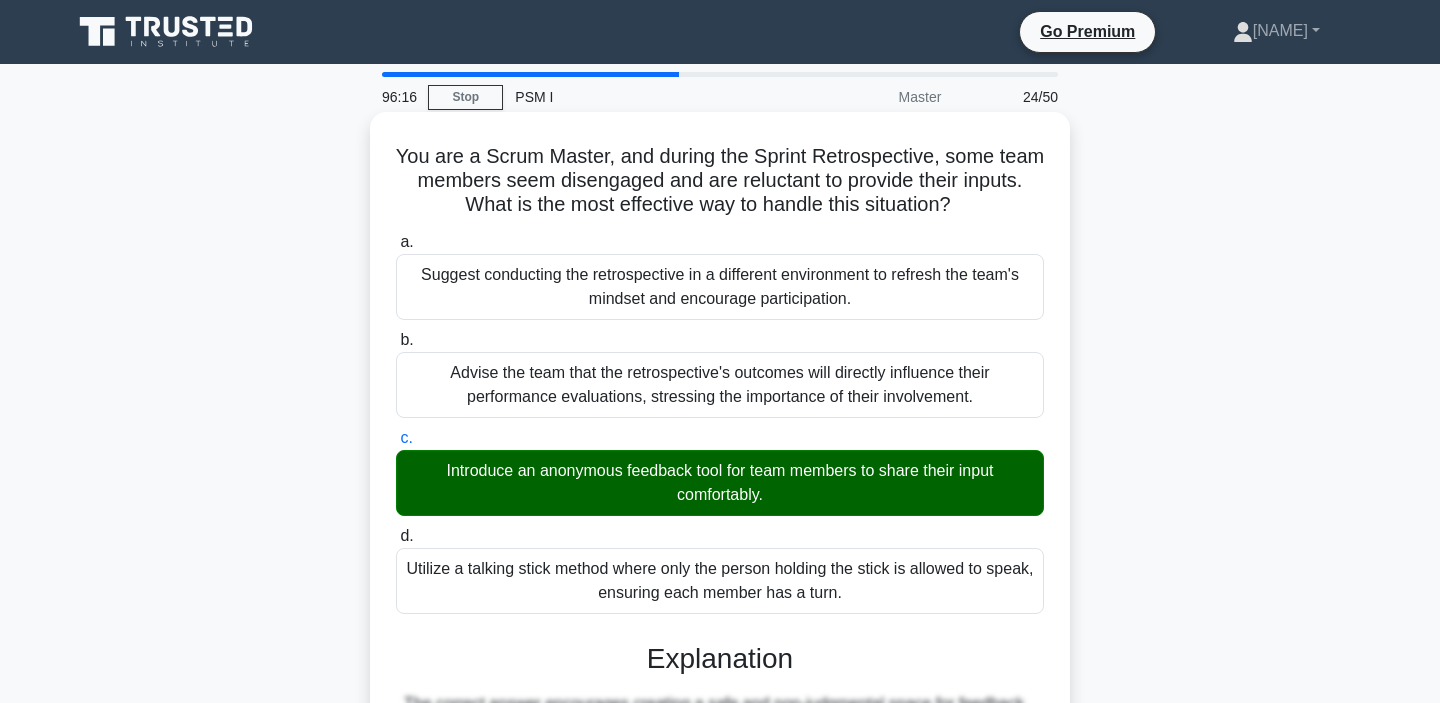 scroll, scrollTop: 410, scrollLeft: 0, axis: vertical 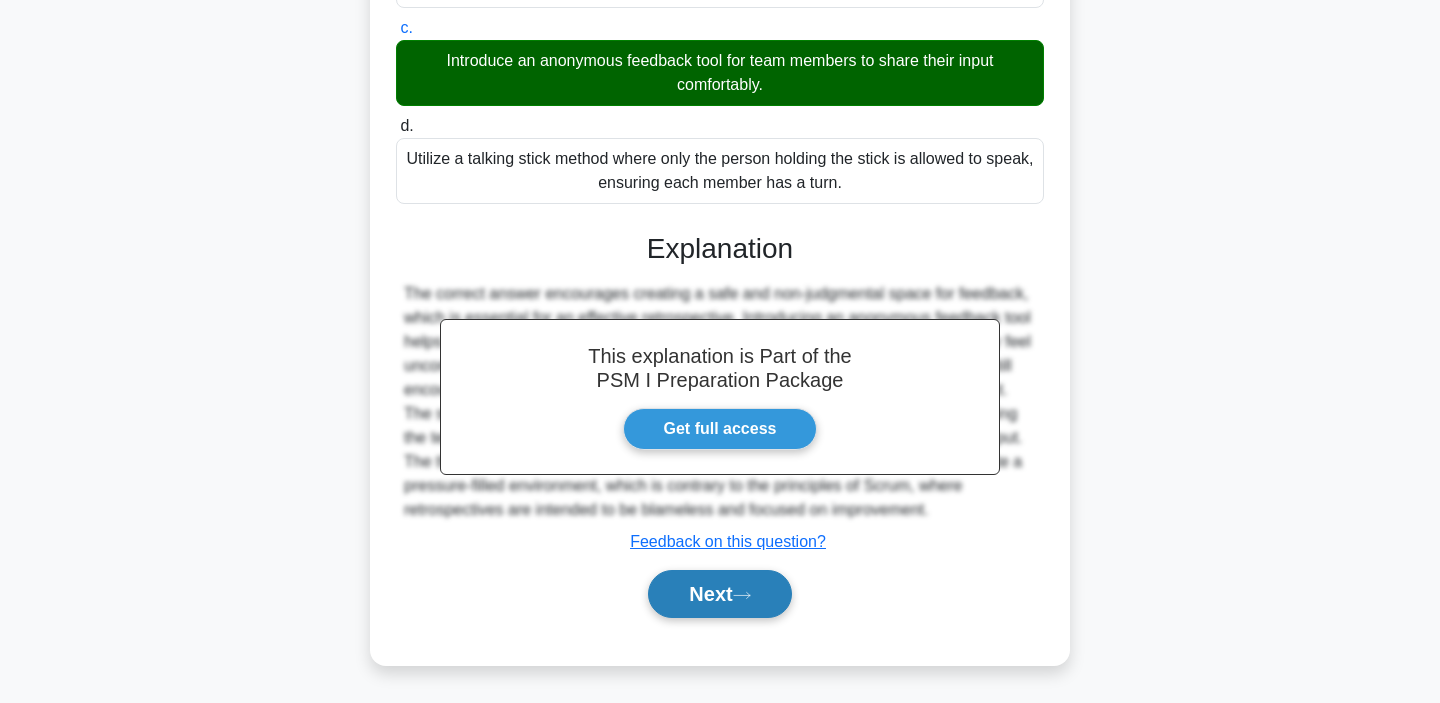 click on "Next" at bounding box center [719, 594] 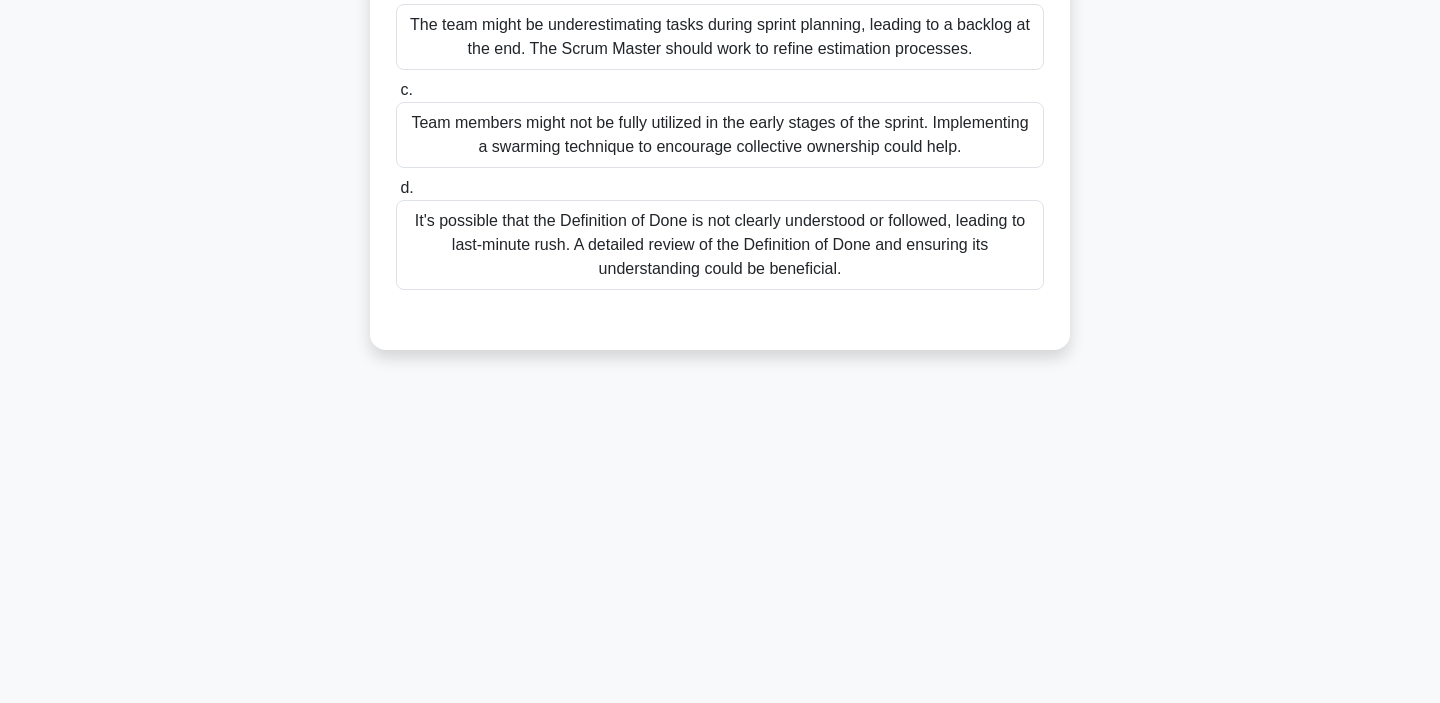 scroll, scrollTop: 377, scrollLeft: 0, axis: vertical 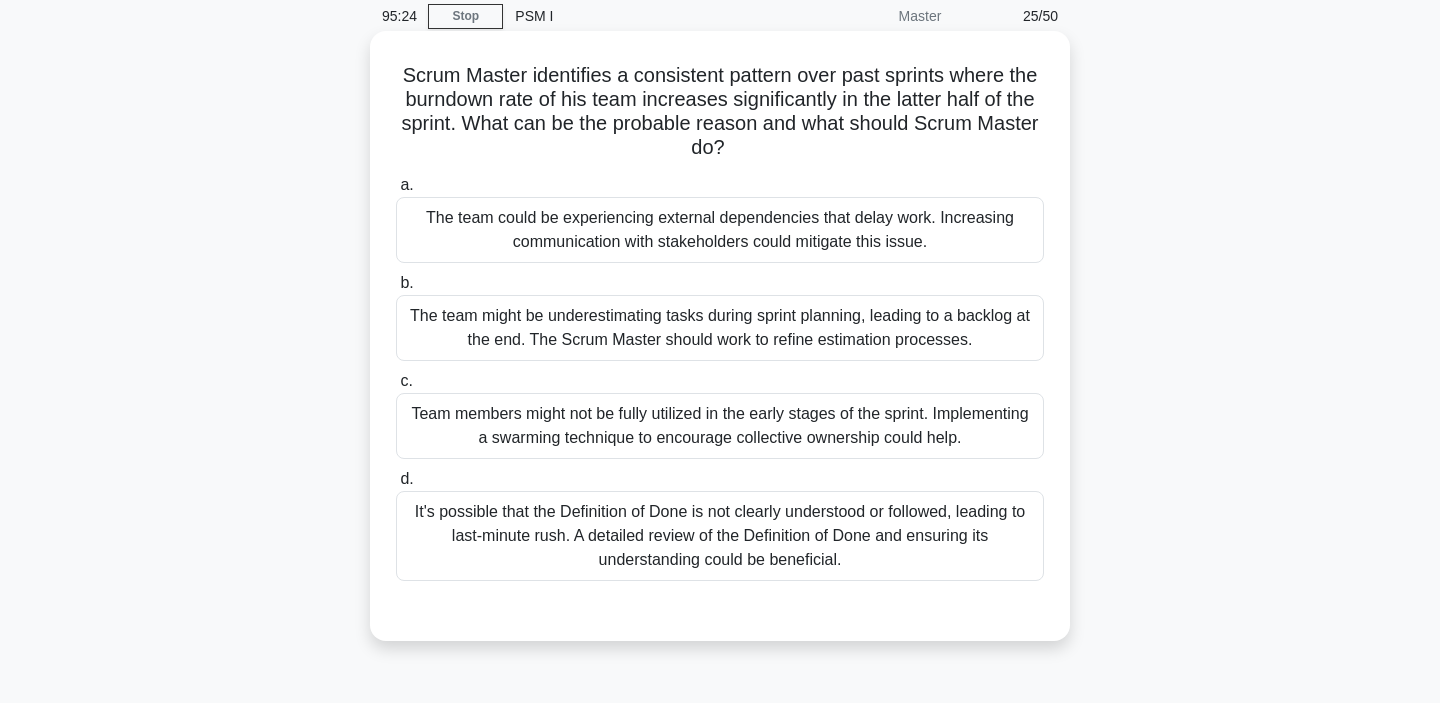 click on "It's possible that the Definition of Done is not clearly understood or followed, leading to last-minute rush. A detailed review of the Definition of Done and ensuring its understanding could be beneficial." at bounding box center (720, 536) 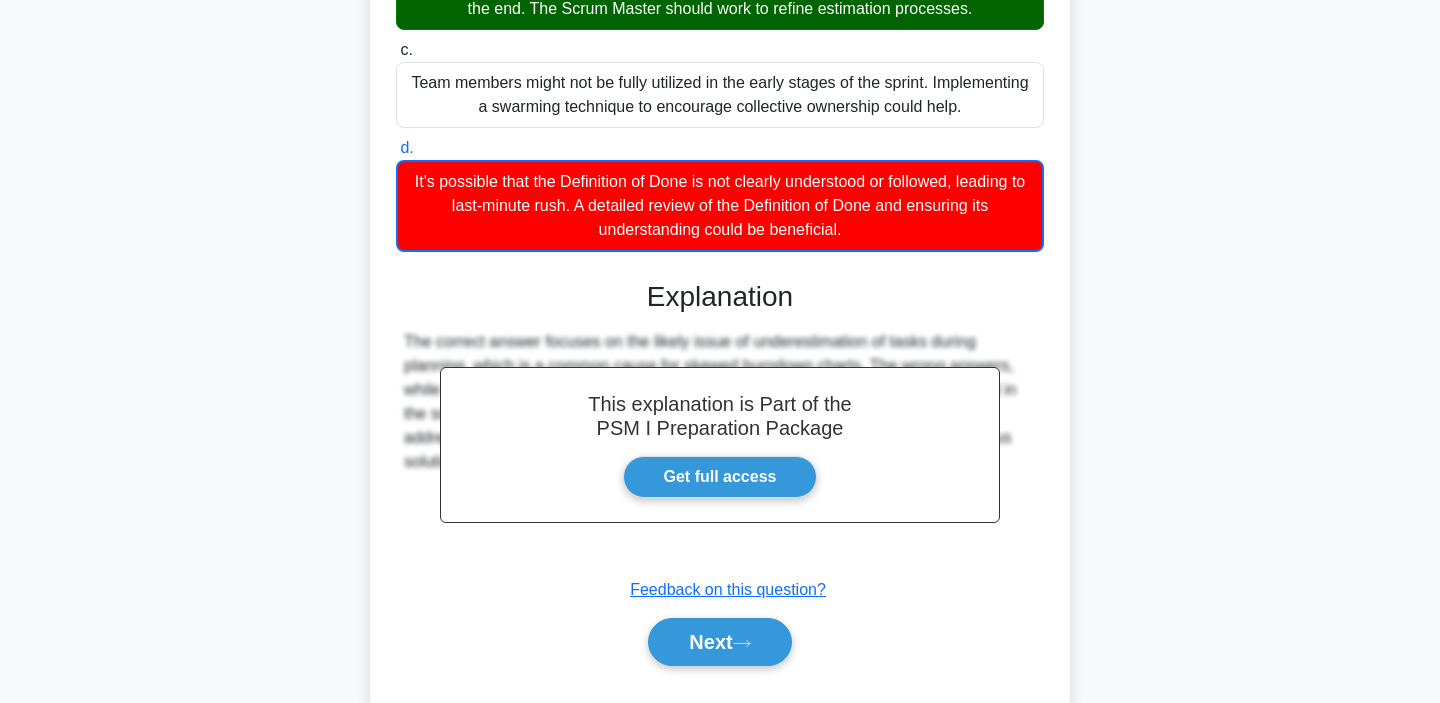 scroll, scrollTop: 460, scrollLeft: 0, axis: vertical 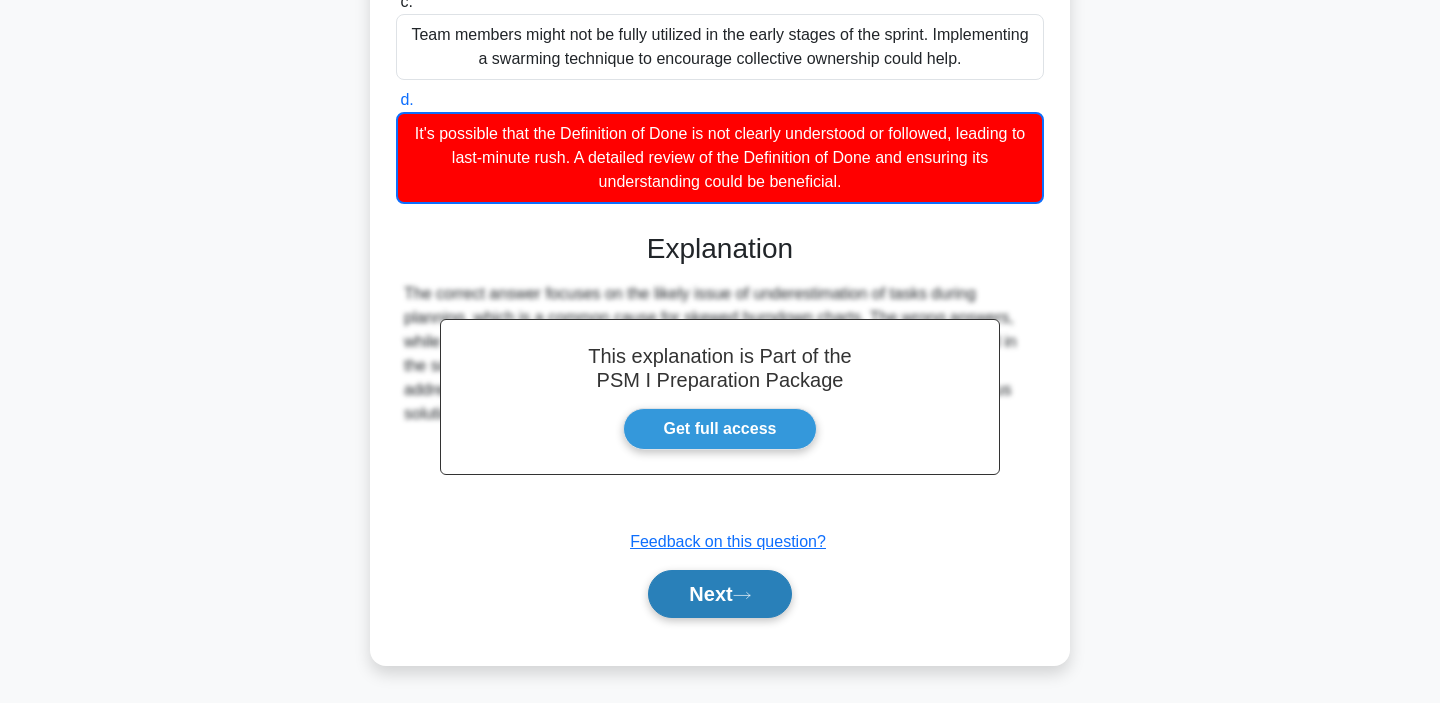click on "Next" at bounding box center (719, 594) 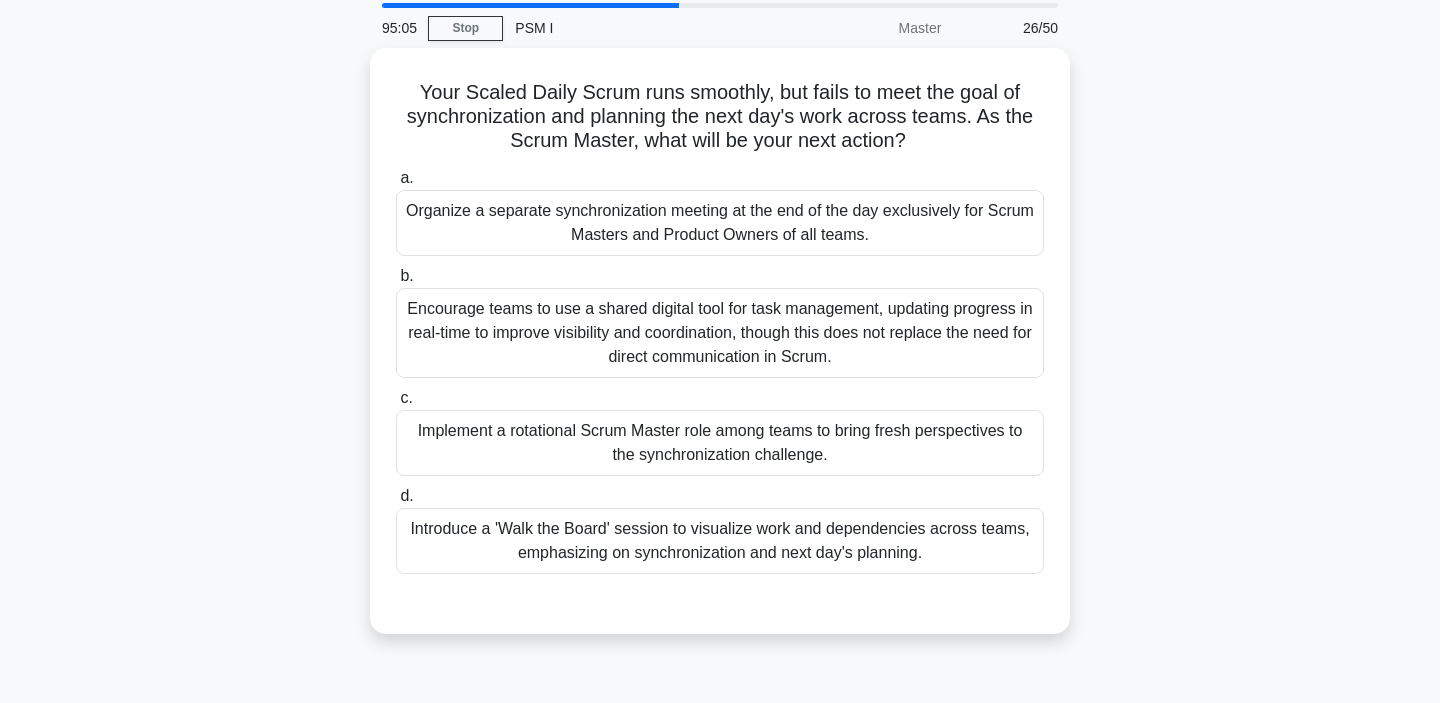 scroll, scrollTop: 72, scrollLeft: 0, axis: vertical 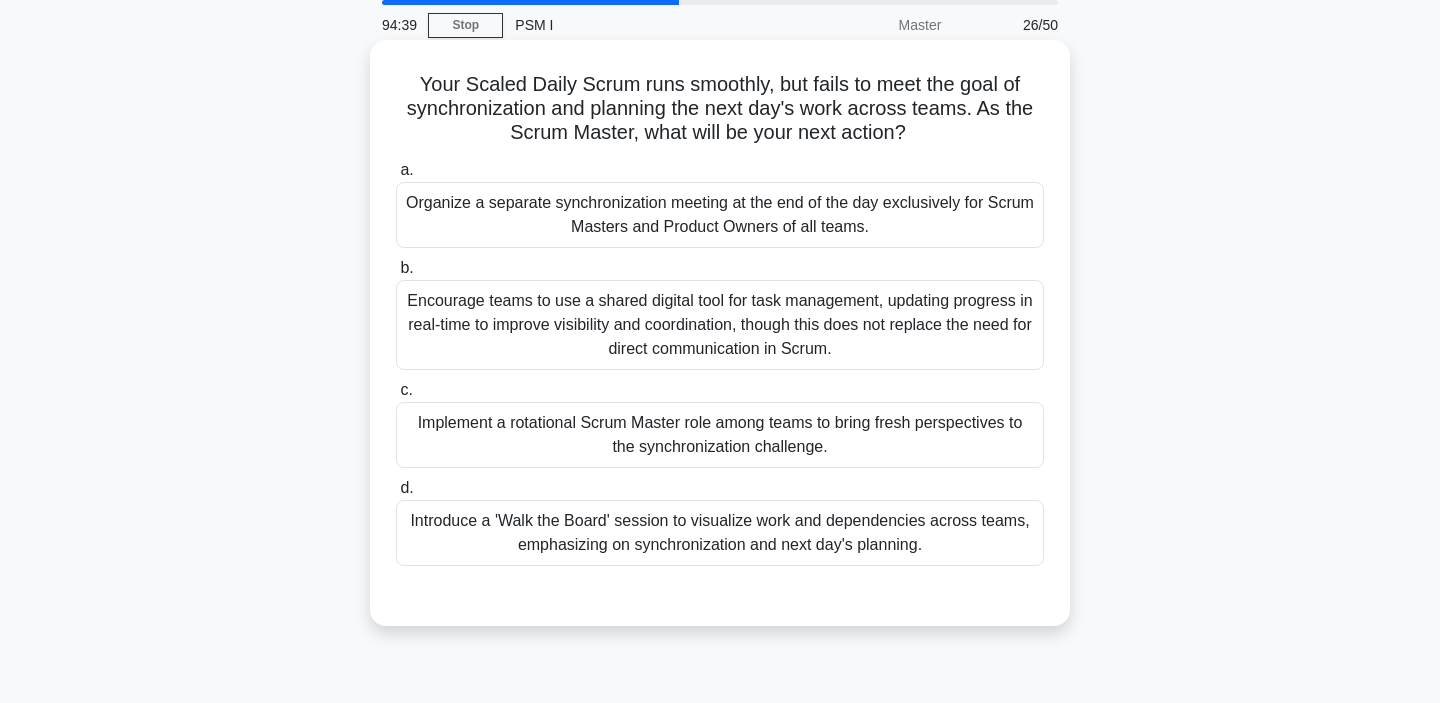 click on "Introduce a 'Walk the Board' session to visualize work and dependencies across teams, emphasizing on synchronization and next day's planning." at bounding box center [720, 533] 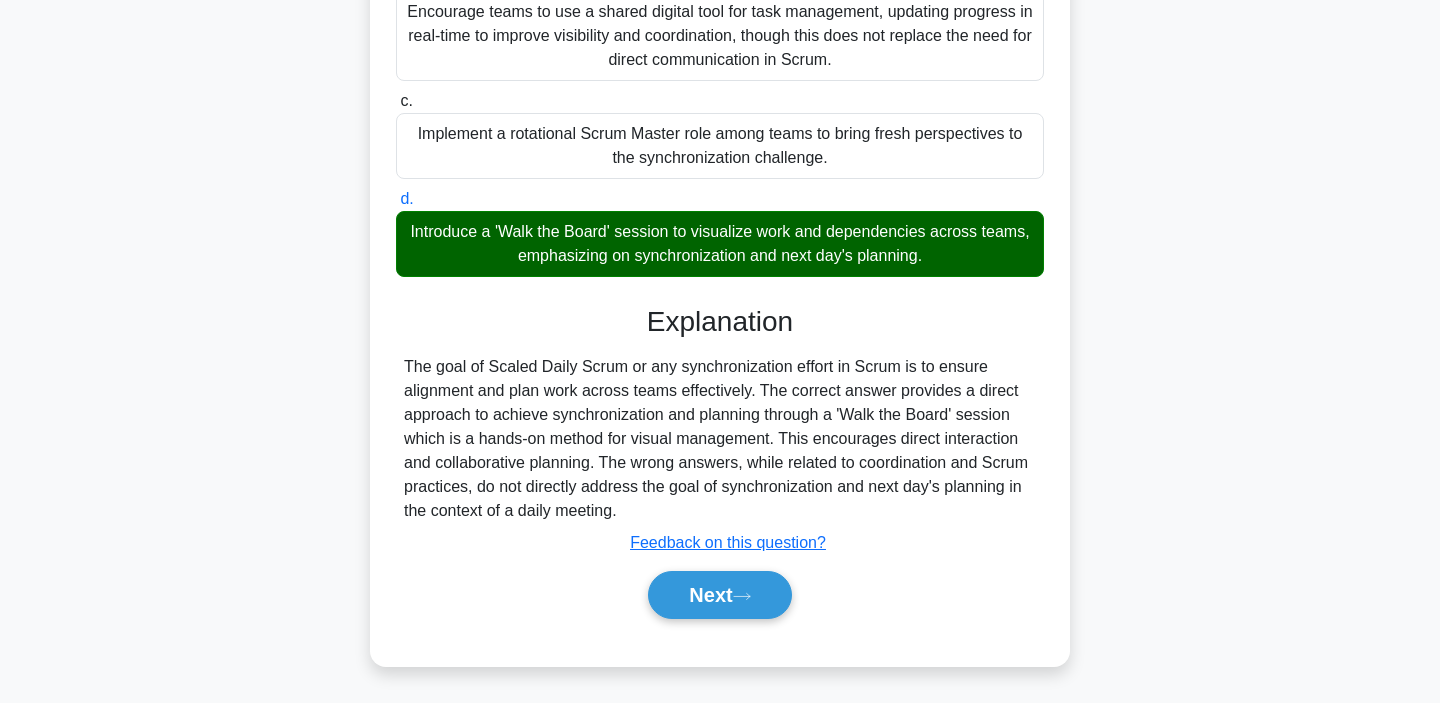 scroll, scrollTop: 377, scrollLeft: 0, axis: vertical 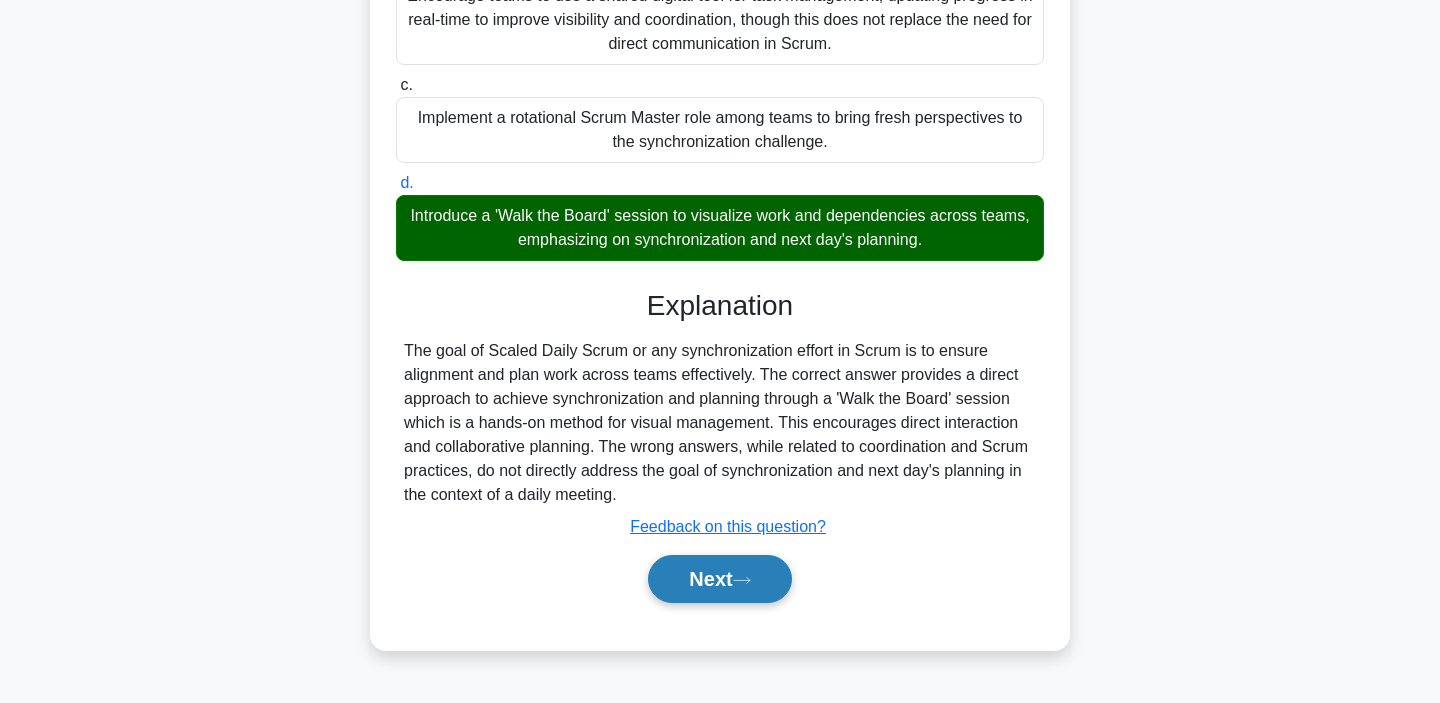 click 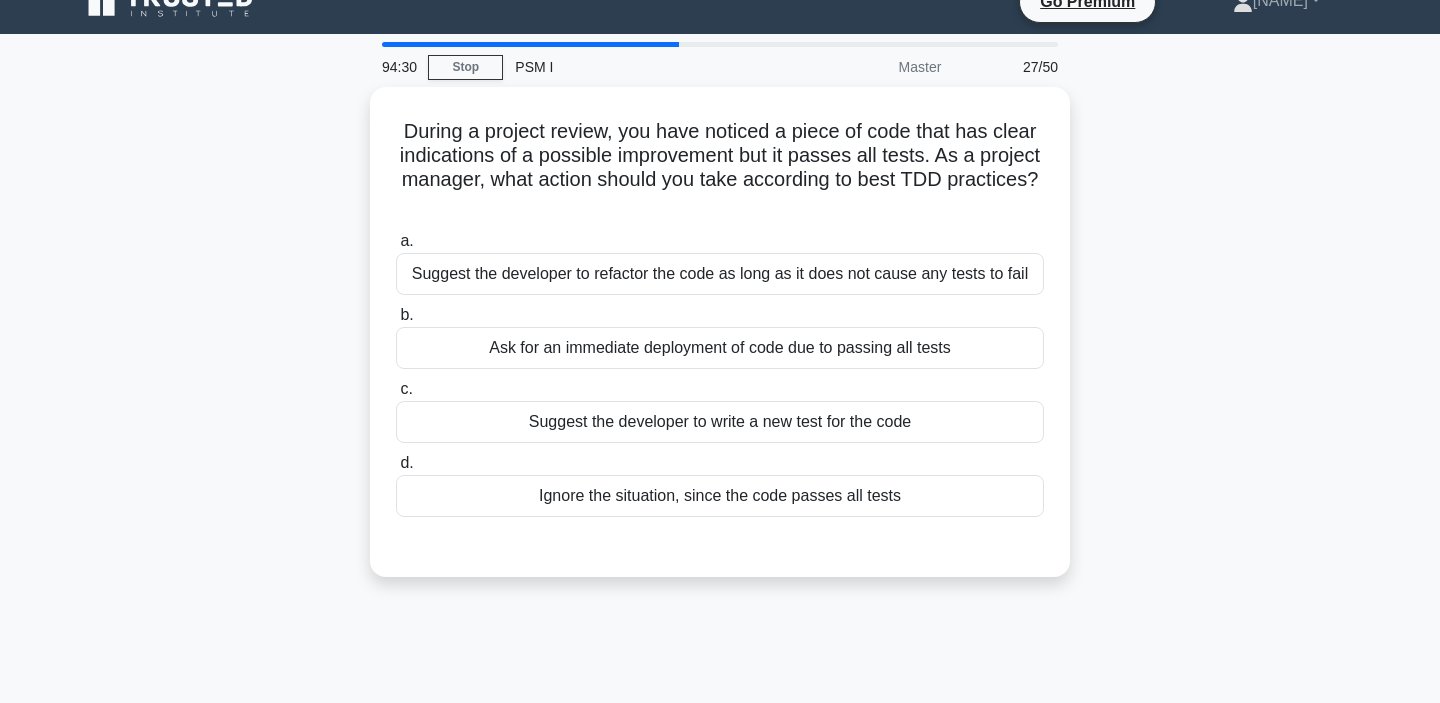 scroll, scrollTop: 0, scrollLeft: 0, axis: both 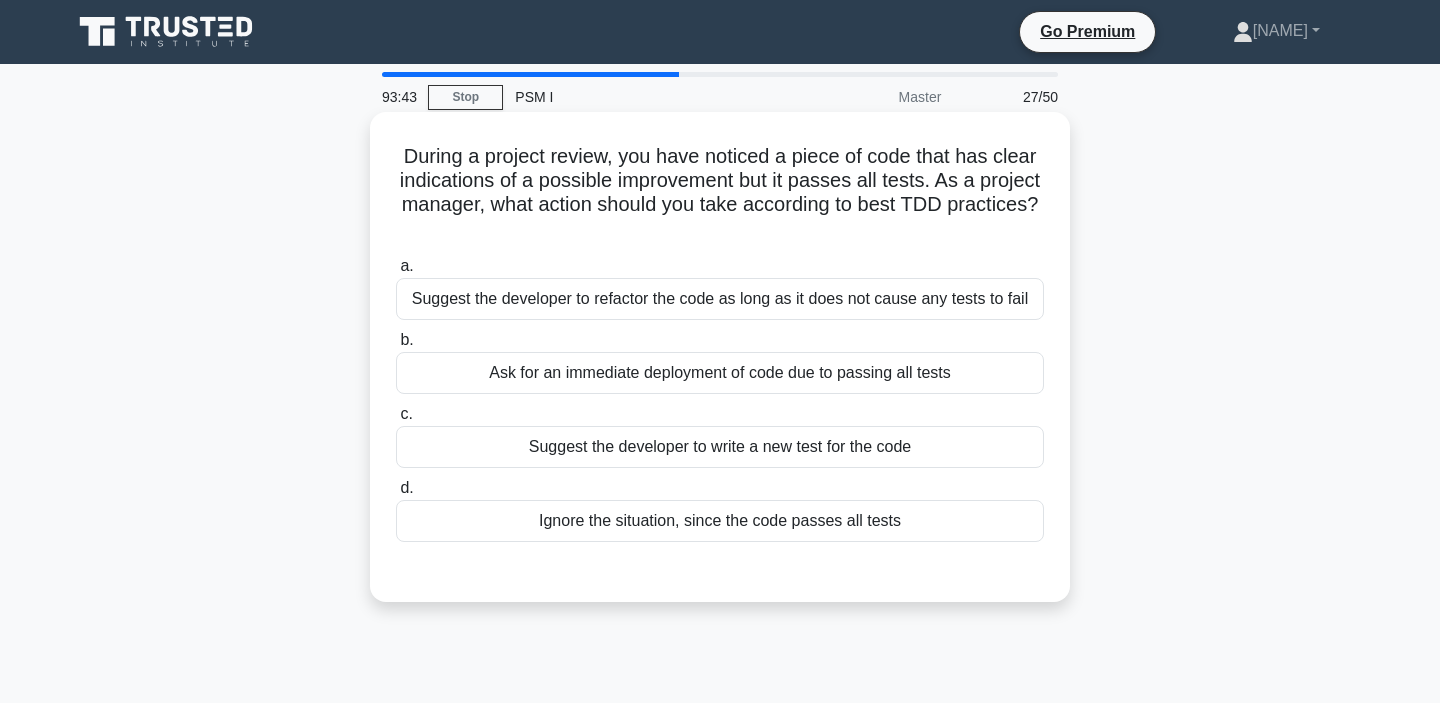 click on "Suggest the developer to write a new test for the code" at bounding box center [720, 447] 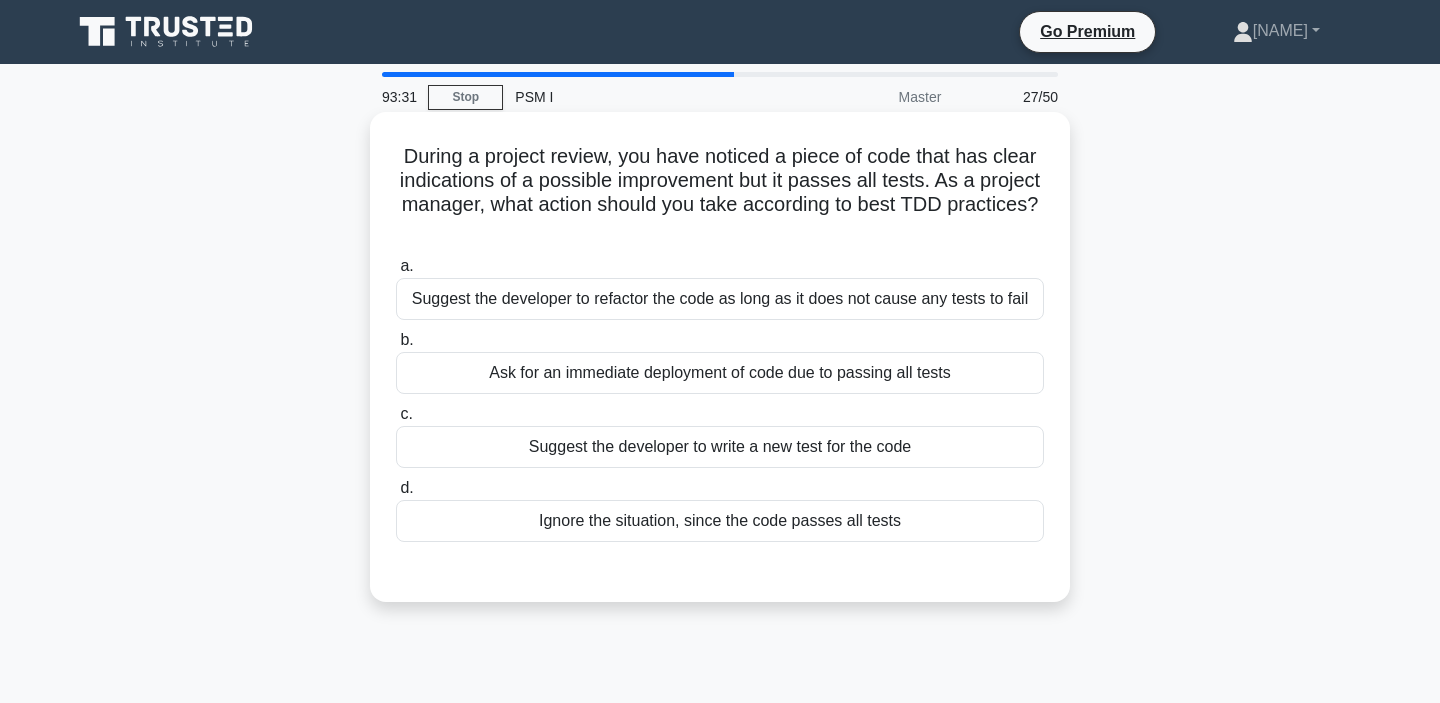 scroll, scrollTop: 0, scrollLeft: 0, axis: both 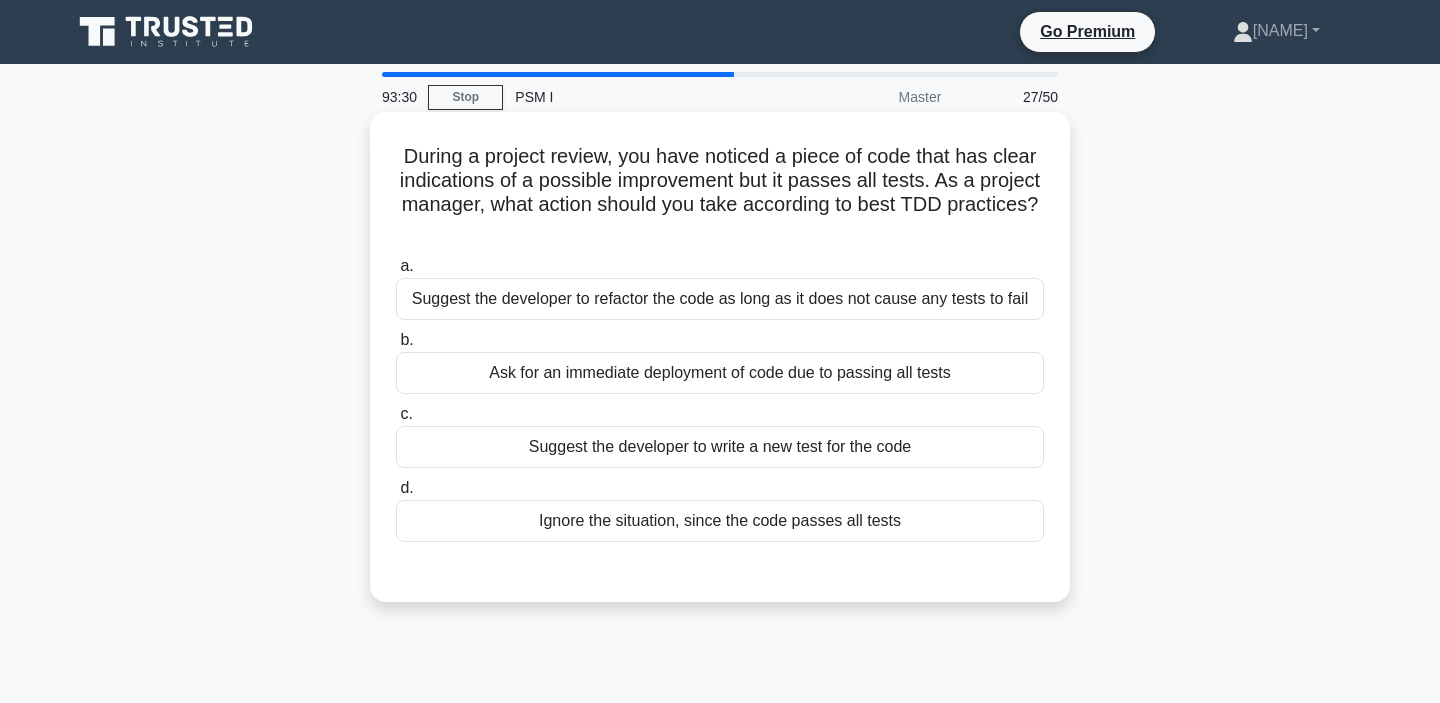 click on "Suggest the developer to refactor the code as long as it does not cause any tests to fail" at bounding box center [720, 299] 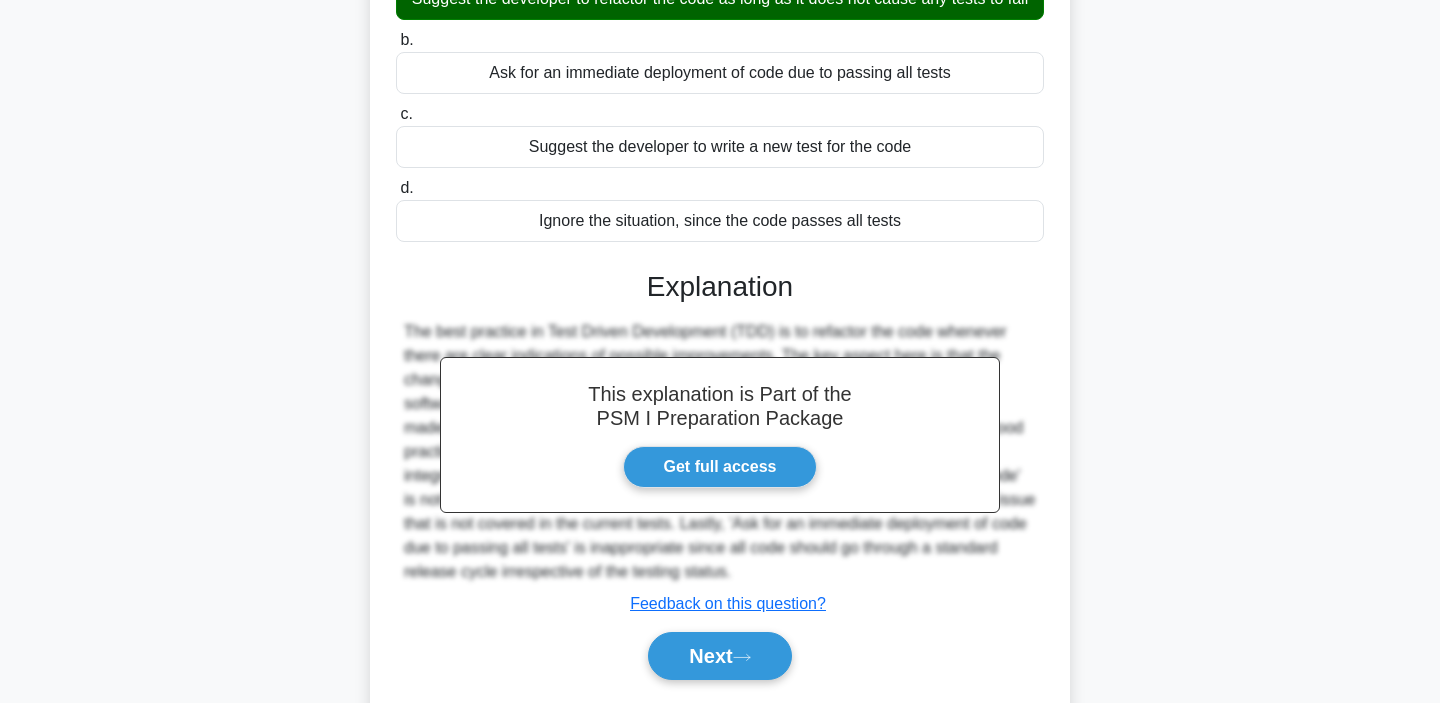 scroll, scrollTop: 377, scrollLeft: 0, axis: vertical 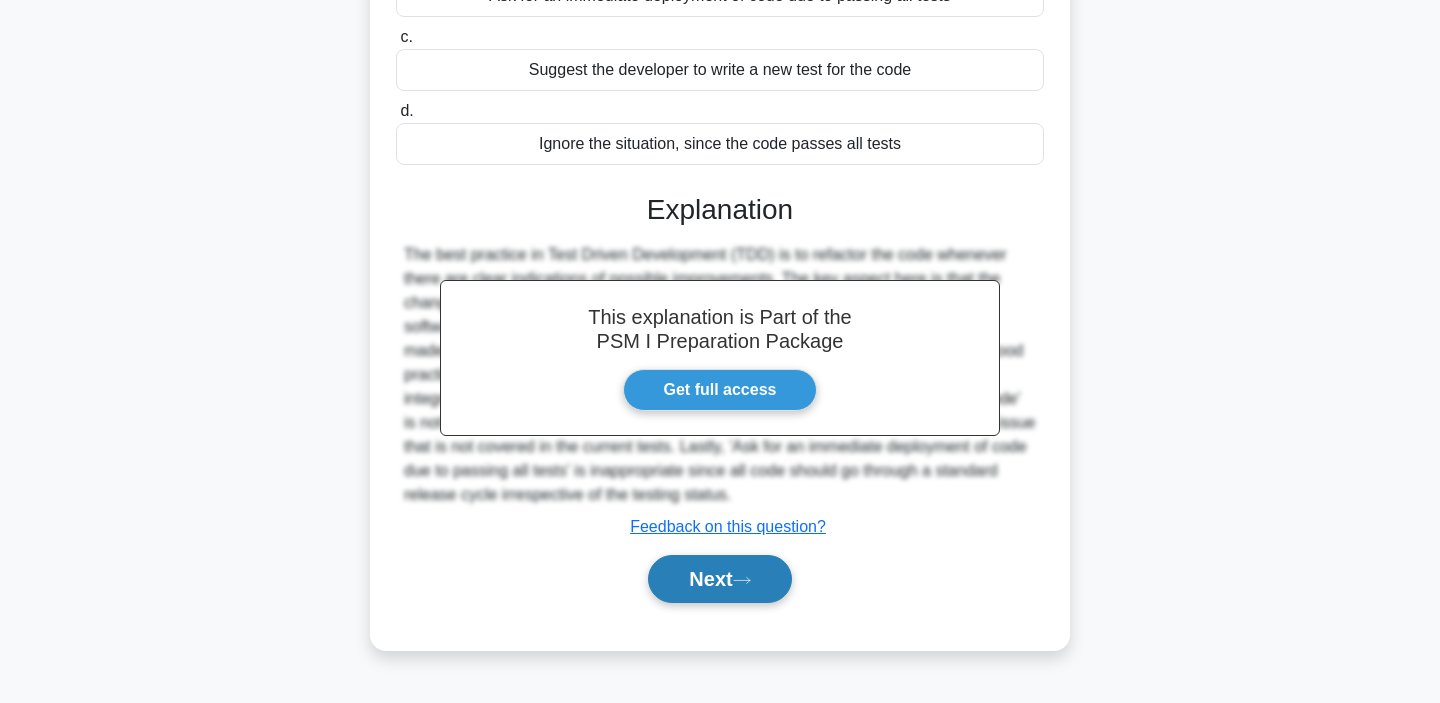 click 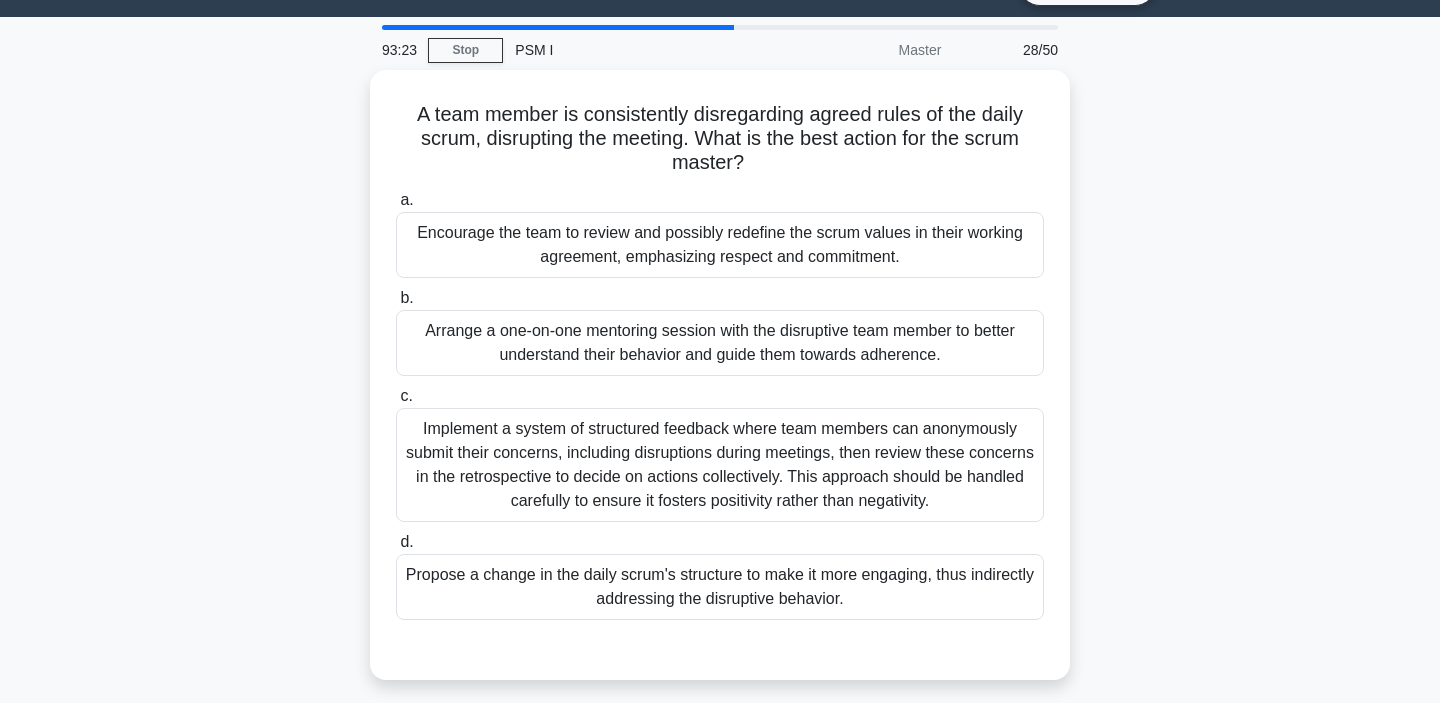 scroll, scrollTop: 59, scrollLeft: 0, axis: vertical 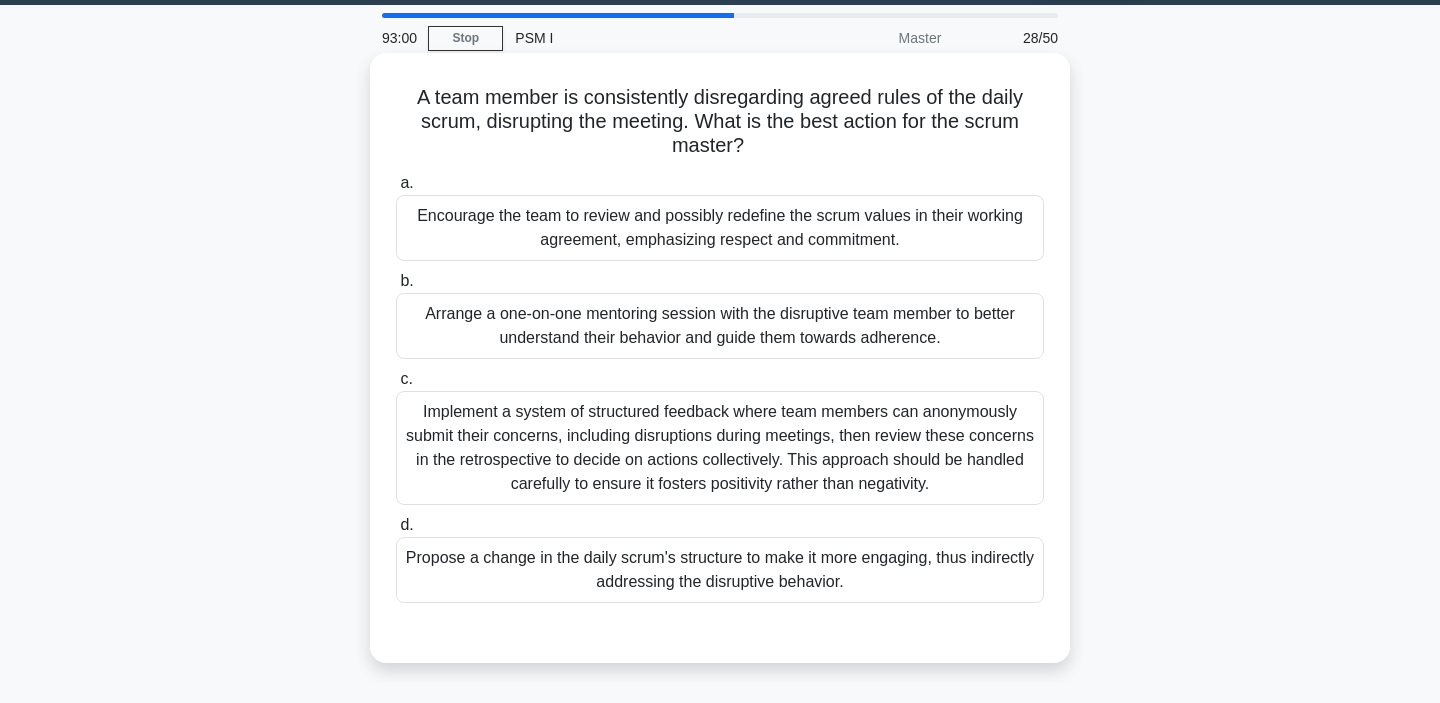 click on "Arrange a one-on-one mentoring session with the disruptive team member to better understand their behavior and guide them towards adherence." at bounding box center [720, 326] 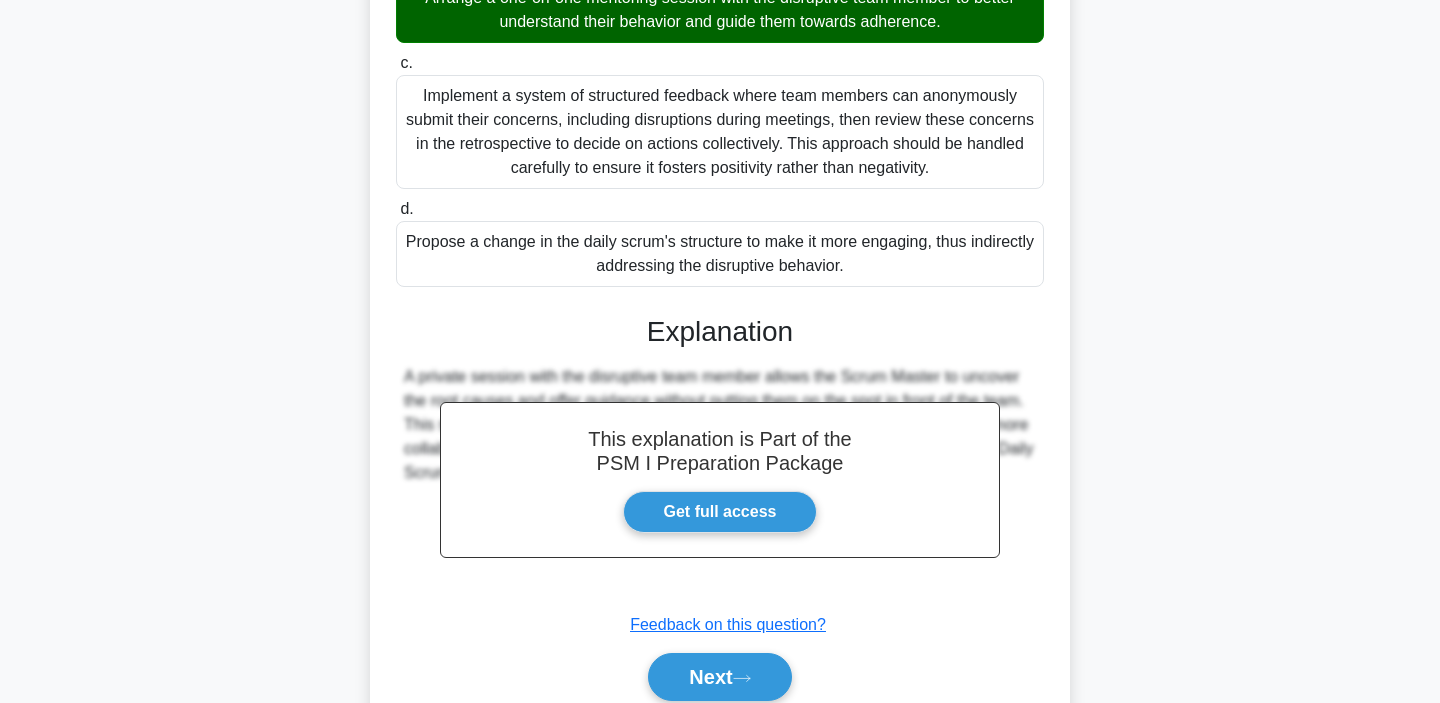 scroll, scrollTop: 458, scrollLeft: 0, axis: vertical 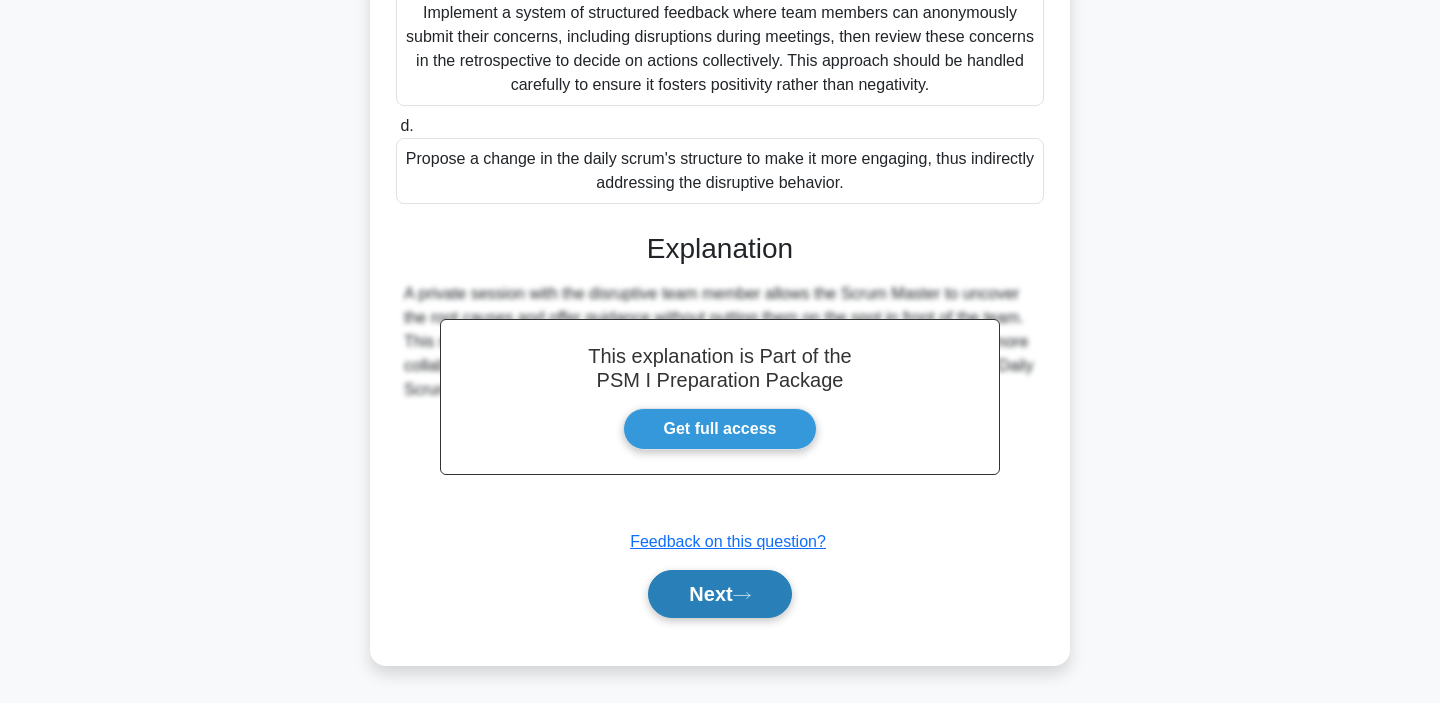 click on "Next" at bounding box center (719, 594) 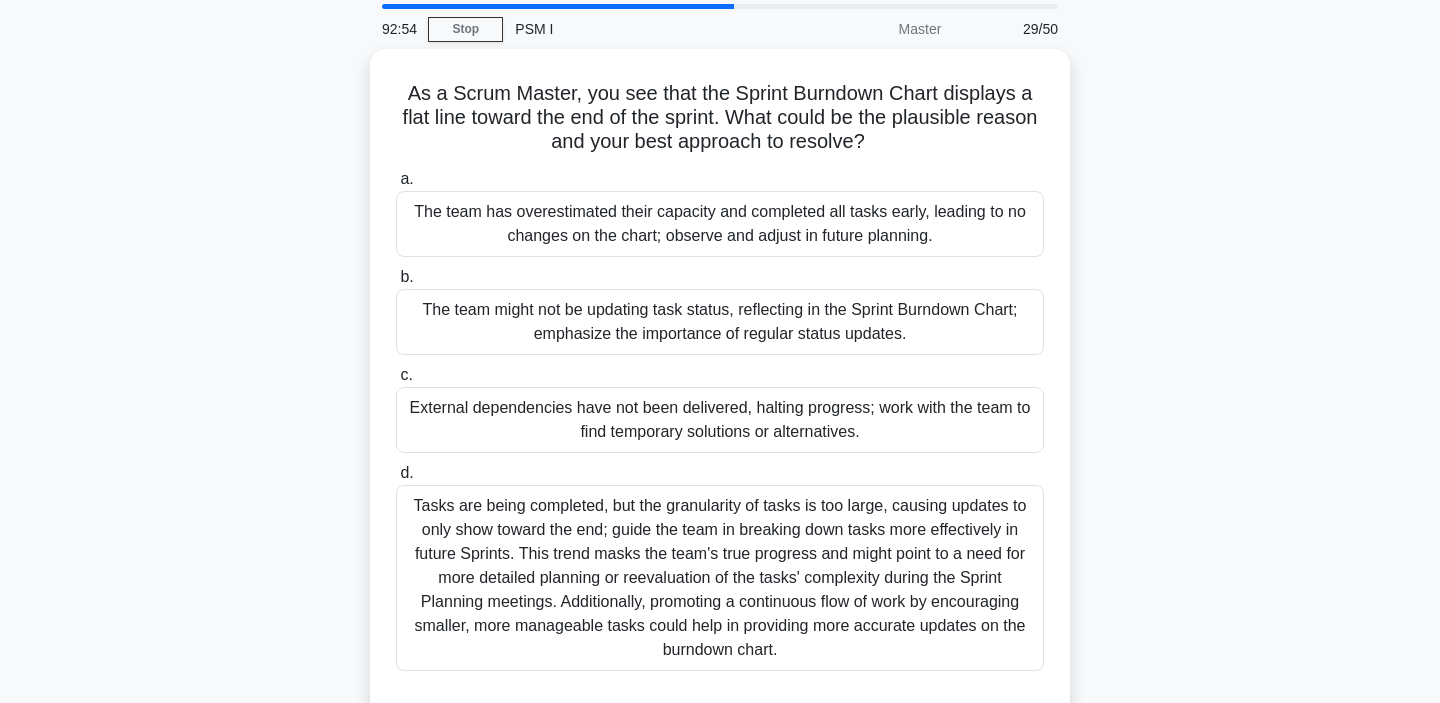 scroll, scrollTop: 76, scrollLeft: 0, axis: vertical 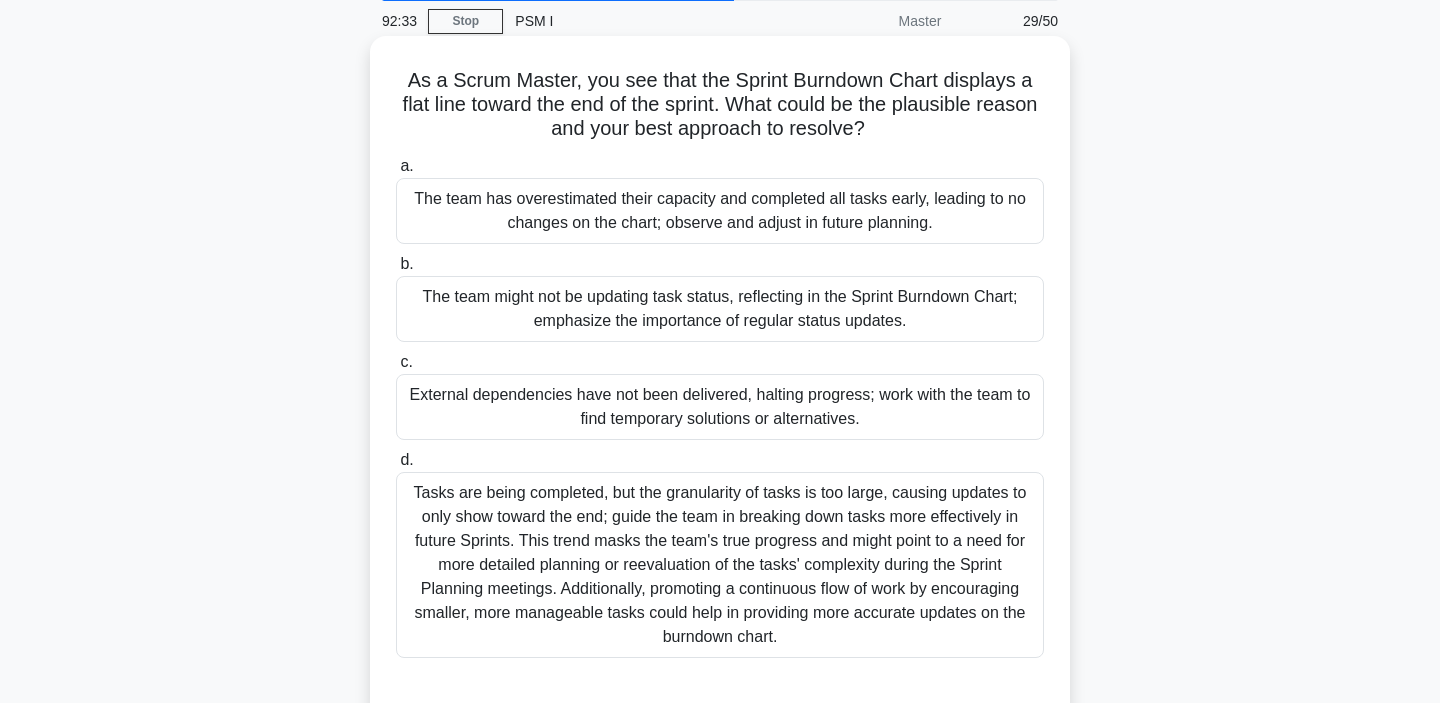 click on "The team might not be updating task status, reflecting in the Sprint Burndown Chart; emphasize the importance of regular status updates." at bounding box center (720, 309) 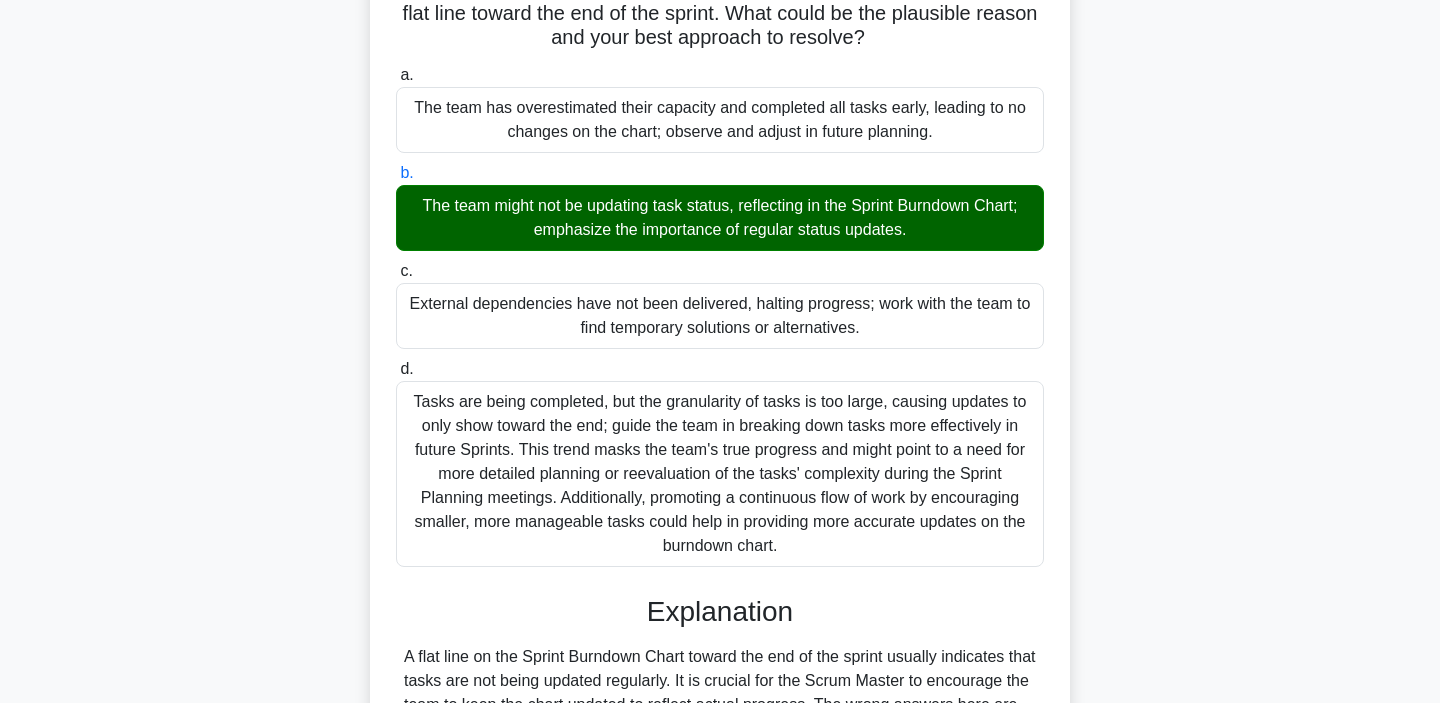 scroll, scrollTop: 458, scrollLeft: 0, axis: vertical 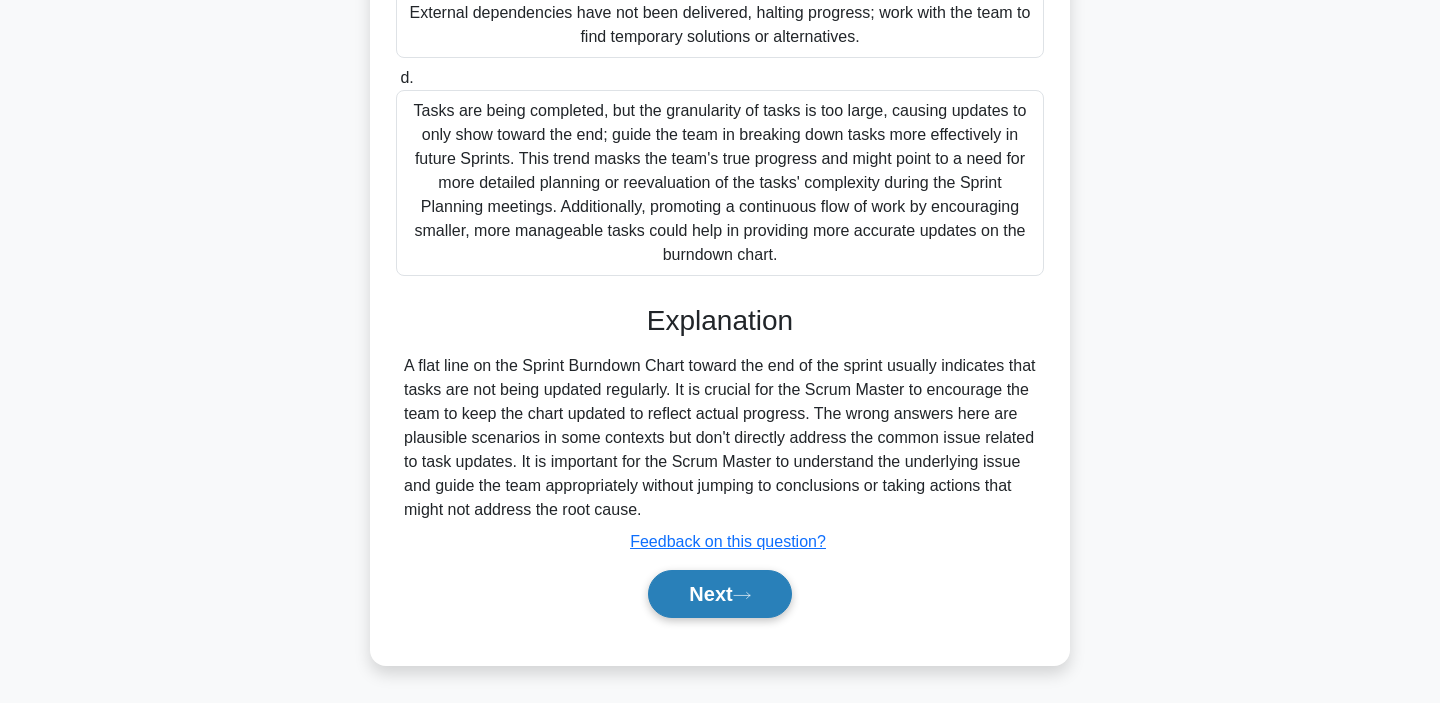 click on "Next" at bounding box center (719, 594) 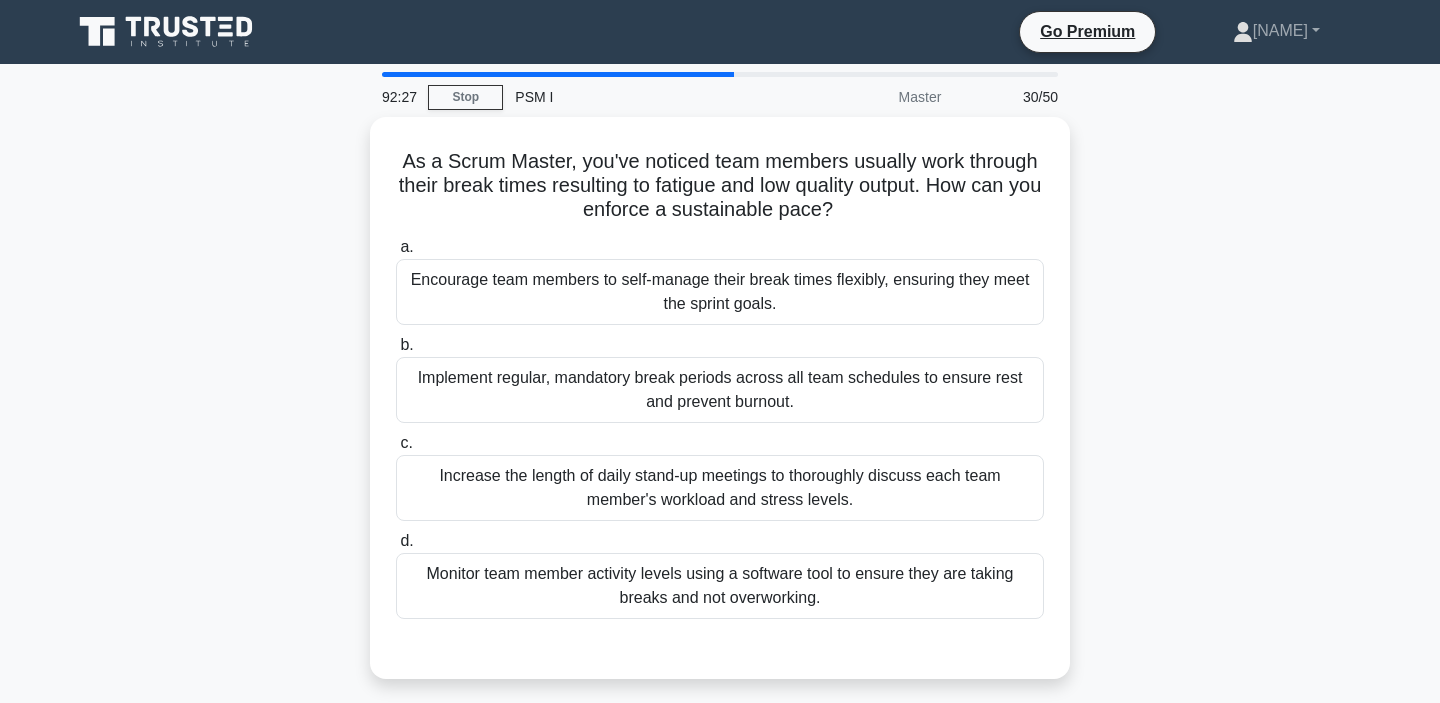 scroll, scrollTop: 40, scrollLeft: 0, axis: vertical 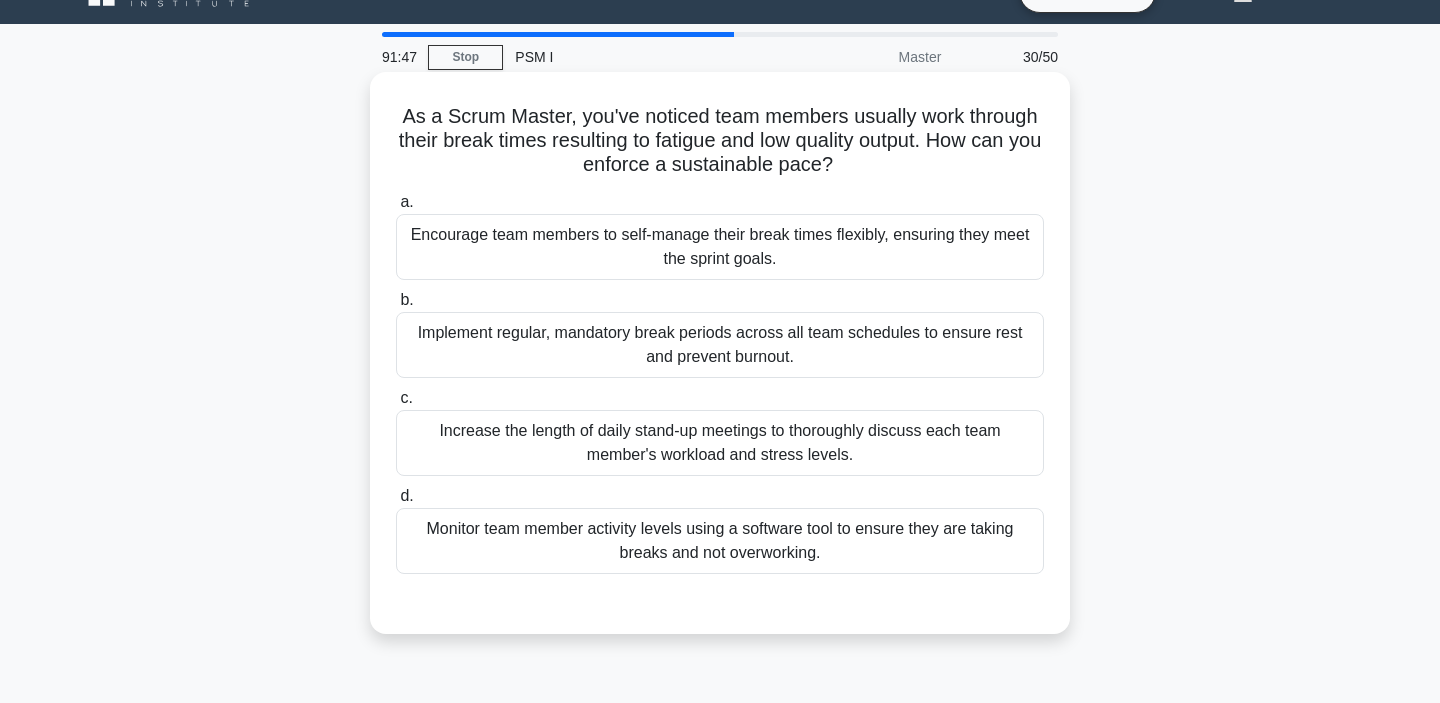 click on "Encourage team members to self-manage their break times flexibly, ensuring they meet the sprint goals." at bounding box center [720, 247] 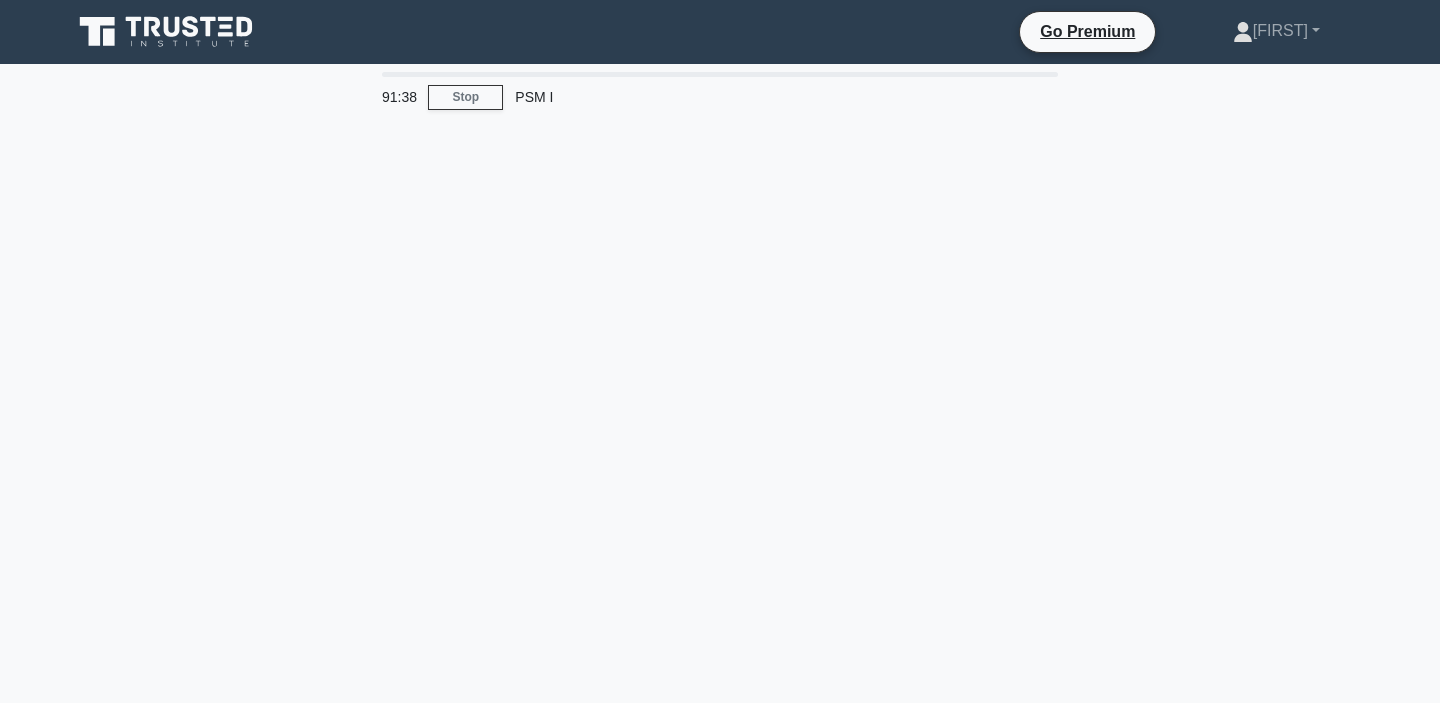 scroll, scrollTop: 40, scrollLeft: 0, axis: vertical 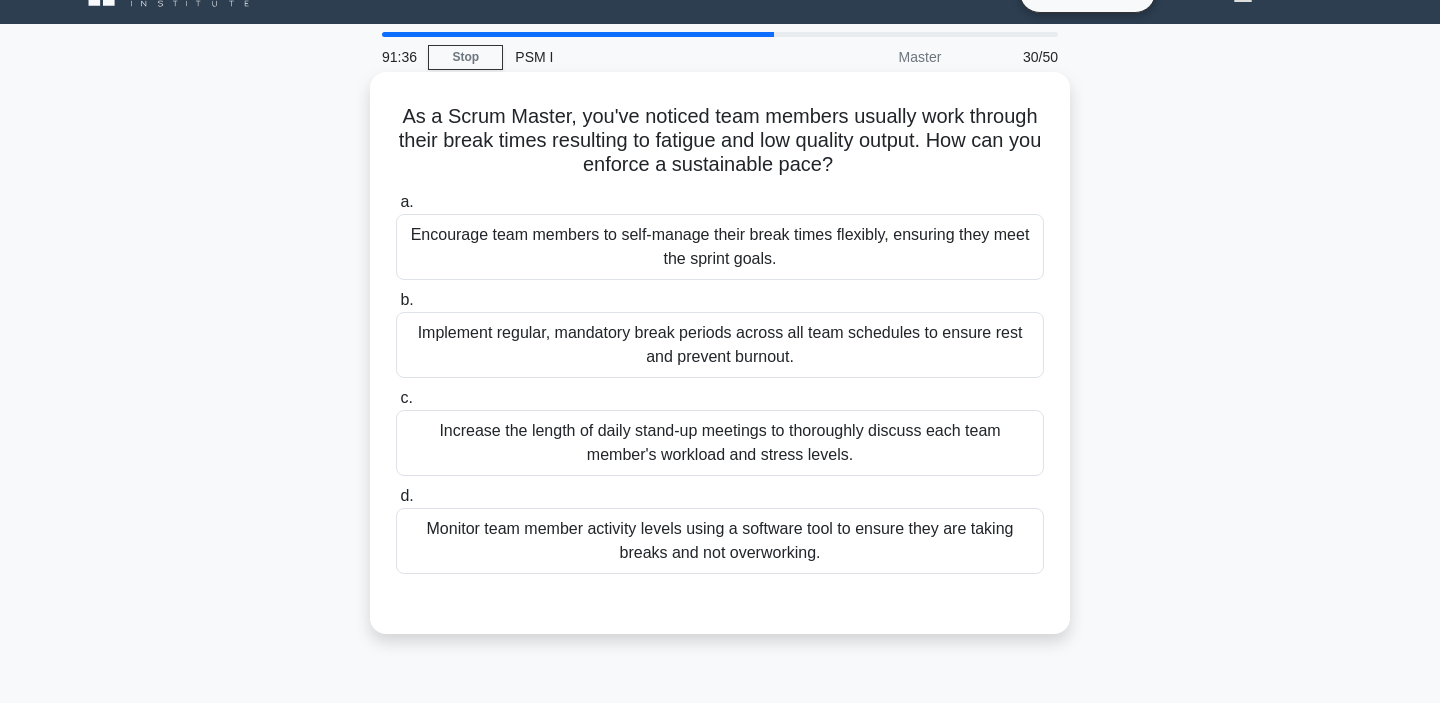 click on "Encourage team members to self-manage their break times flexibly, ensuring they meet the sprint goals." at bounding box center [720, 247] 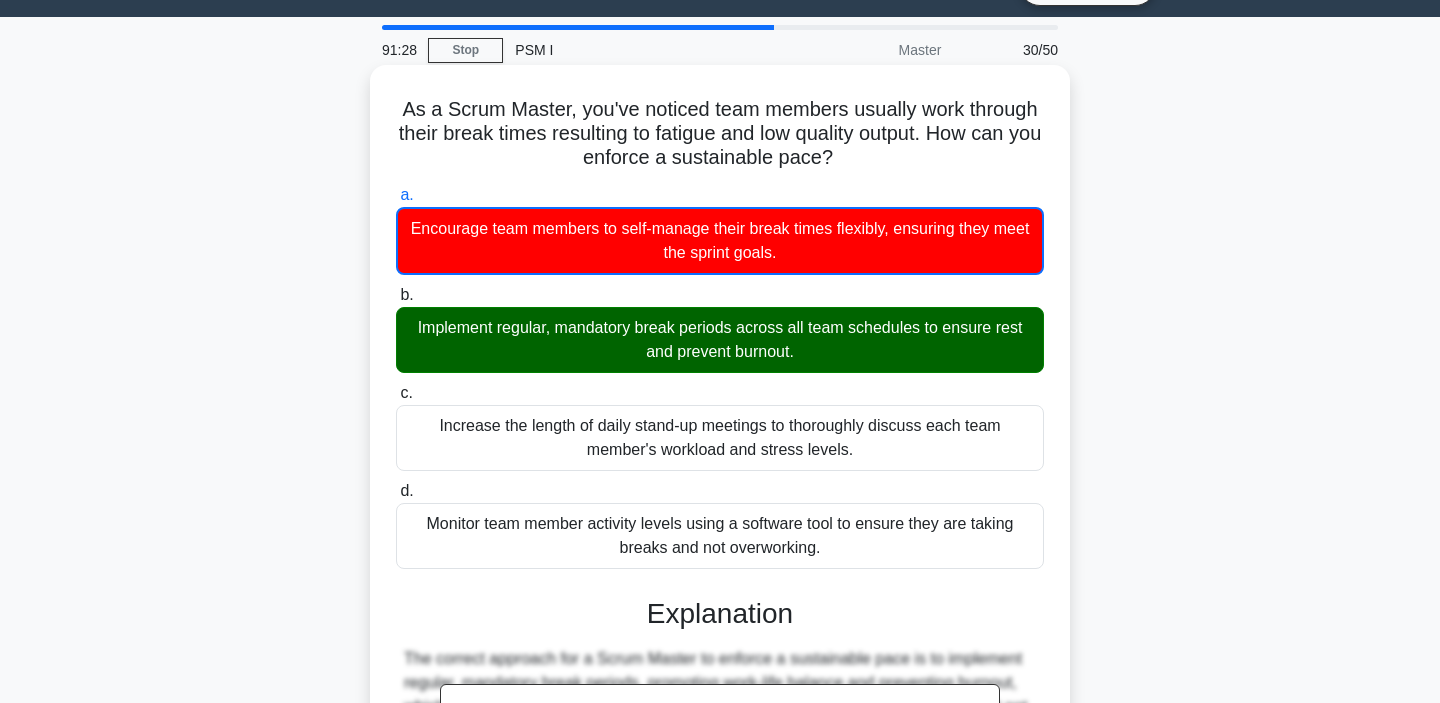 scroll, scrollTop: 412, scrollLeft: 0, axis: vertical 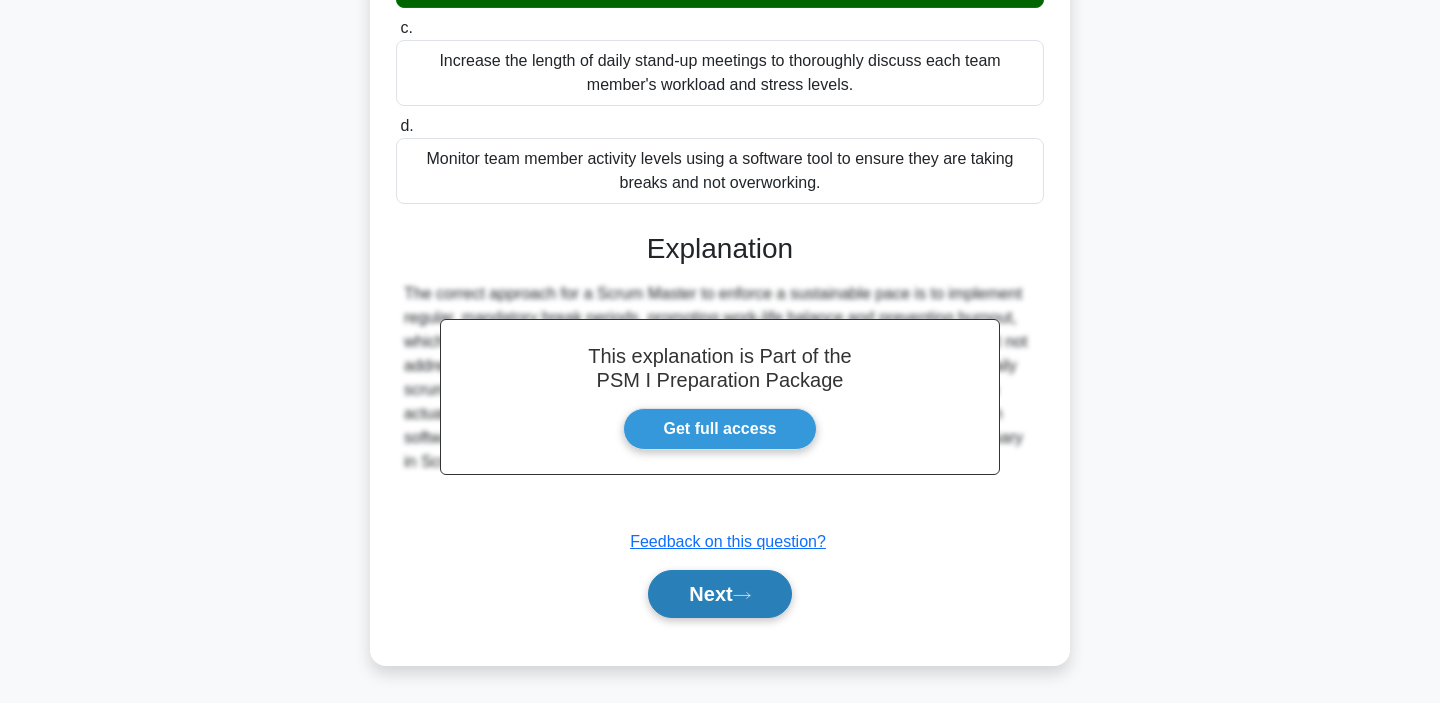 click on "Next" at bounding box center [719, 594] 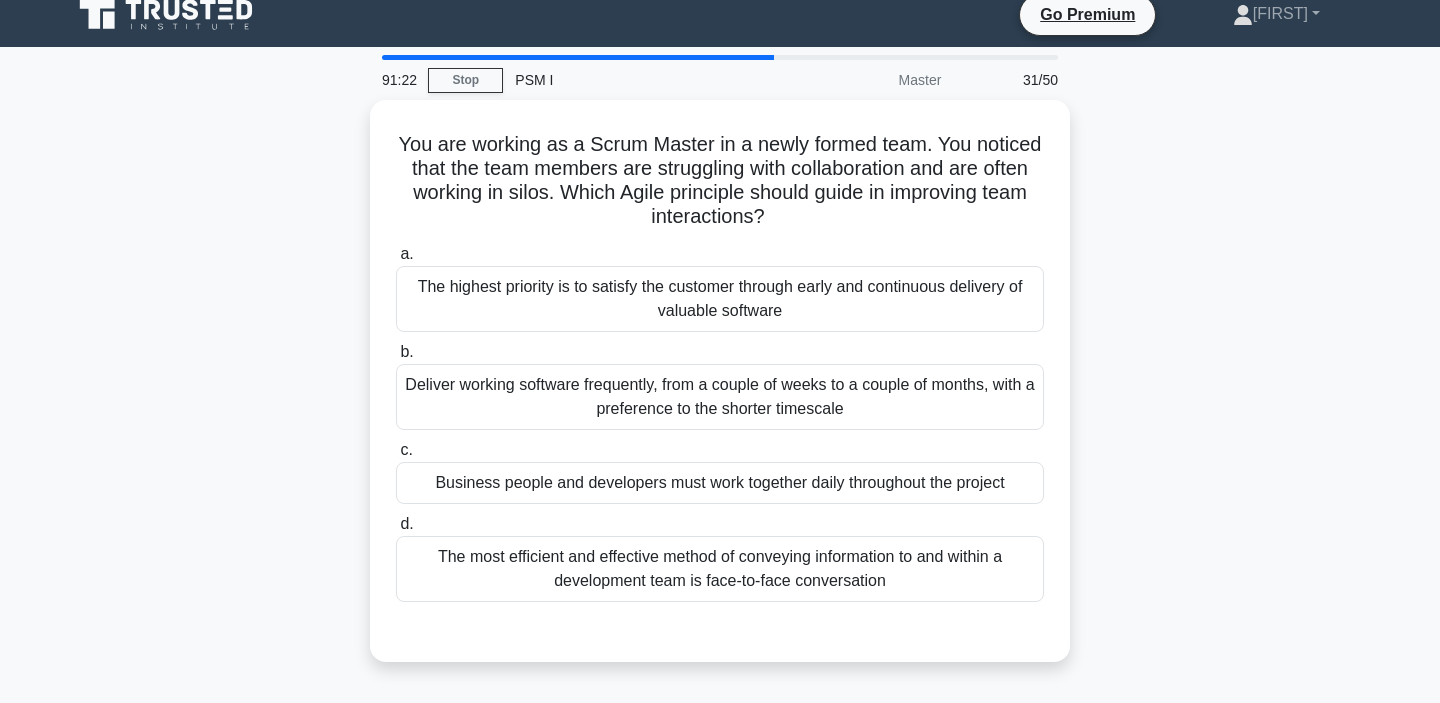 scroll, scrollTop: 19, scrollLeft: 0, axis: vertical 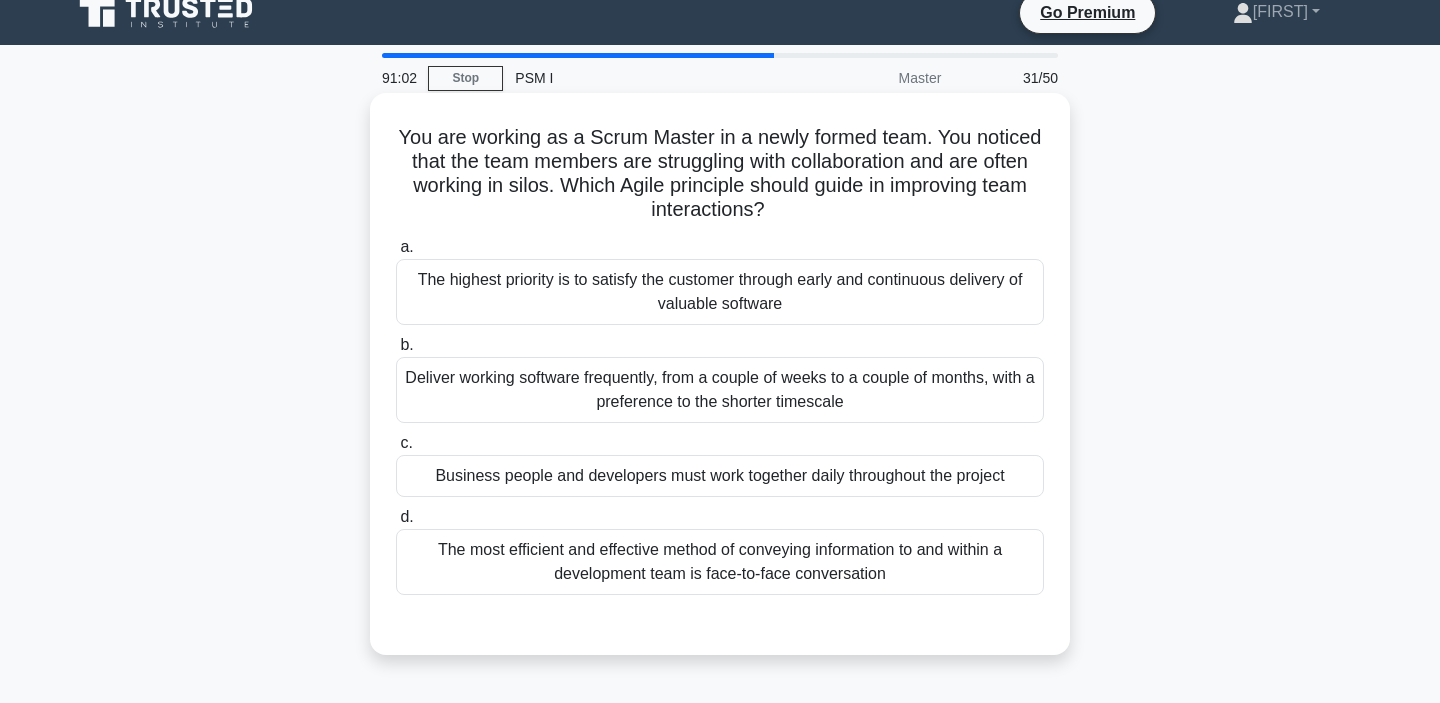 click on "The most efficient and effective method of conveying information to and within a development team is face-to-face conversation" at bounding box center (720, 562) 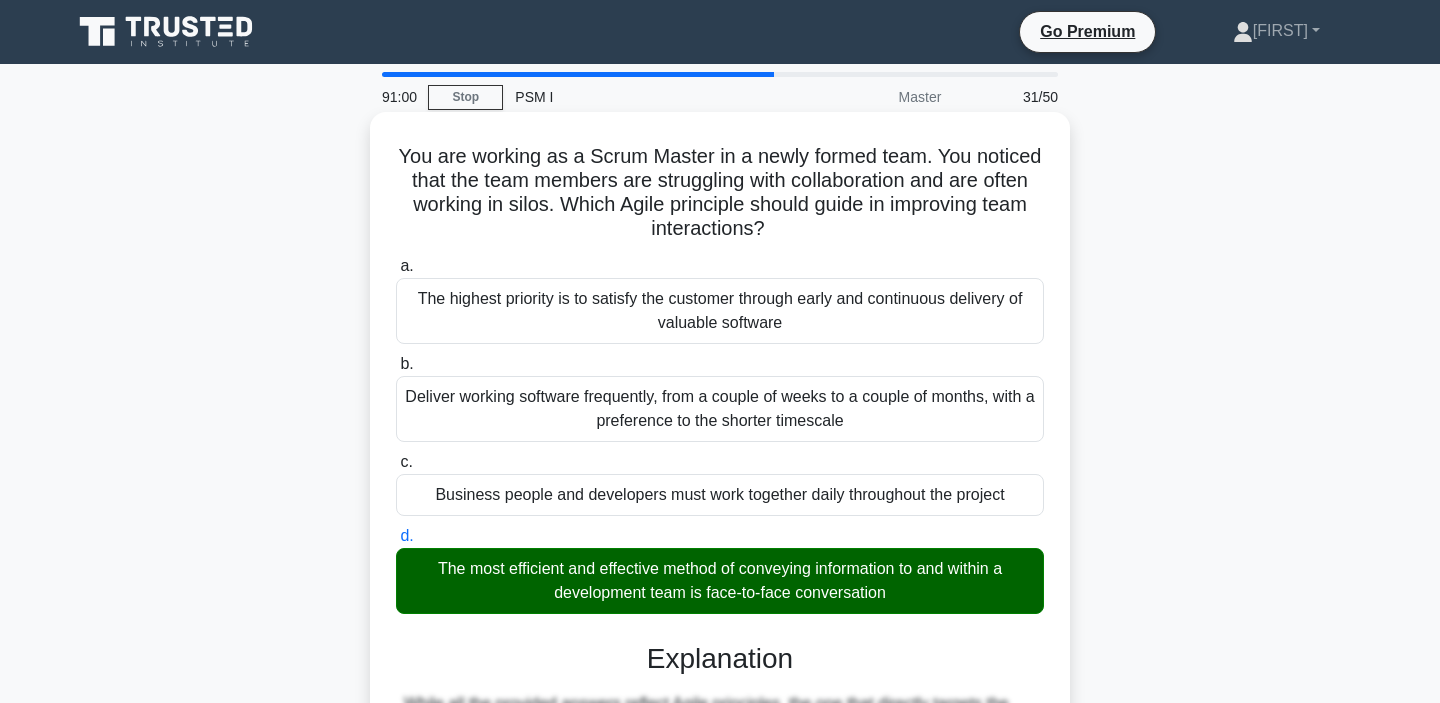 scroll, scrollTop: 410, scrollLeft: 0, axis: vertical 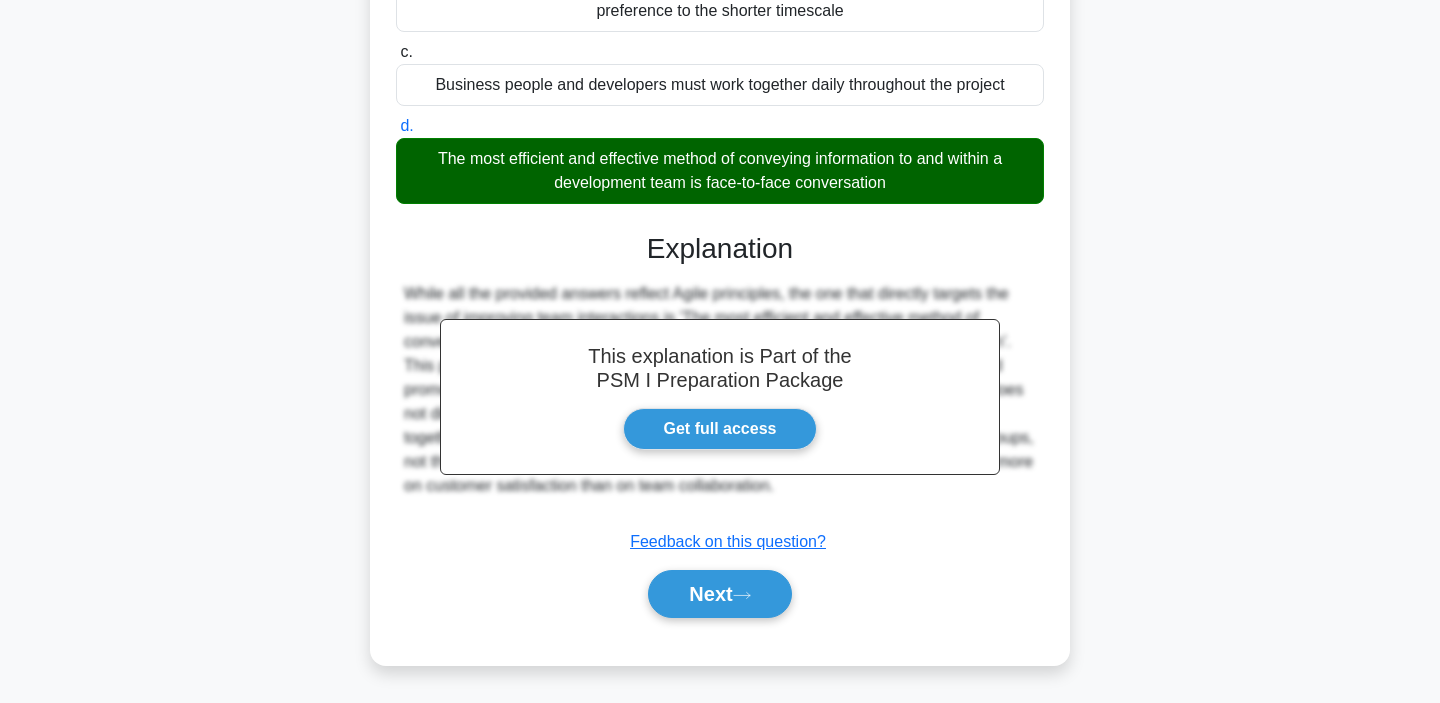 click on "Submit feedback
Feedback on this question?" at bounding box center [728, 542] 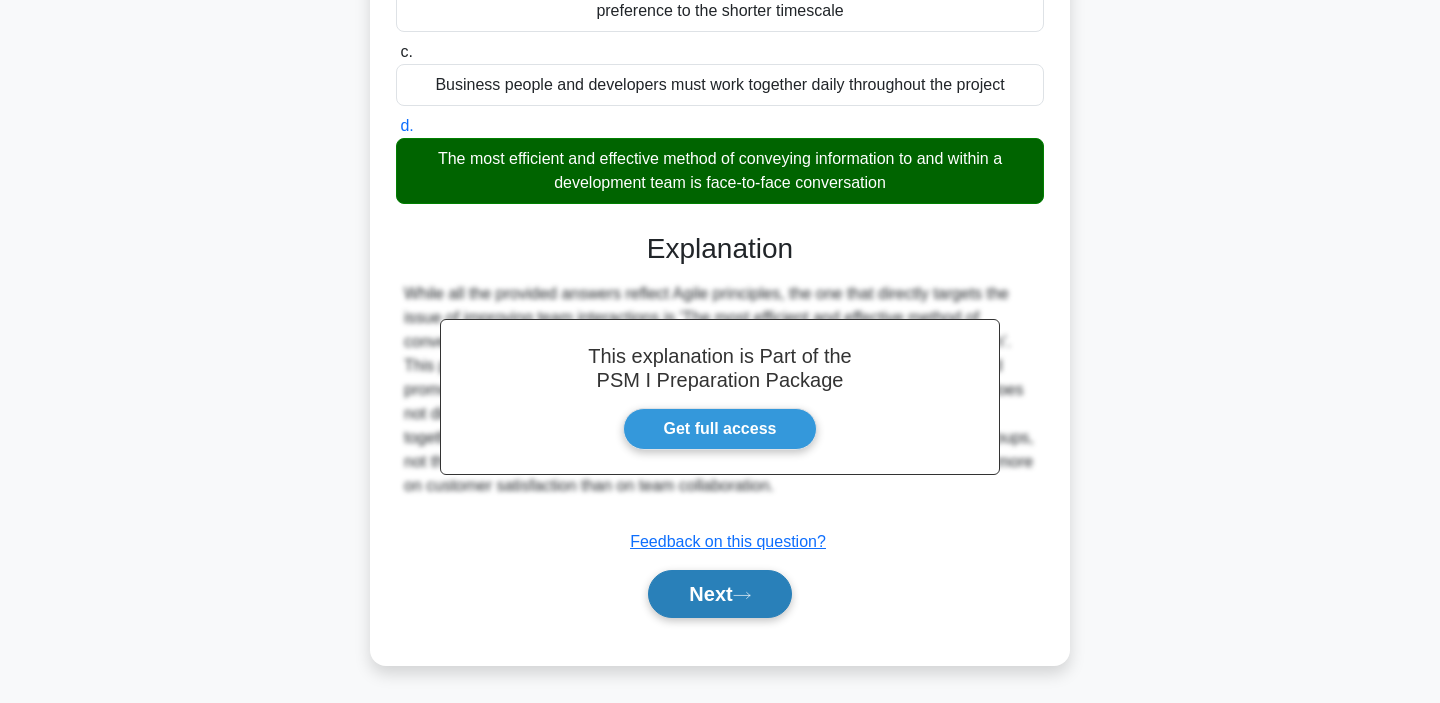 drag, startPoint x: 715, startPoint y: 560, endPoint x: 723, endPoint y: 592, distance: 32.984844 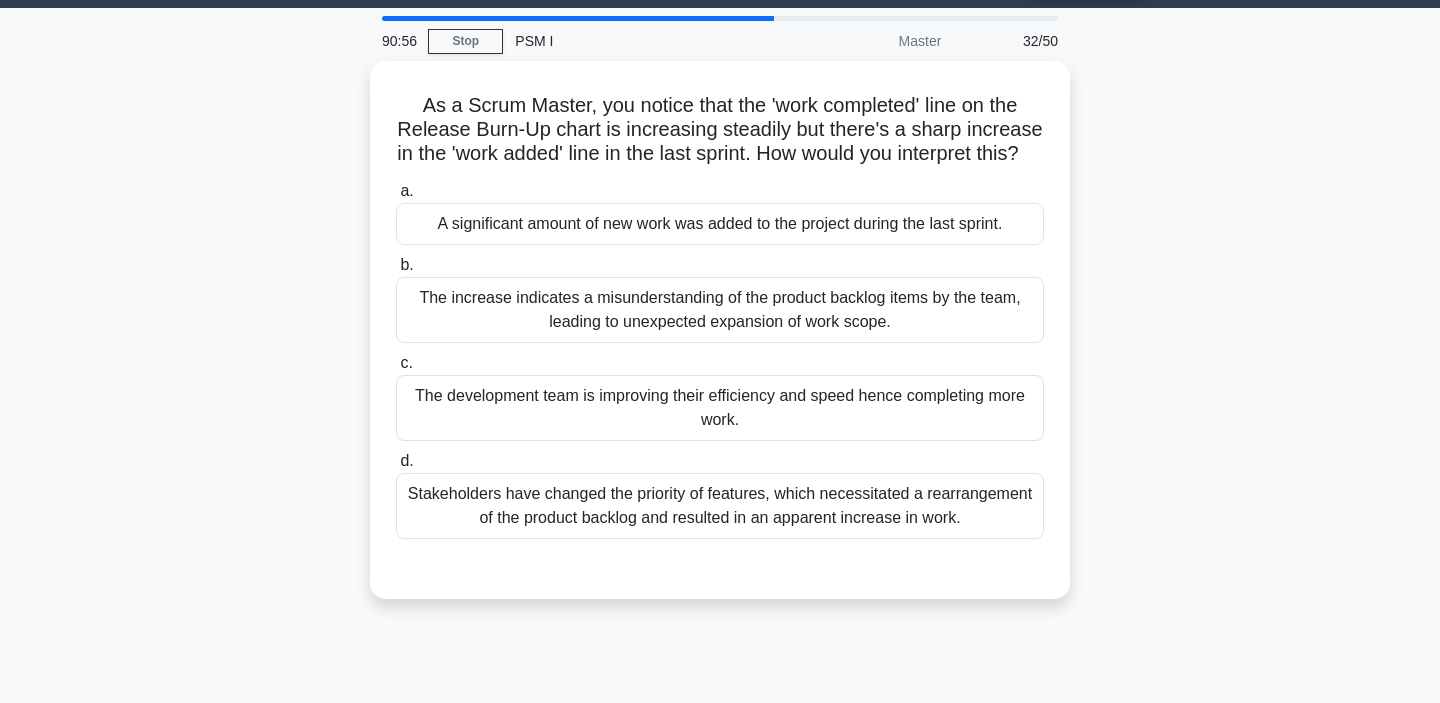 scroll, scrollTop: 71, scrollLeft: 0, axis: vertical 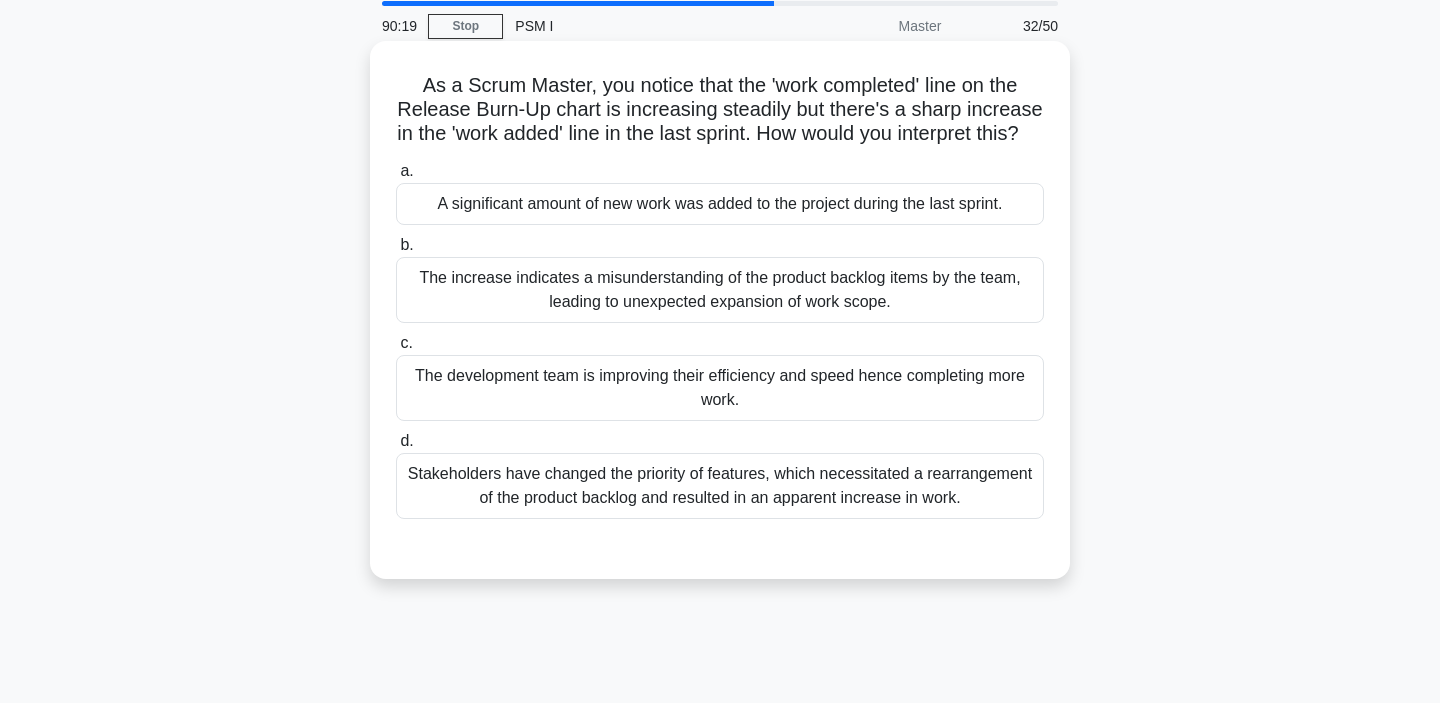 click on "A significant amount of new work was added to the project during the last sprint." at bounding box center [720, 204] 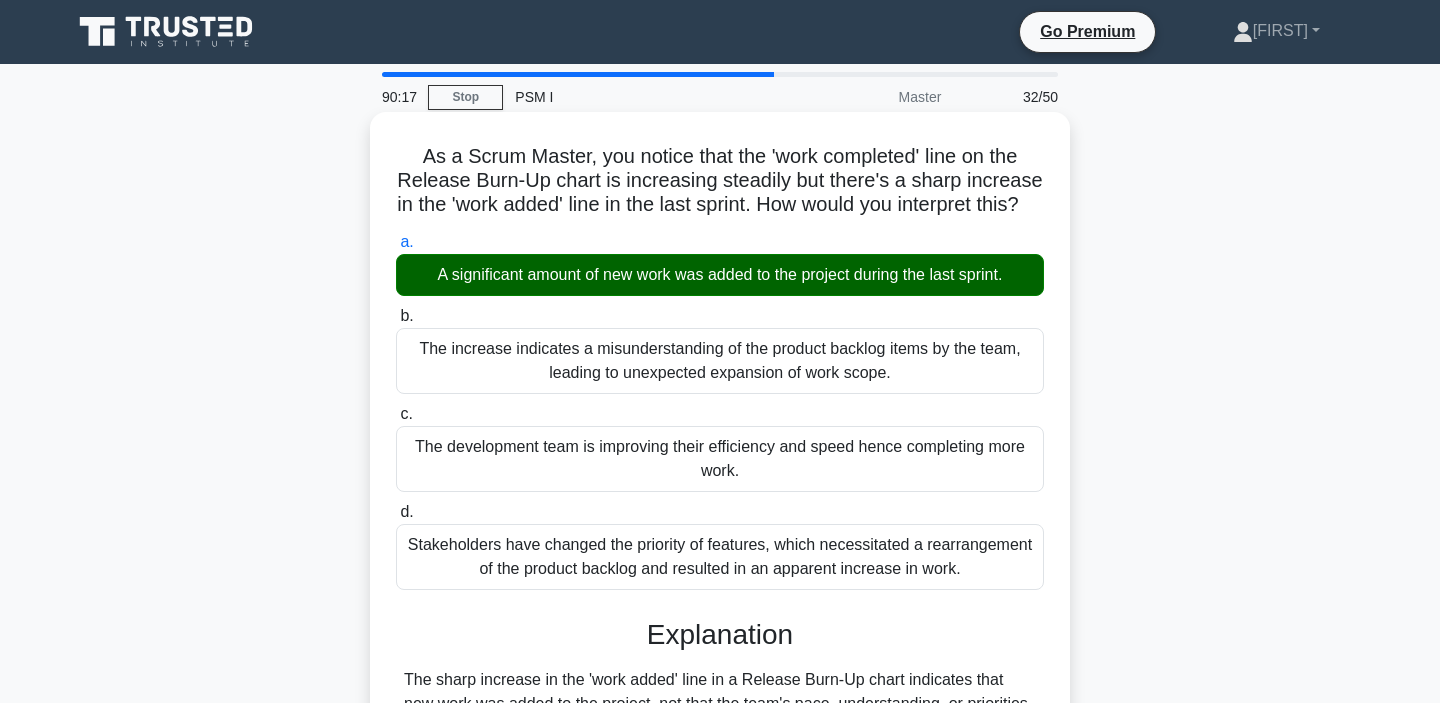 scroll, scrollTop: 377, scrollLeft: 0, axis: vertical 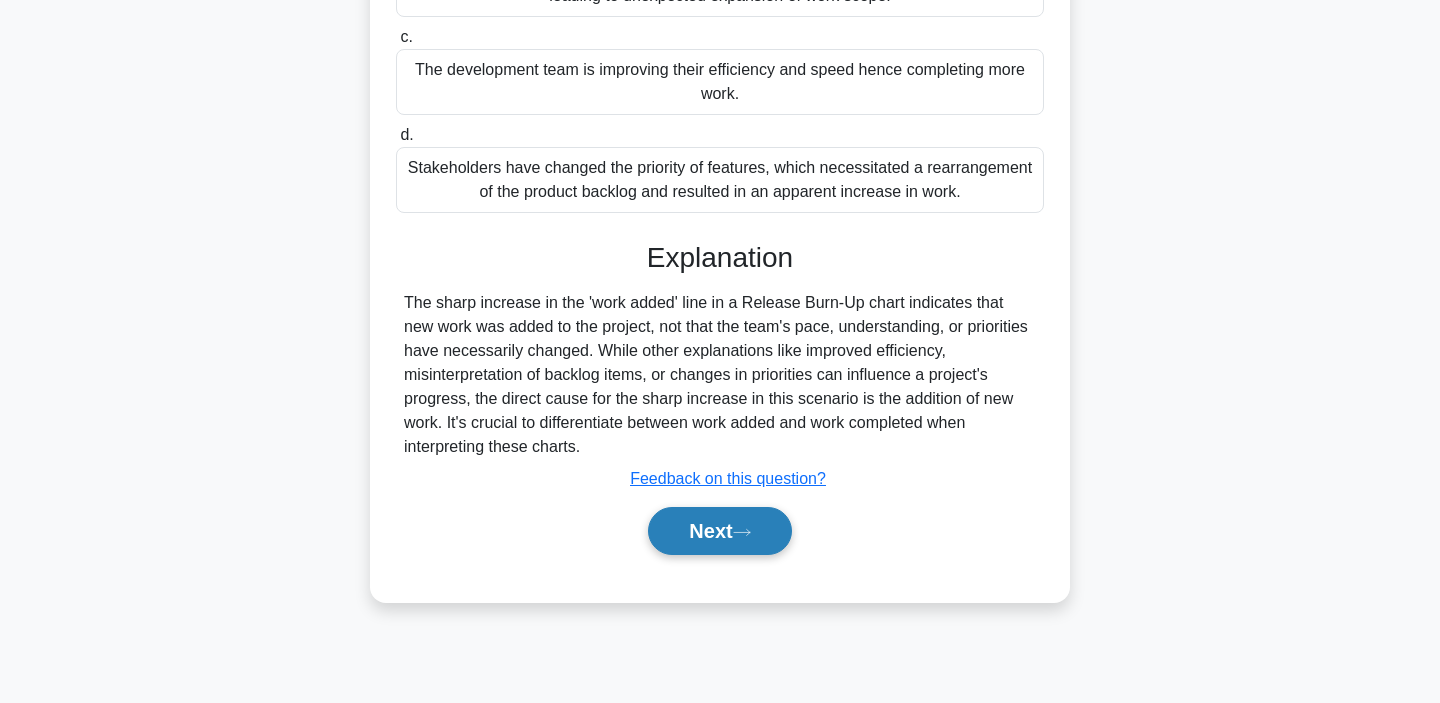 click on "Next" at bounding box center [719, 531] 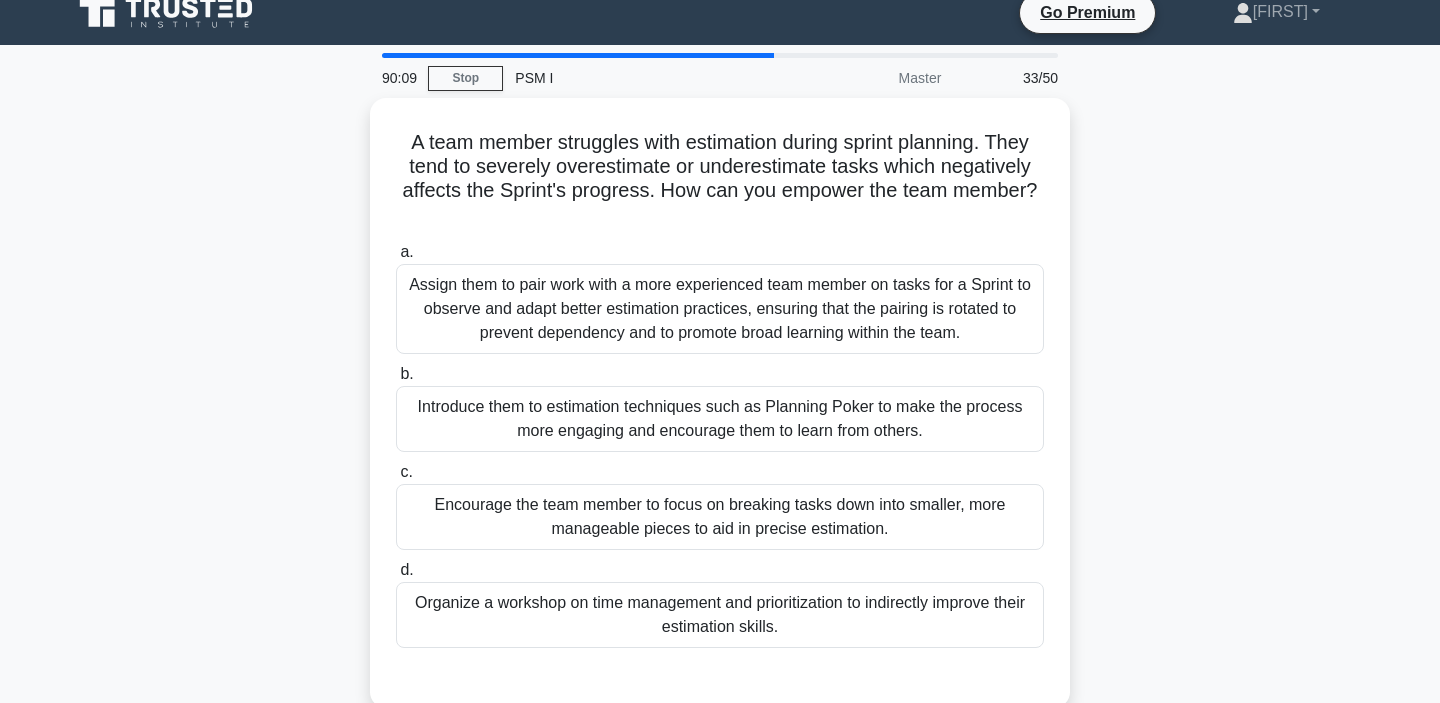 scroll, scrollTop: 0, scrollLeft: 0, axis: both 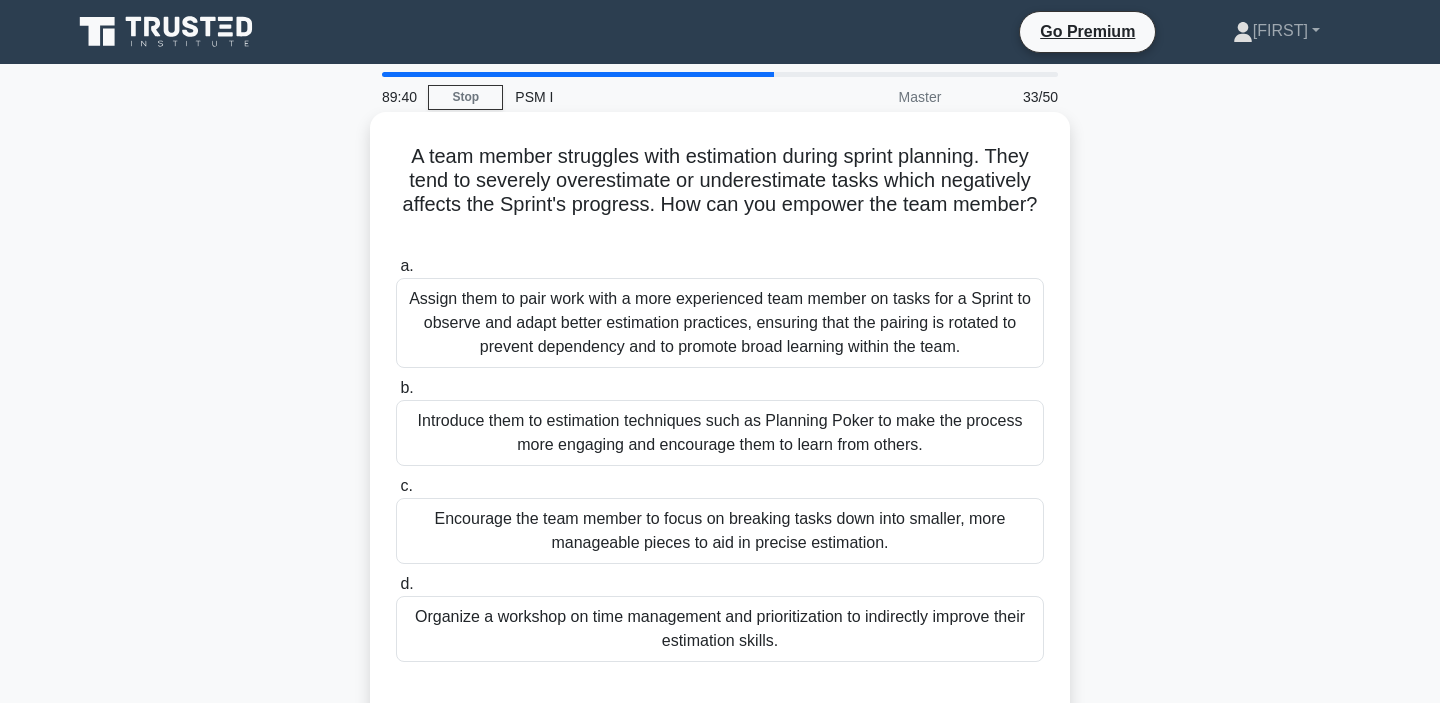 click on "Encourage the team member to focus on breaking tasks down into smaller, more manageable pieces to aid in precise estimation." at bounding box center [720, 531] 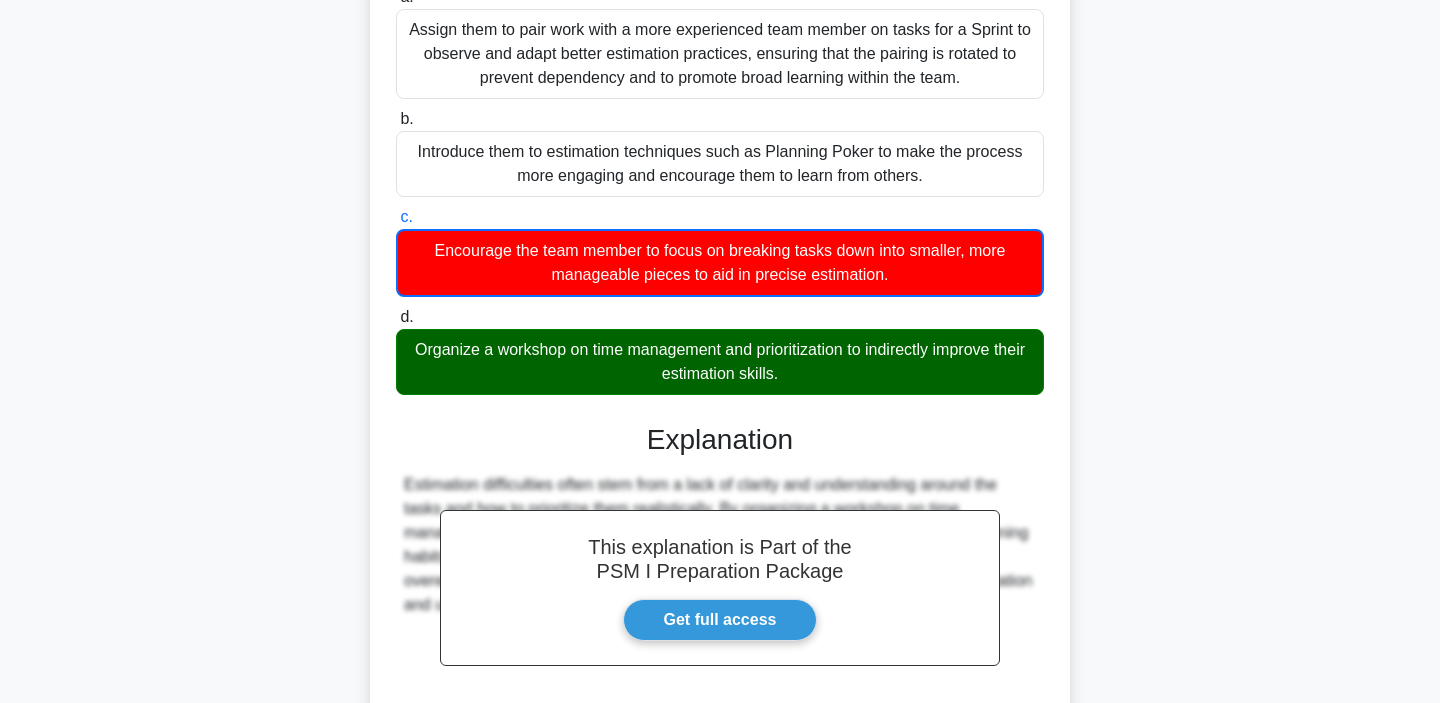 scroll, scrollTop: 460, scrollLeft: 0, axis: vertical 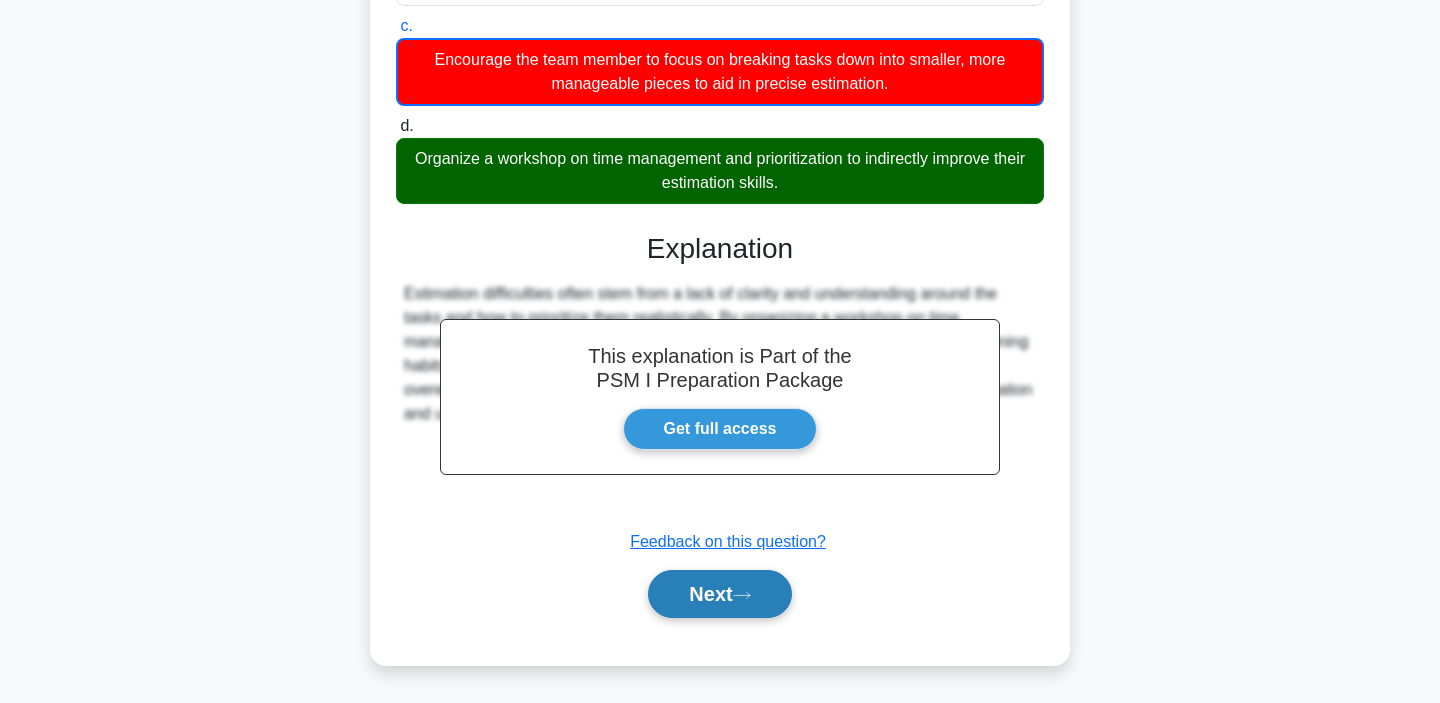 click on "Next" at bounding box center (719, 594) 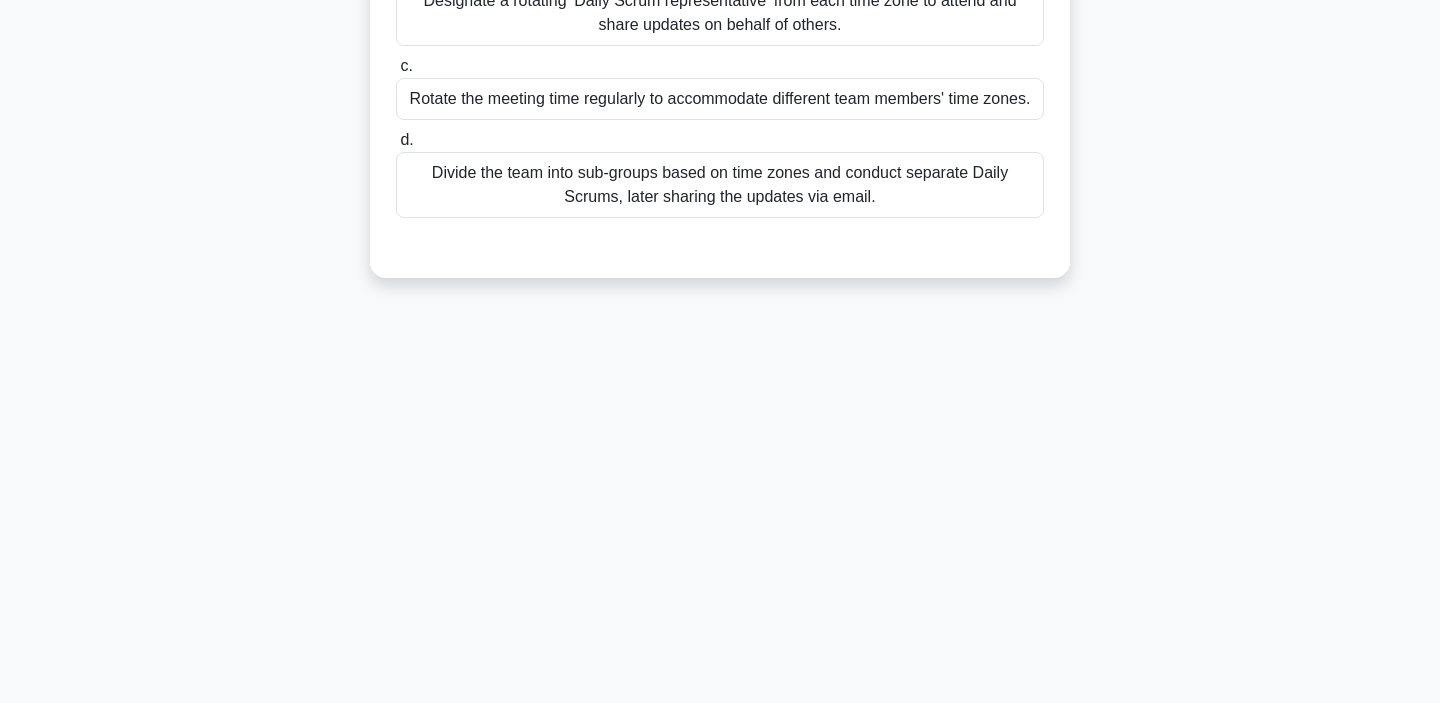 scroll, scrollTop: 0, scrollLeft: 0, axis: both 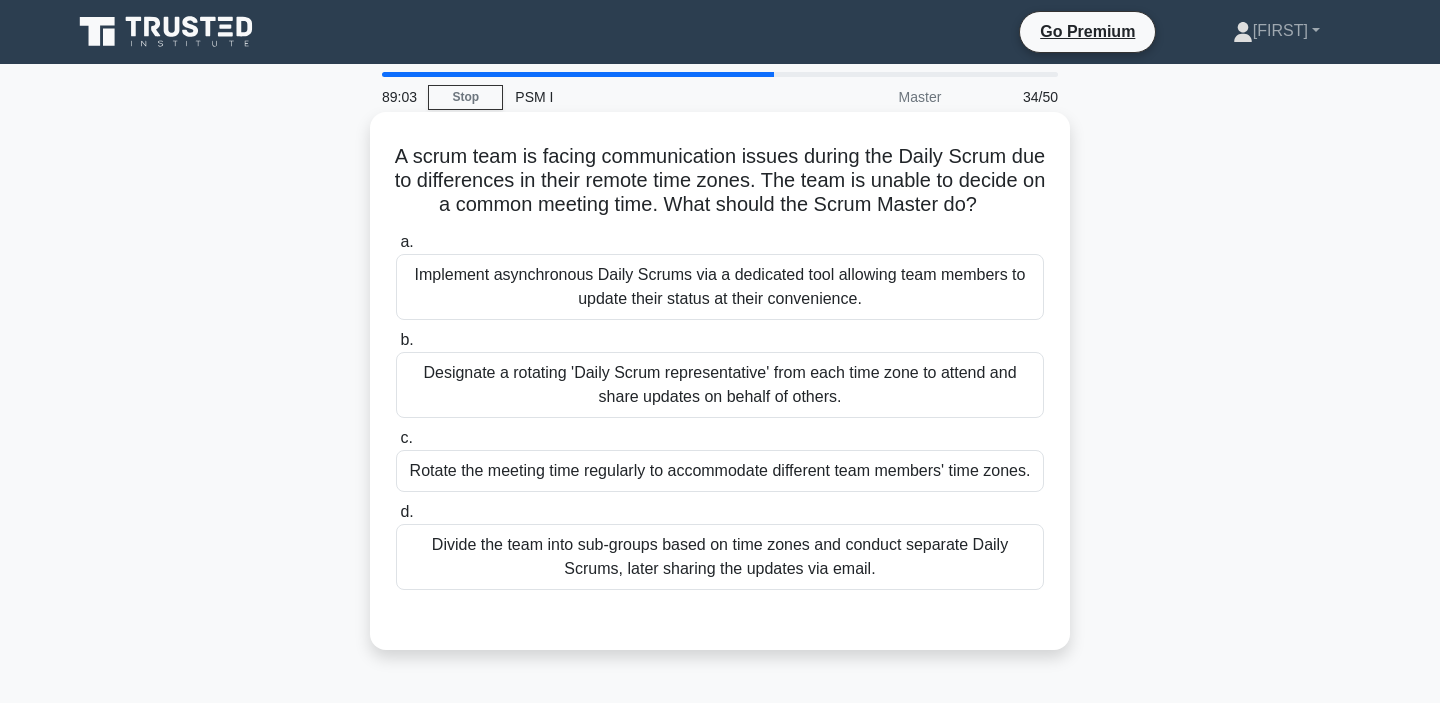 click on "Rotate the meeting time regularly to accommodate different team members' time zones." at bounding box center [720, 471] 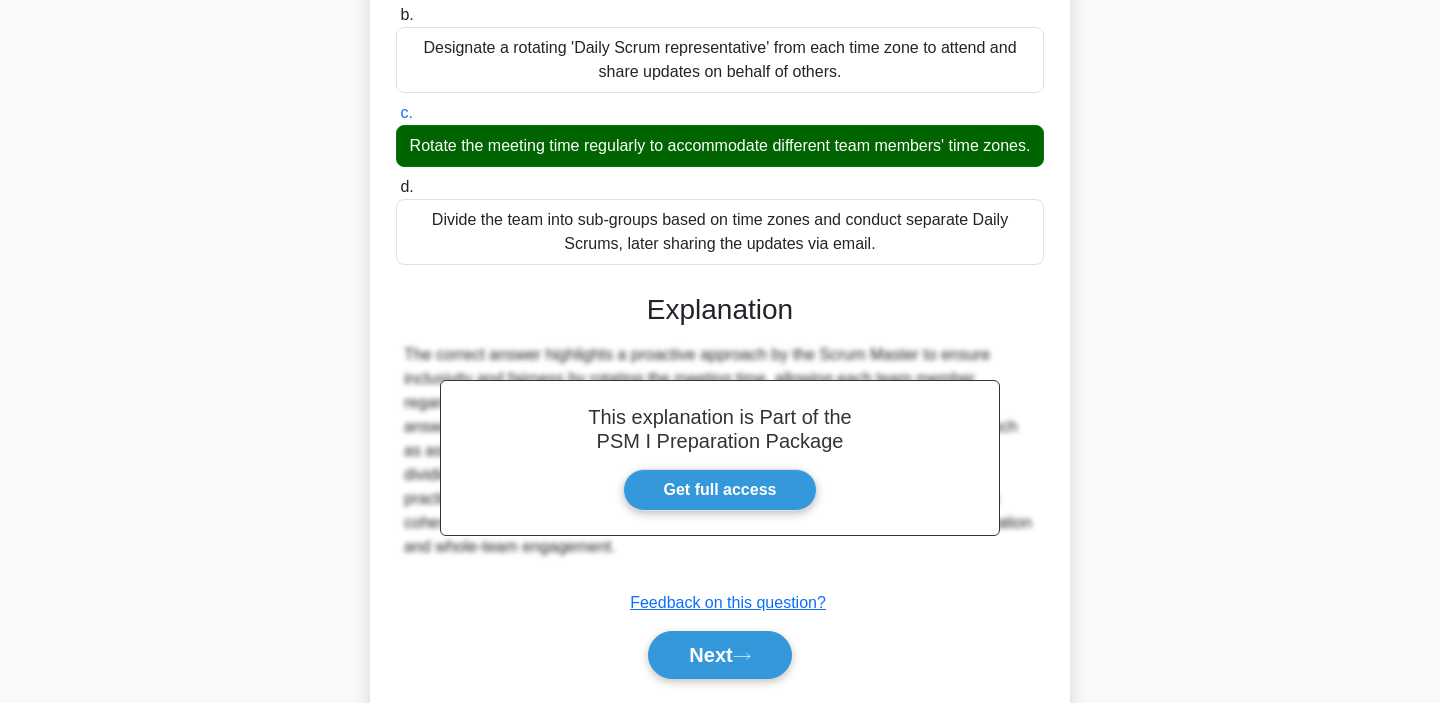 scroll, scrollTop: 386, scrollLeft: 0, axis: vertical 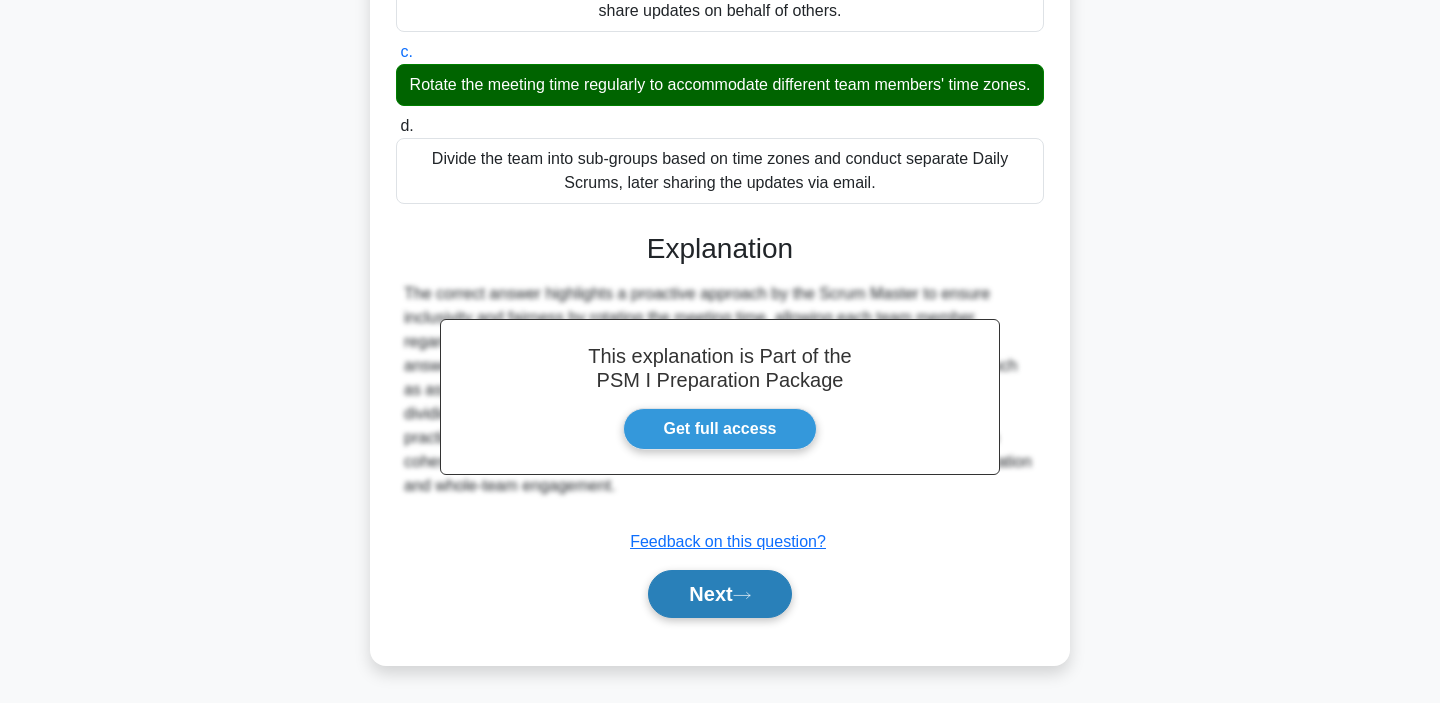 click on "Next" at bounding box center (719, 594) 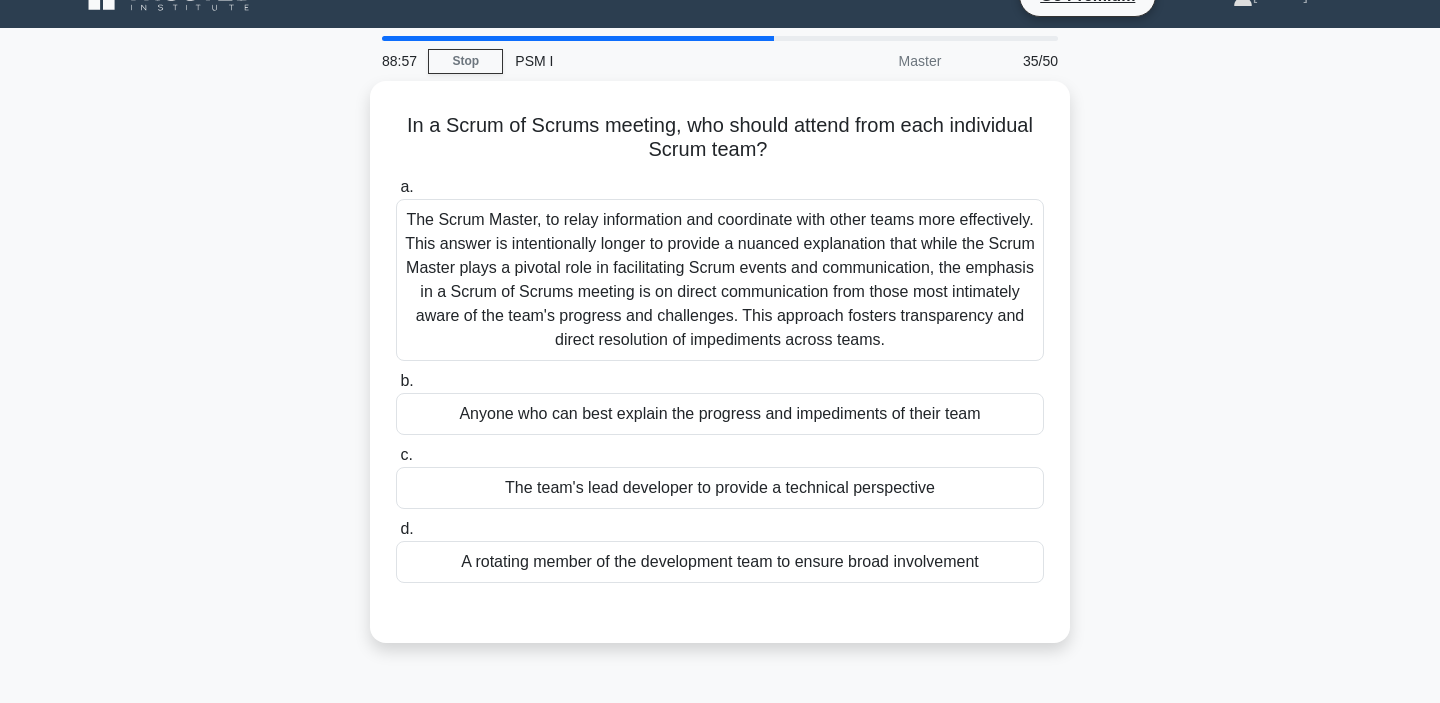 scroll, scrollTop: 34, scrollLeft: 0, axis: vertical 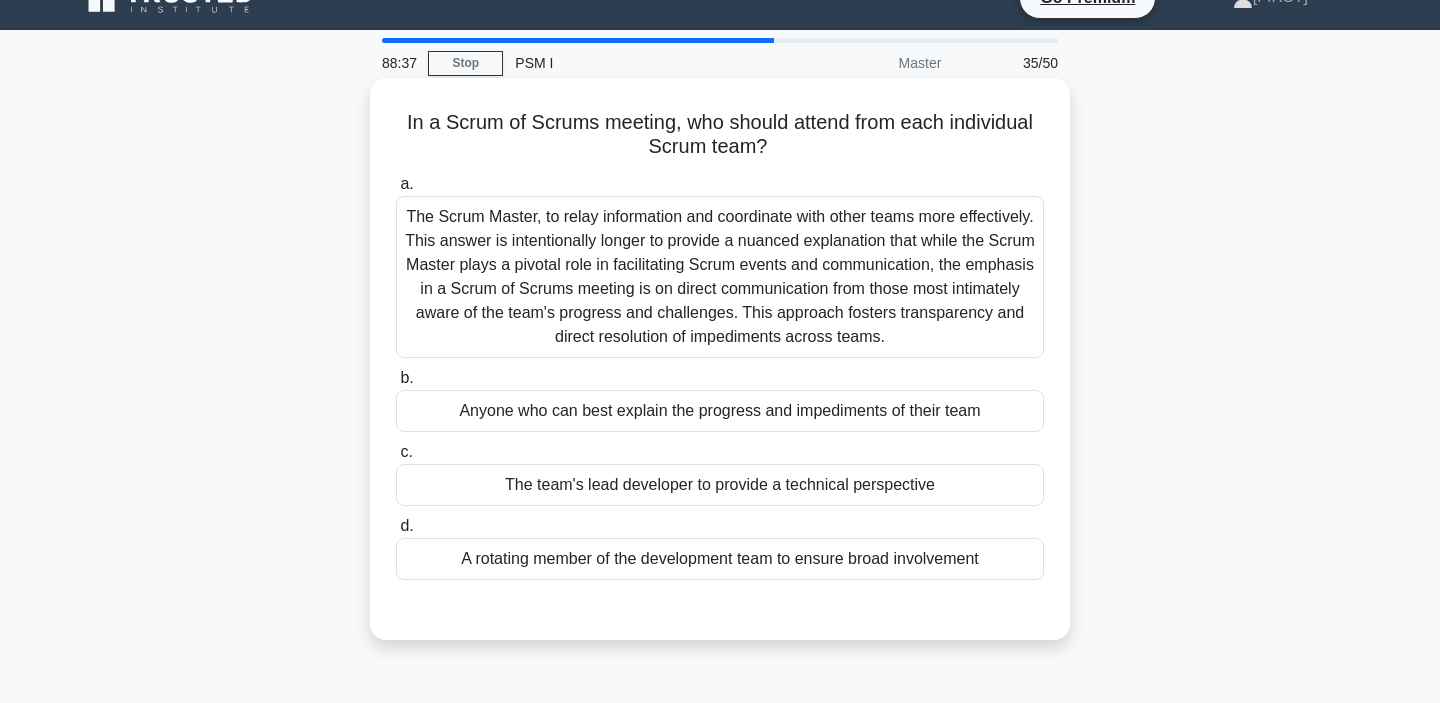 click on "Anyone who can best explain the progress and impediments of their team" at bounding box center (720, 411) 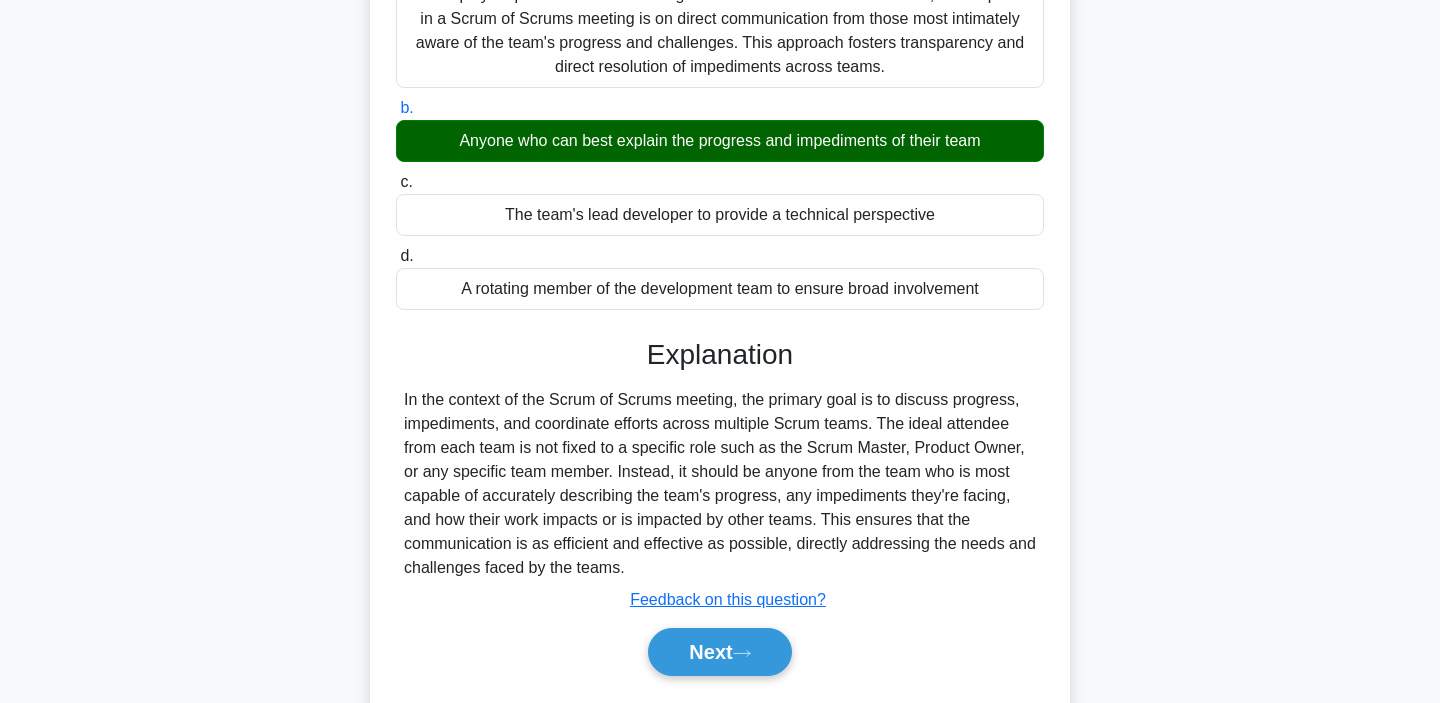 scroll, scrollTop: 377, scrollLeft: 0, axis: vertical 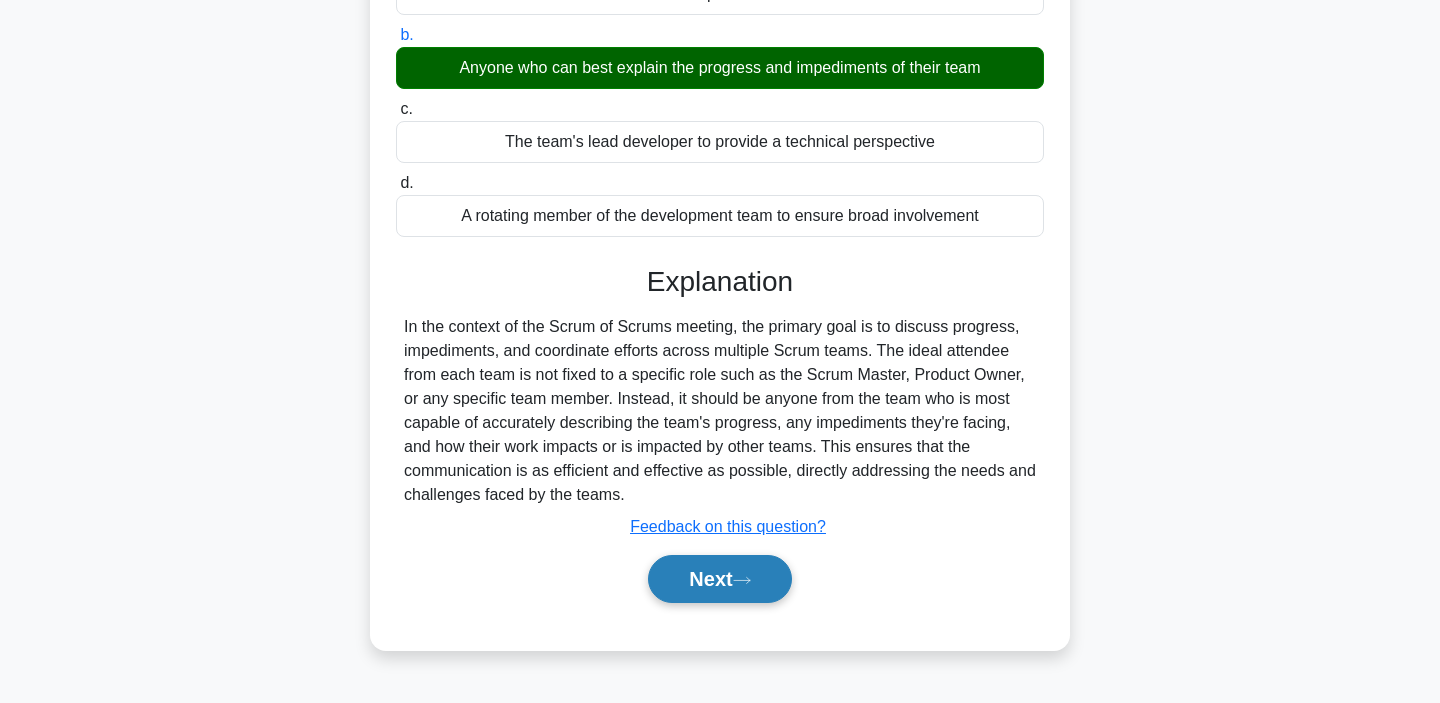 click on "Next" at bounding box center [719, 579] 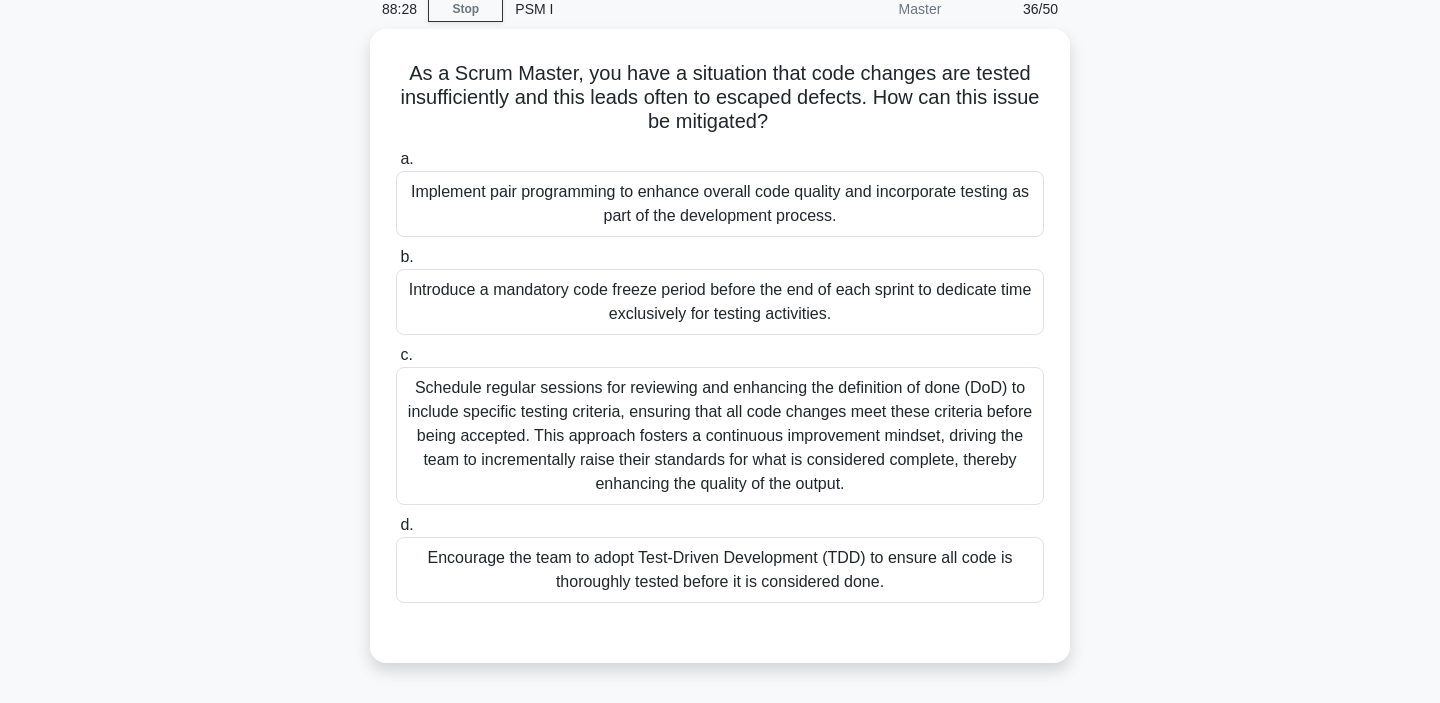 scroll, scrollTop: 93, scrollLeft: 0, axis: vertical 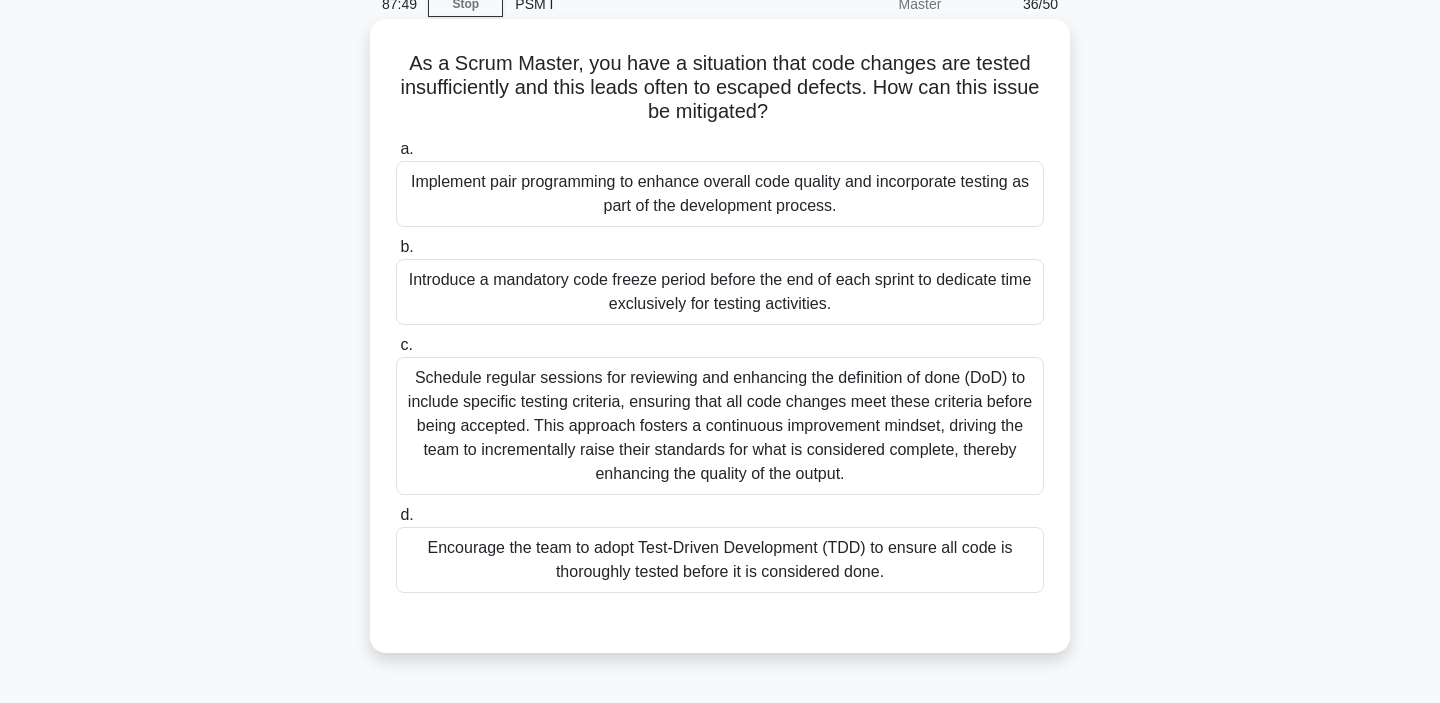 click on "Encourage the team to adopt Test-Driven Development (TDD) to ensure all code is thoroughly tested before it is considered done." at bounding box center (720, 560) 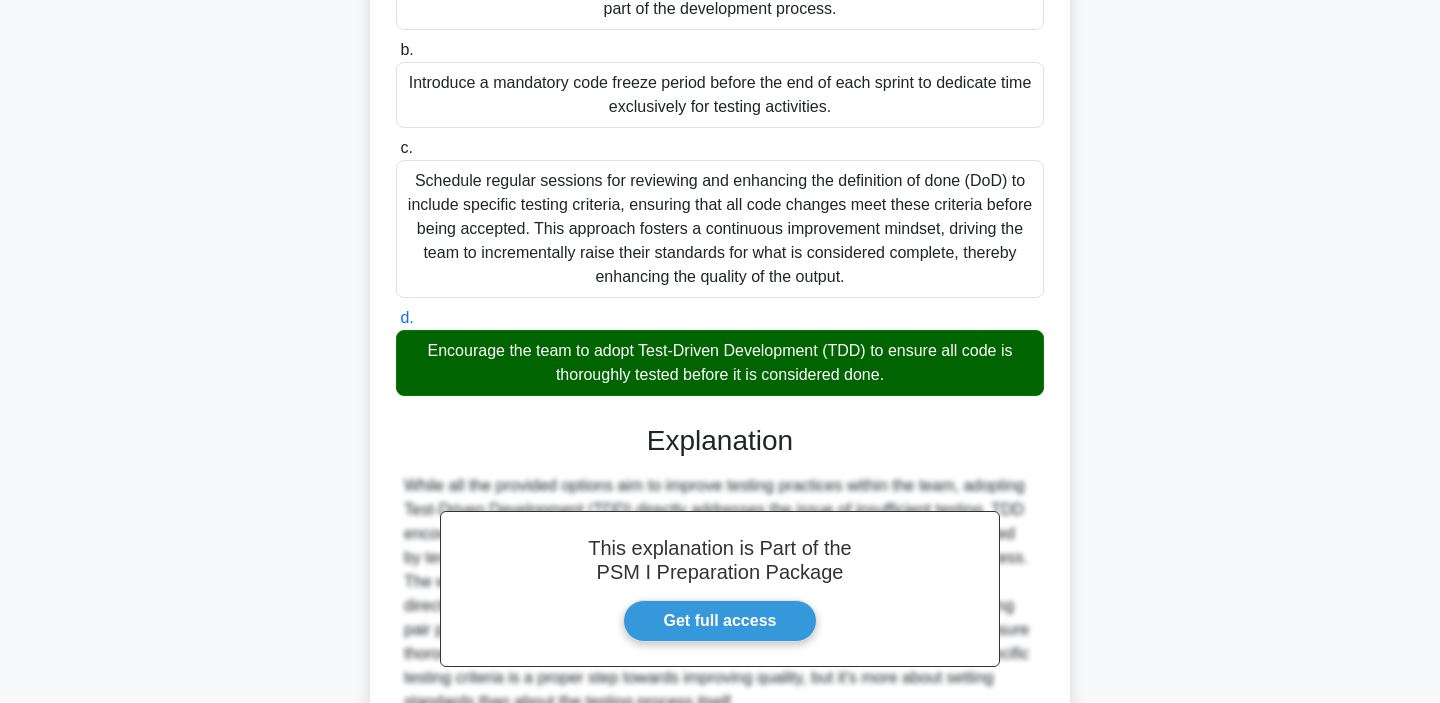 scroll, scrollTop: 482, scrollLeft: 0, axis: vertical 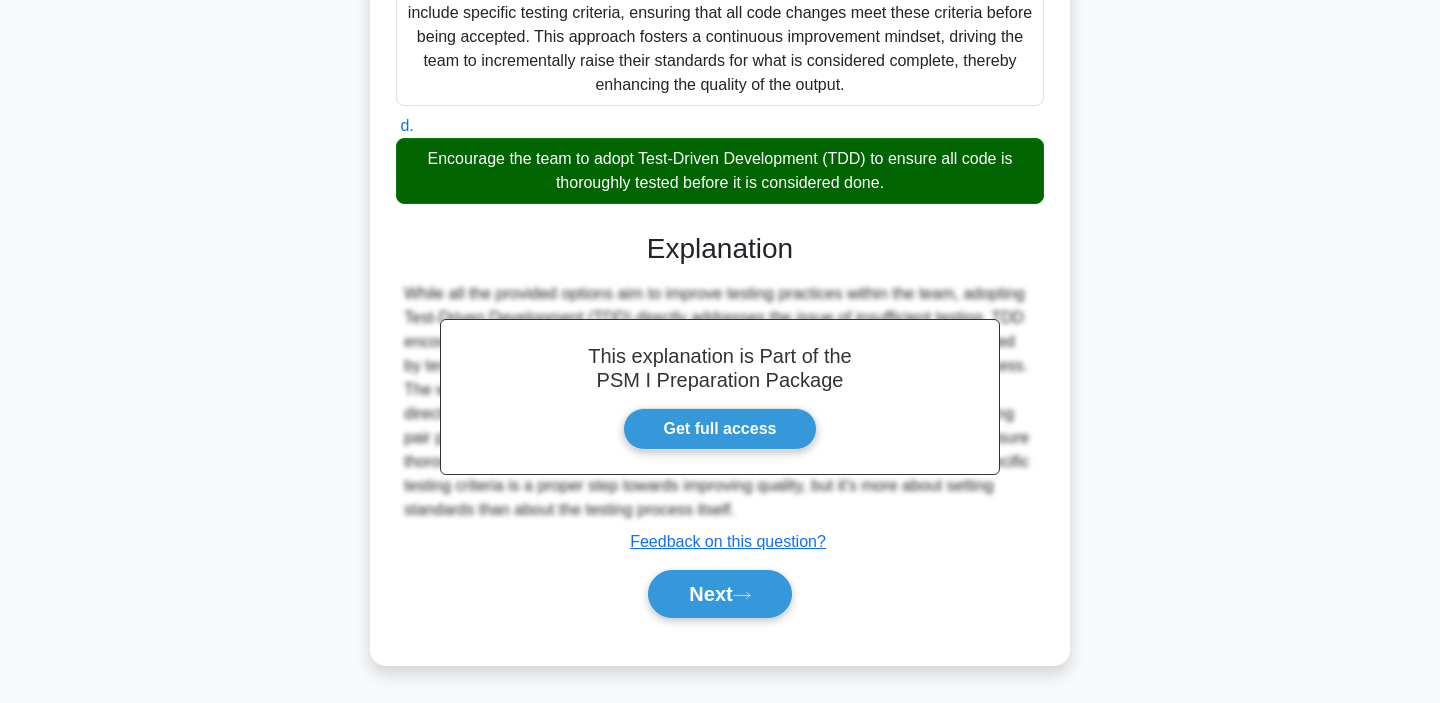 click on "Next" at bounding box center [719, 594] 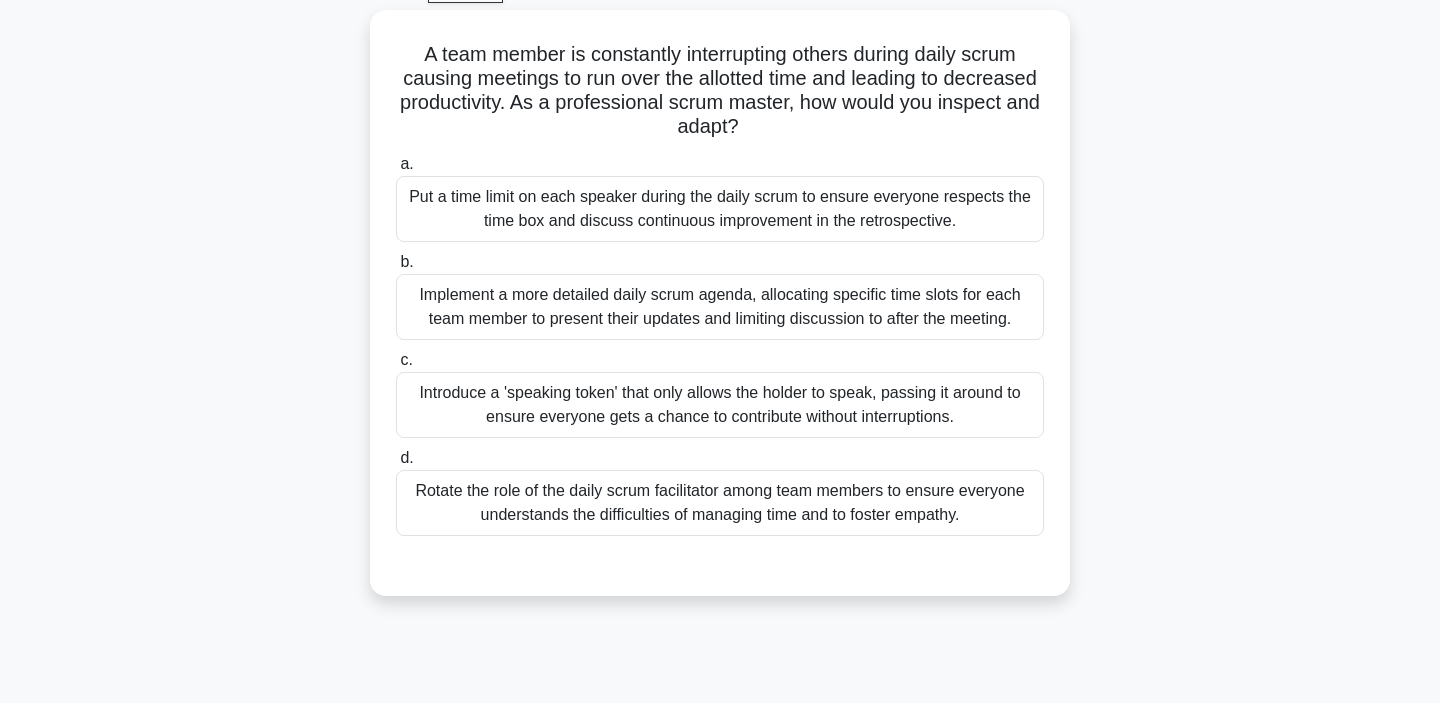 scroll, scrollTop: 106, scrollLeft: 0, axis: vertical 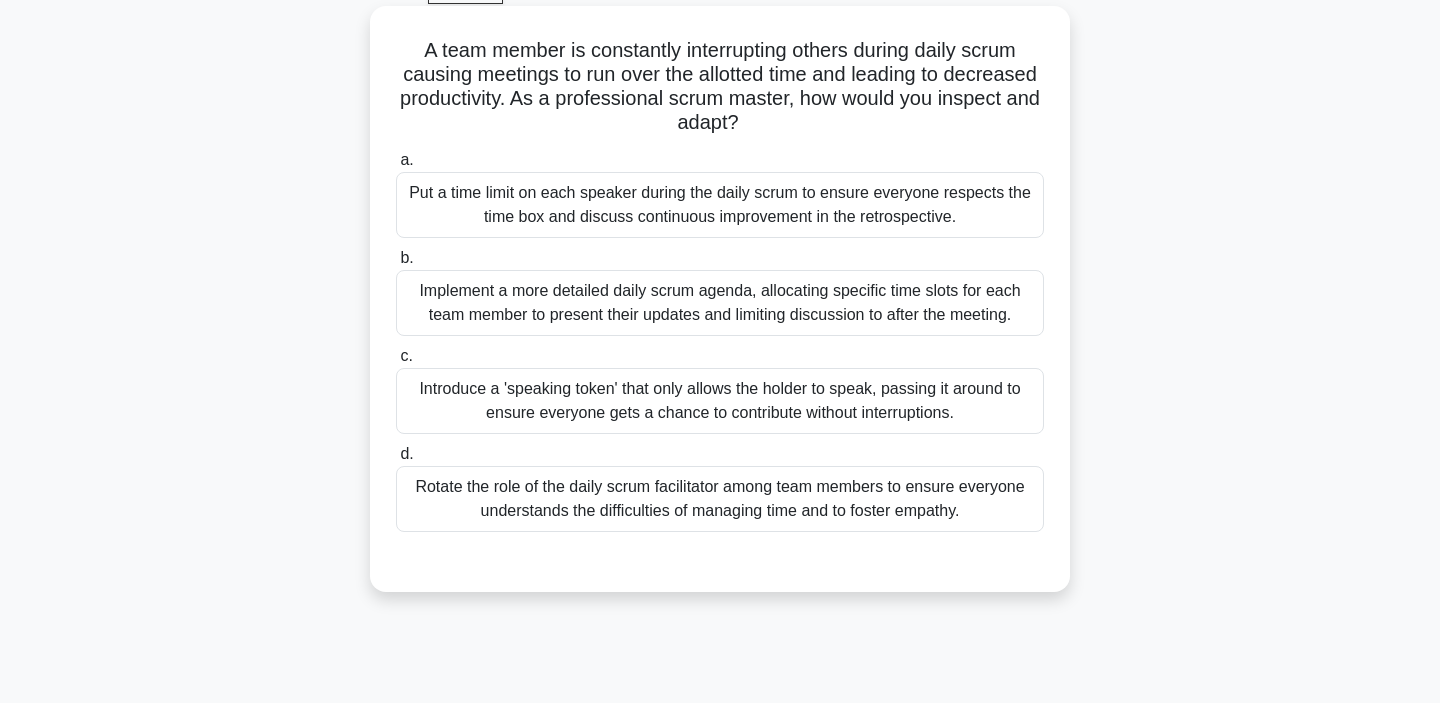 click on "Introduce a 'speaking token' that only allows the holder to speak, passing it around to ensure everyone gets a chance to contribute without interruptions." at bounding box center (720, 401) 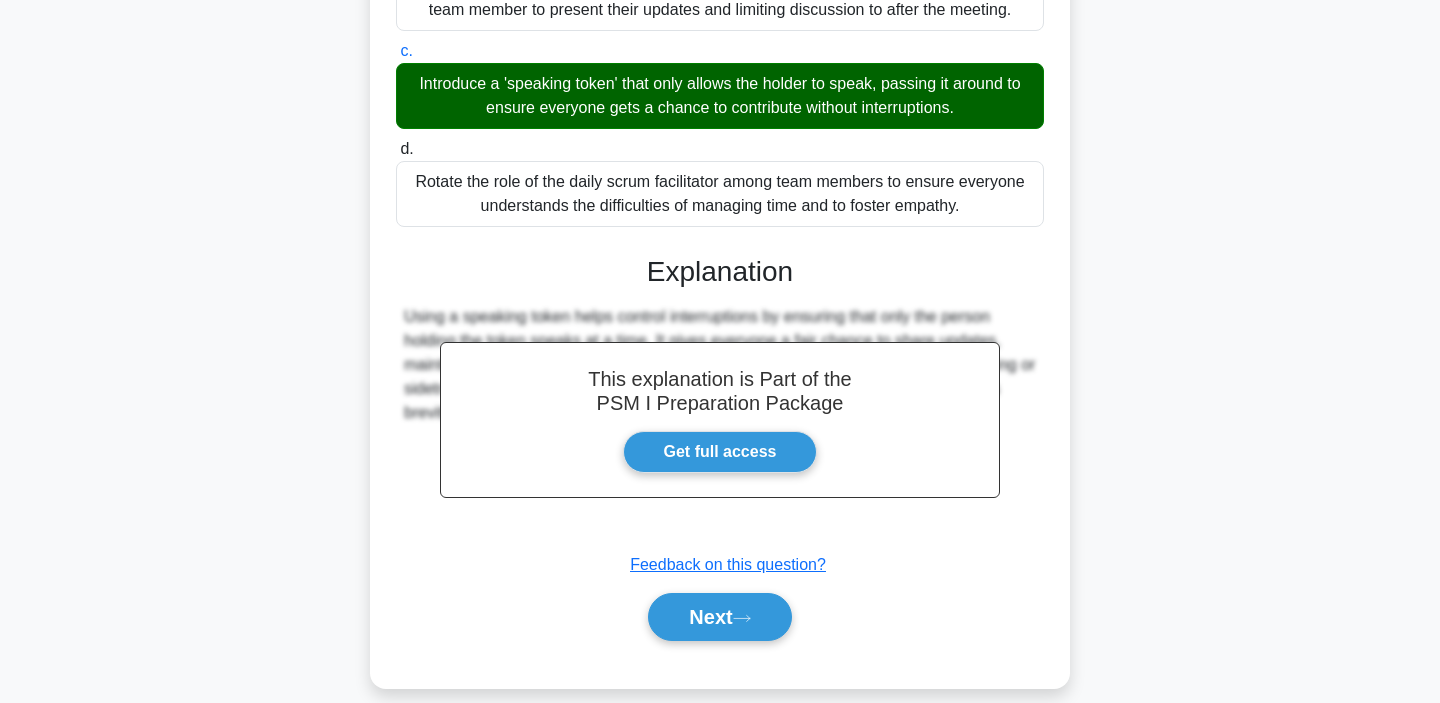 scroll, scrollTop: 434, scrollLeft: 0, axis: vertical 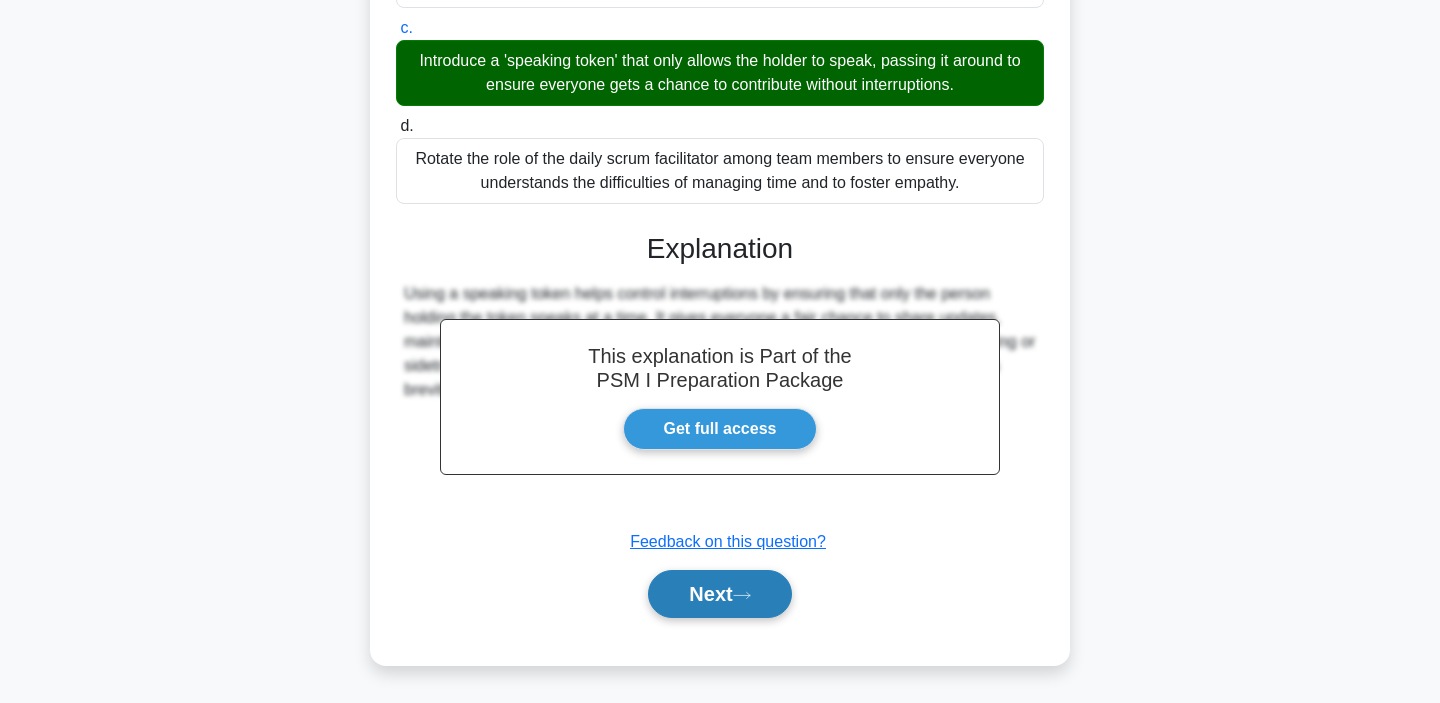 click on "Next" at bounding box center (719, 594) 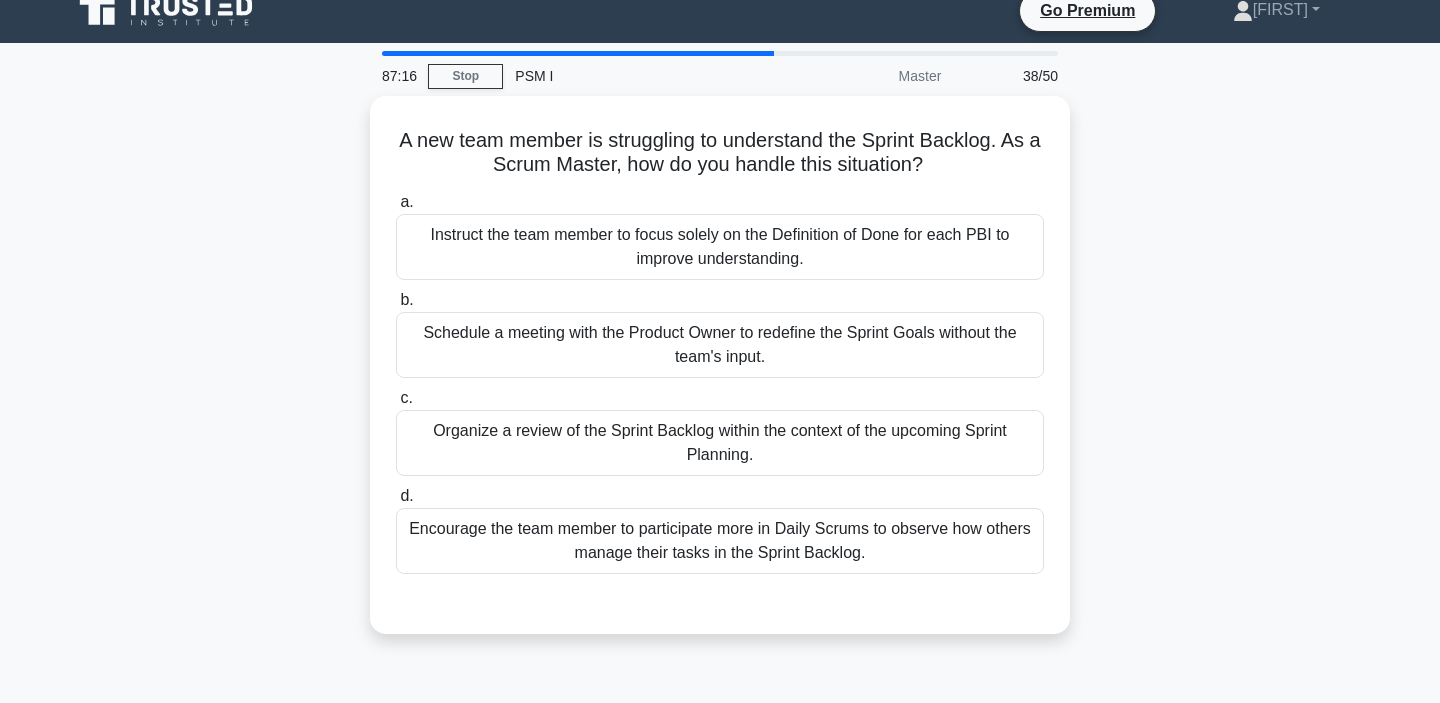 scroll, scrollTop: 0, scrollLeft: 0, axis: both 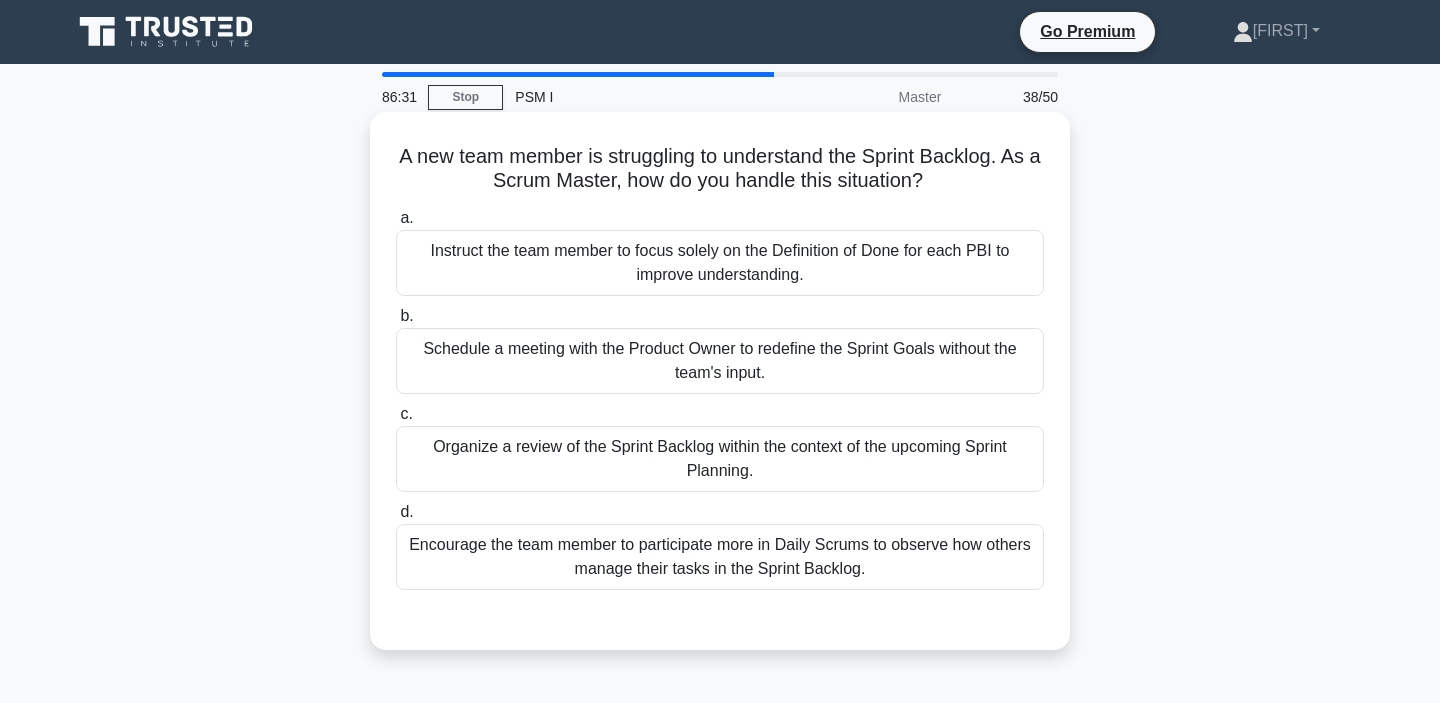 click on "Organize a review of the Sprint Backlog within the context of the upcoming Sprint Planning." at bounding box center (720, 459) 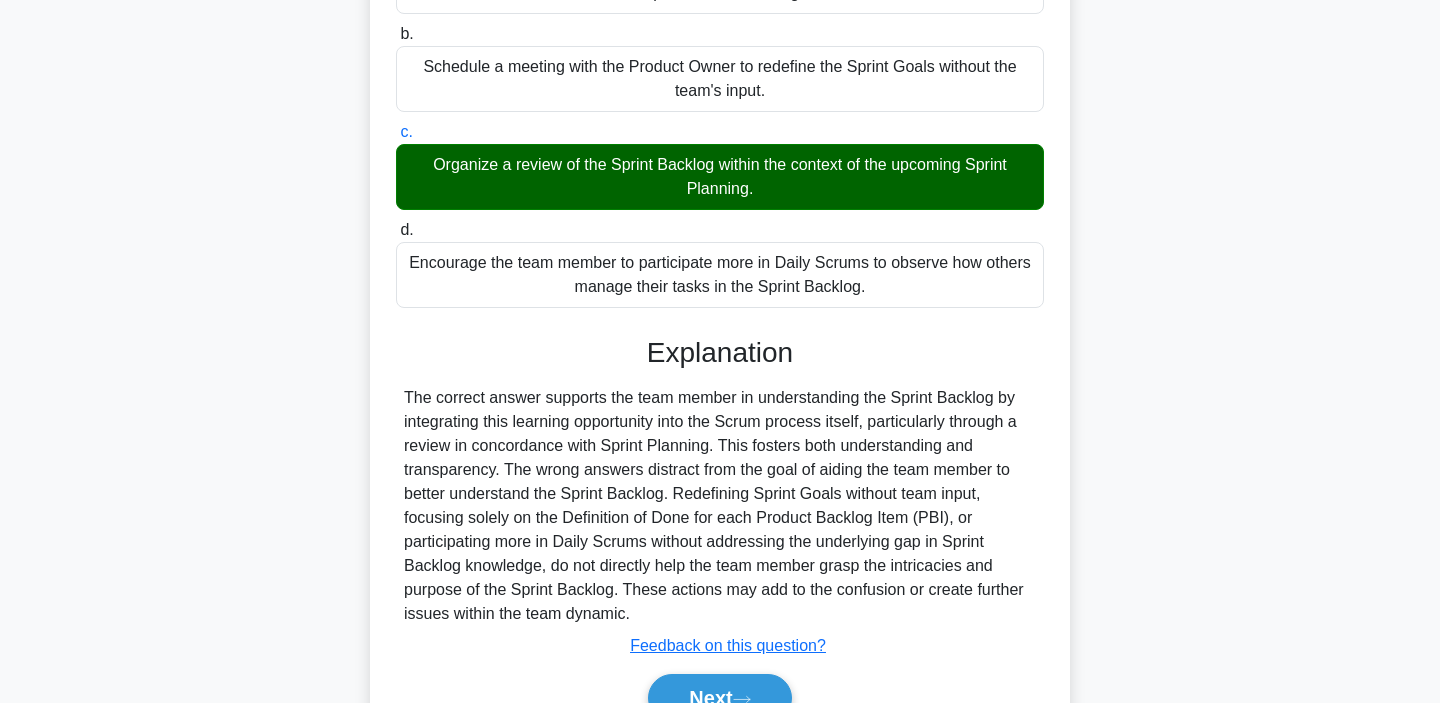 scroll, scrollTop: 386, scrollLeft: 0, axis: vertical 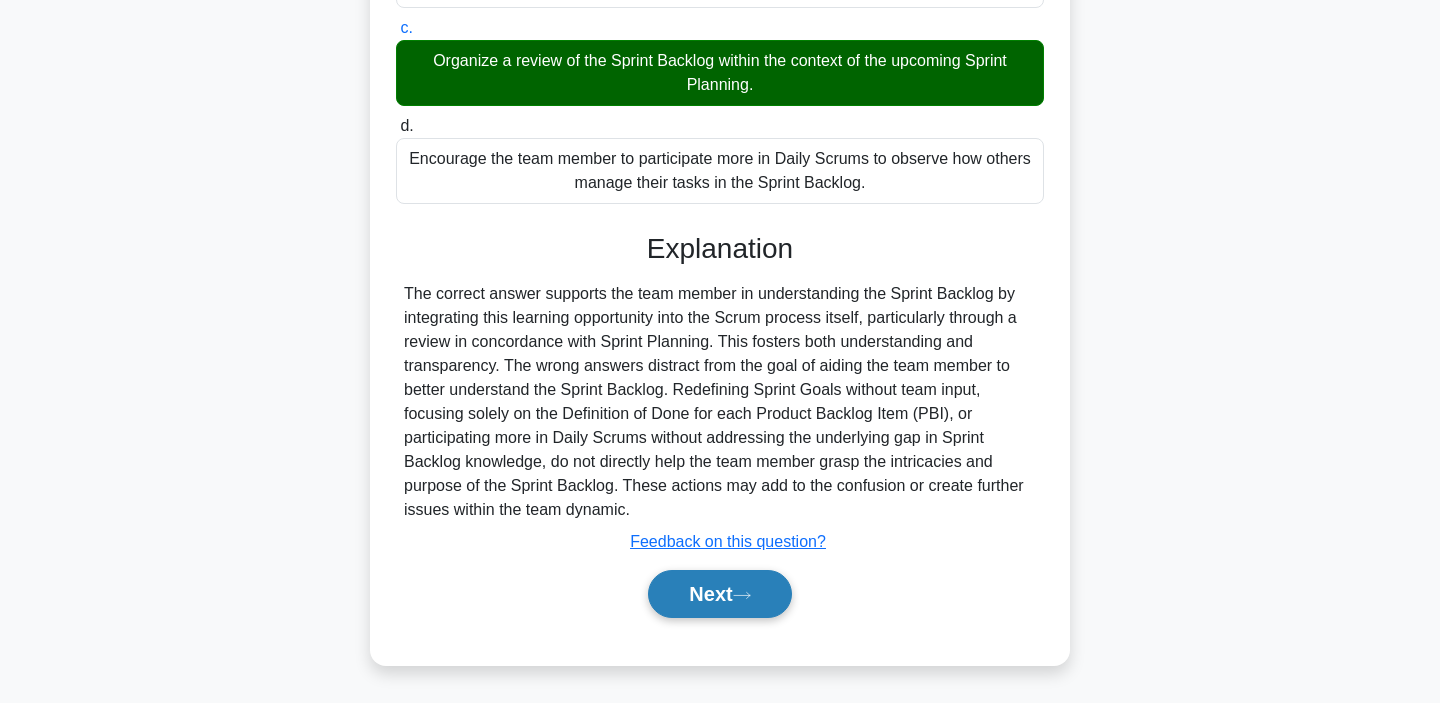 click on "Next" at bounding box center [719, 594] 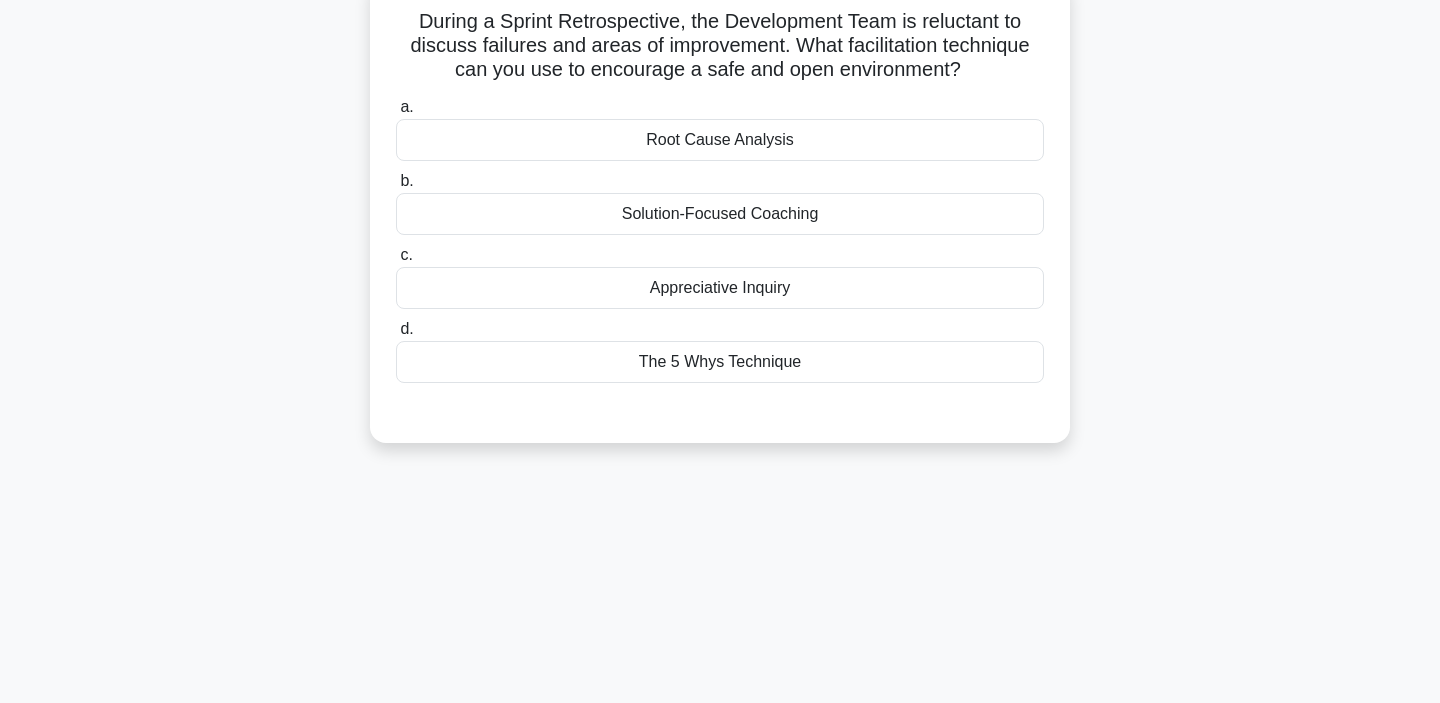 scroll, scrollTop: 0, scrollLeft: 0, axis: both 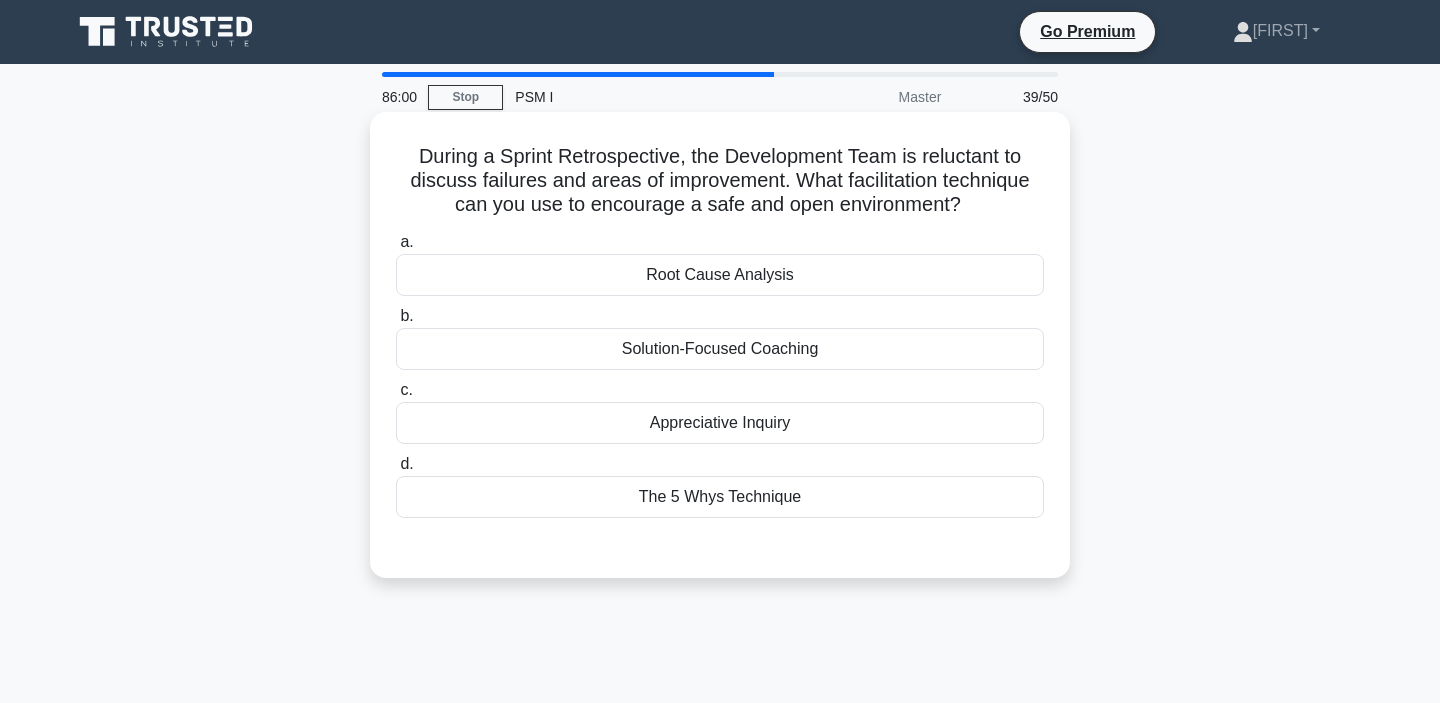 click on "The 5 Whys Technique" at bounding box center [720, 497] 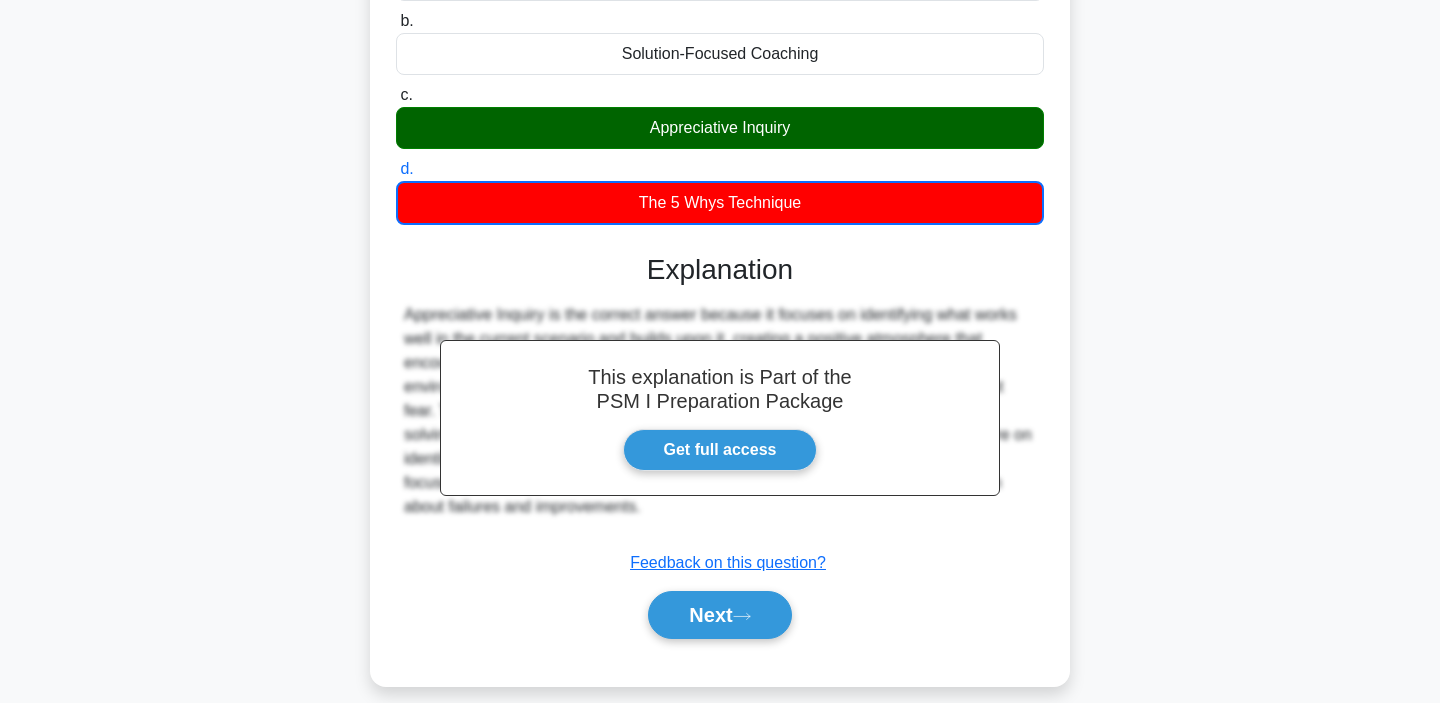 scroll, scrollTop: 377, scrollLeft: 0, axis: vertical 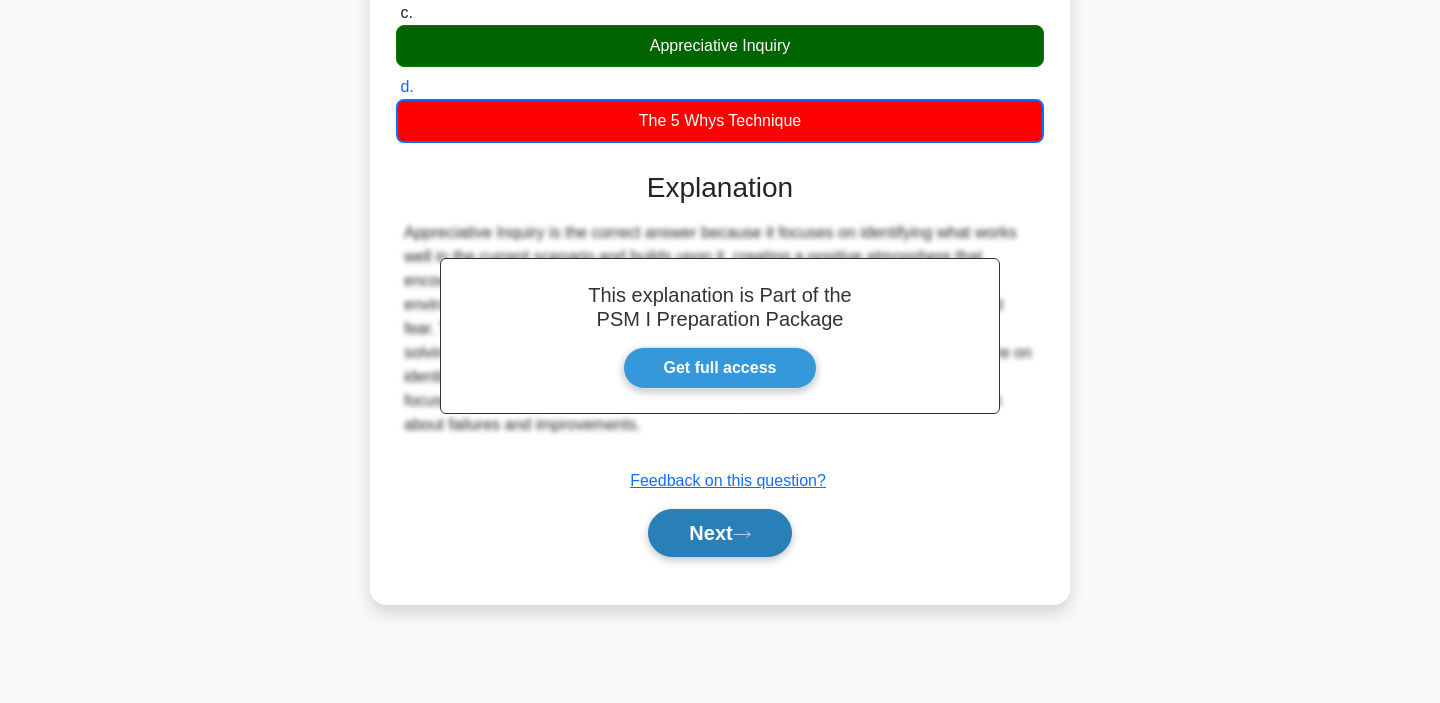 click on "Next" at bounding box center [719, 533] 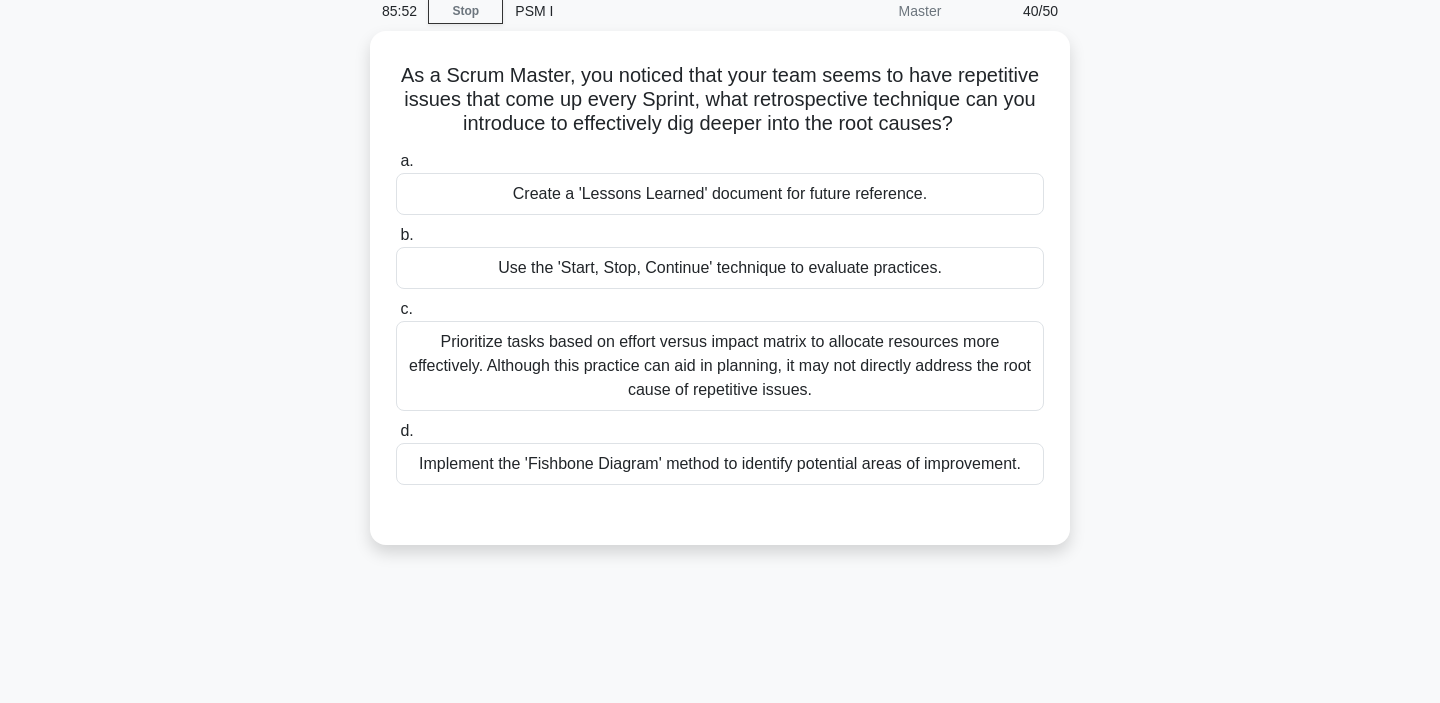 scroll, scrollTop: 81, scrollLeft: 0, axis: vertical 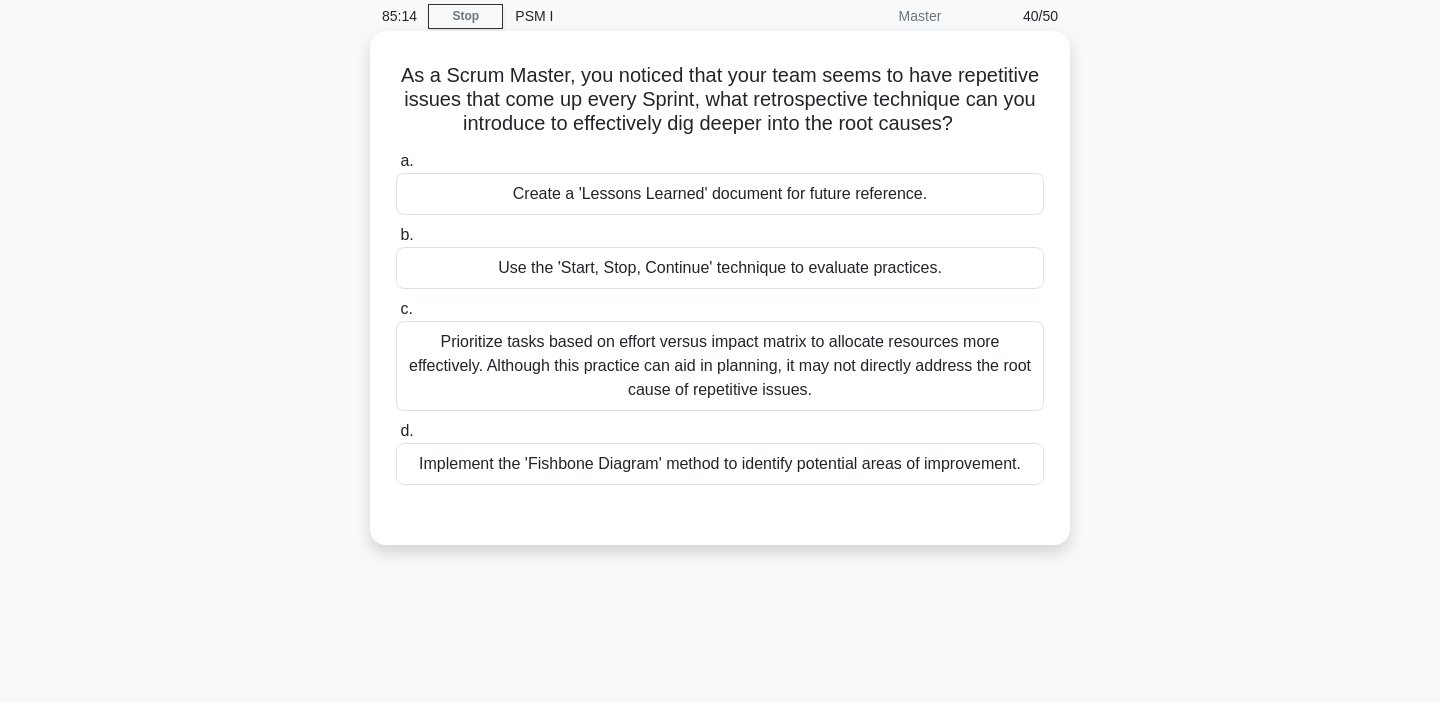 click on "Use the 'Start, Stop, Continue' technique to evaluate practices." at bounding box center [720, 268] 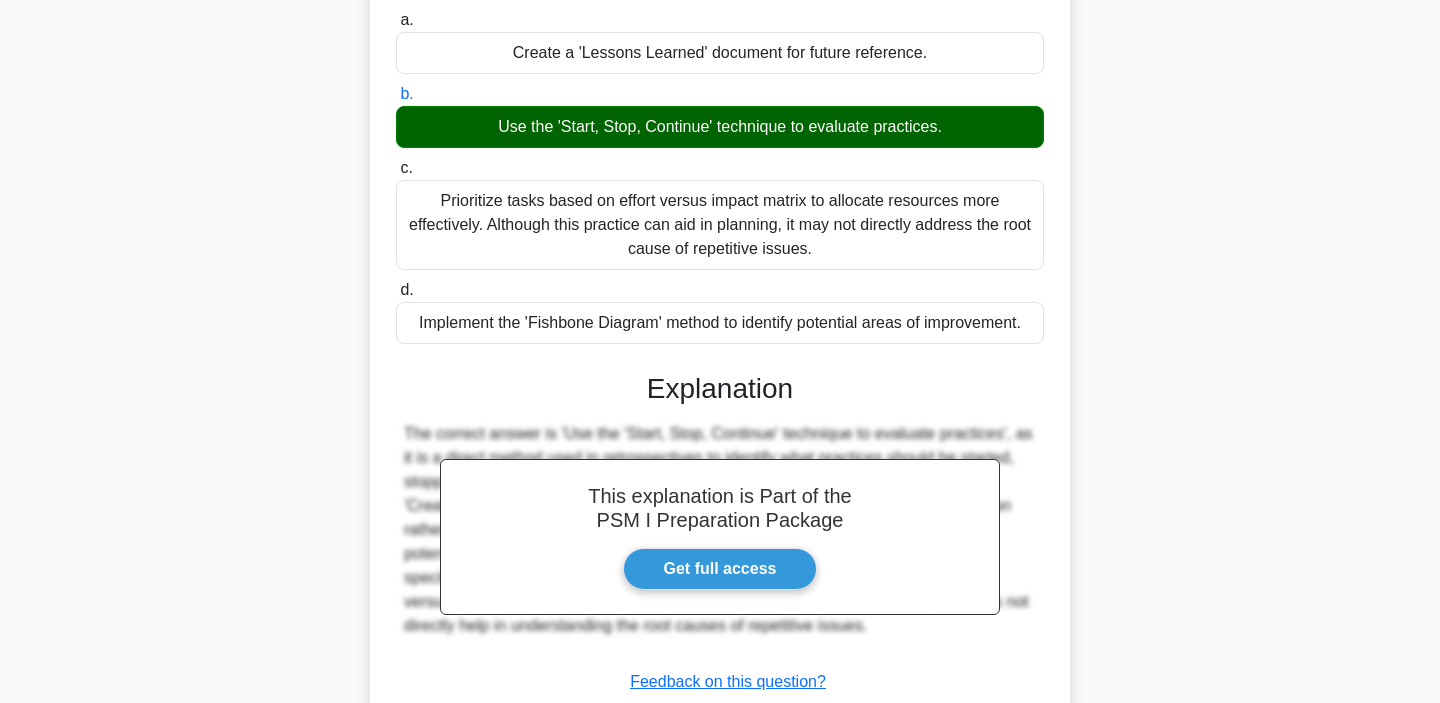scroll, scrollTop: 377, scrollLeft: 0, axis: vertical 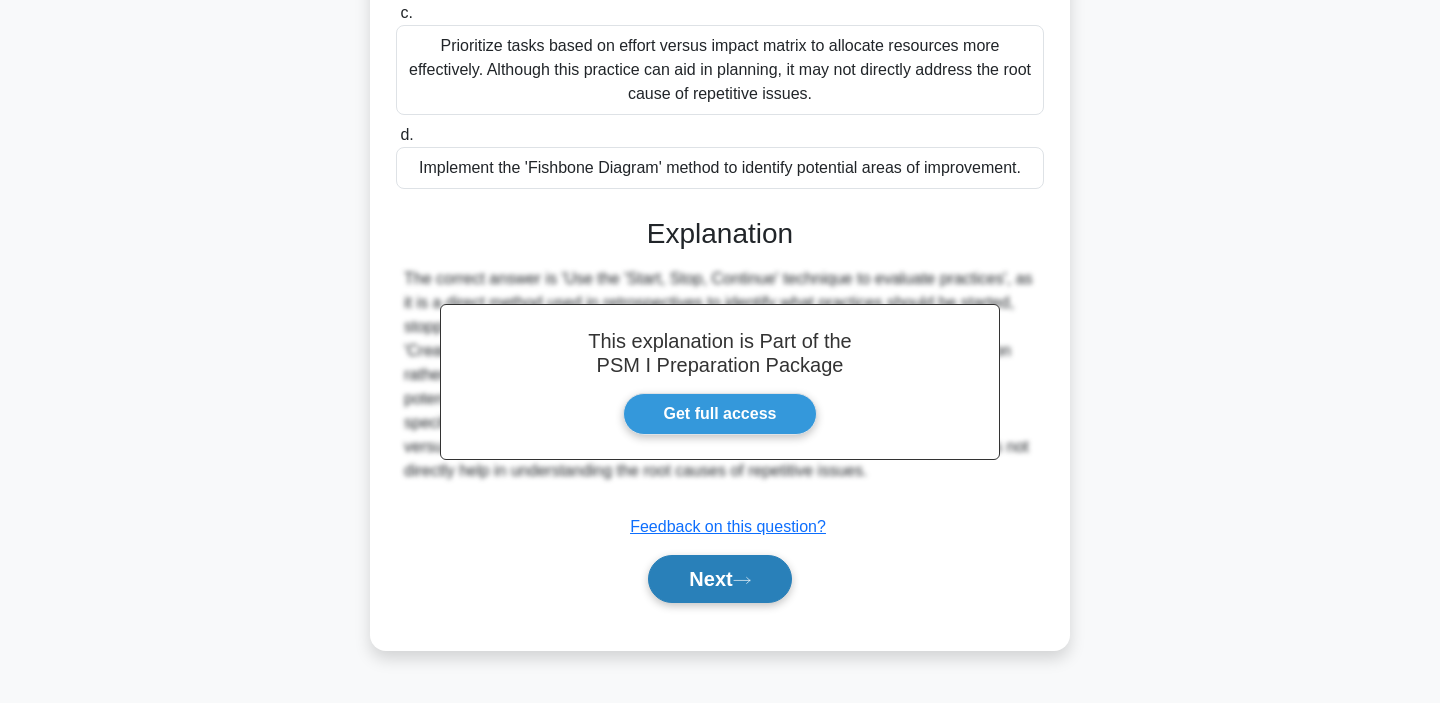 click on "Next" at bounding box center (719, 579) 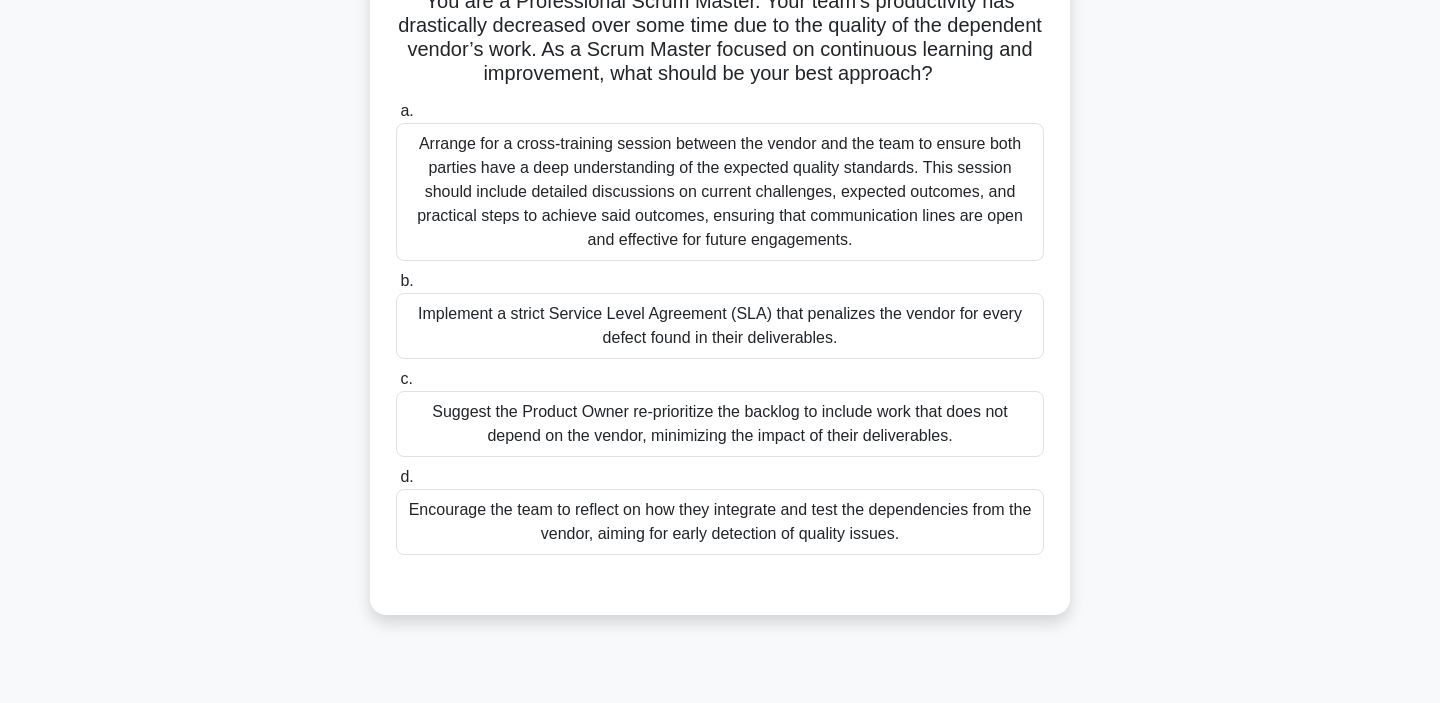 scroll, scrollTop: 131, scrollLeft: 0, axis: vertical 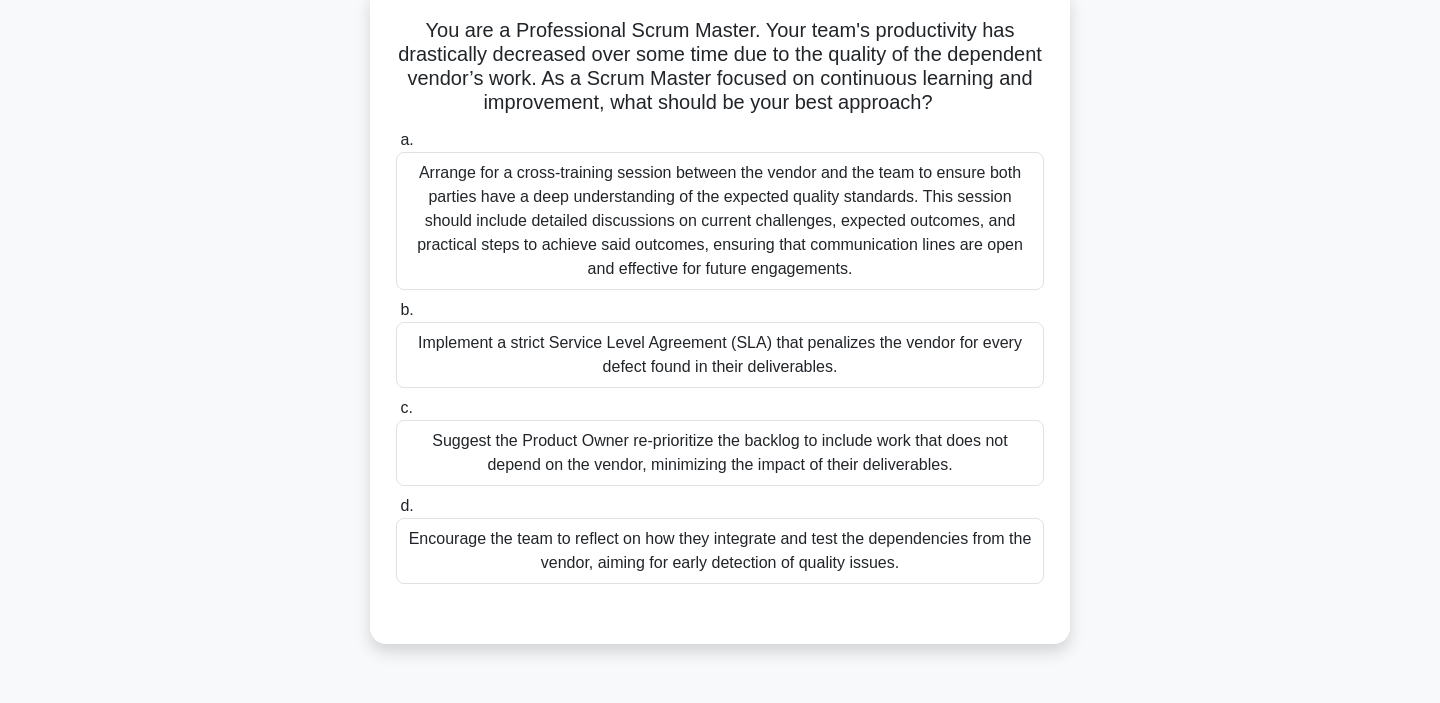 click on "Encourage the team to reflect on how they integrate and test the dependencies from the vendor, aiming for early detection of quality issues." at bounding box center (720, 551) 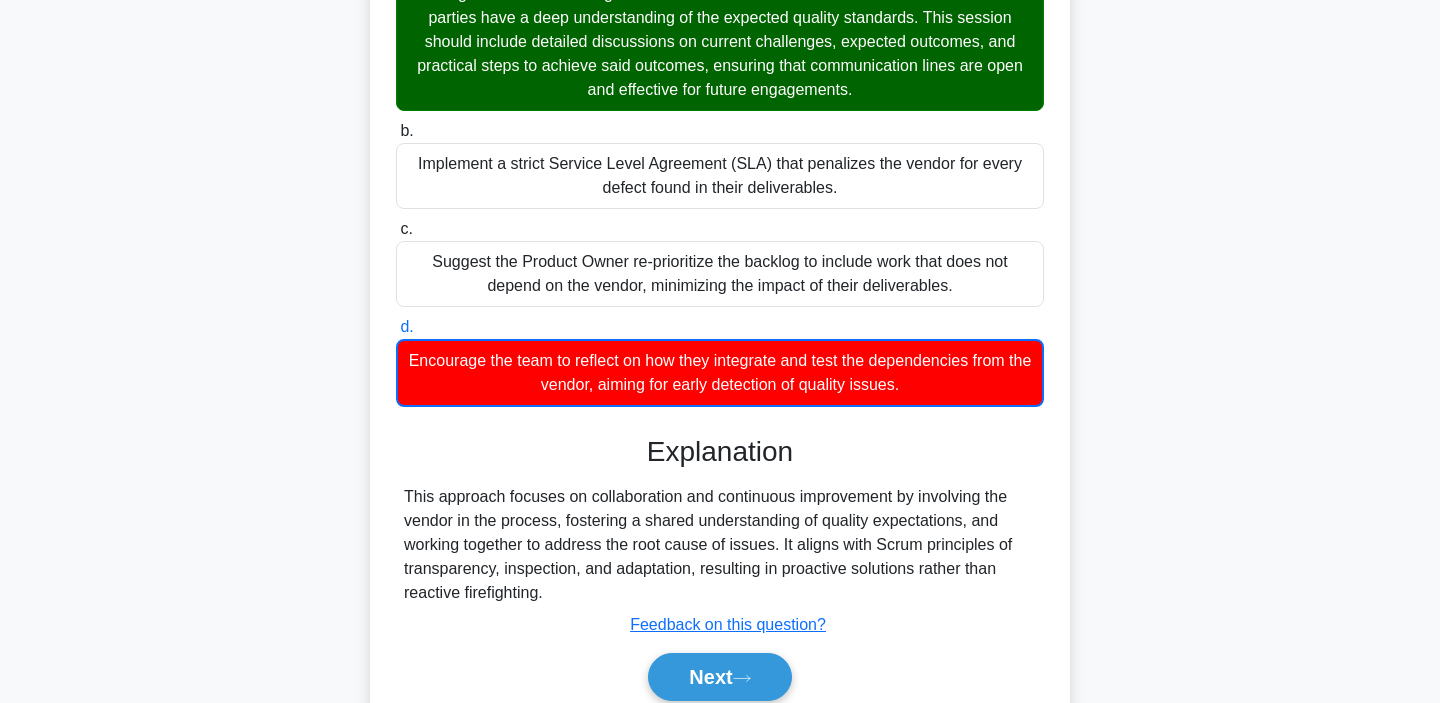 scroll, scrollTop: 328, scrollLeft: 0, axis: vertical 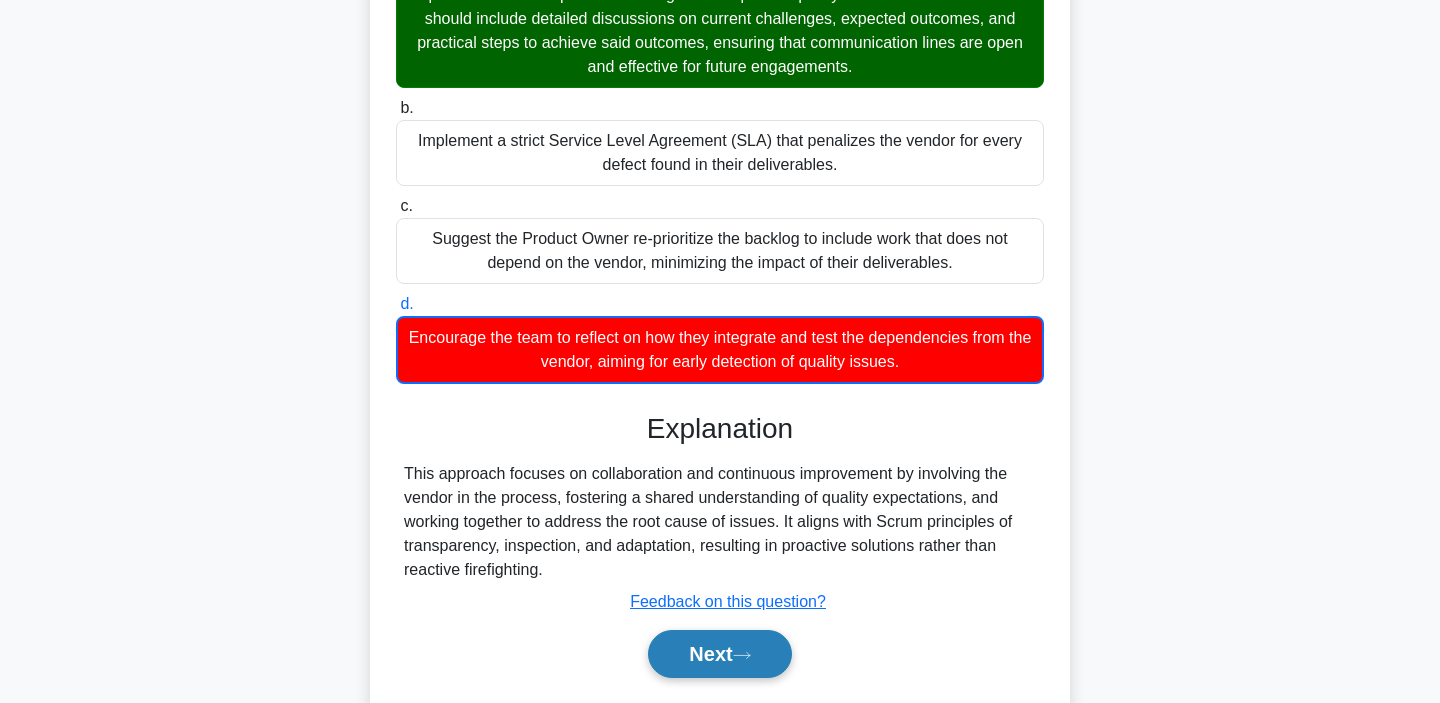 click on "Next" at bounding box center (719, 654) 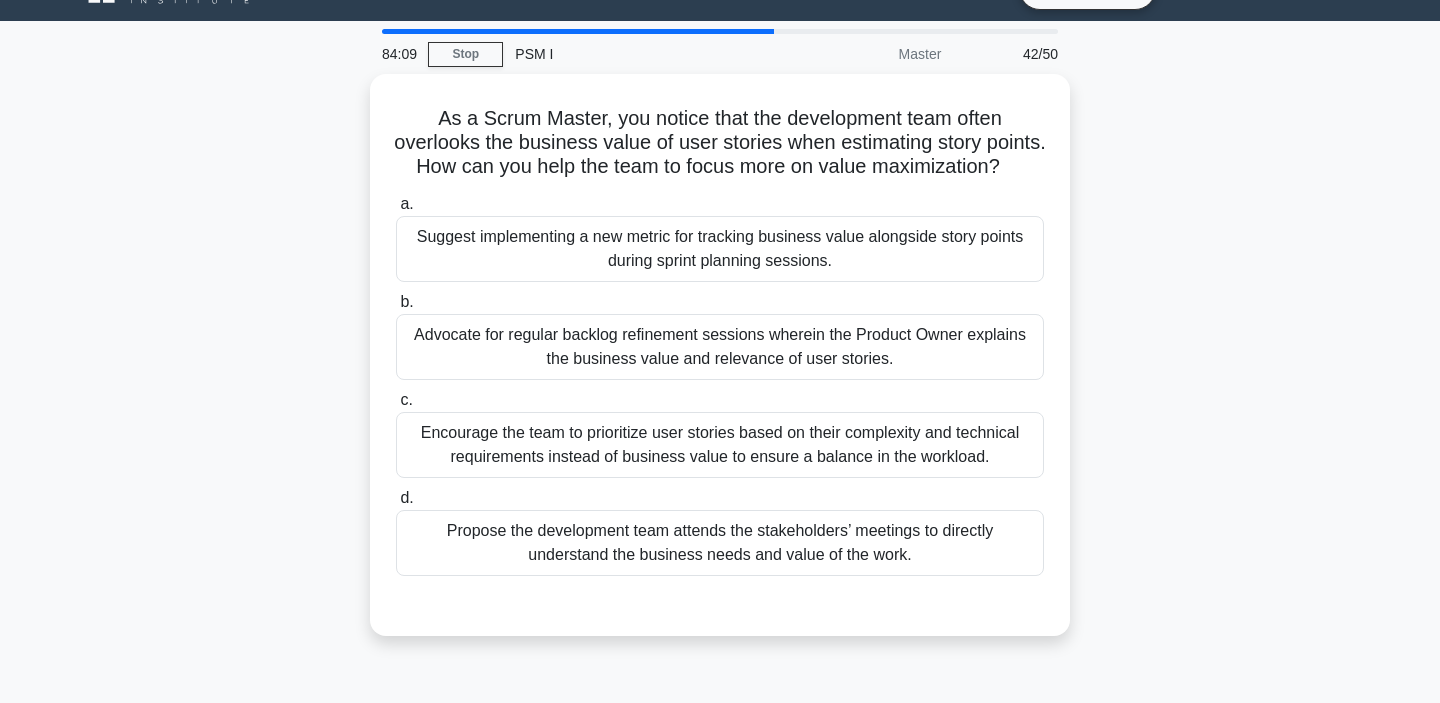 scroll, scrollTop: 37, scrollLeft: 0, axis: vertical 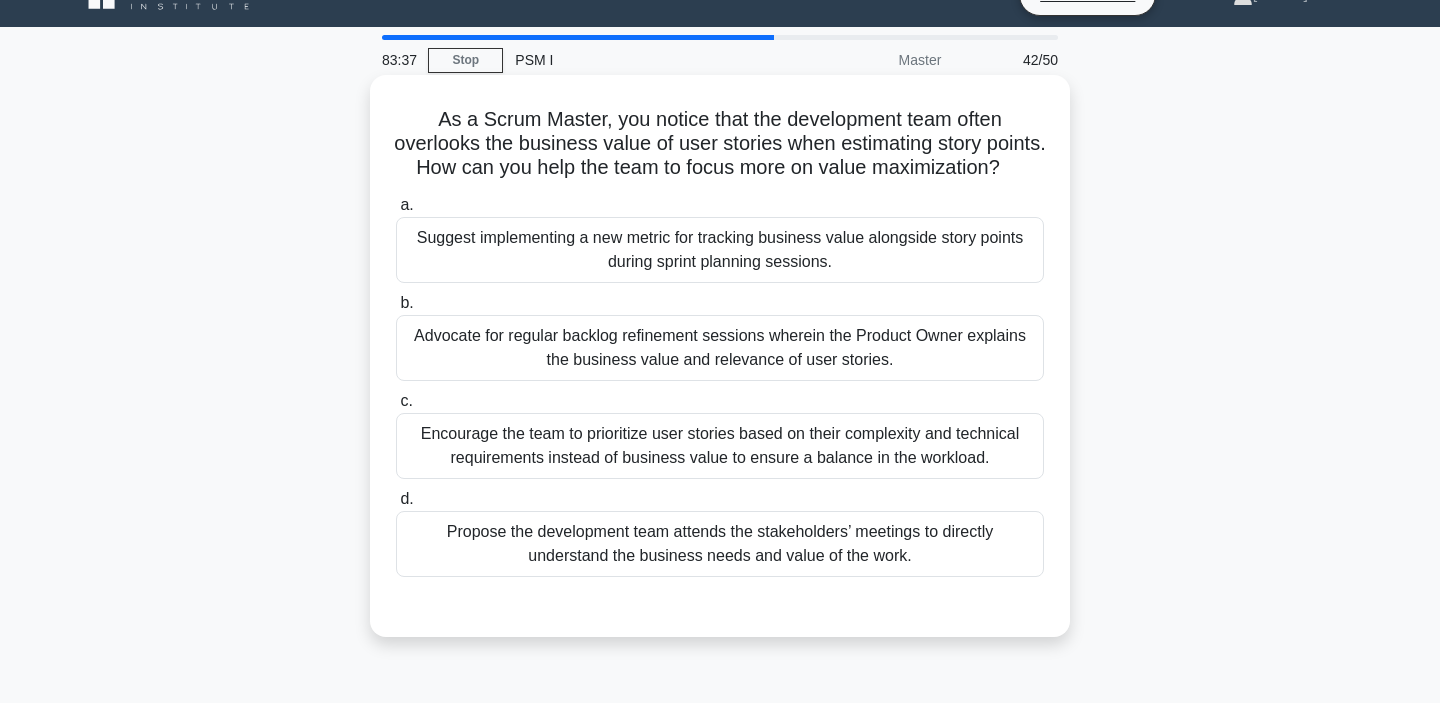 click on "Advocate for regular backlog refinement sessions wherein the Product Owner explains the business value and relevance of user stories." at bounding box center [720, 348] 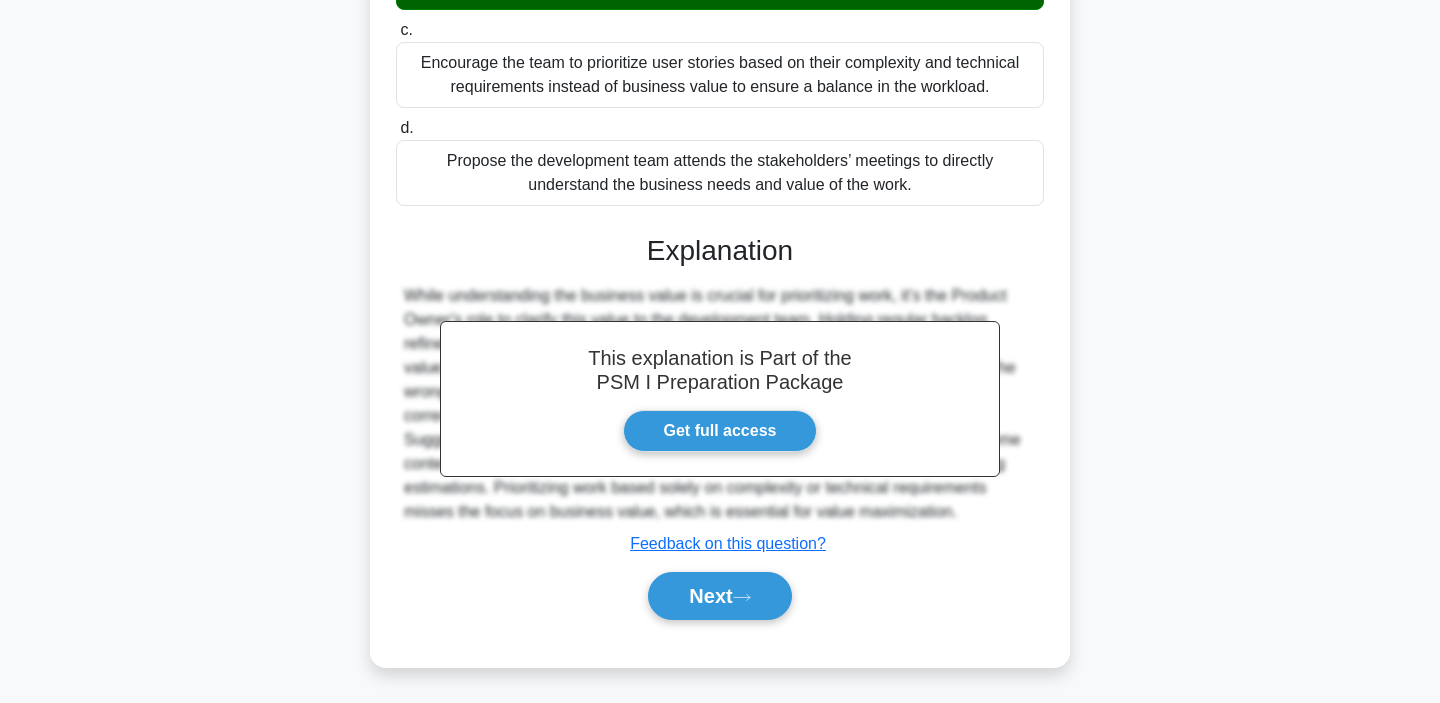 scroll, scrollTop: 410, scrollLeft: 0, axis: vertical 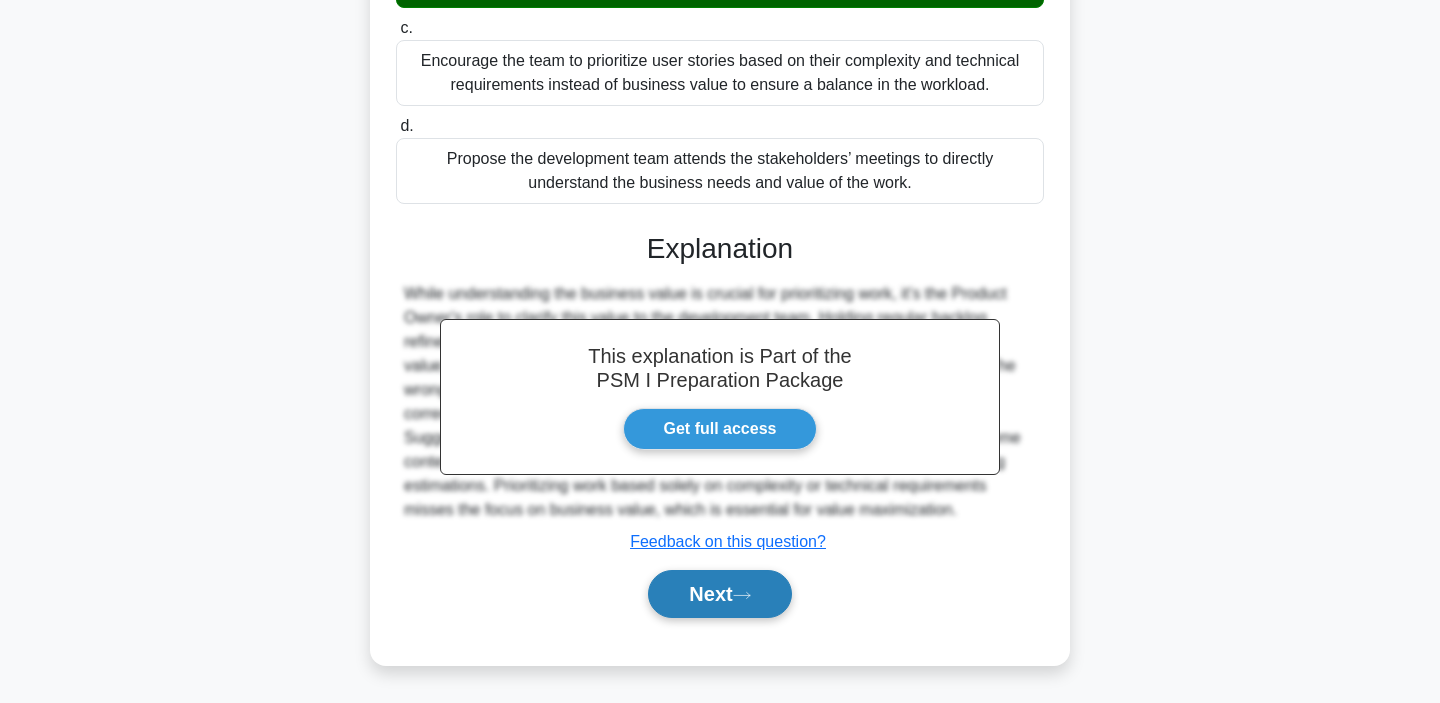 click on "Next" at bounding box center [719, 594] 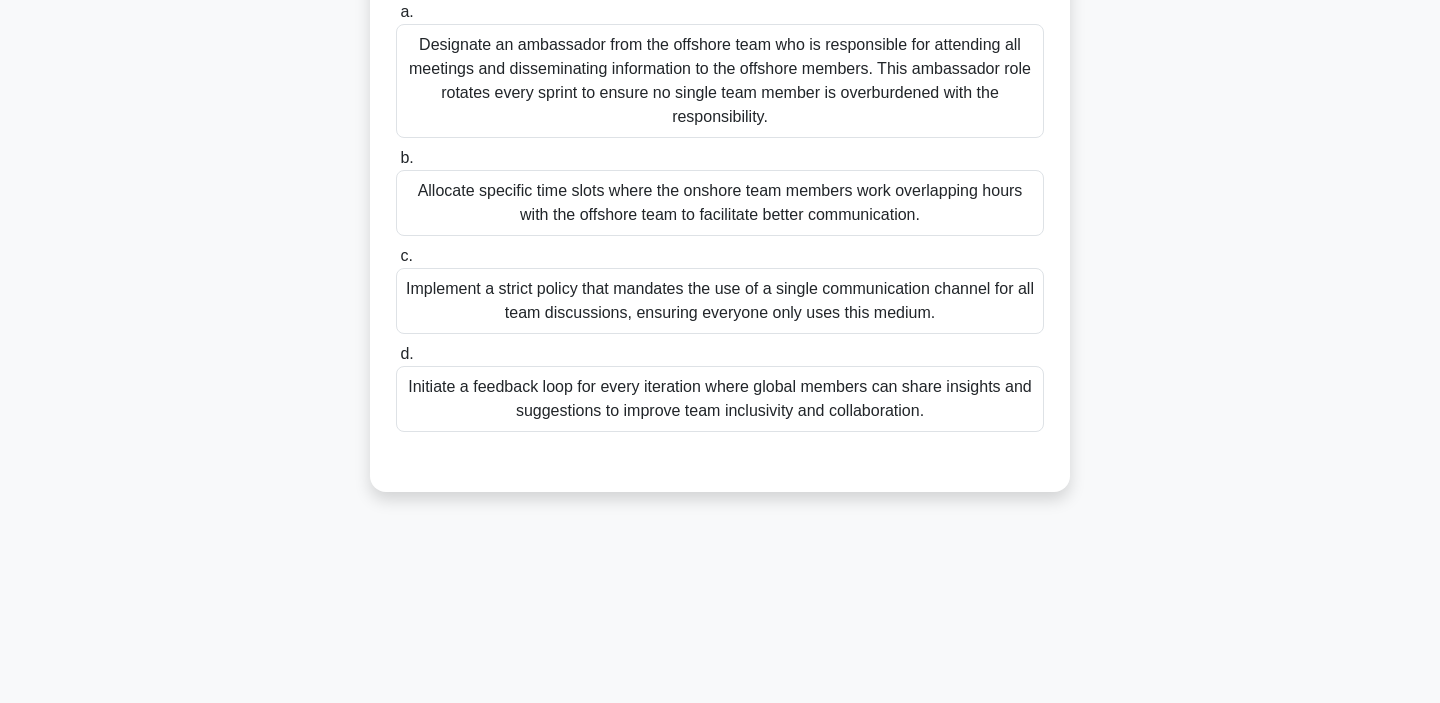 scroll, scrollTop: 252, scrollLeft: 0, axis: vertical 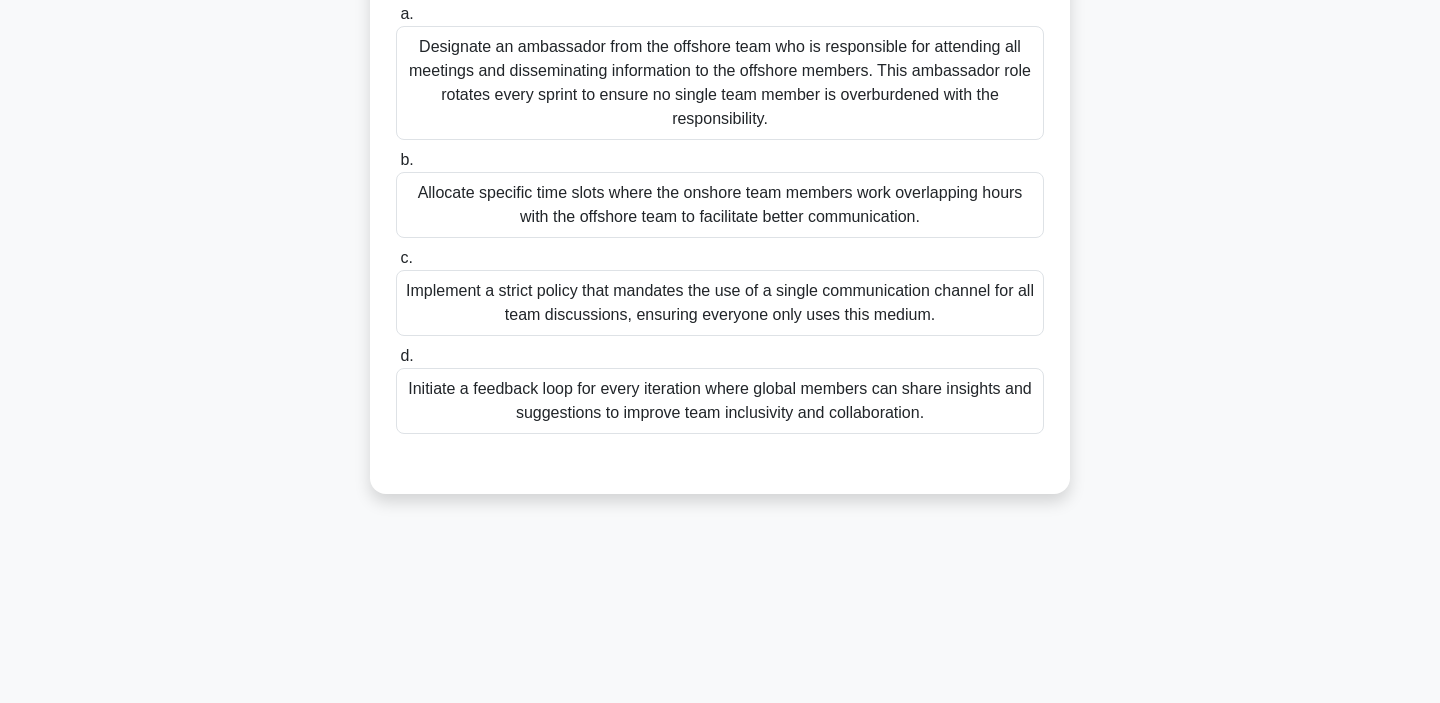 click on "Implement a strict policy that mandates the use of a single communication channel for all team discussions, ensuring everyone only uses this medium." at bounding box center (720, 303) 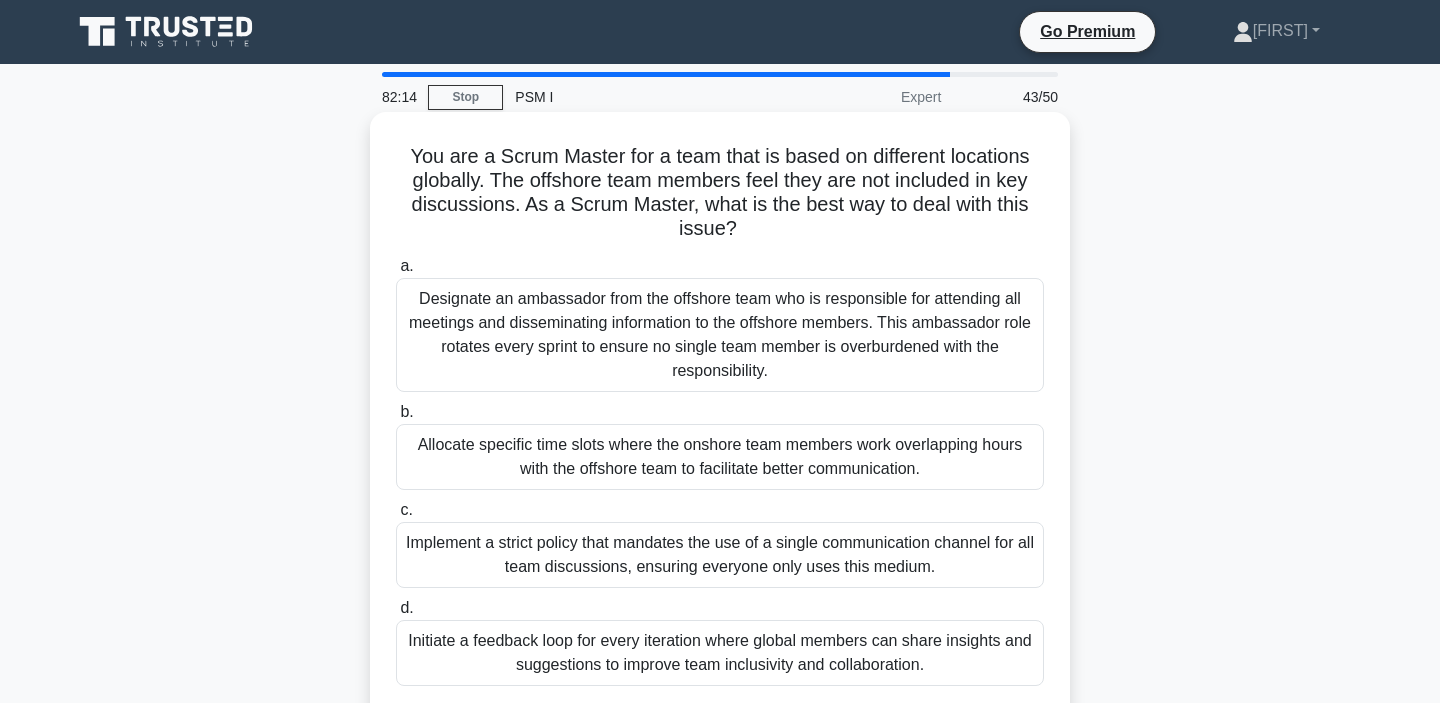 scroll, scrollTop: 252, scrollLeft: 0, axis: vertical 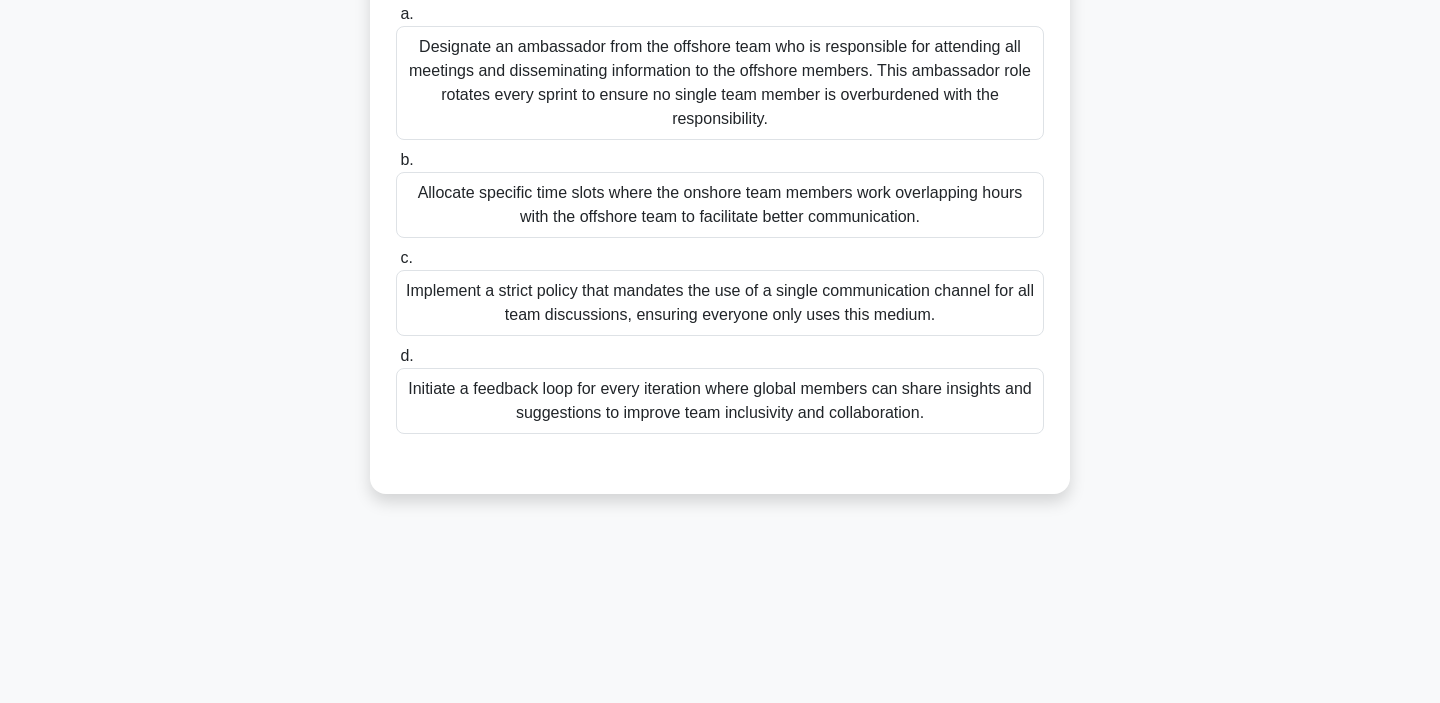 click on "Initiate a feedback loop for every iteration where global members can share insights and suggestions to improve team inclusivity and collaboration." at bounding box center (720, 401) 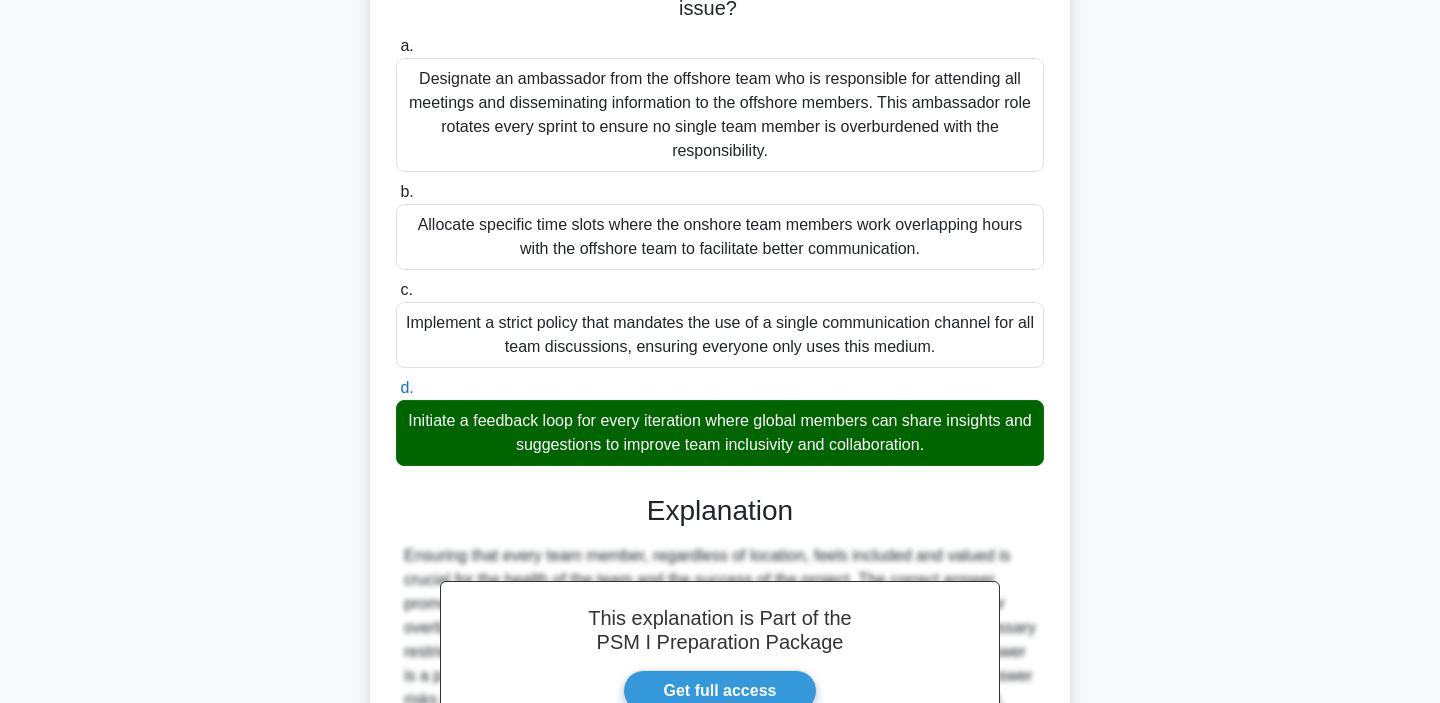scroll, scrollTop: 482, scrollLeft: 0, axis: vertical 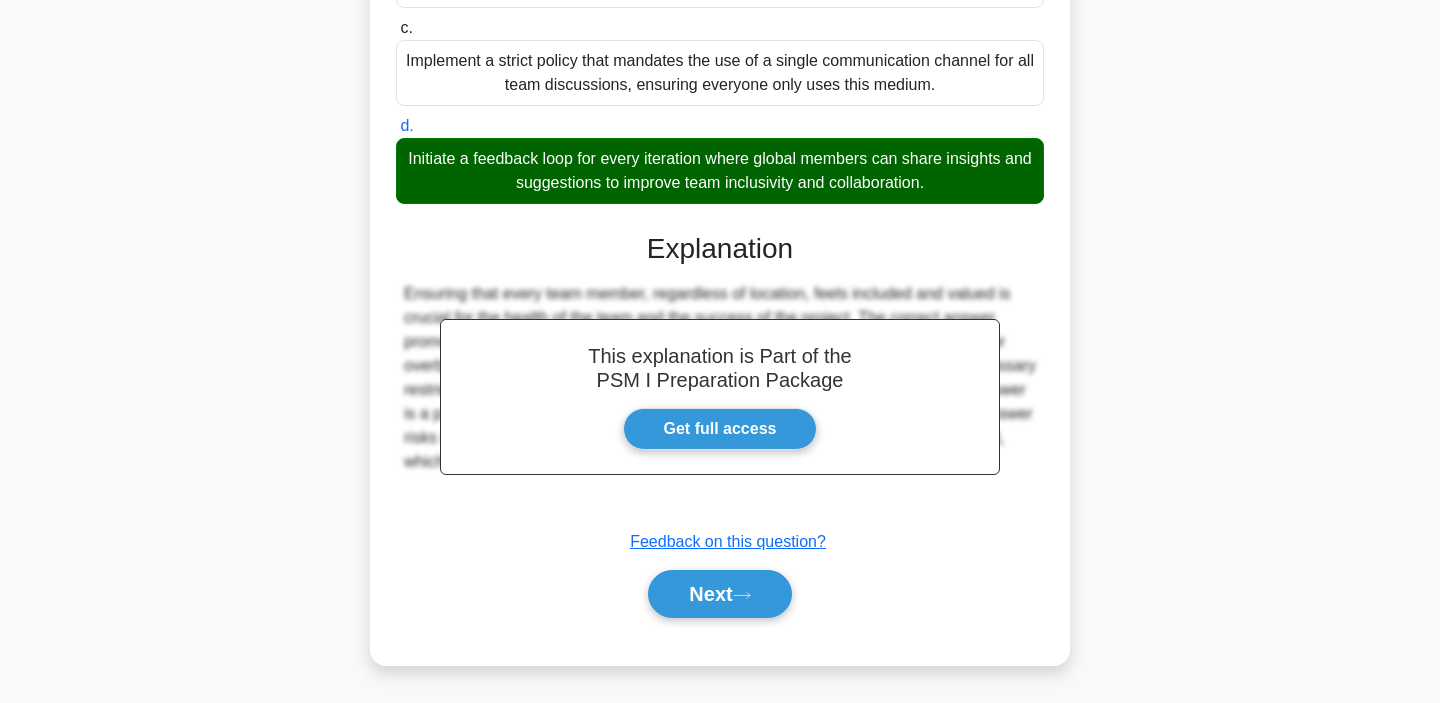 click on "Next" at bounding box center (719, 594) 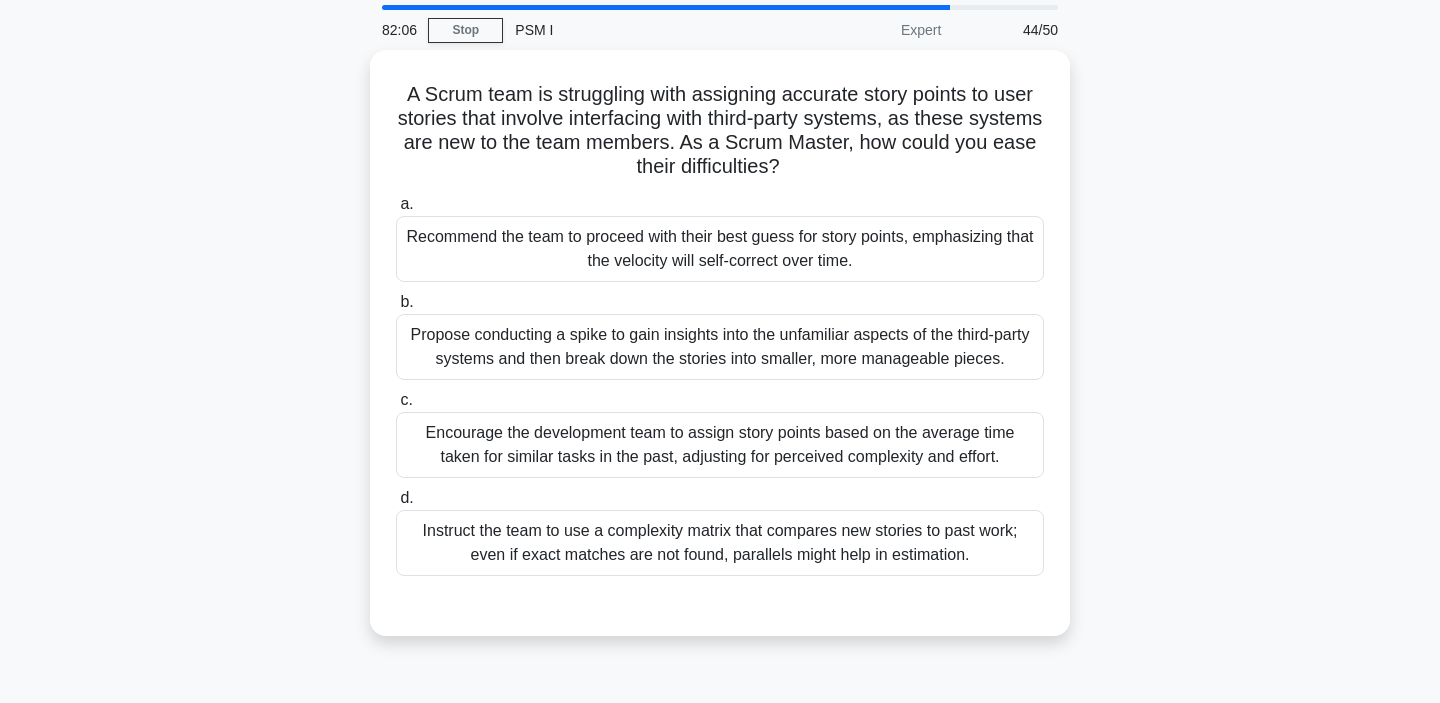 scroll, scrollTop: 68, scrollLeft: 0, axis: vertical 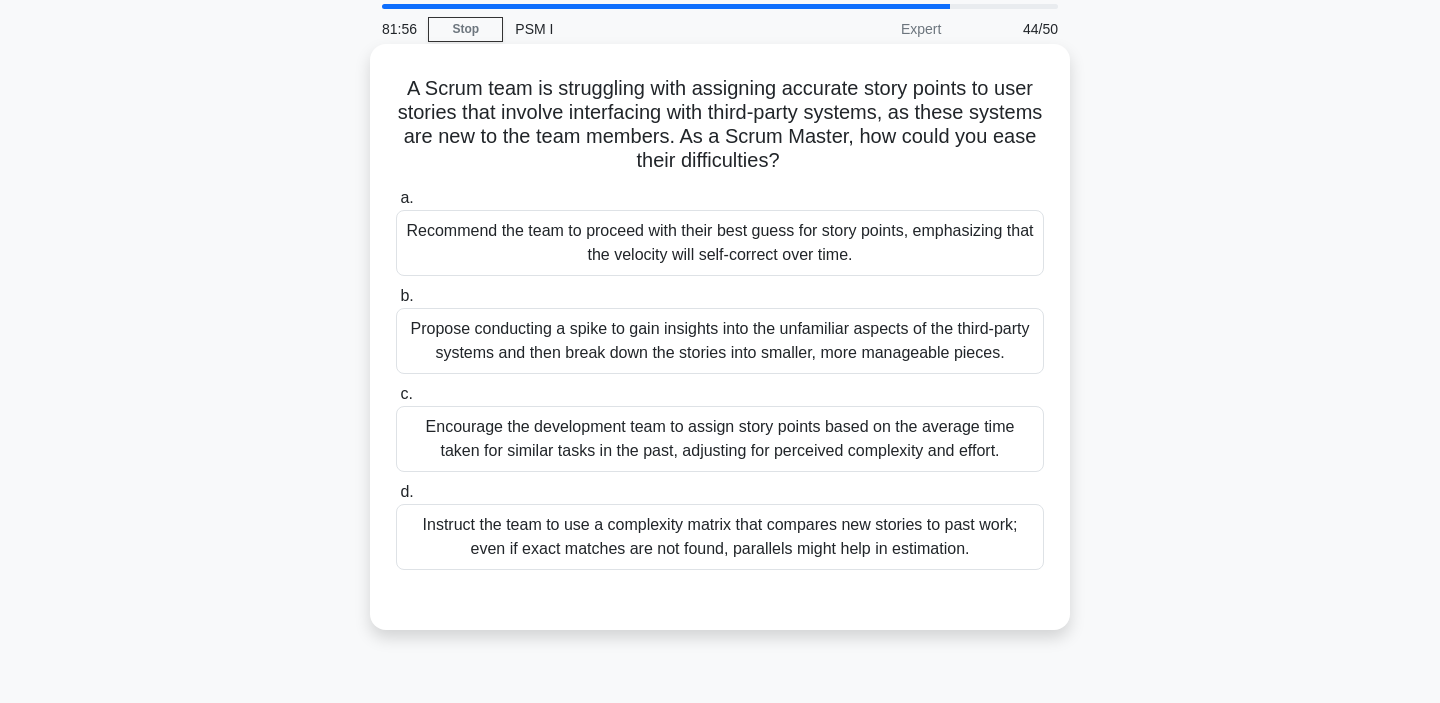 click on "A Scrum team is struggling with assigning accurate story points to user stories that involve interfacing with third-party systems, as these systems are new to the team members. As a Scrum Master, how could you ease their difficulties?
.spinner_0XTQ{transform-origin:center;animation:spinner_y6GP .75s linear infinite}@keyframes spinner_y6GP{100%{transform:rotate(360deg)}}" at bounding box center [720, 125] 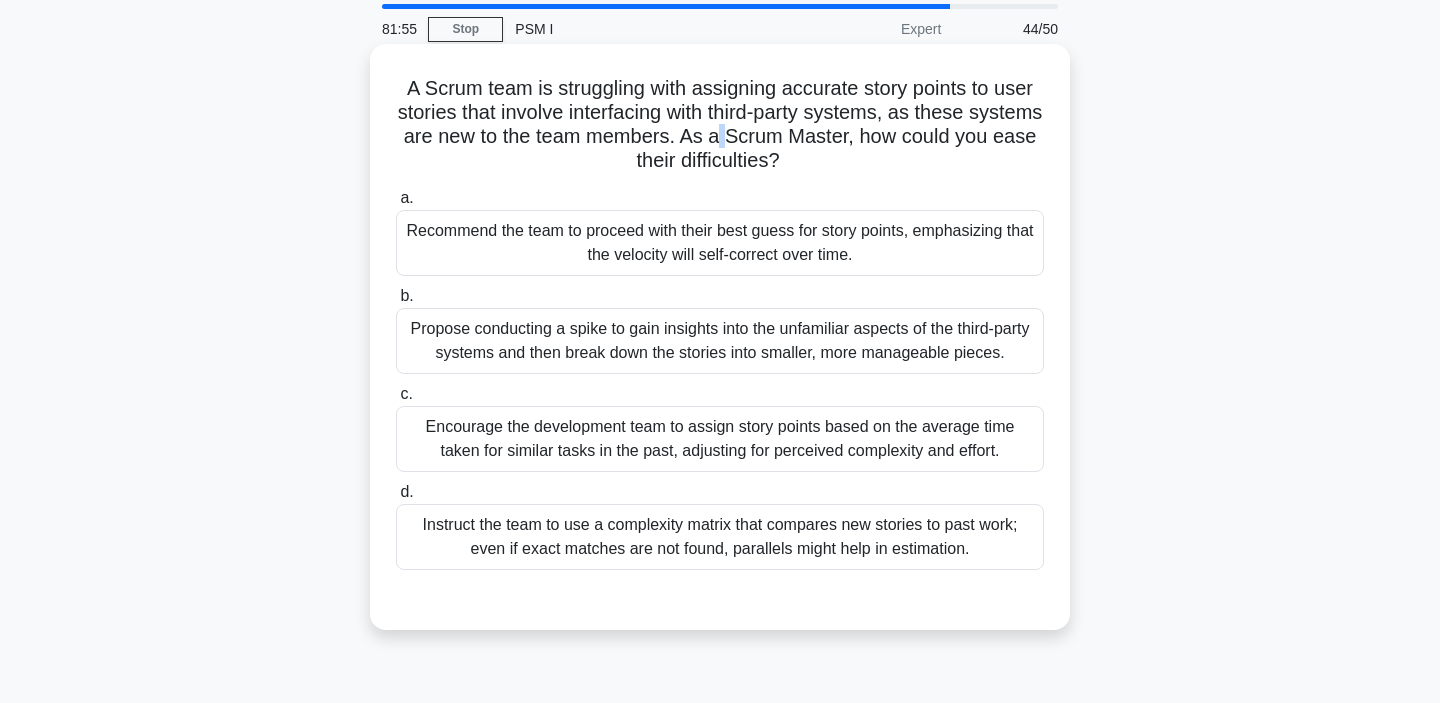 click on "A Scrum team is struggling with assigning accurate story points to user stories that involve interfacing with third-party systems, as these systems are new to the team members. As a Scrum Master, how could you ease their difficulties?
.spinner_0XTQ{transform-origin:center;animation:spinner_y6GP .75s linear infinite}@keyframes spinner_y6GP{100%{transform:rotate(360deg)}}" at bounding box center [720, 125] 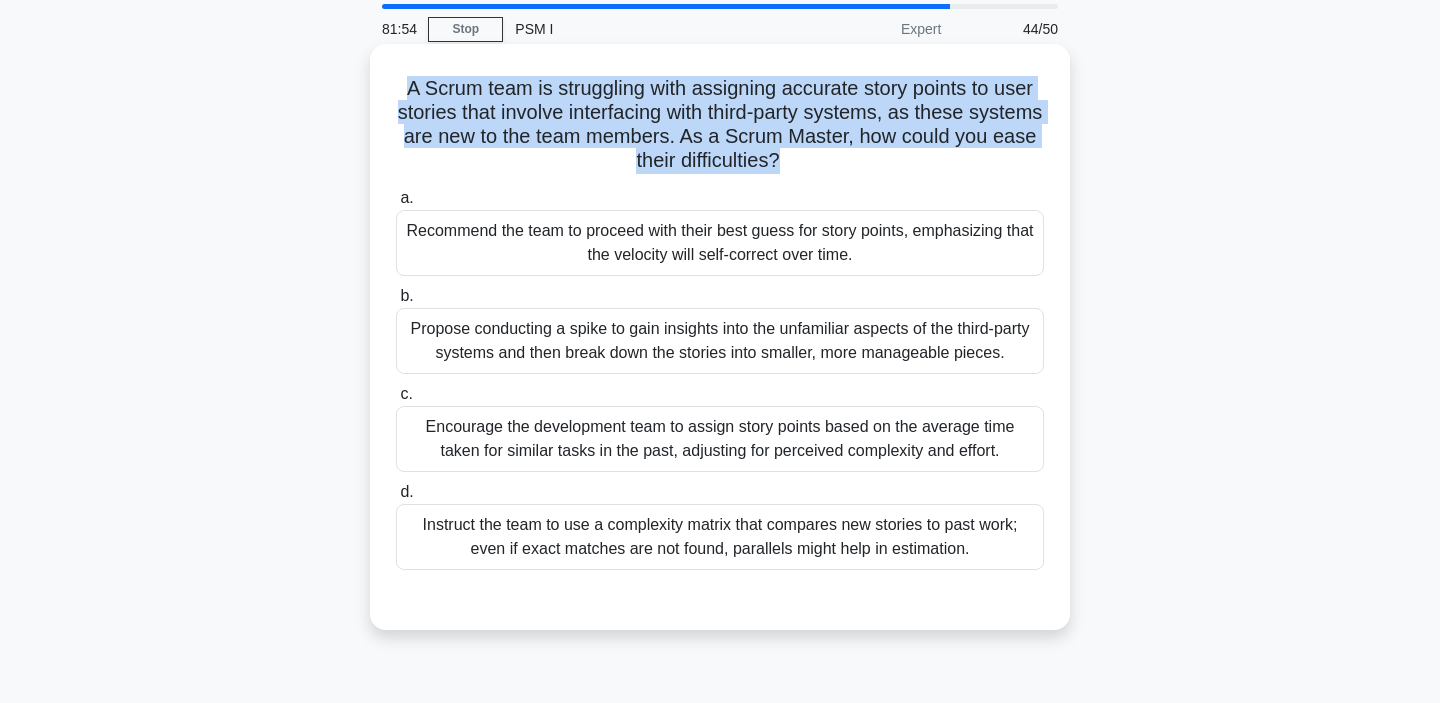 click on "A Scrum team is struggling with assigning accurate story points to user stories that involve interfacing with third-party systems, as these systems are new to the team members. As a Scrum Master, how could you ease their difficulties?
.spinner_0XTQ{transform-origin:center;animation:spinner_y6GP .75s linear infinite}@keyframes spinner_y6GP{100%{transform:rotate(360deg)}}" at bounding box center [720, 125] 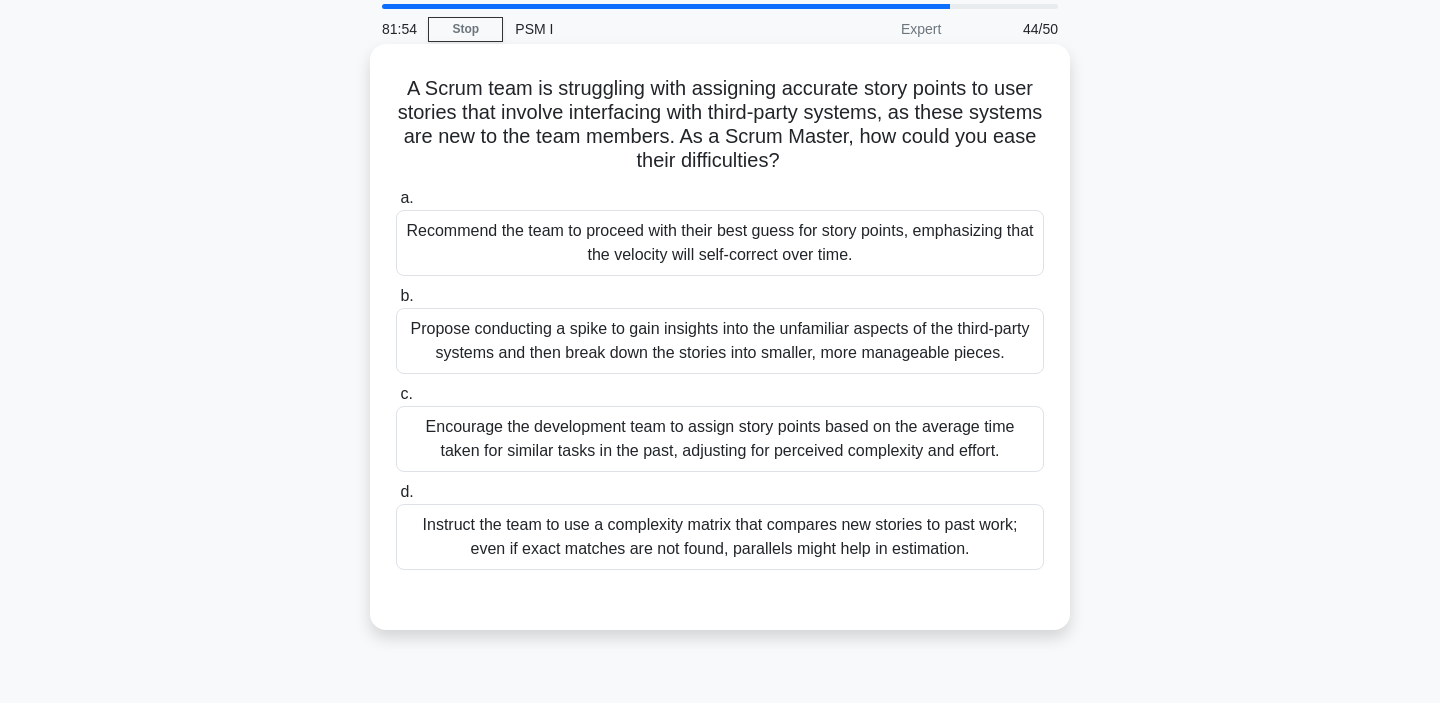 click on "A Scrum team is struggling with assigning accurate story points to user stories that involve interfacing with third-party systems, as these systems are new to the team members. As a Scrum Master, how could you ease their difficulties?
.spinner_0XTQ{transform-origin:center;animation:spinner_y6GP .75s linear infinite}@keyframes spinner_y6GP{100%{transform:rotate(360deg)}}" at bounding box center (720, 125) 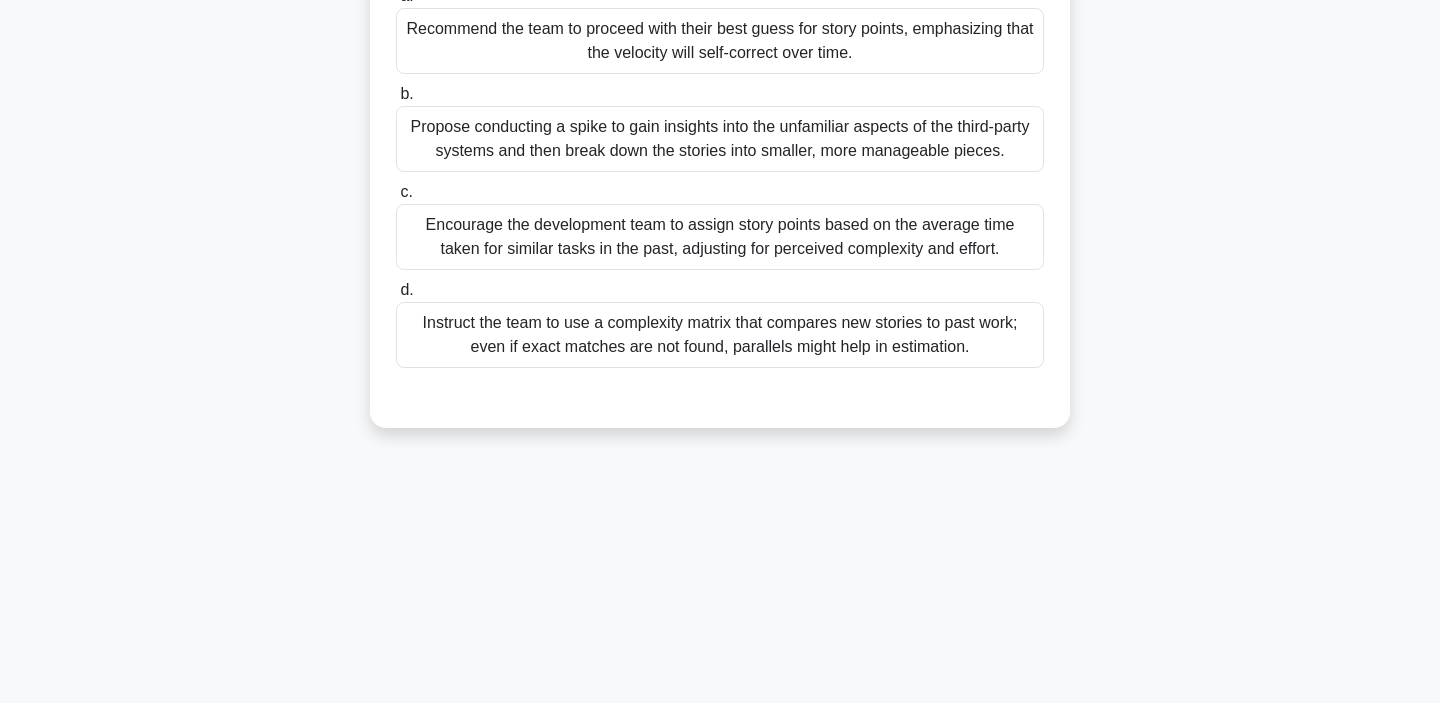 scroll, scrollTop: 268, scrollLeft: 0, axis: vertical 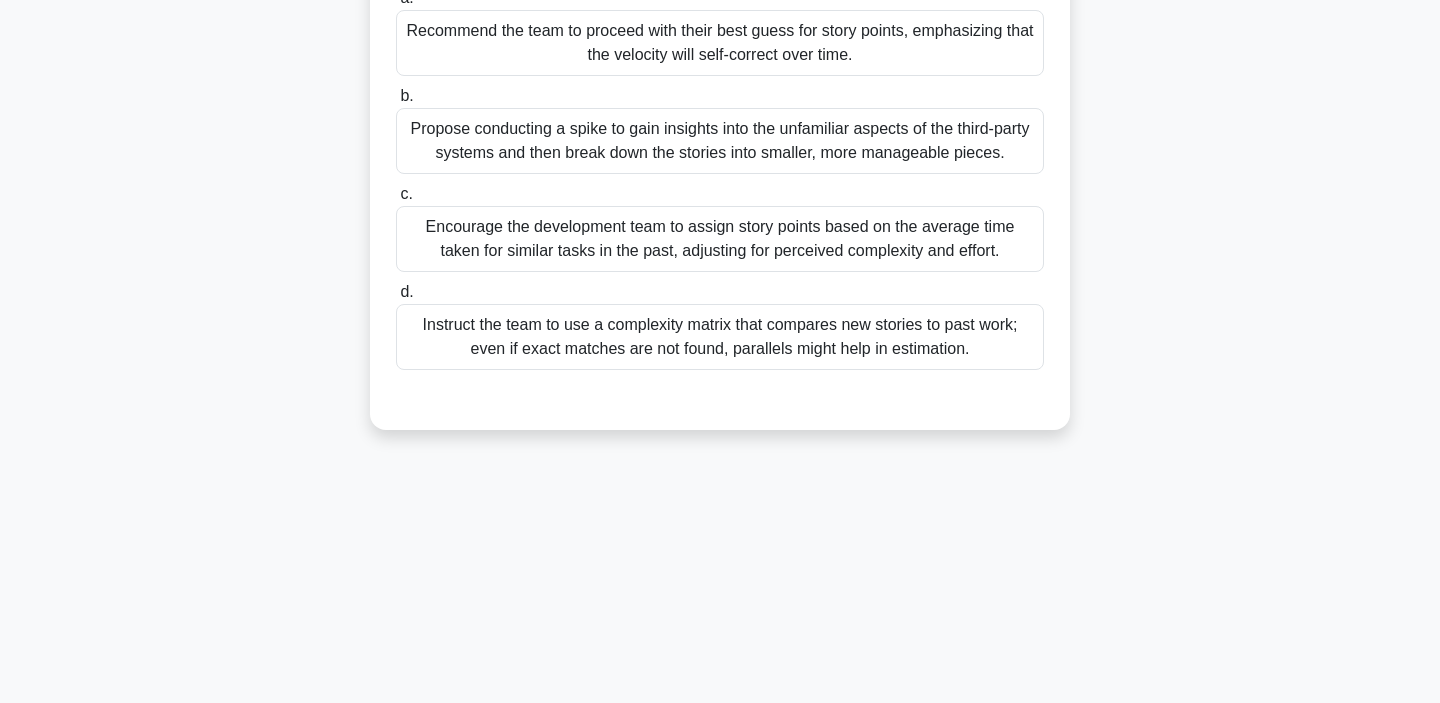 click on "Propose conducting a spike to gain insights into the unfamiliar aspects of the third-party systems and then break down the stories into smaller, more manageable pieces." at bounding box center (720, 141) 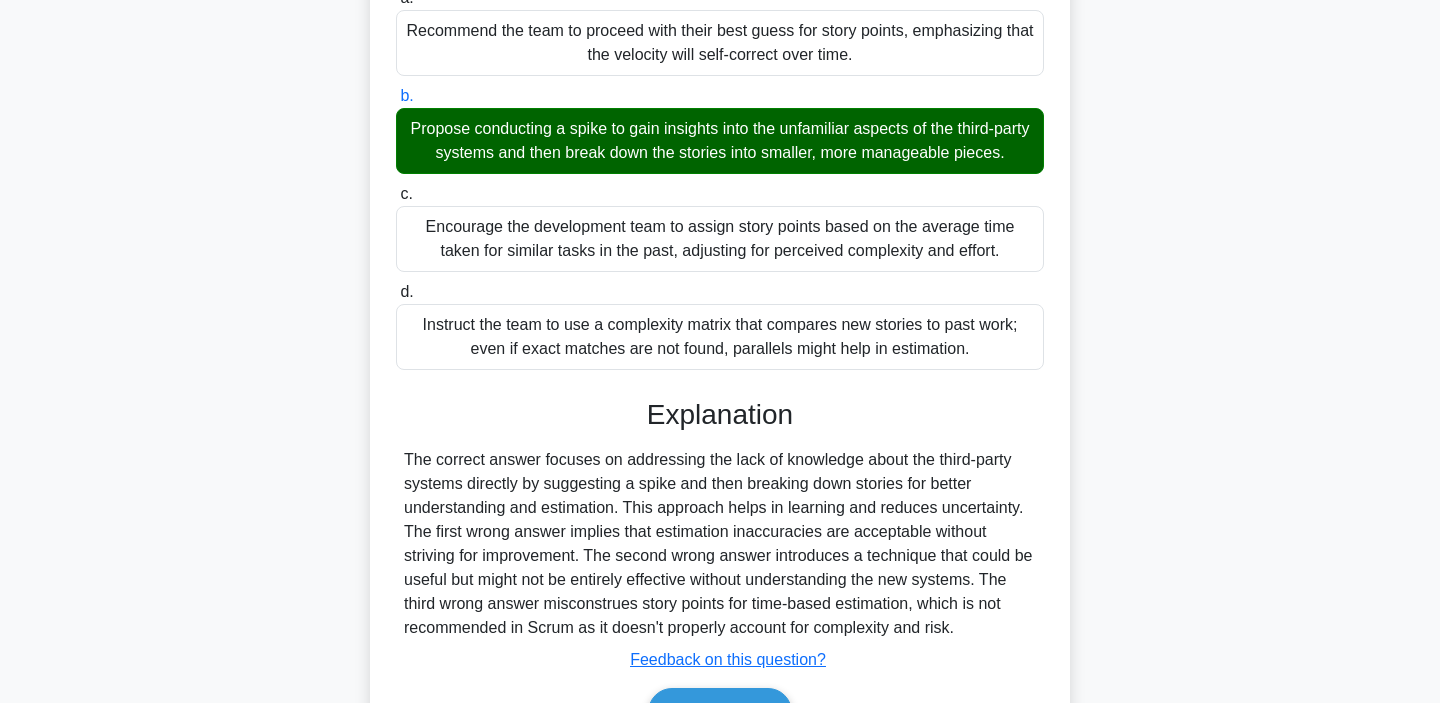 scroll, scrollTop: 386, scrollLeft: 0, axis: vertical 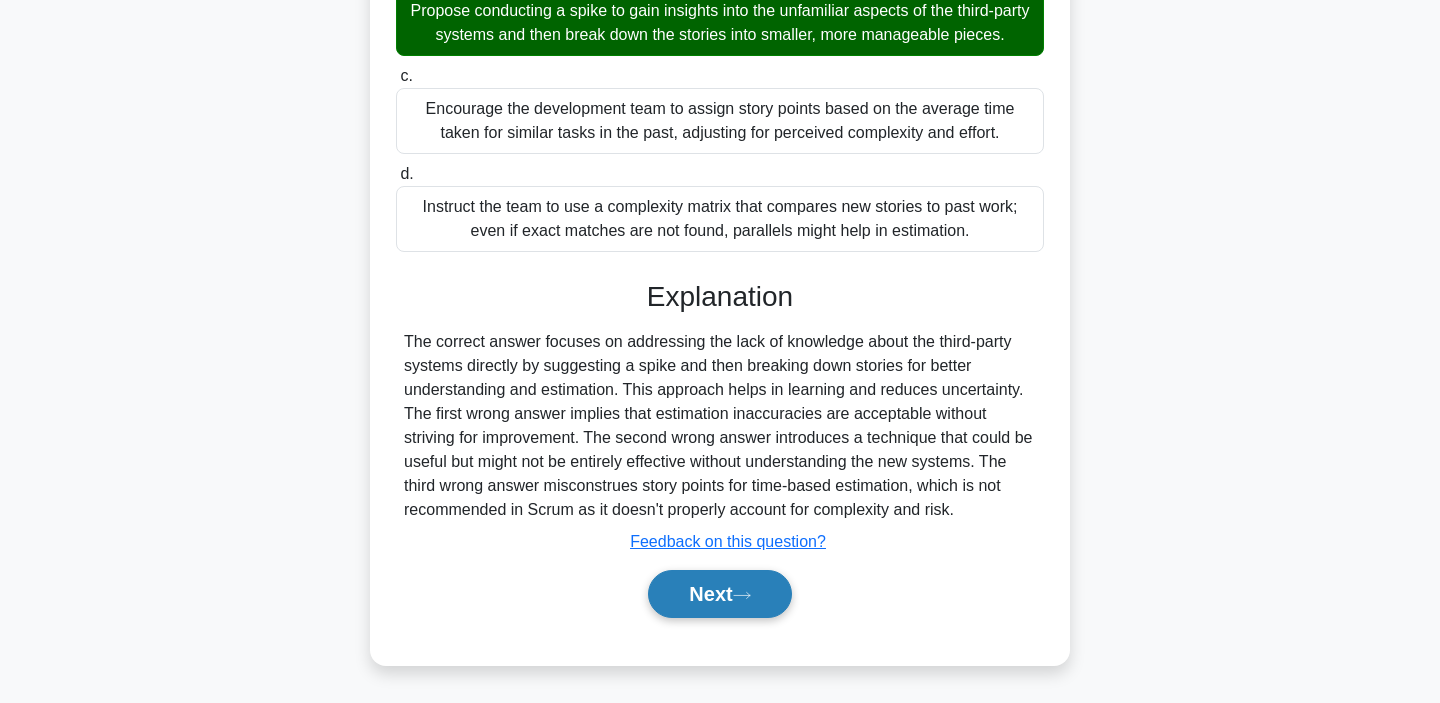 click on "Next" at bounding box center (719, 594) 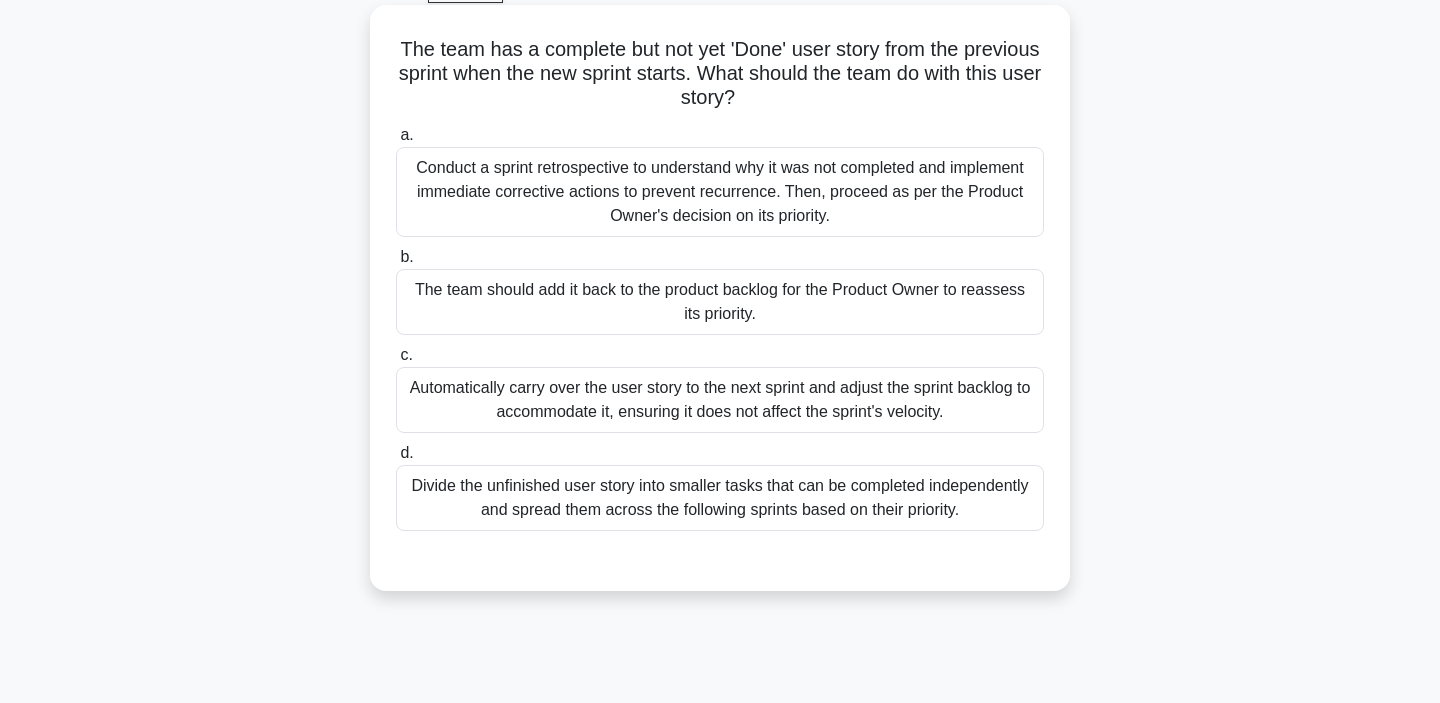 scroll, scrollTop: 104, scrollLeft: 0, axis: vertical 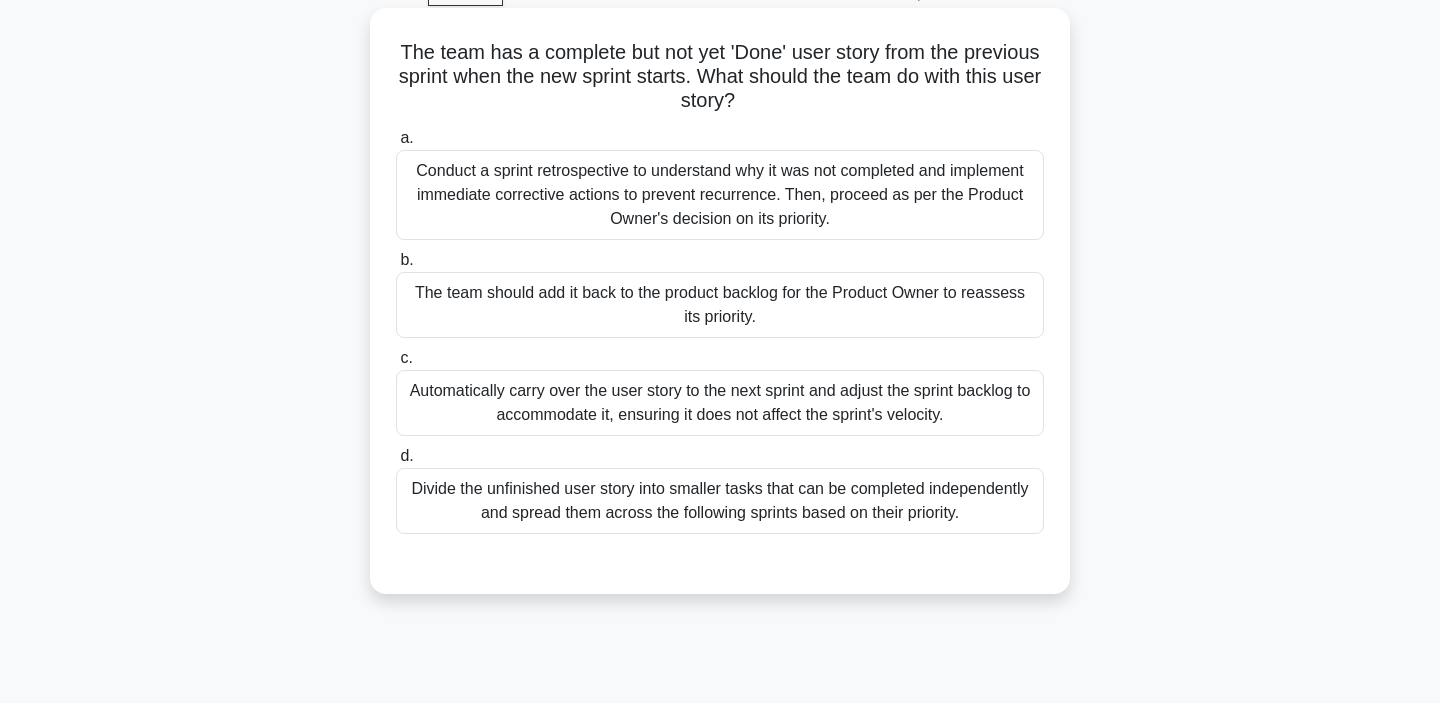 click on "The team should add it back to the product backlog for the Product Owner to reassess its priority." at bounding box center (720, 305) 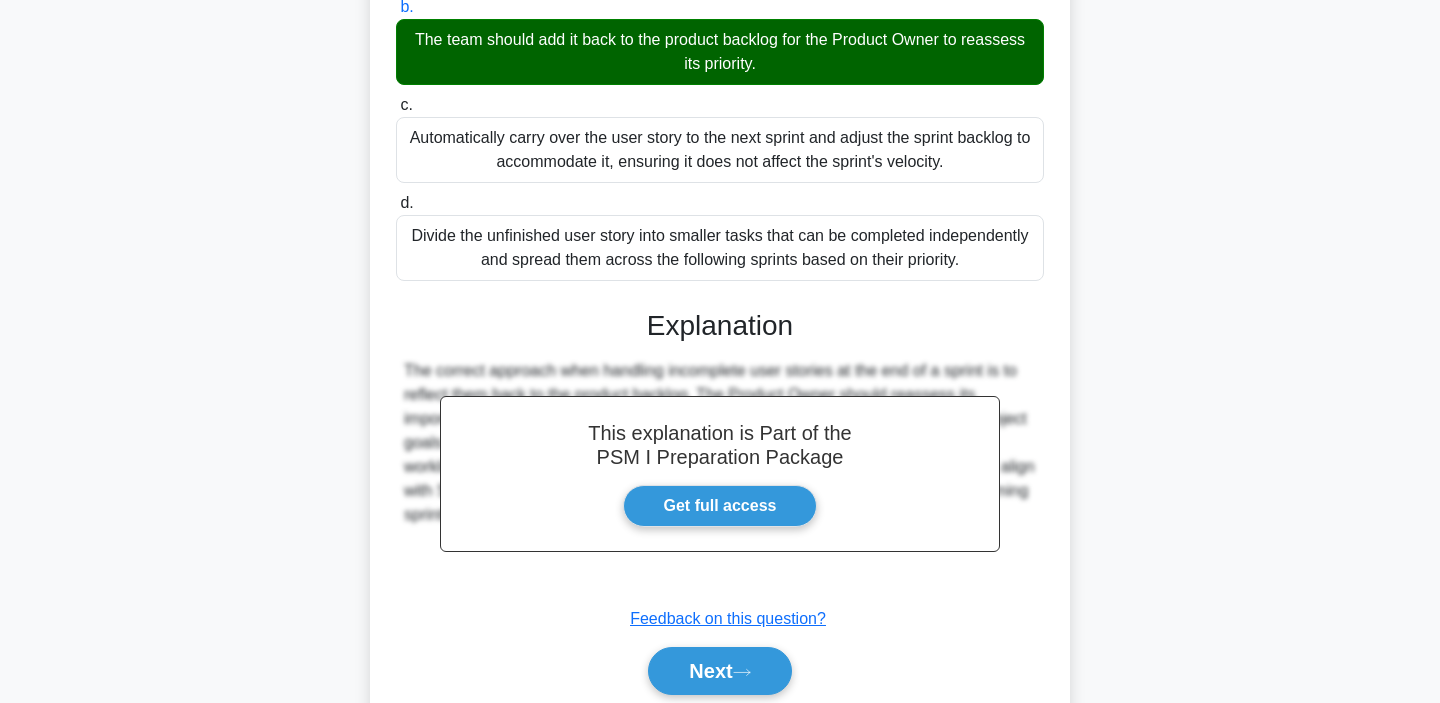 scroll, scrollTop: 434, scrollLeft: 0, axis: vertical 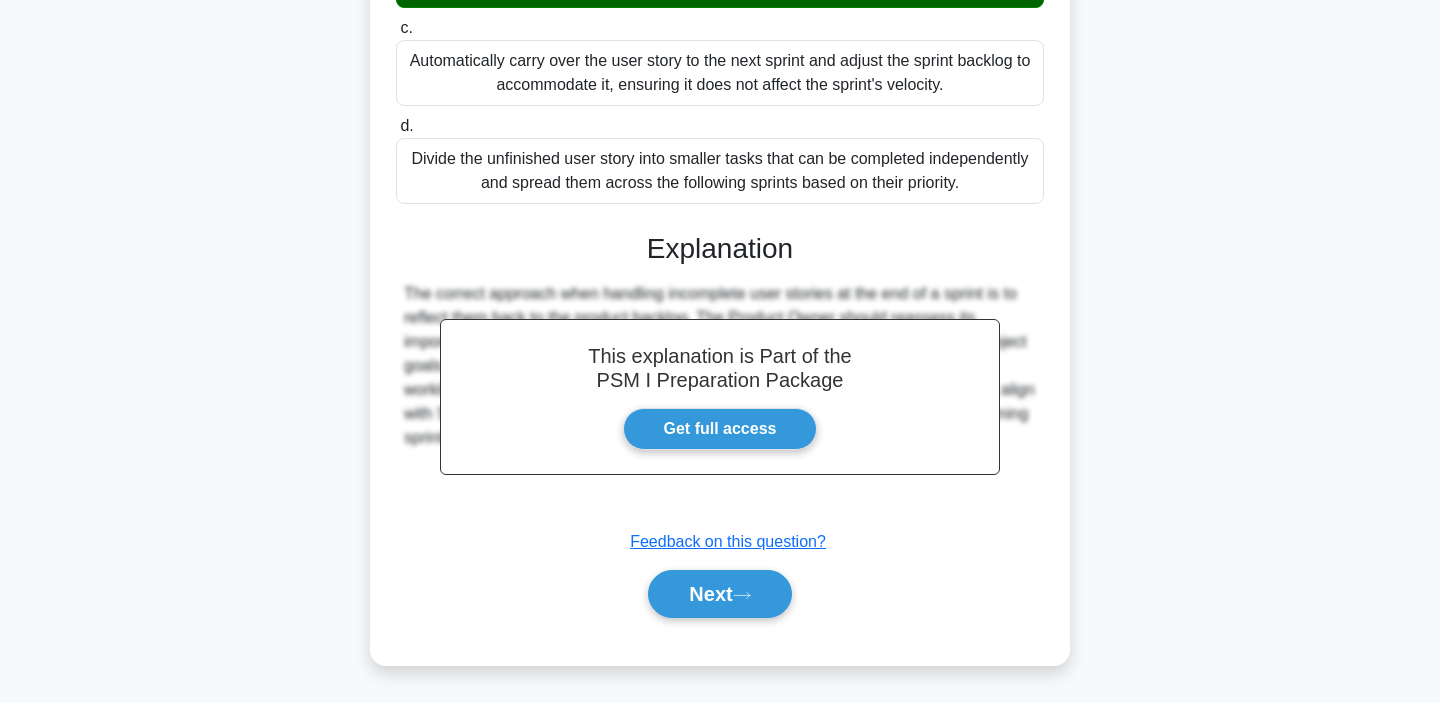 click on "Next" at bounding box center [720, 594] 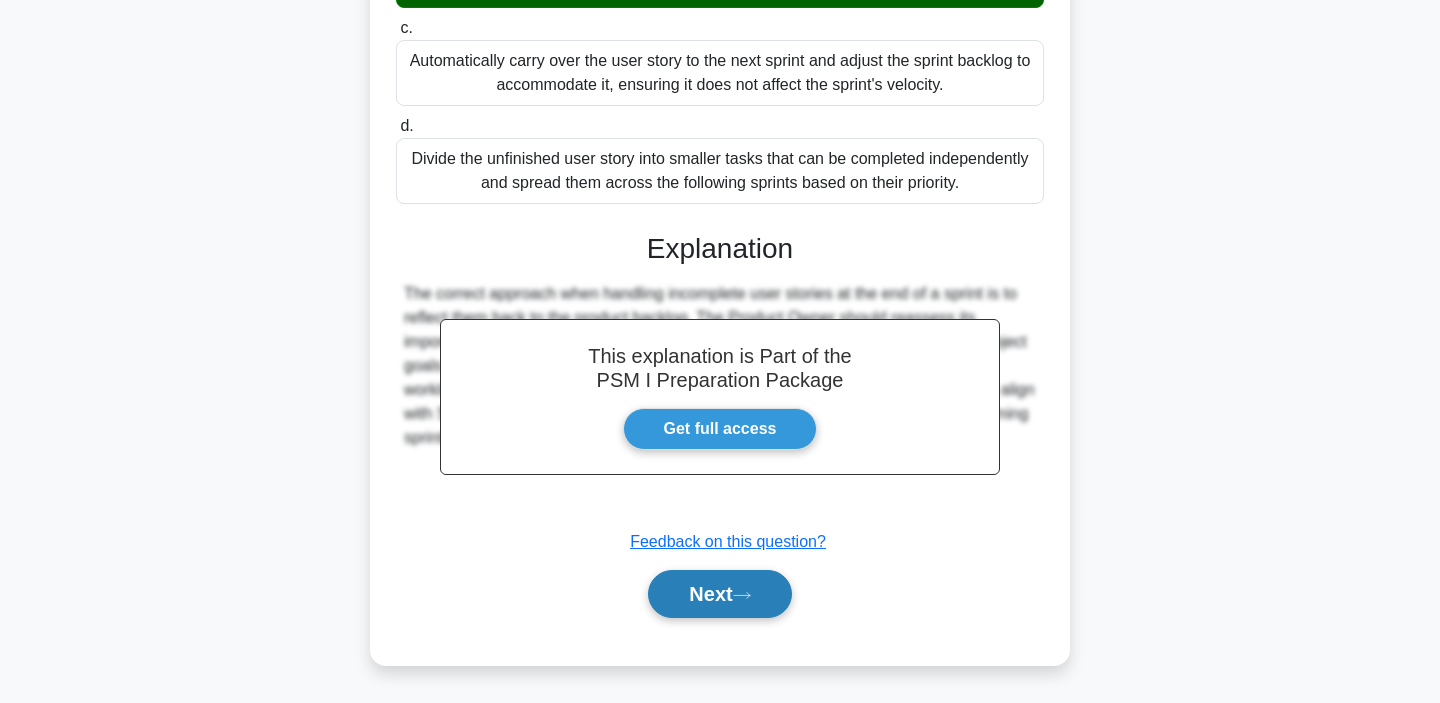 click on "Next" at bounding box center [719, 594] 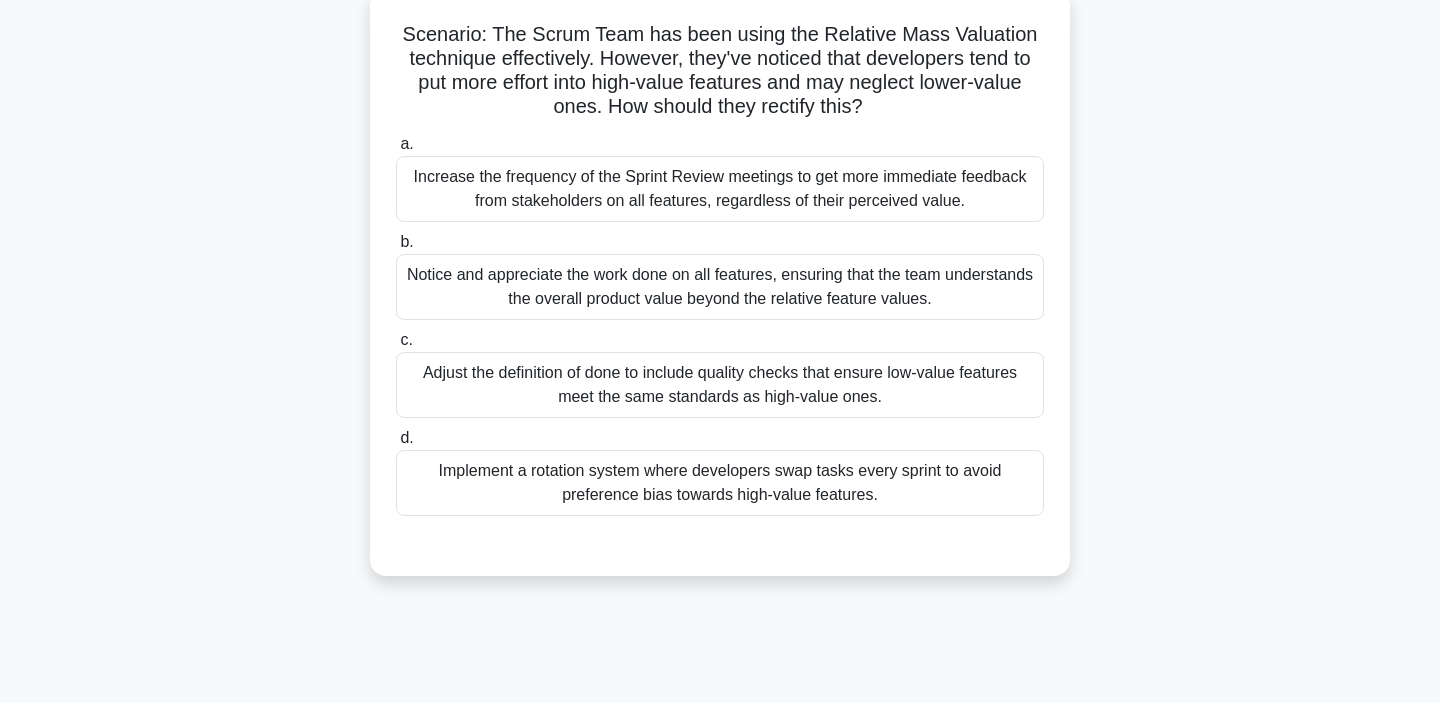 scroll, scrollTop: 121, scrollLeft: 0, axis: vertical 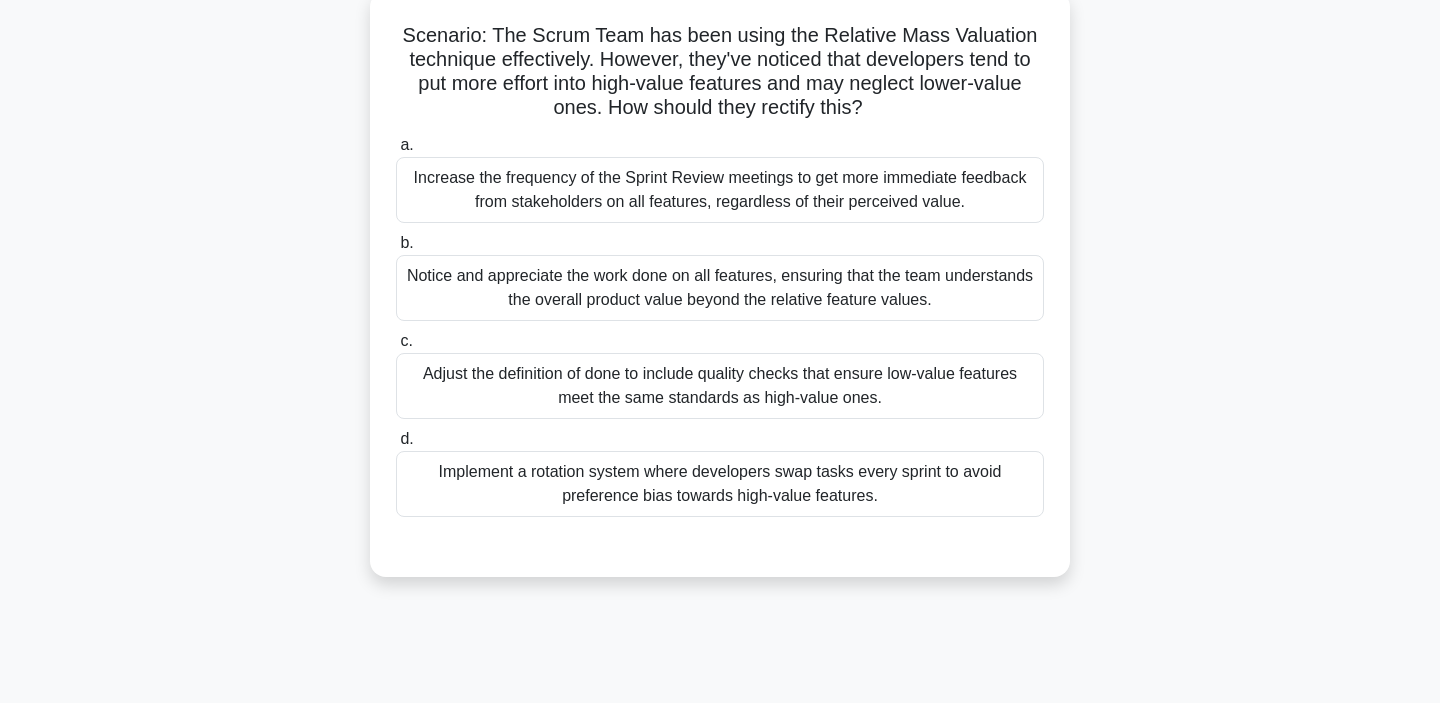 click on "Notice and appreciate the work done on all features, ensuring that the team understands the overall product value beyond the relative feature values." at bounding box center [720, 288] 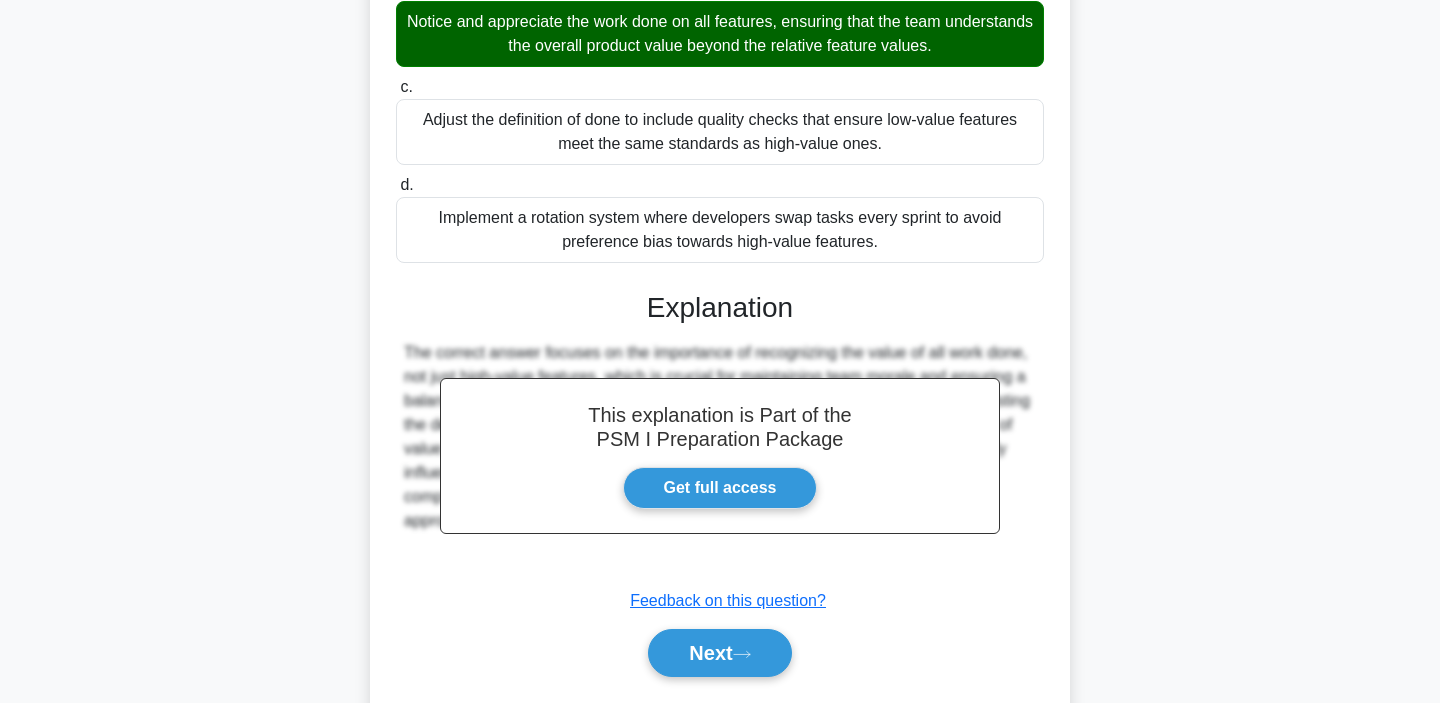 scroll, scrollTop: 434, scrollLeft: 0, axis: vertical 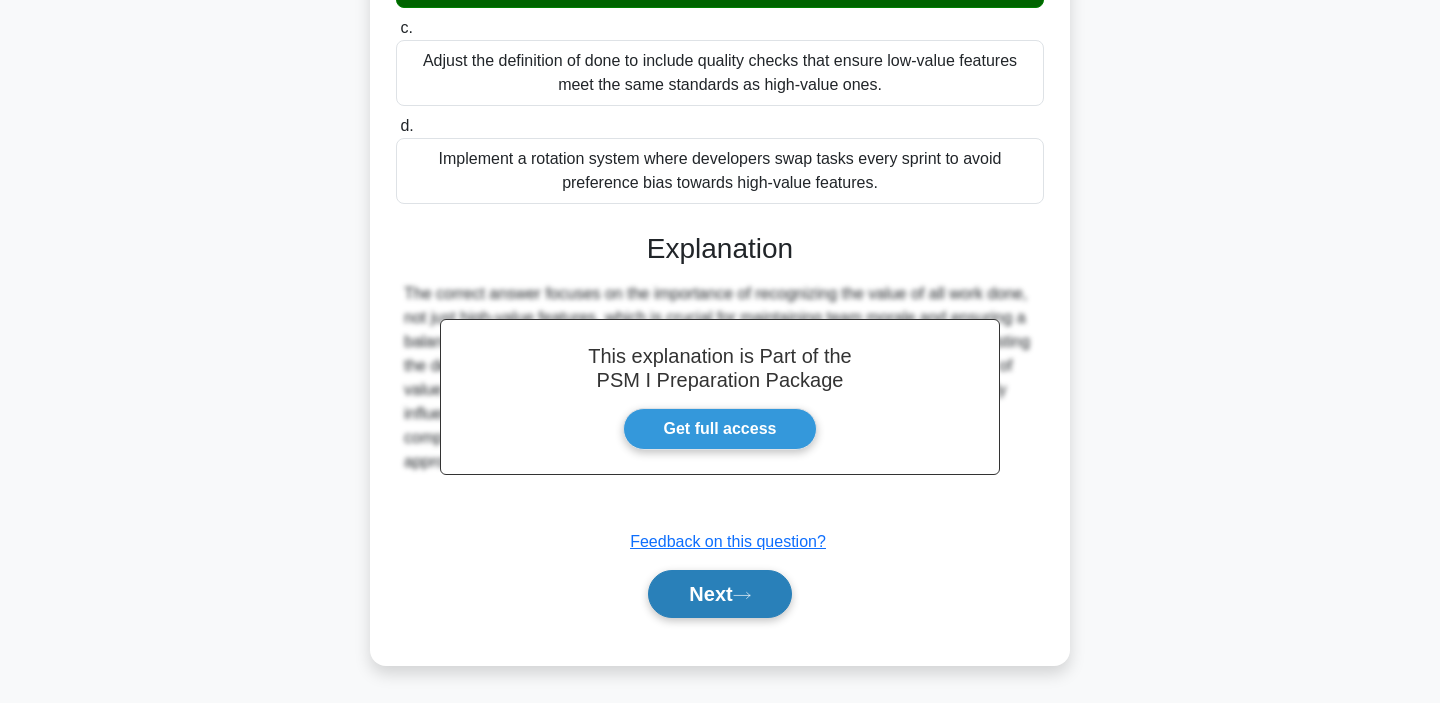 click on "Next" at bounding box center [719, 594] 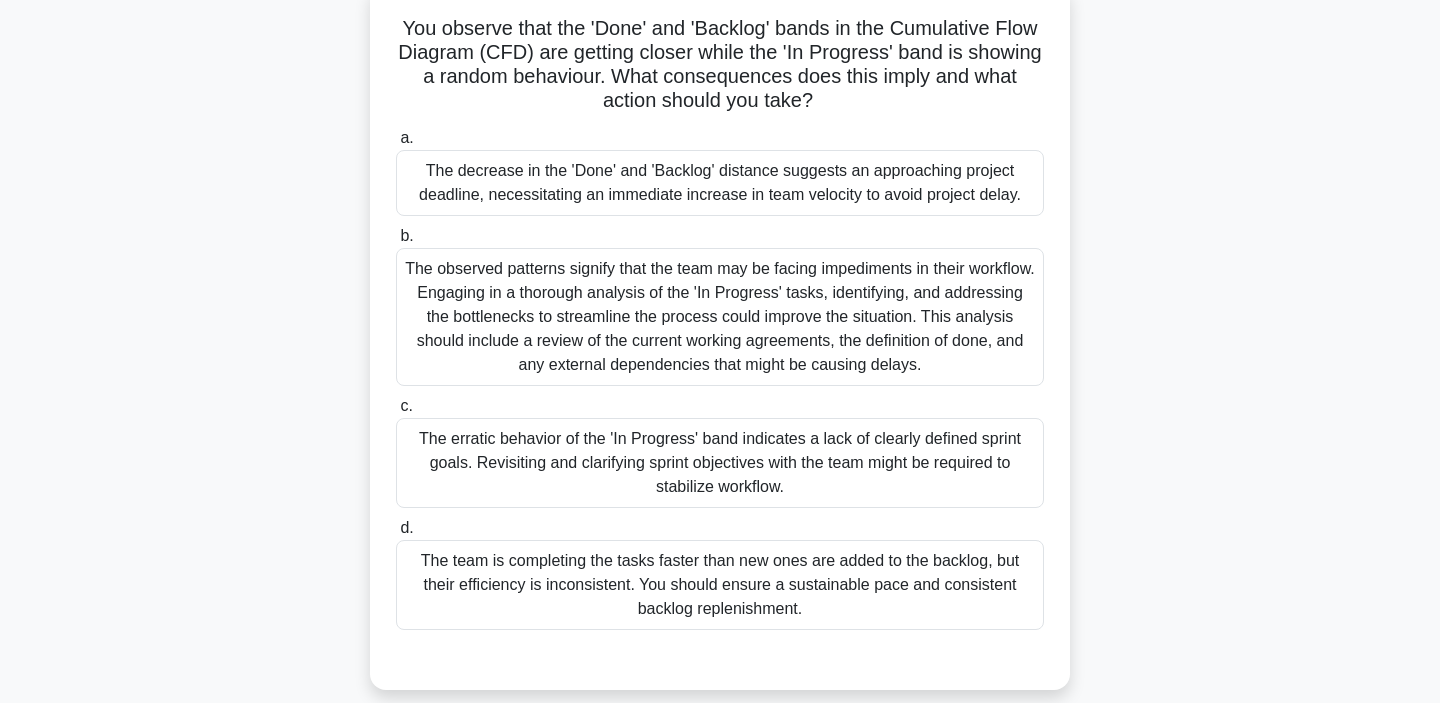 scroll, scrollTop: 129, scrollLeft: 0, axis: vertical 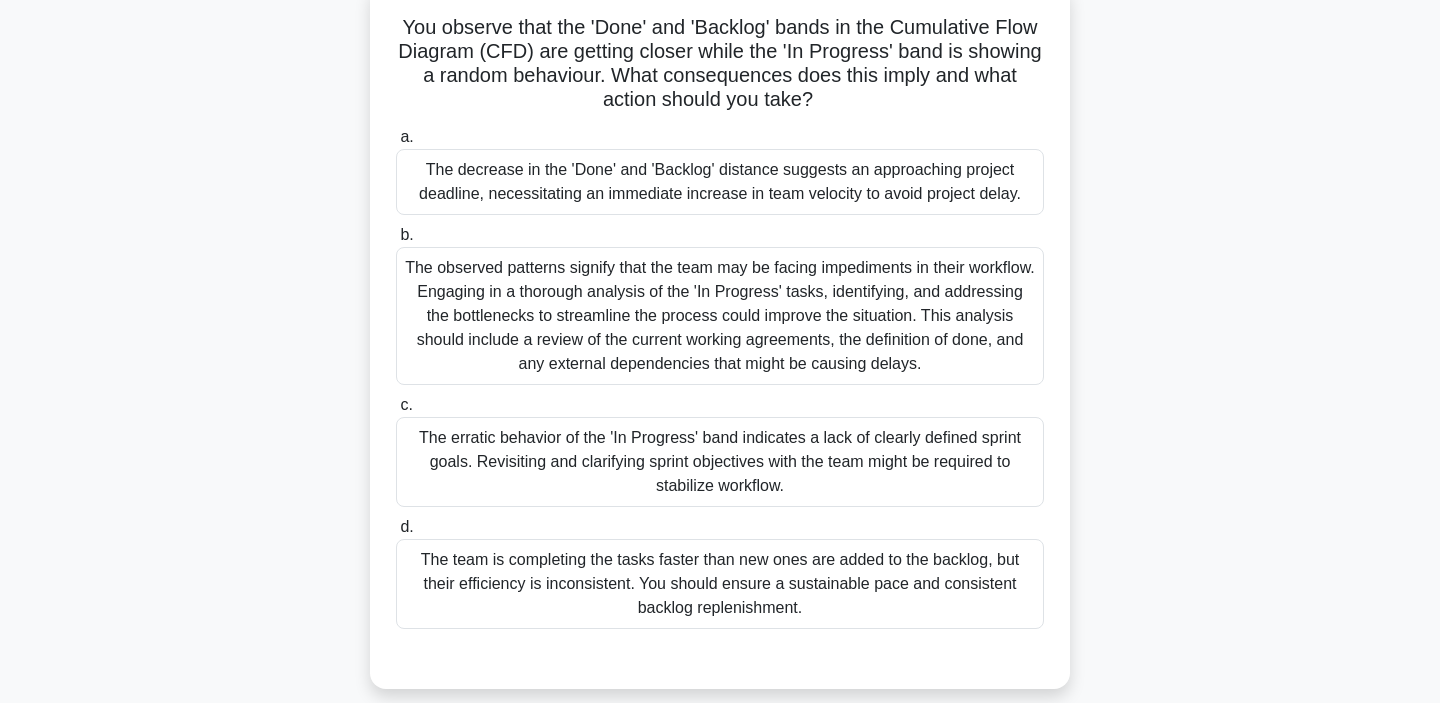 click on "You observe that the 'Done' and 'Backlog' bands in the Cumulative Flow Diagram (CFD) are getting closer while the 'In Progress' band is showing a random behaviour. What consequences does this imply and what action should you take?
.spinner_0XTQ{transform-origin:center;animation:spinner_y6GP .75s linear infinite}@keyframes spinner_y6GP{100%{transform:rotate(360deg)}}" at bounding box center (720, 64) 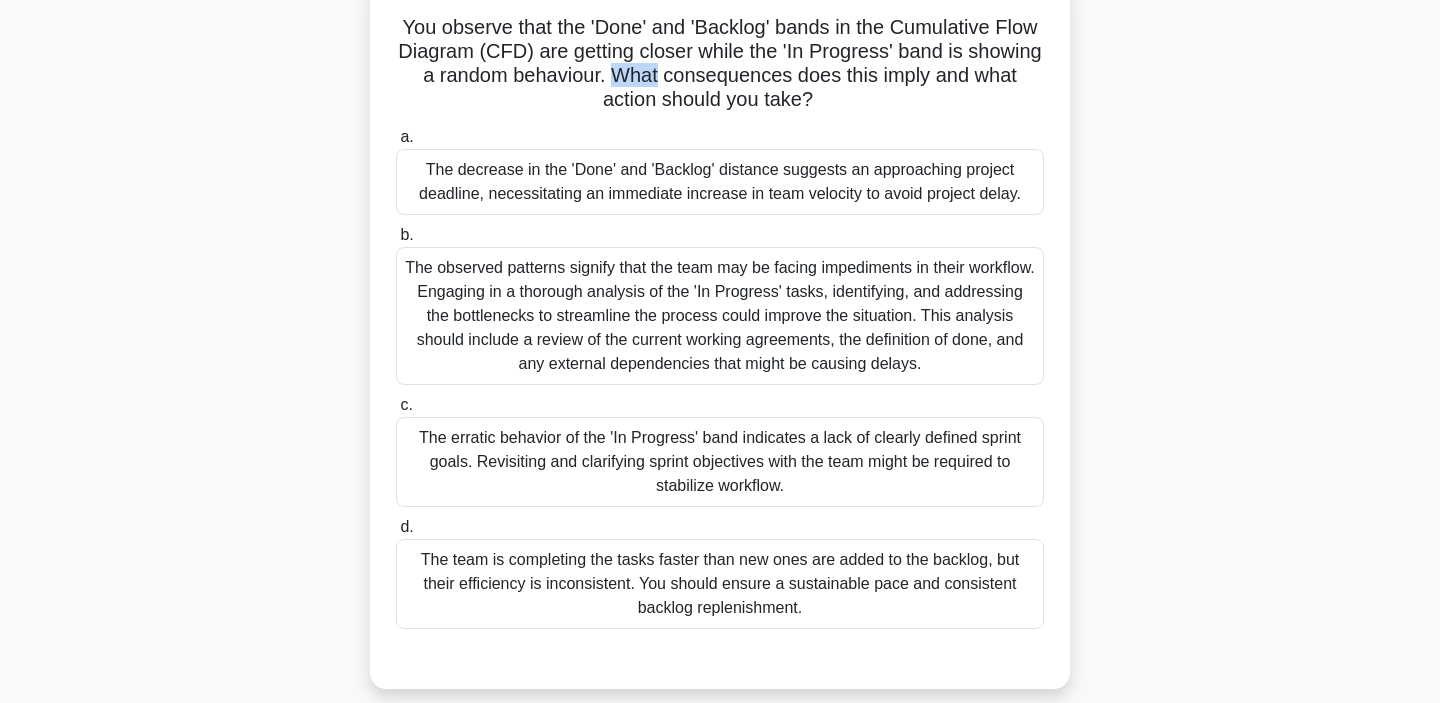 click on "You observe that the 'Done' and 'Backlog' bands in the Cumulative Flow Diagram (CFD) are getting closer while the 'In Progress' band is showing a random behaviour. What consequences does this imply and what action should you take?
.spinner_0XTQ{transform-origin:center;animation:spinner_y6GP .75s linear infinite}@keyframes spinner_y6GP{100%{transform:rotate(360deg)}}" at bounding box center (720, 64) 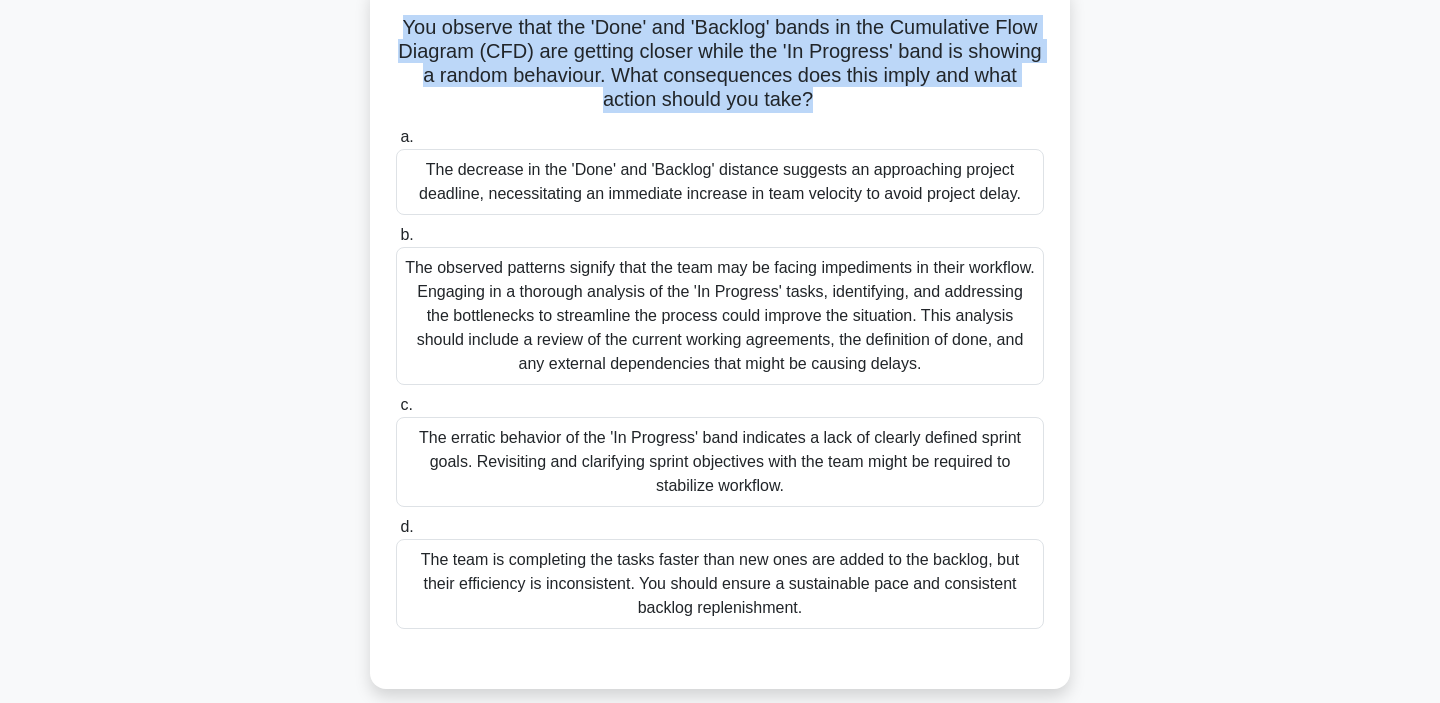 click on "You observe that the 'Done' and 'Backlog' bands in the Cumulative Flow Diagram (CFD) are getting closer while the 'In Progress' band is showing a random behaviour. What consequences does this imply and what action should you take?
.spinner_0XTQ{transform-origin:center;animation:spinner_y6GP .75s linear infinite}@keyframes spinner_y6GP{100%{transform:rotate(360deg)}}" at bounding box center [720, 64] 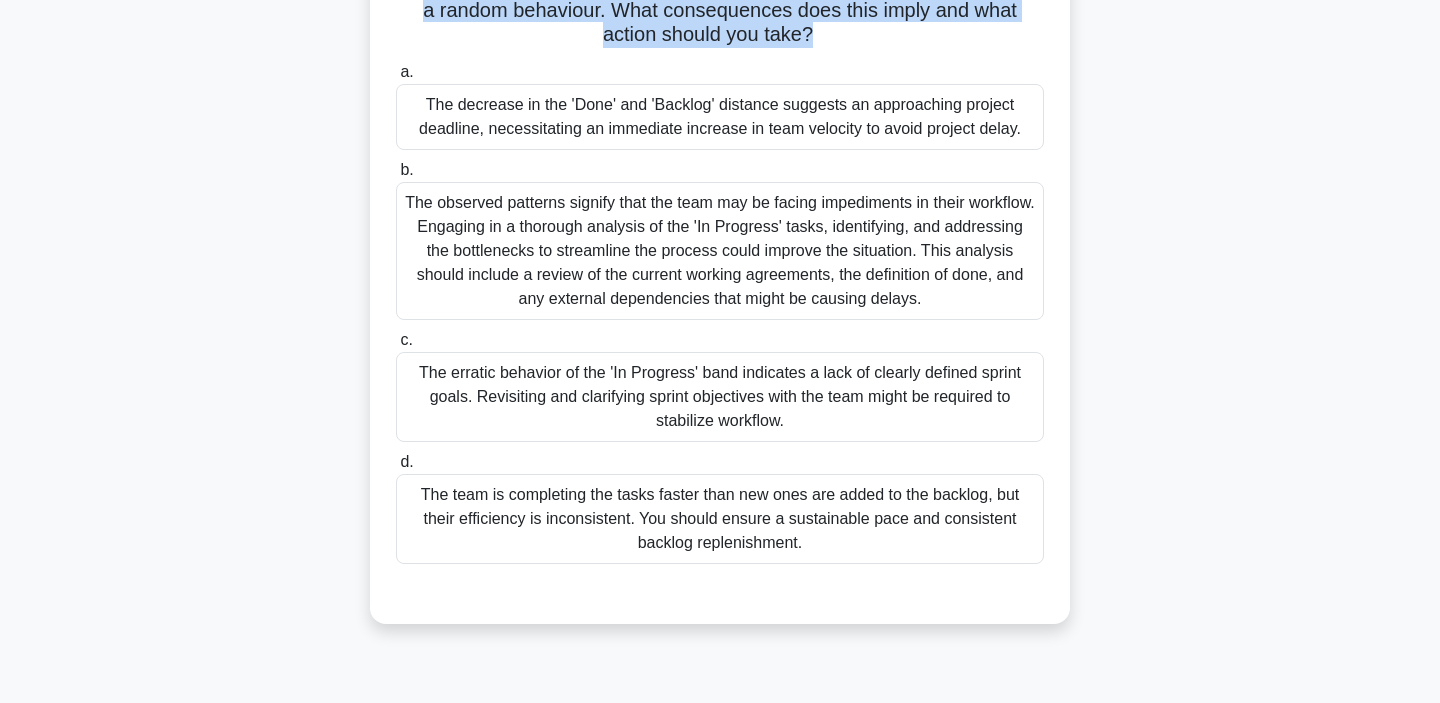 scroll, scrollTop: 201, scrollLeft: 0, axis: vertical 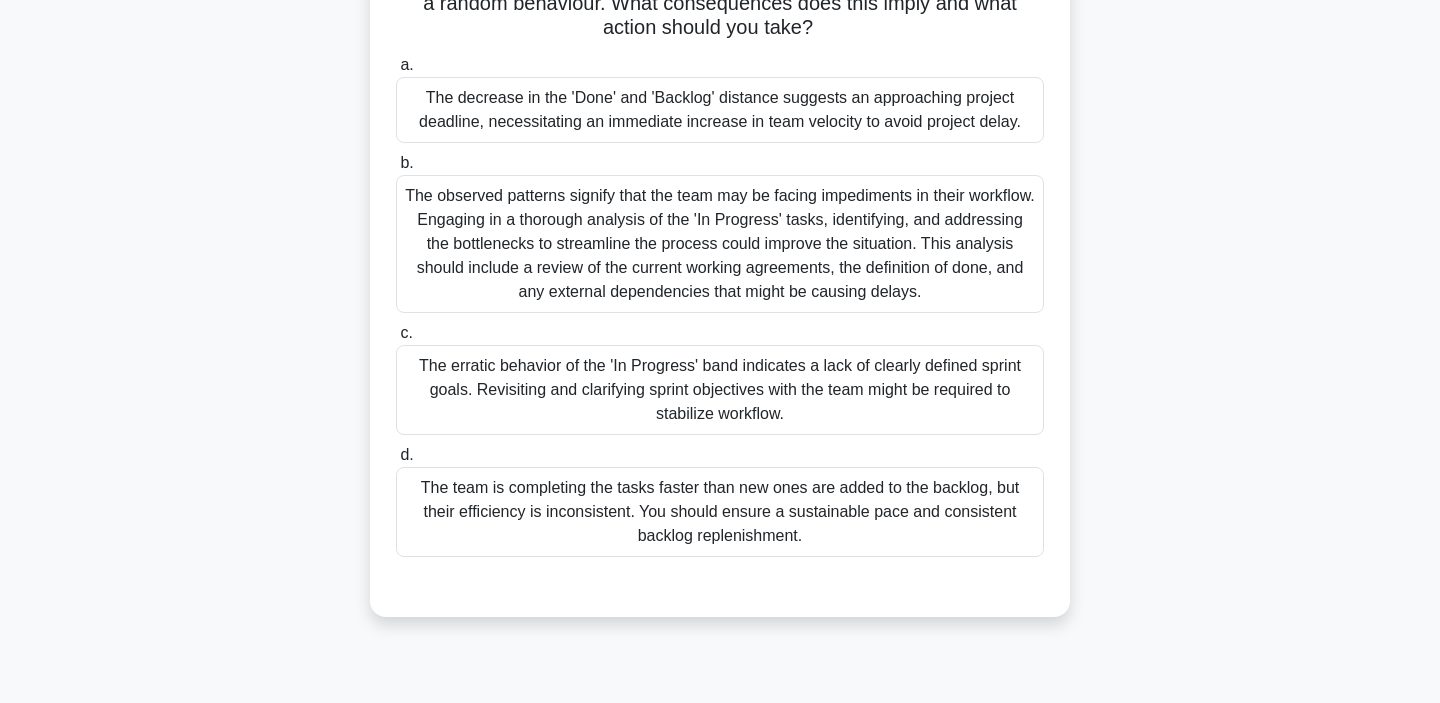 click on "The observed patterns signify that the team may be facing impediments in their workflow. Engaging in a thorough analysis of the 'In Progress' tasks, identifying, and addressing the bottlenecks to streamline the process could improve the situation. This analysis should include a review of the current working agreements, the definition of done, and any external dependencies that might be causing delays." at bounding box center (720, 244) 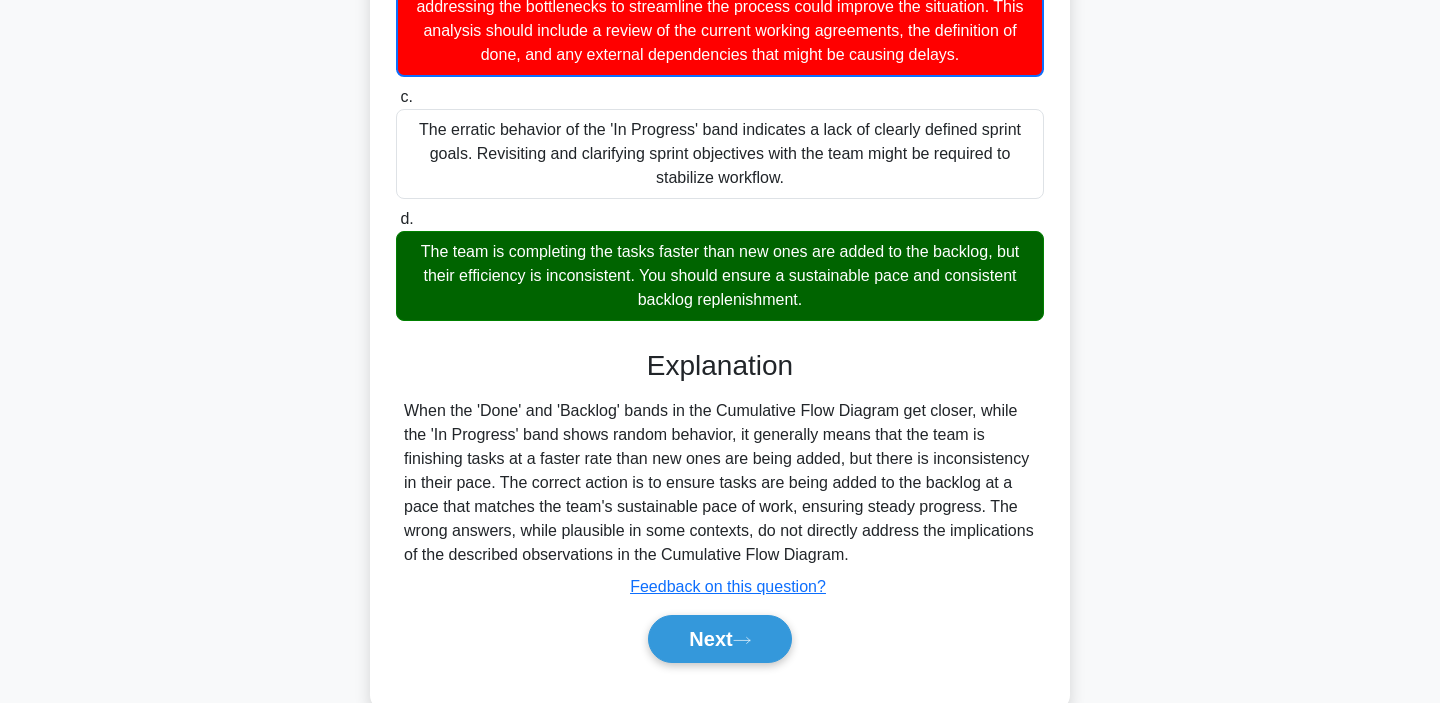 scroll, scrollTop: 484, scrollLeft: 0, axis: vertical 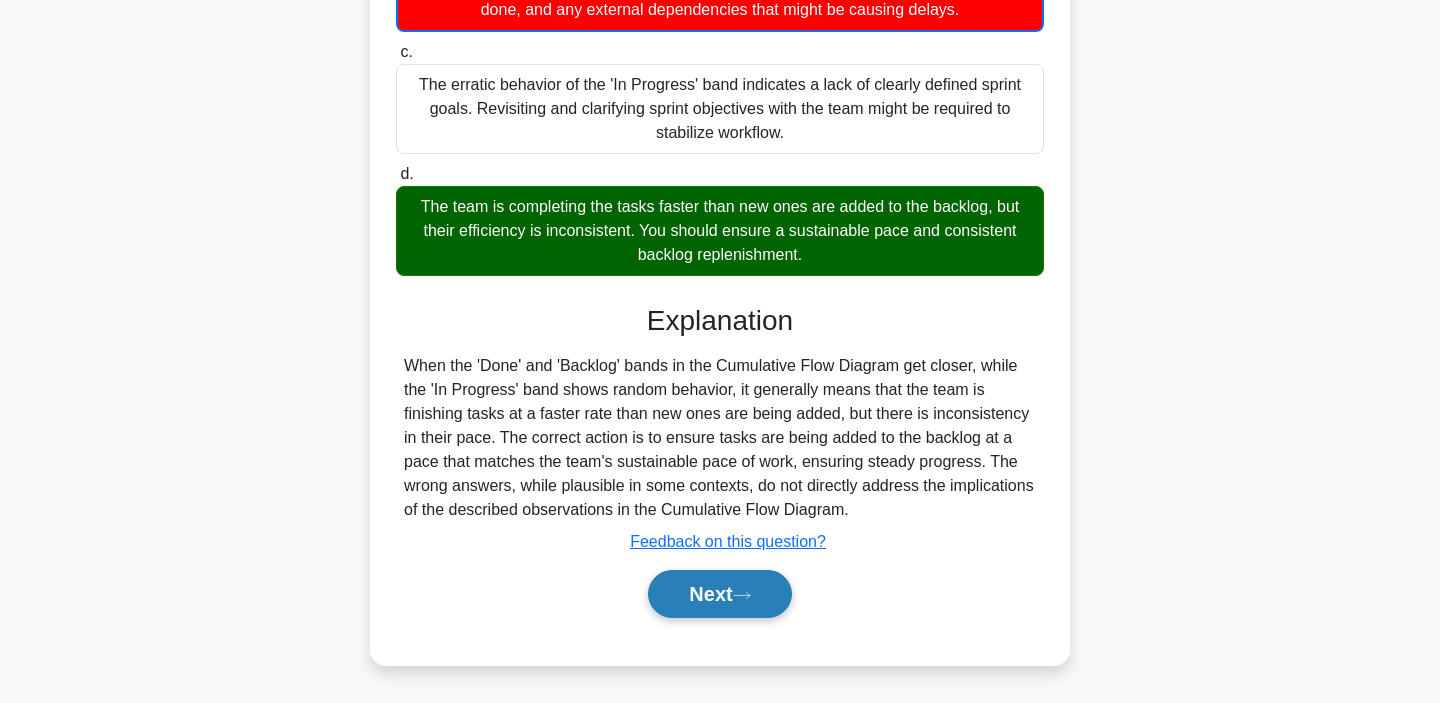 click on "Next" at bounding box center [719, 594] 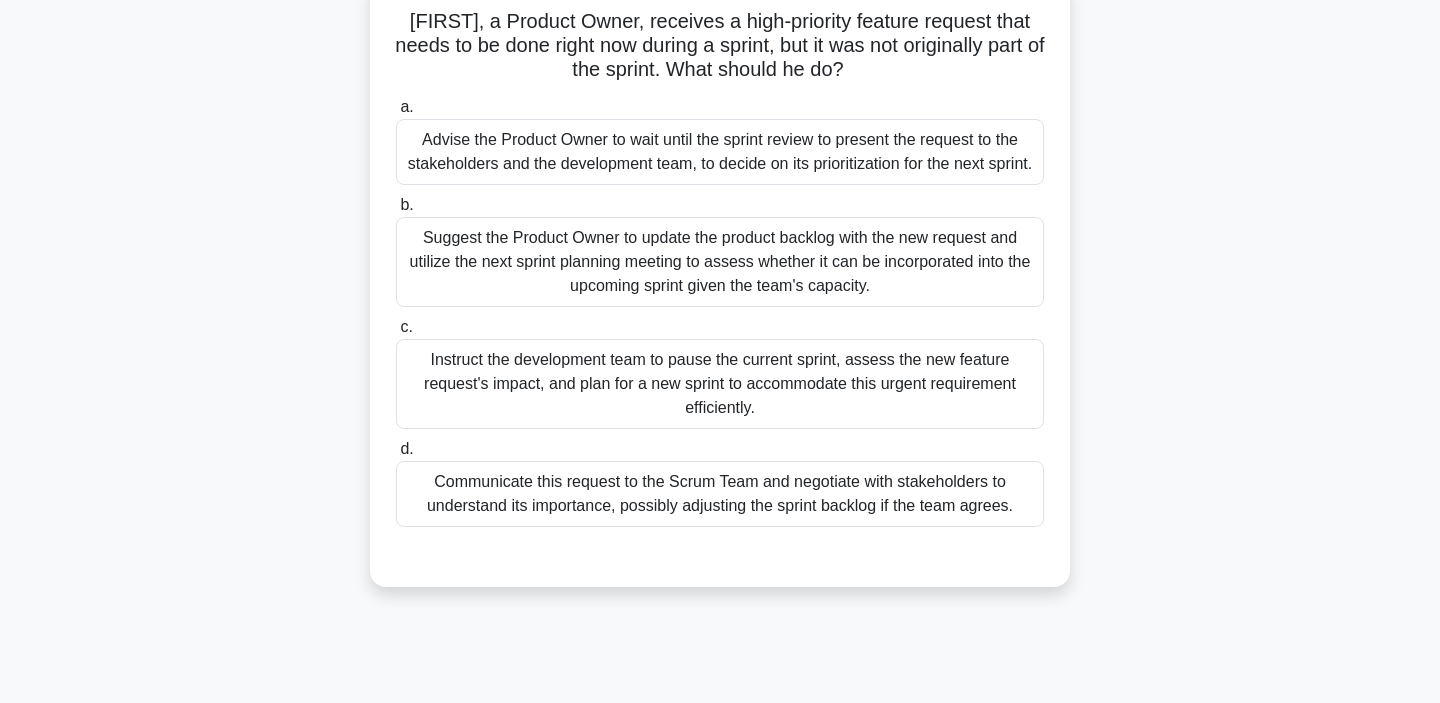 scroll, scrollTop: 143, scrollLeft: 0, axis: vertical 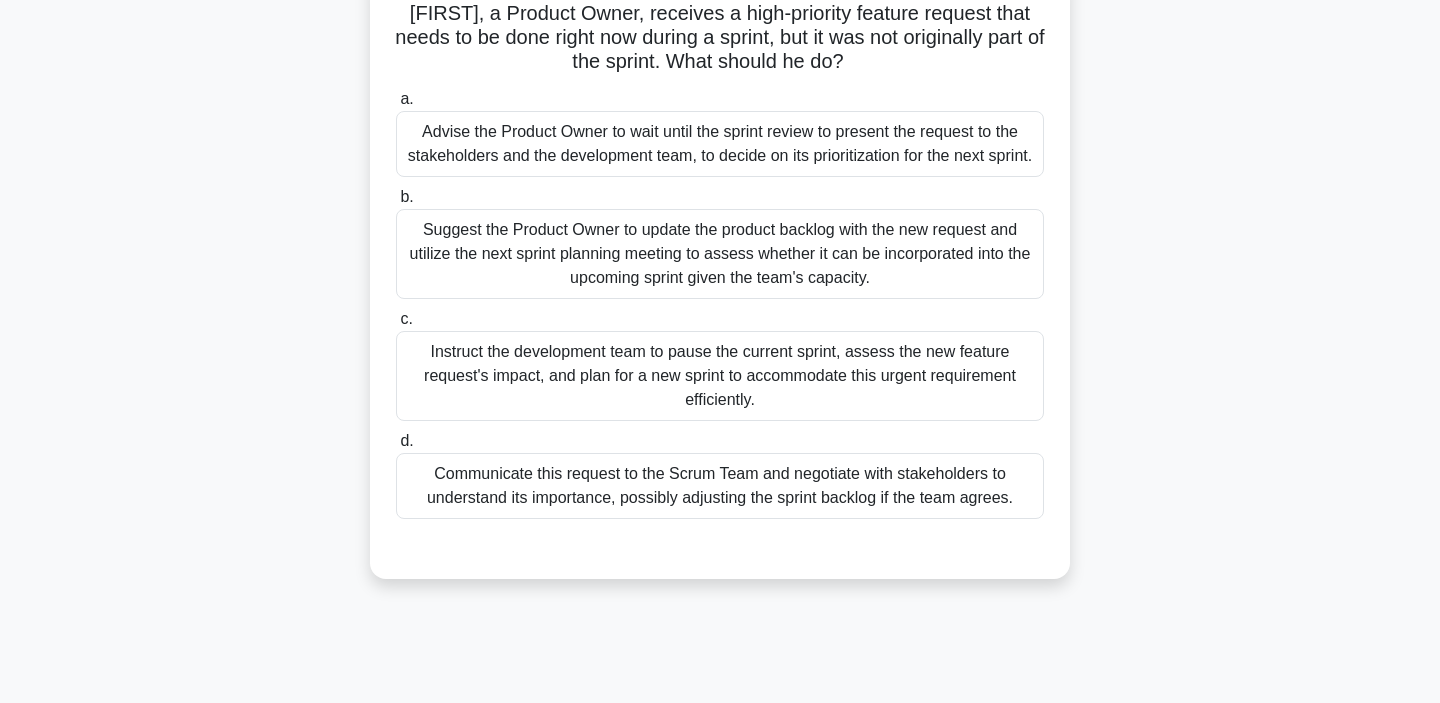 click on "Advise the Product Owner to wait until the sprint review to present the request to the stakeholders and the development team, to decide on its prioritization for the next sprint." at bounding box center [720, 144] 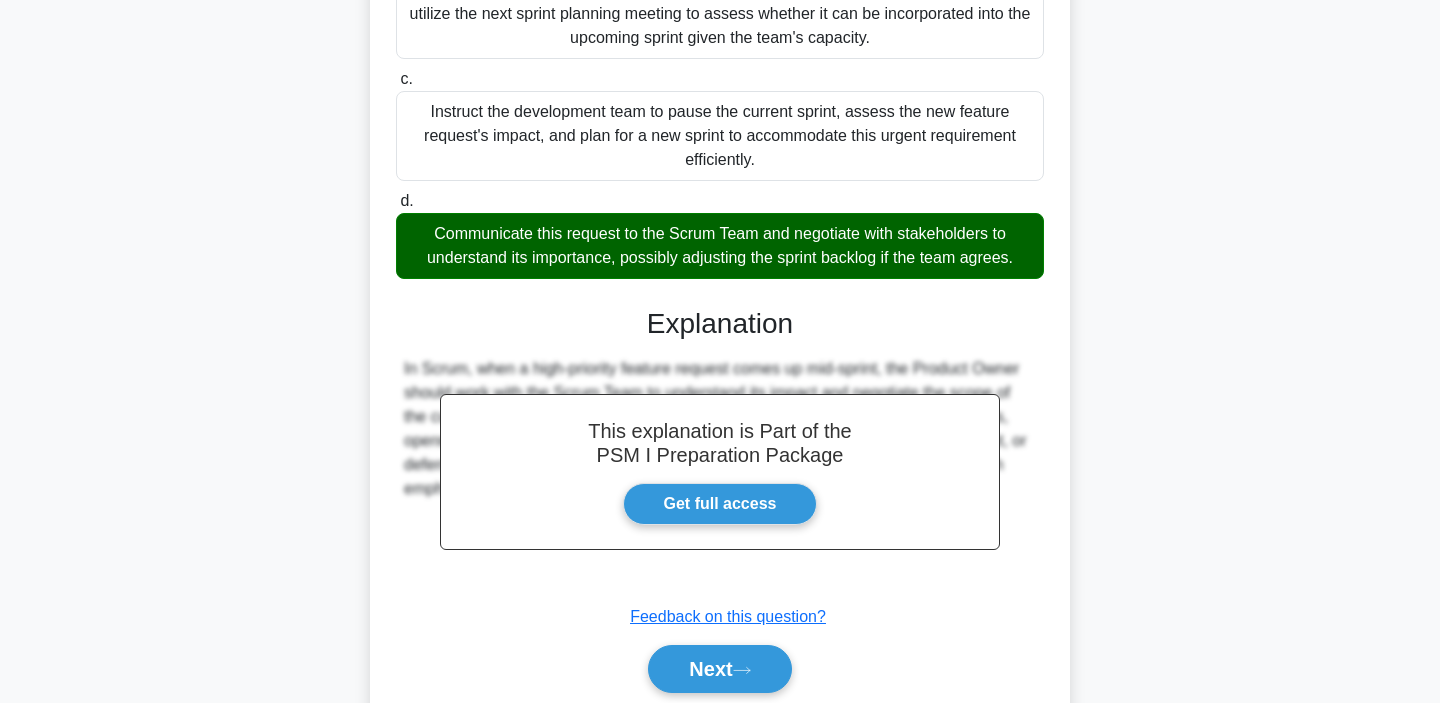 scroll, scrollTop: 375, scrollLeft: 0, axis: vertical 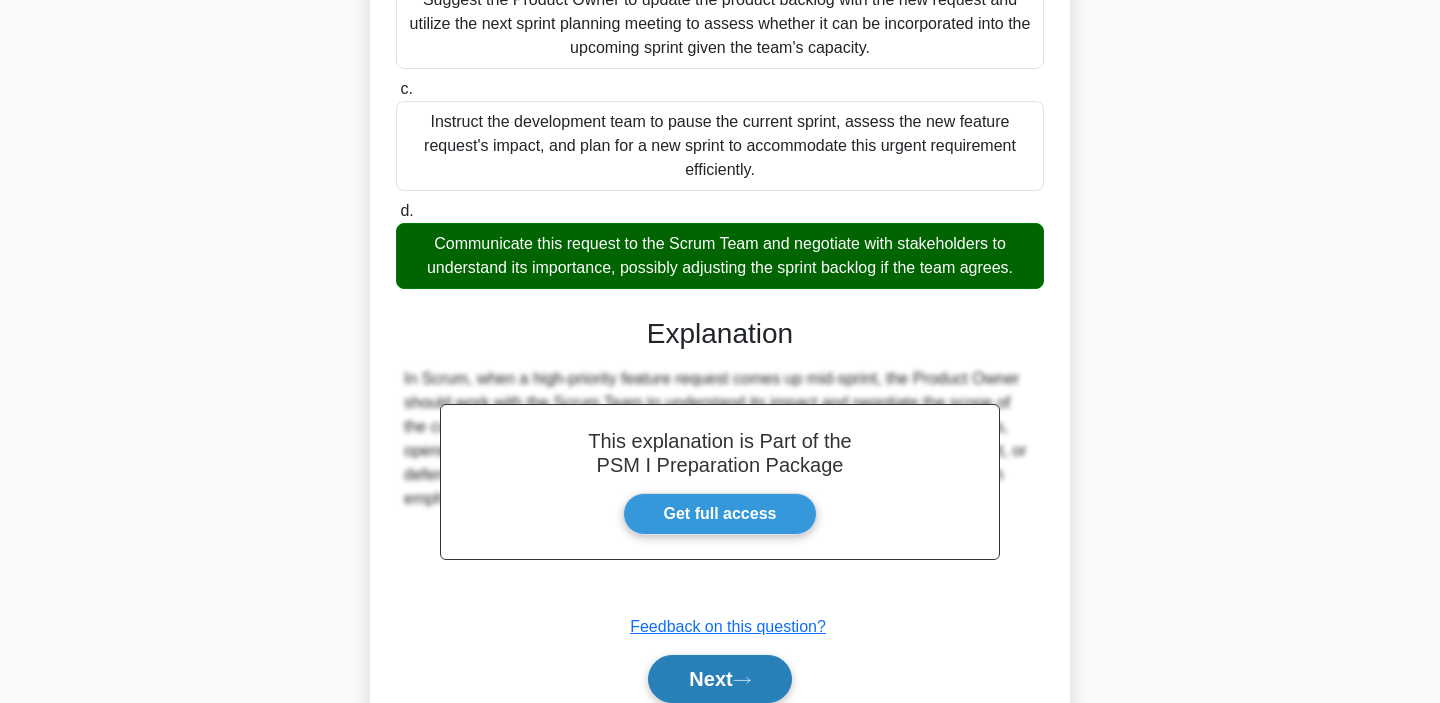 click on "Next" at bounding box center [719, 679] 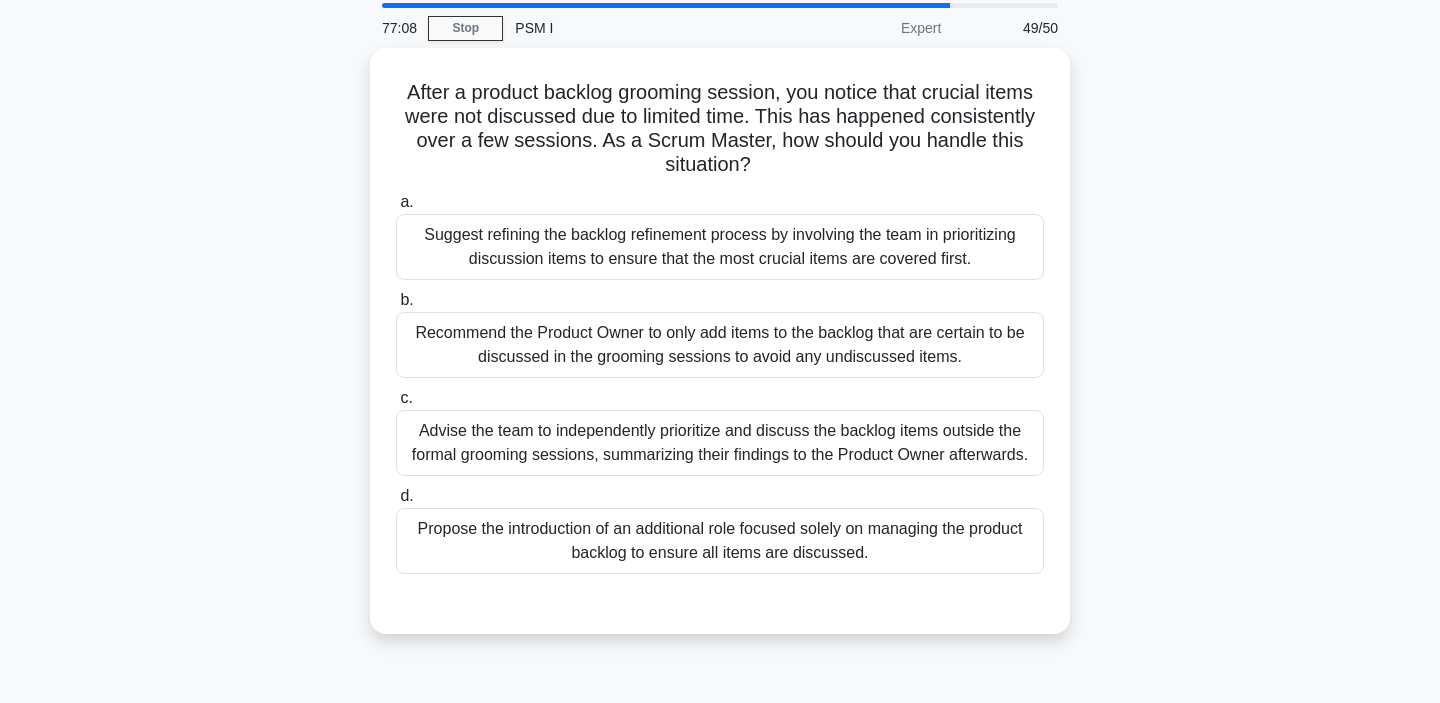 scroll, scrollTop: 67, scrollLeft: 0, axis: vertical 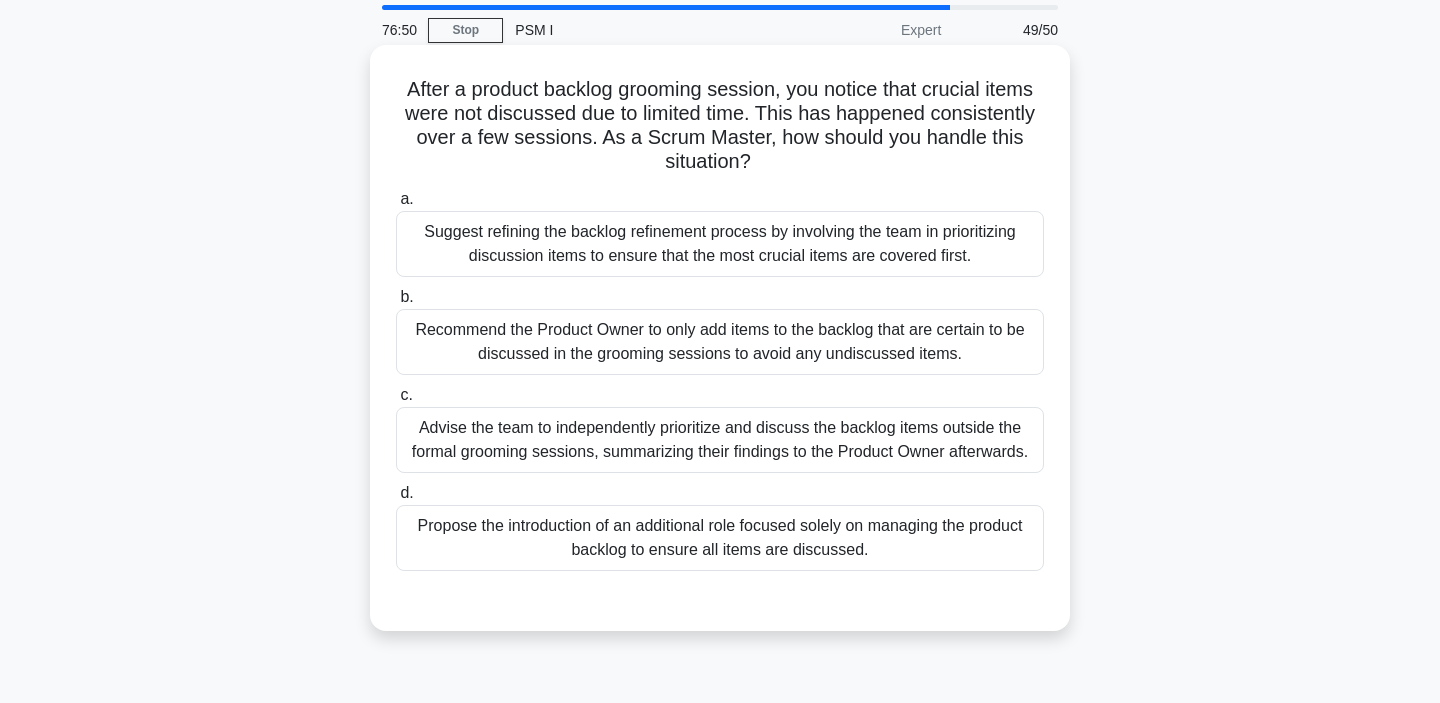 drag, startPoint x: 589, startPoint y: 362, endPoint x: 570, endPoint y: 387, distance: 31.400637 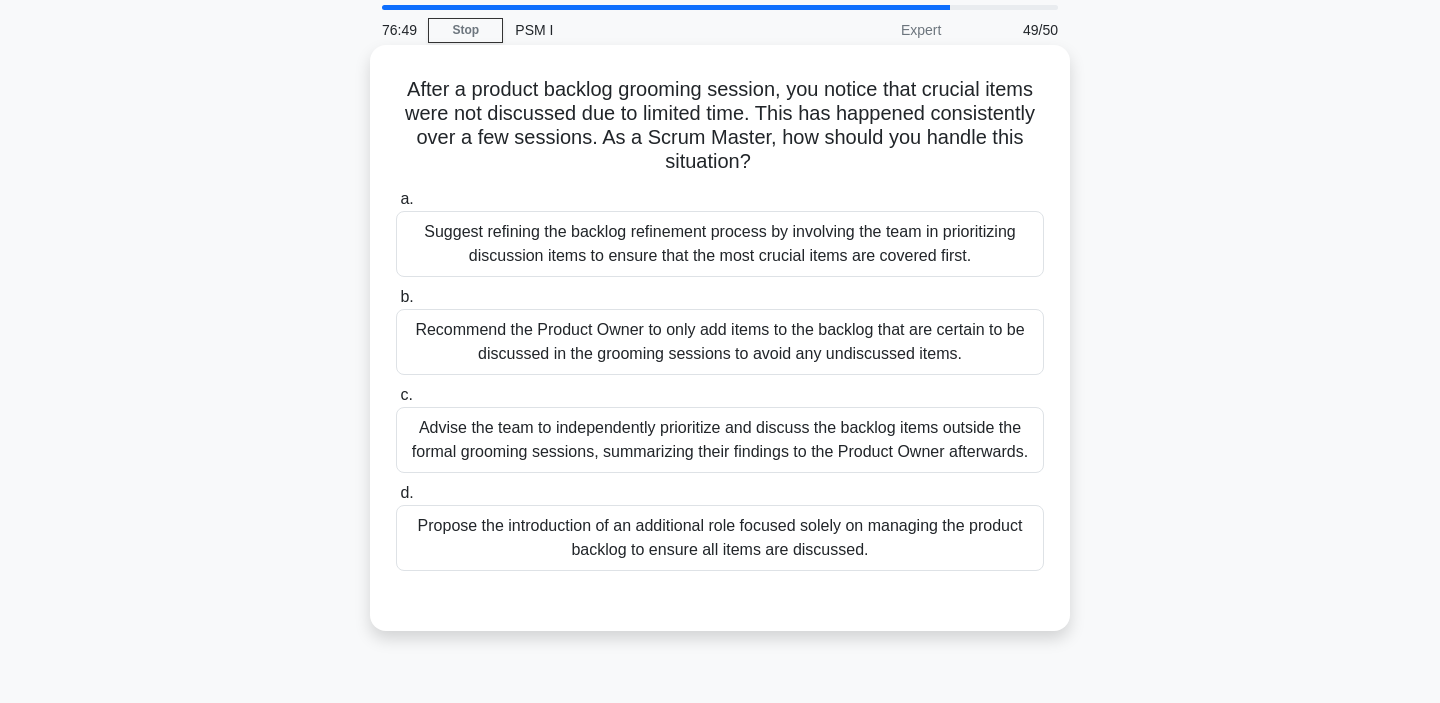 click on "c.
Advise the team to independently prioritize and discuss the backlog items outside the formal grooming sessions, summarizing their findings to the Product Owner afterwards." at bounding box center [720, 428] 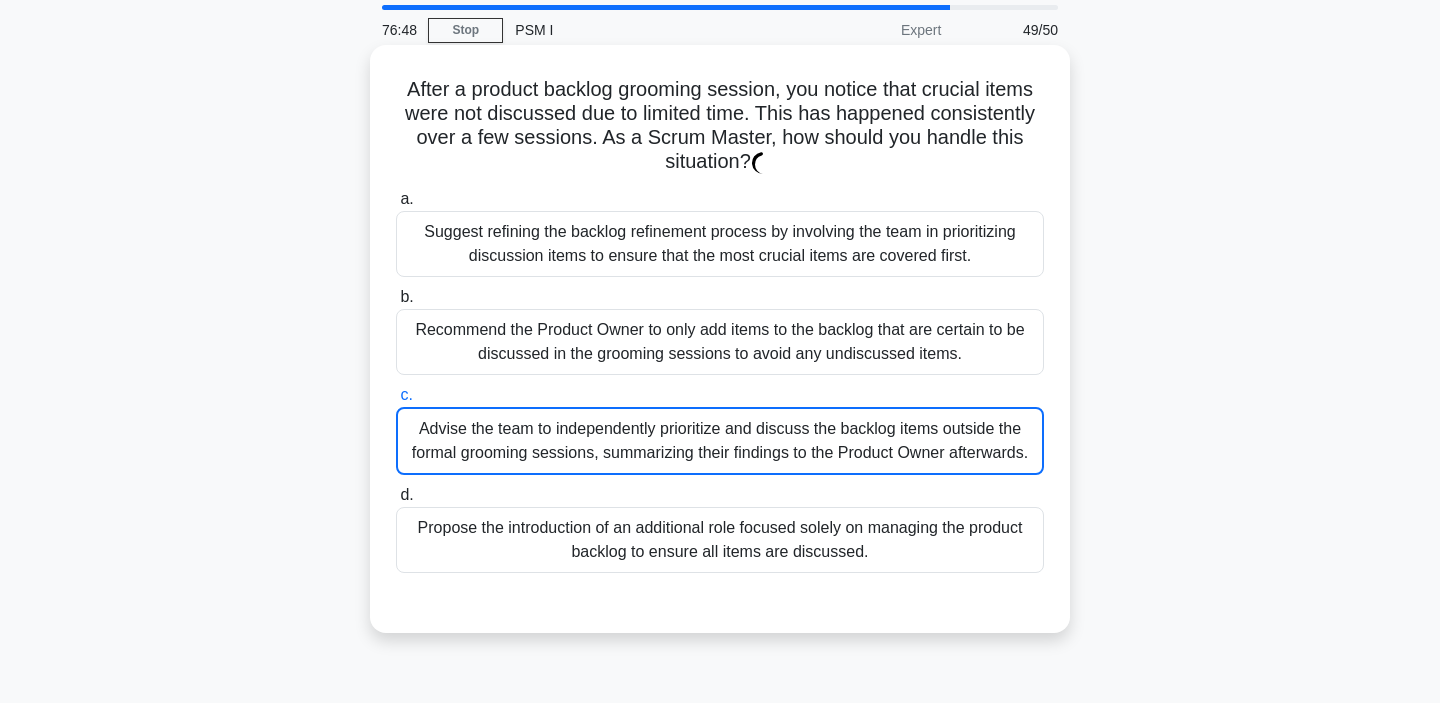 click on "Recommend the Product Owner to only add items to the backlog that are certain to be discussed in the grooming sessions to avoid any undiscussed items." at bounding box center (720, 342) 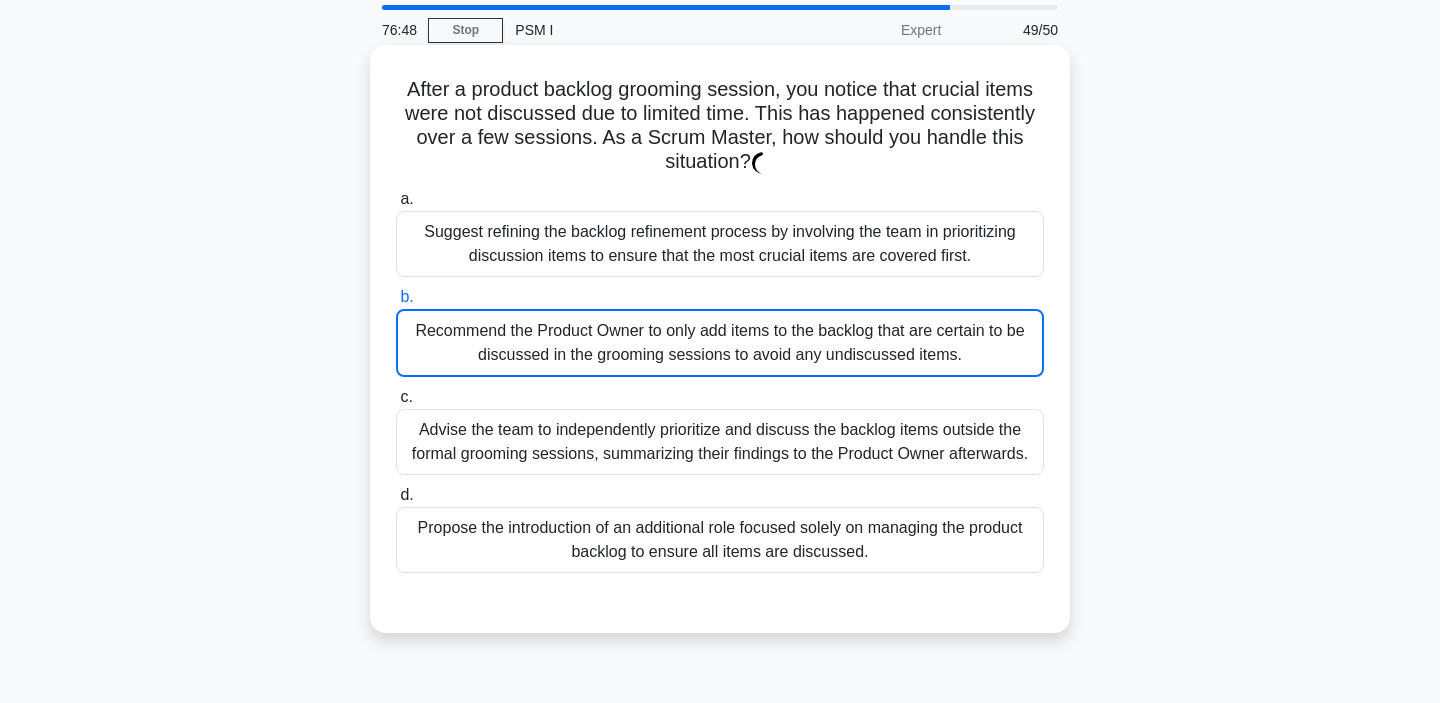 click on "Recommend the Product Owner to only add items to the backlog that are certain to be discussed in the grooming sessions to avoid any undiscussed items." at bounding box center (720, 343) 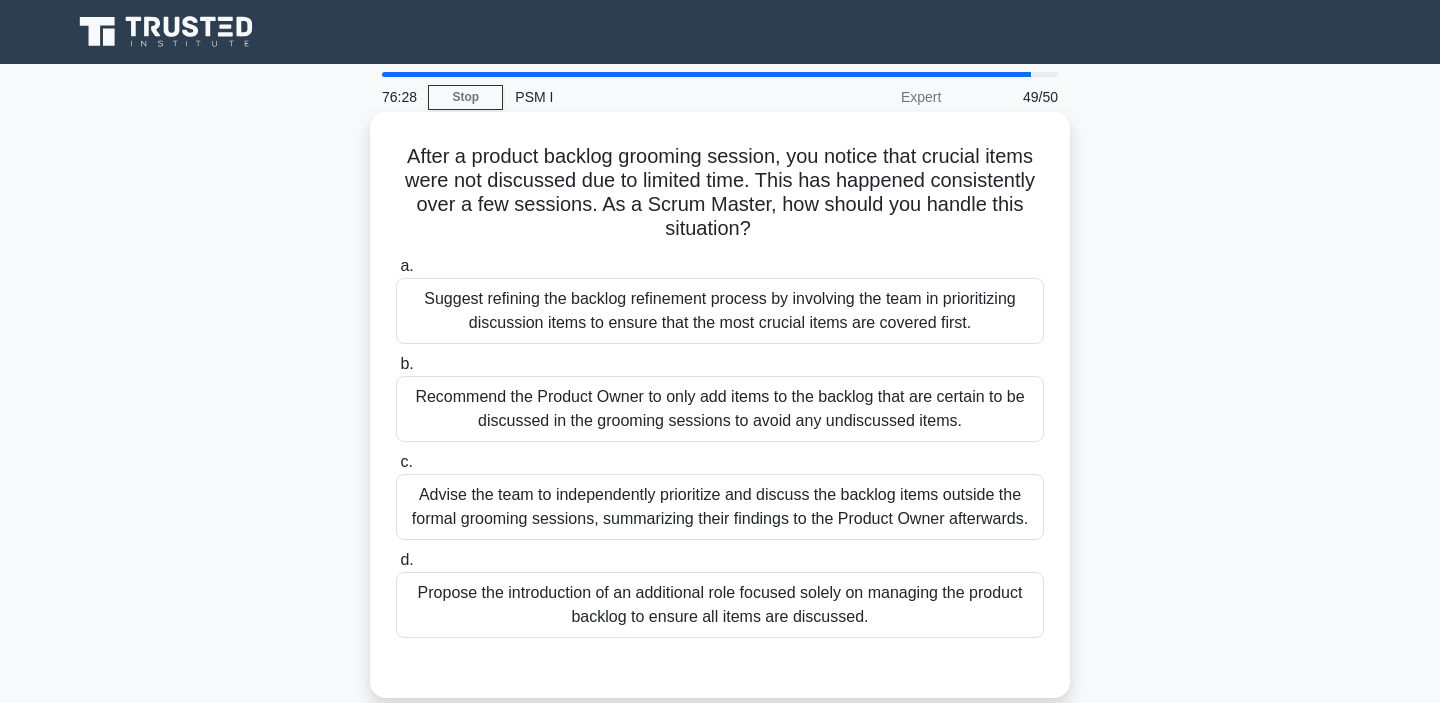 scroll, scrollTop: 67, scrollLeft: 0, axis: vertical 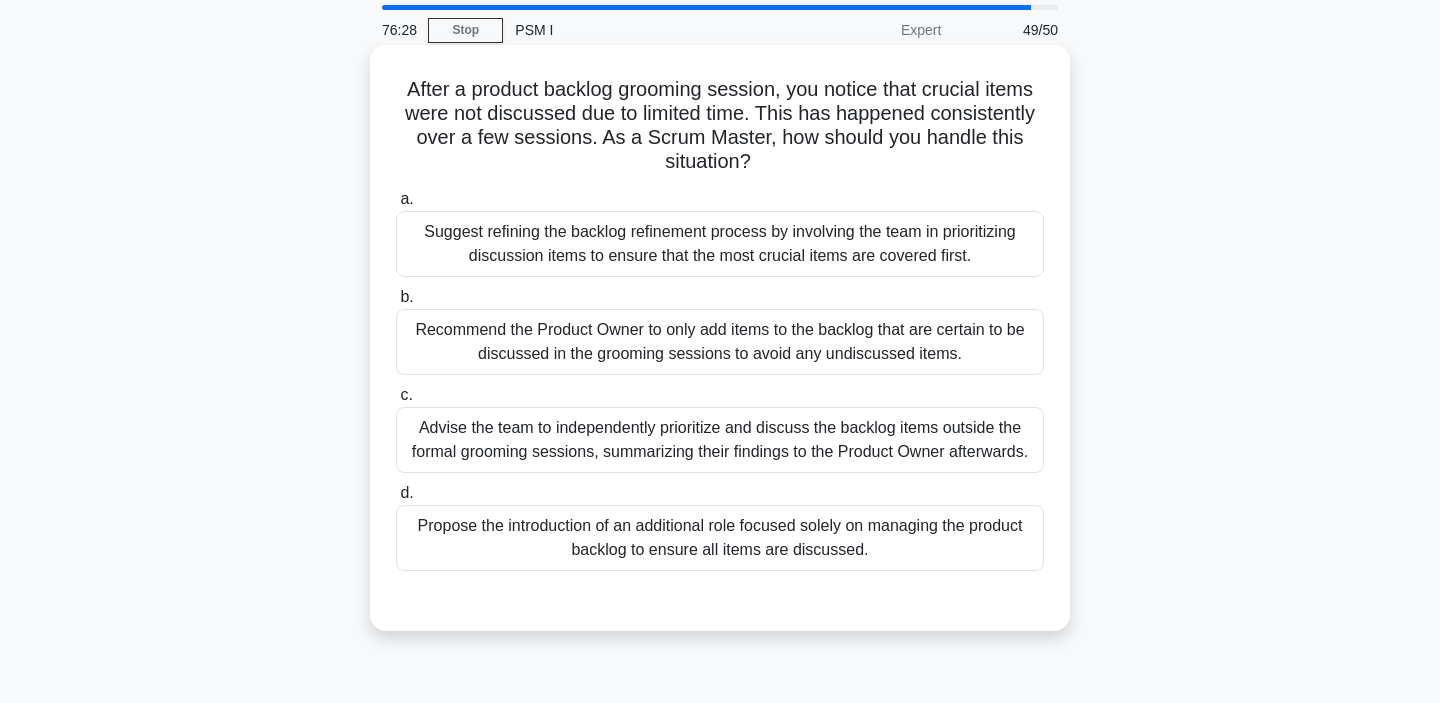 click on "Suggest refining the backlog refinement process by involving the team in prioritizing discussion items to ensure that the most crucial items are covered first." at bounding box center [720, 244] 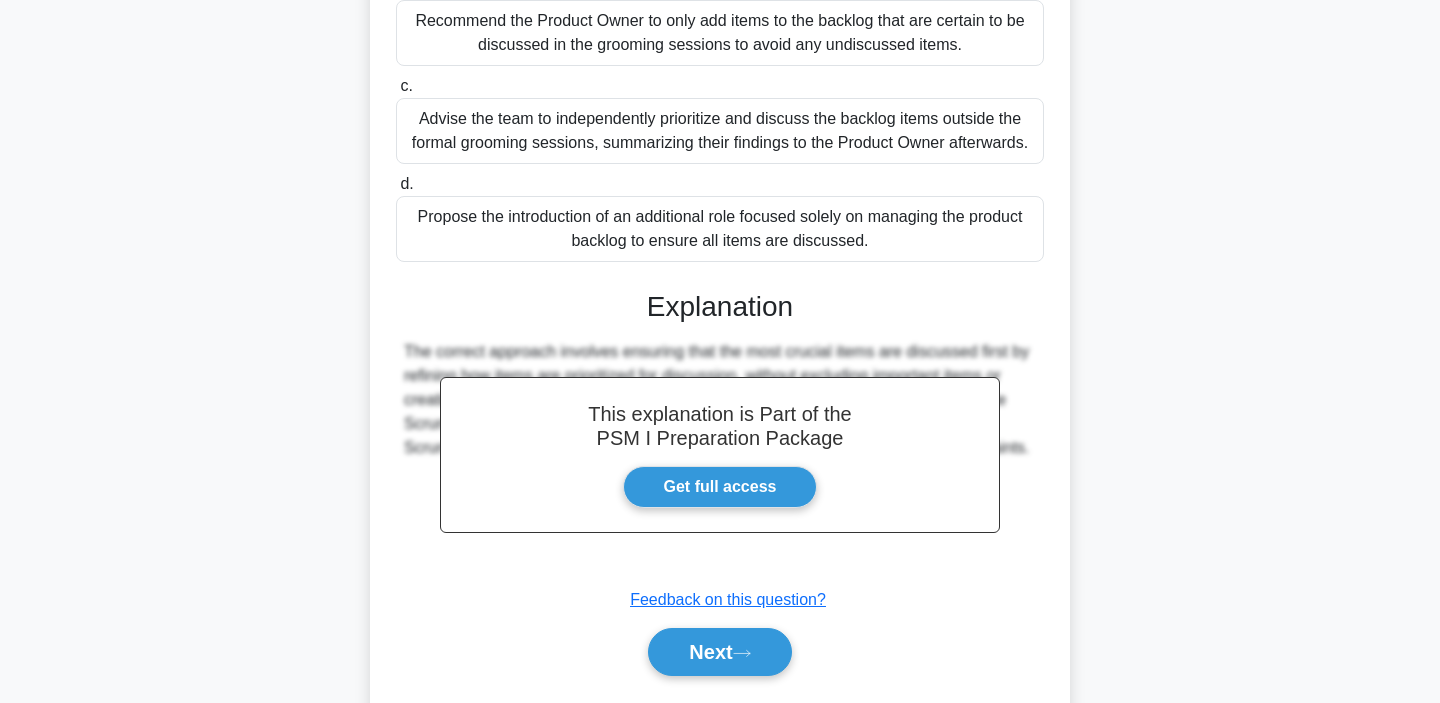 scroll, scrollTop: 381, scrollLeft: 0, axis: vertical 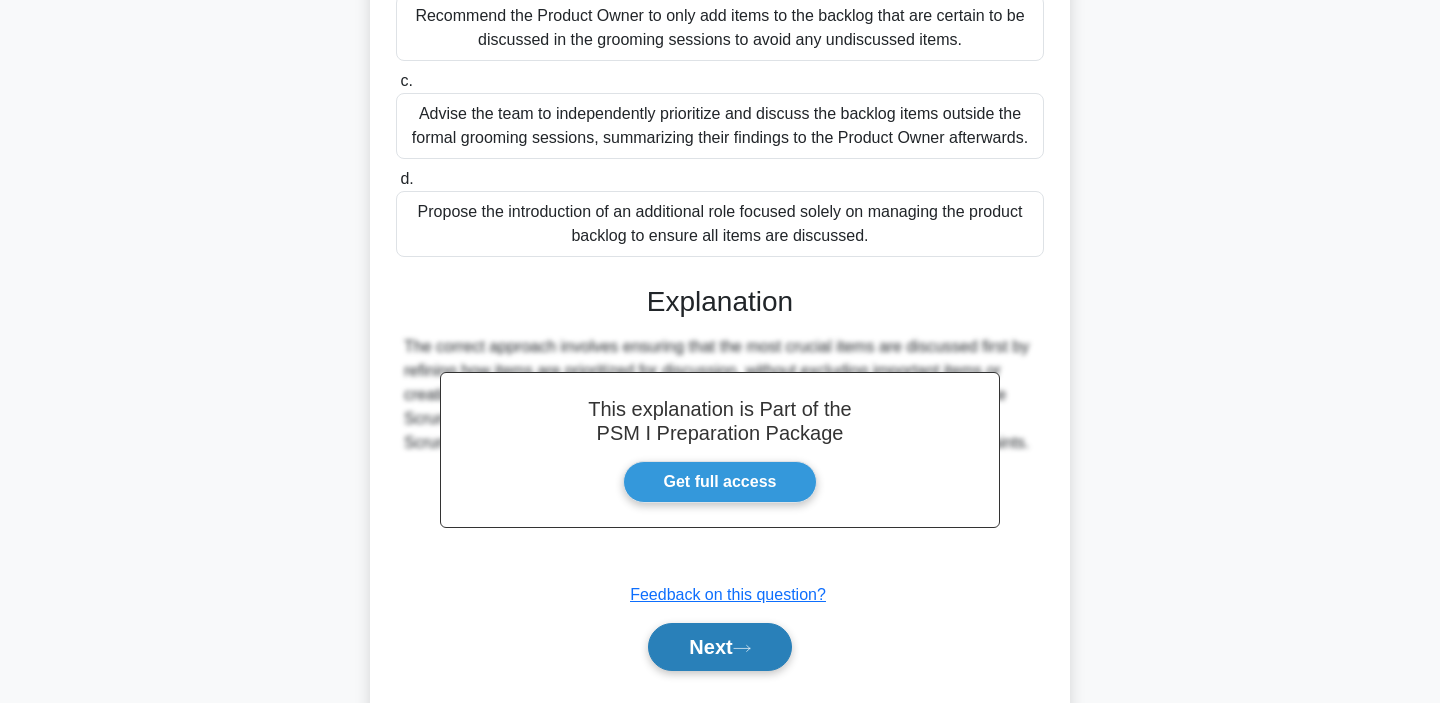 click on "Next" at bounding box center (719, 647) 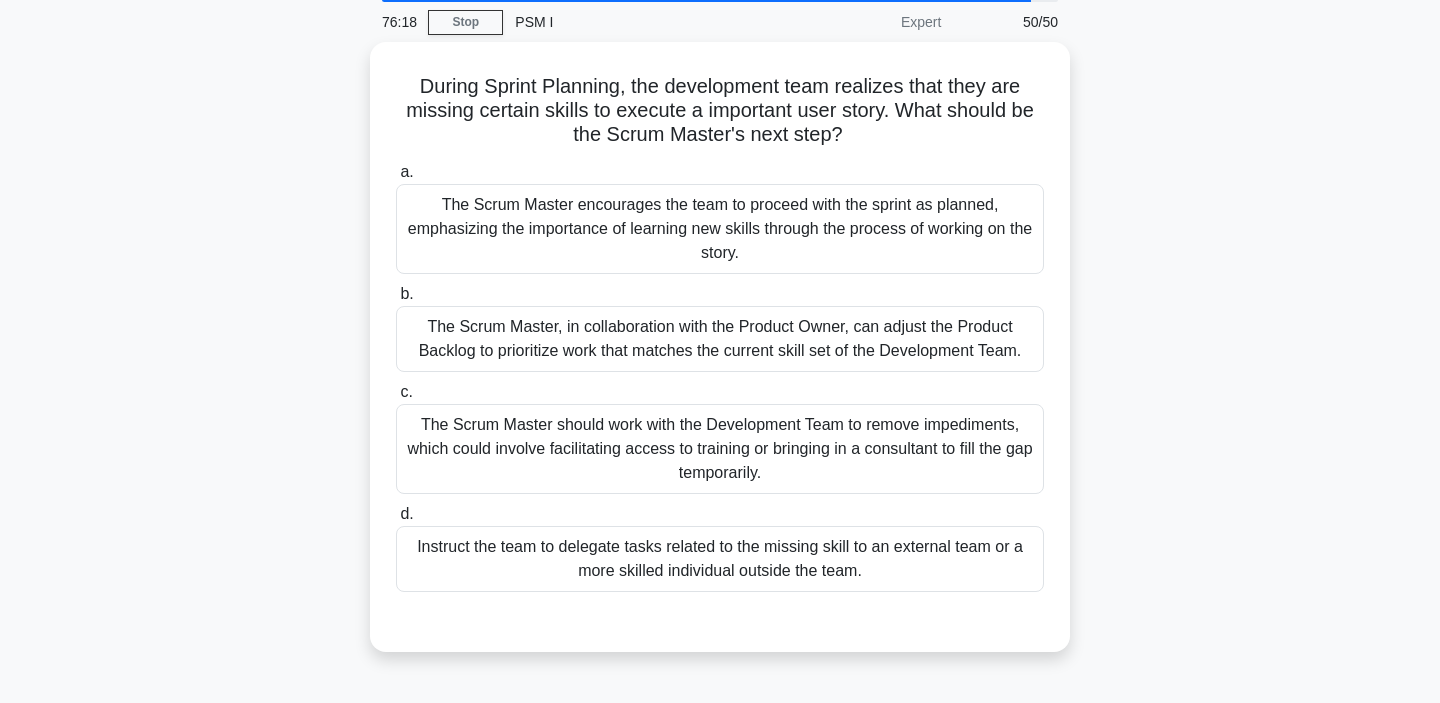 scroll, scrollTop: 76, scrollLeft: 0, axis: vertical 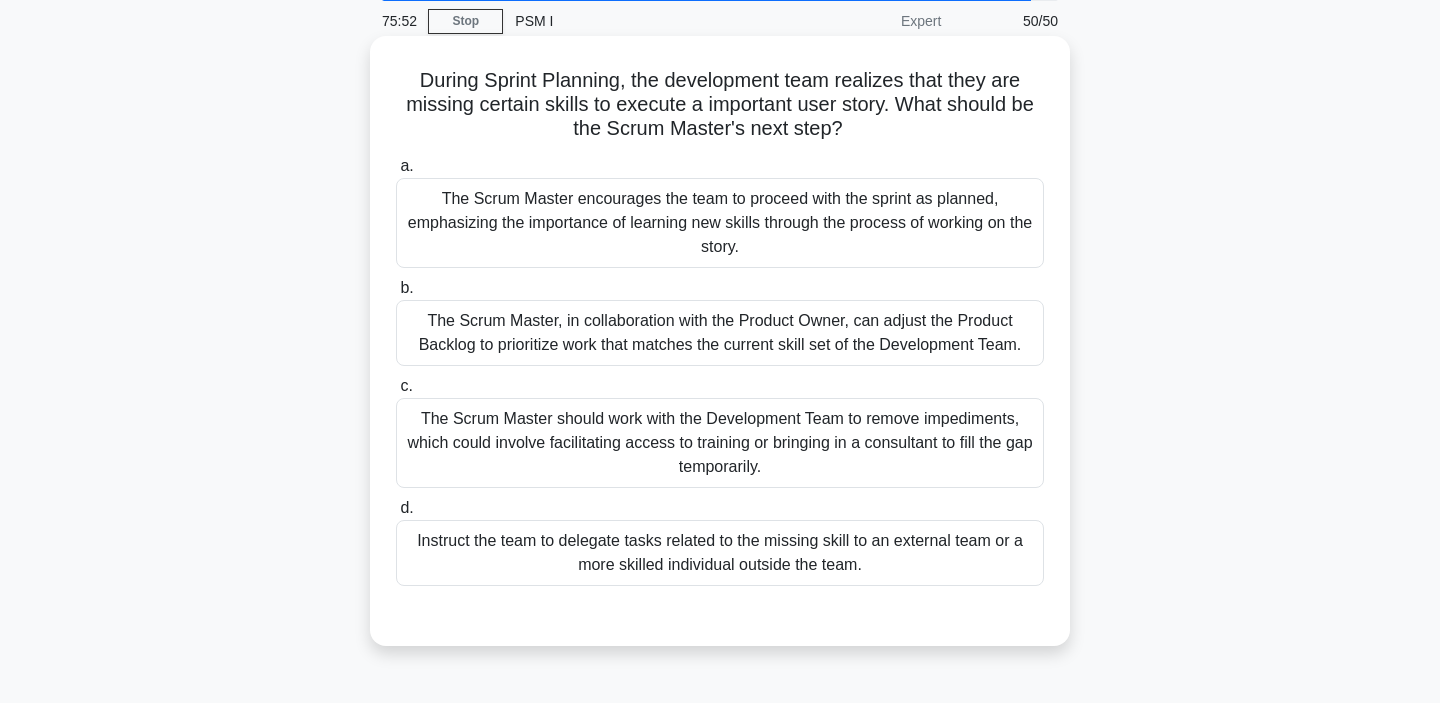 click on "The Scrum Master should work with the Development Team to remove impediments, which could involve facilitating access to training or bringing in a consultant to fill the gap temporarily." at bounding box center (720, 443) 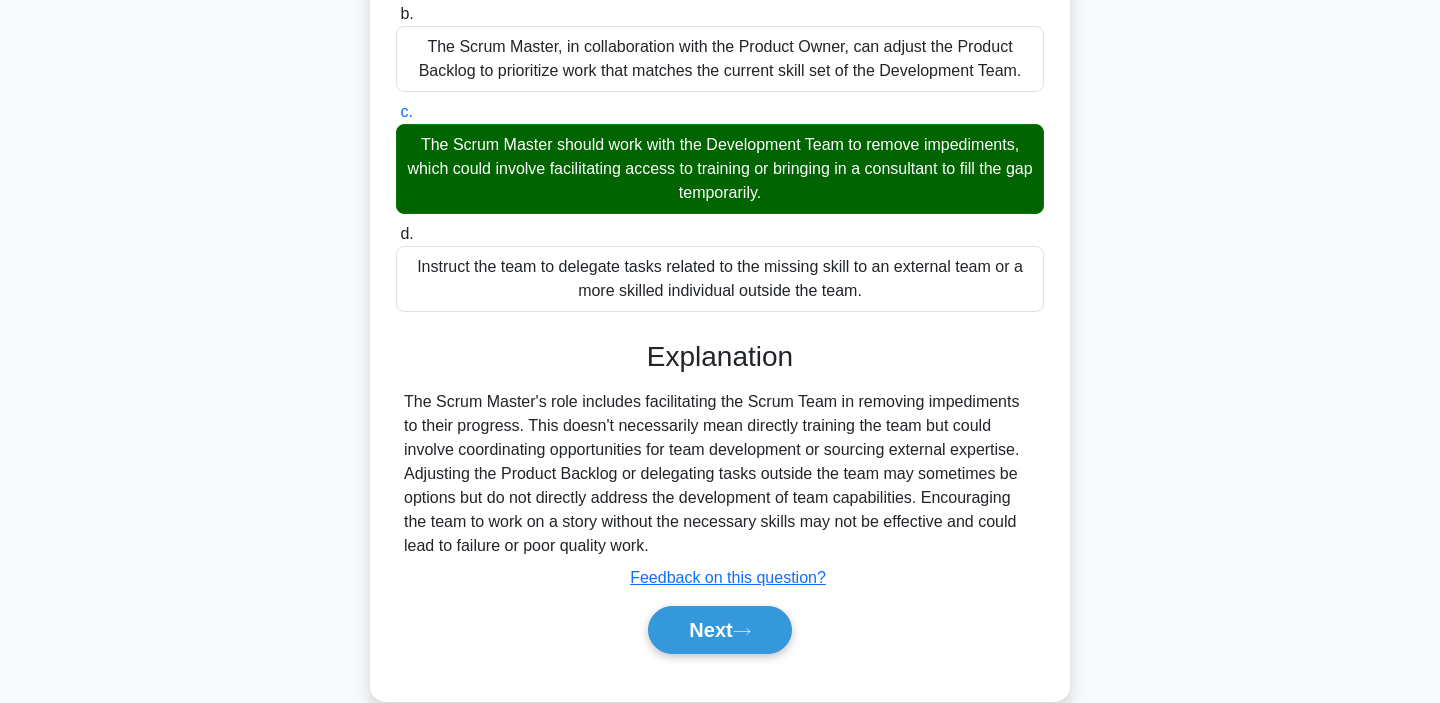 scroll, scrollTop: 386, scrollLeft: 0, axis: vertical 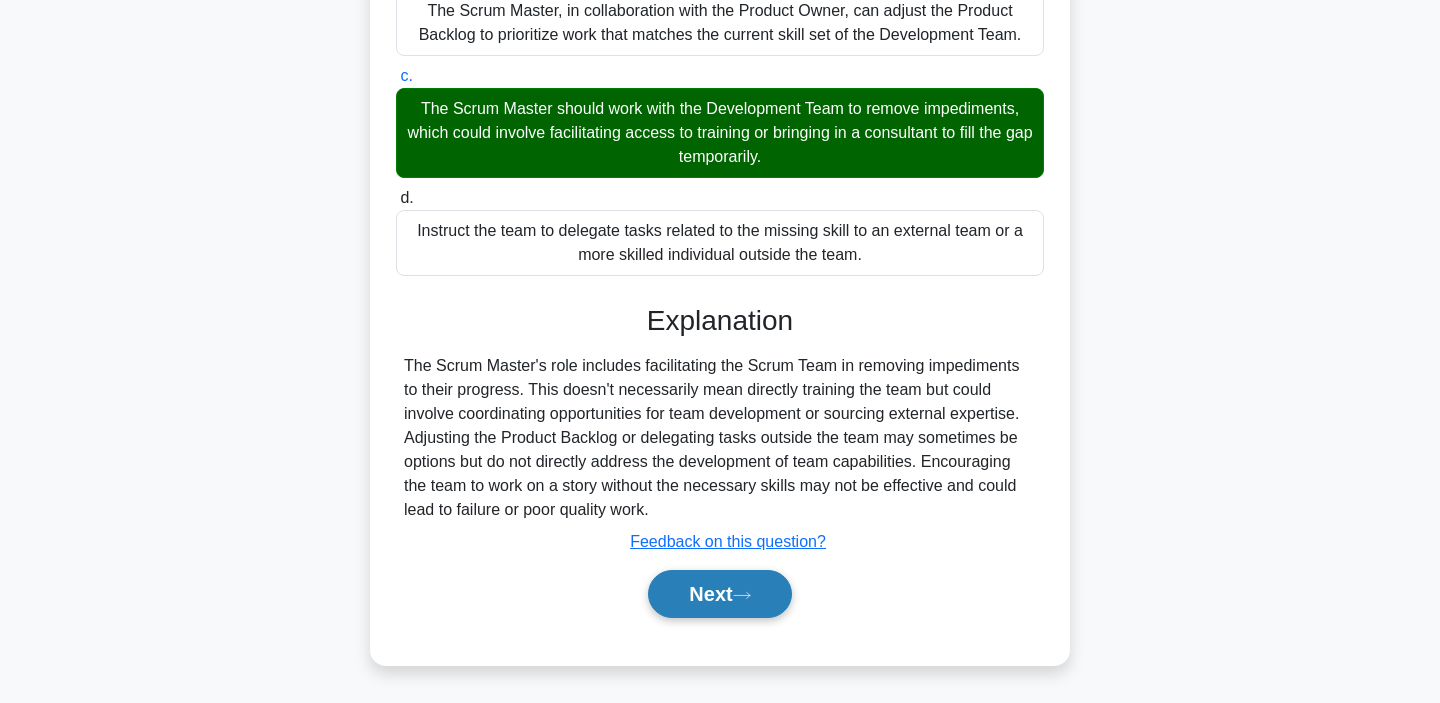 click on "Next" at bounding box center [719, 594] 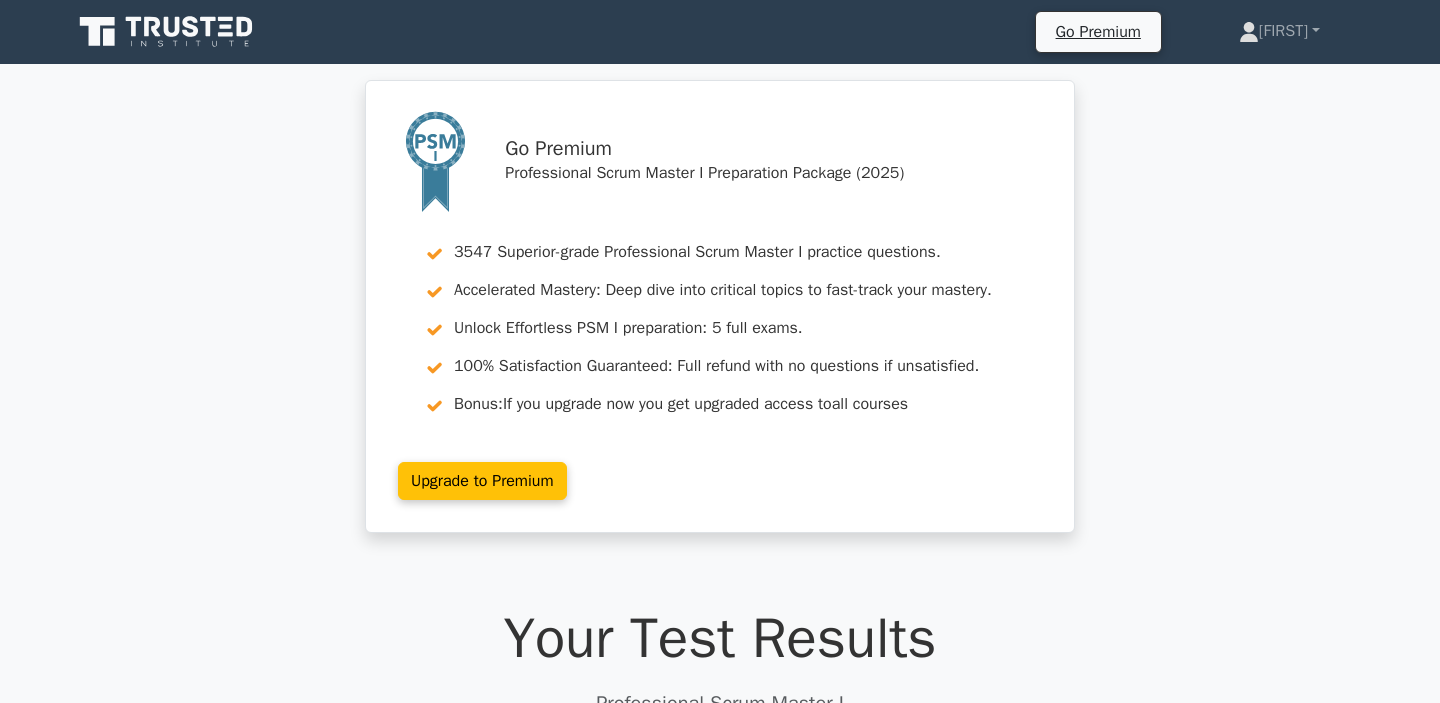 scroll, scrollTop: 0, scrollLeft: 0, axis: both 